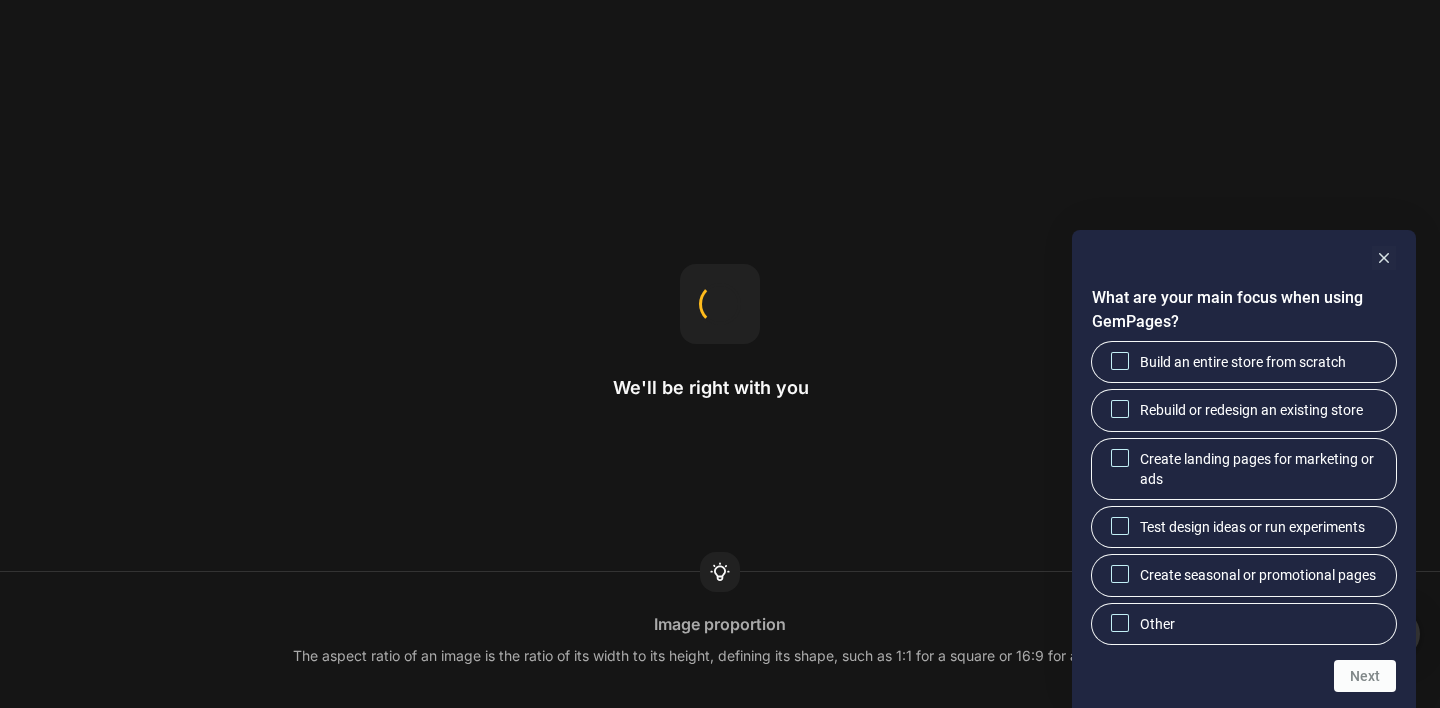 scroll, scrollTop: 0, scrollLeft: 0, axis: both 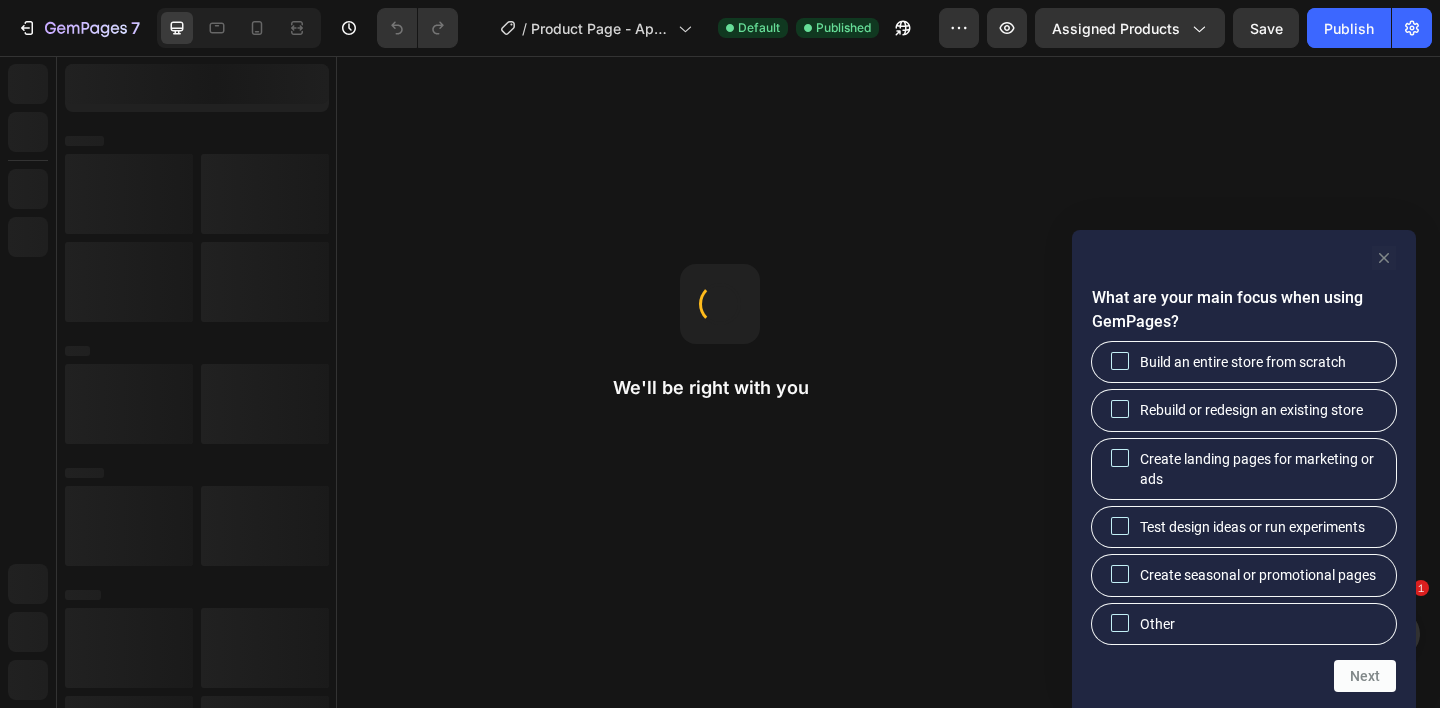 click 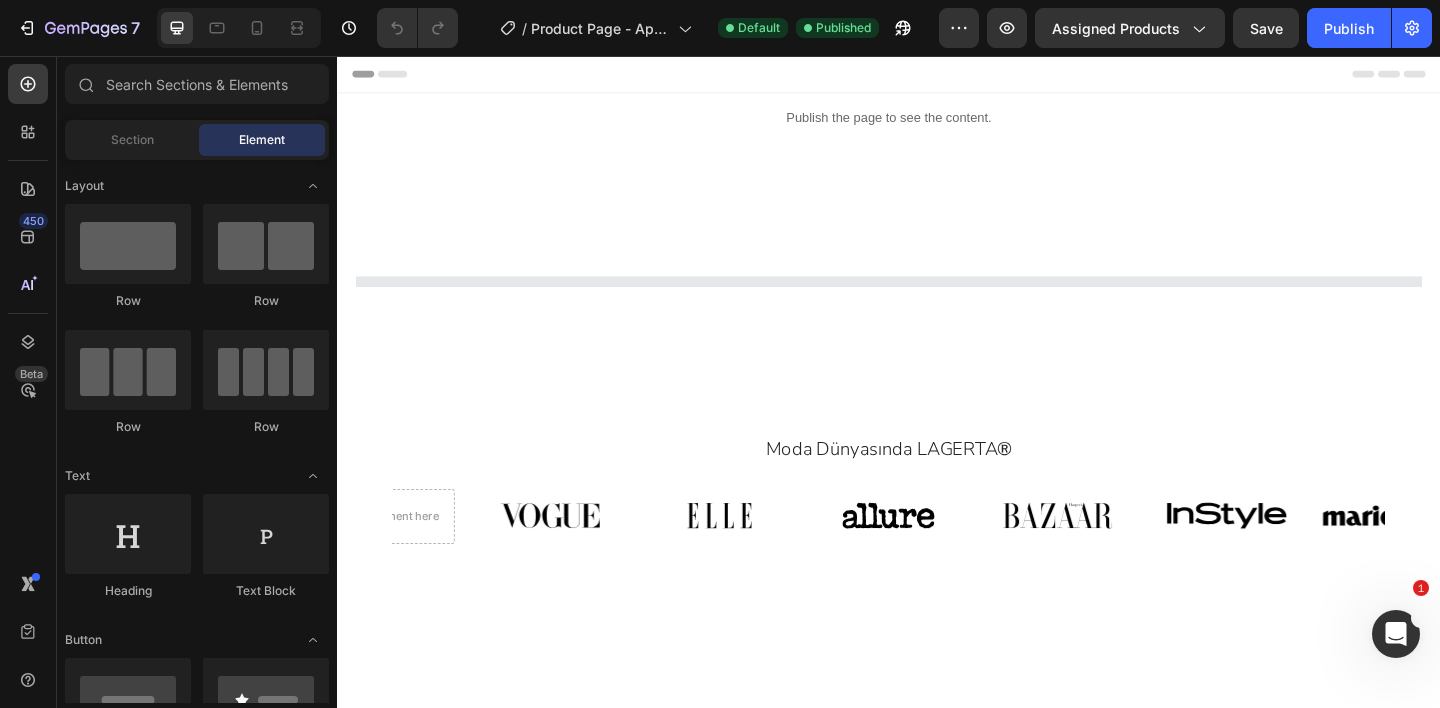 scroll, scrollTop: 0, scrollLeft: 0, axis: both 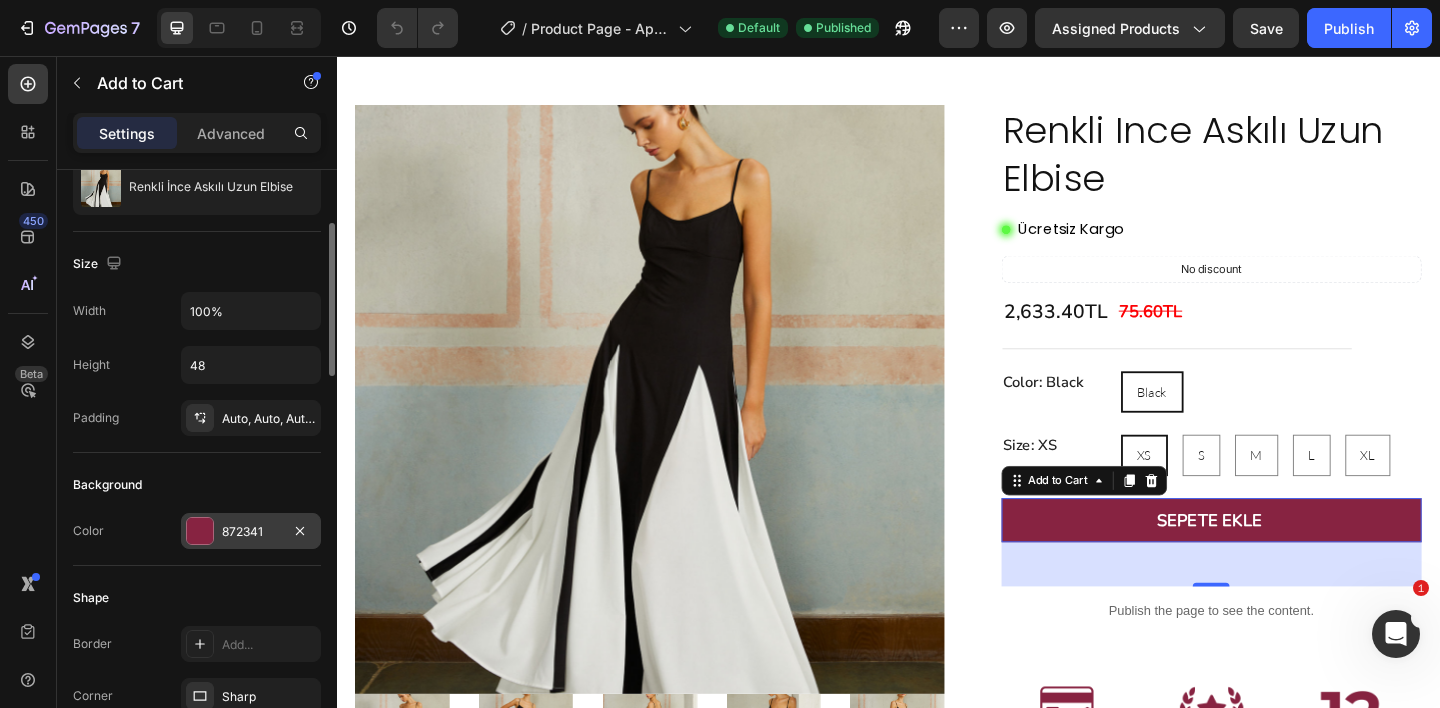 click on "872341" at bounding box center [251, 531] 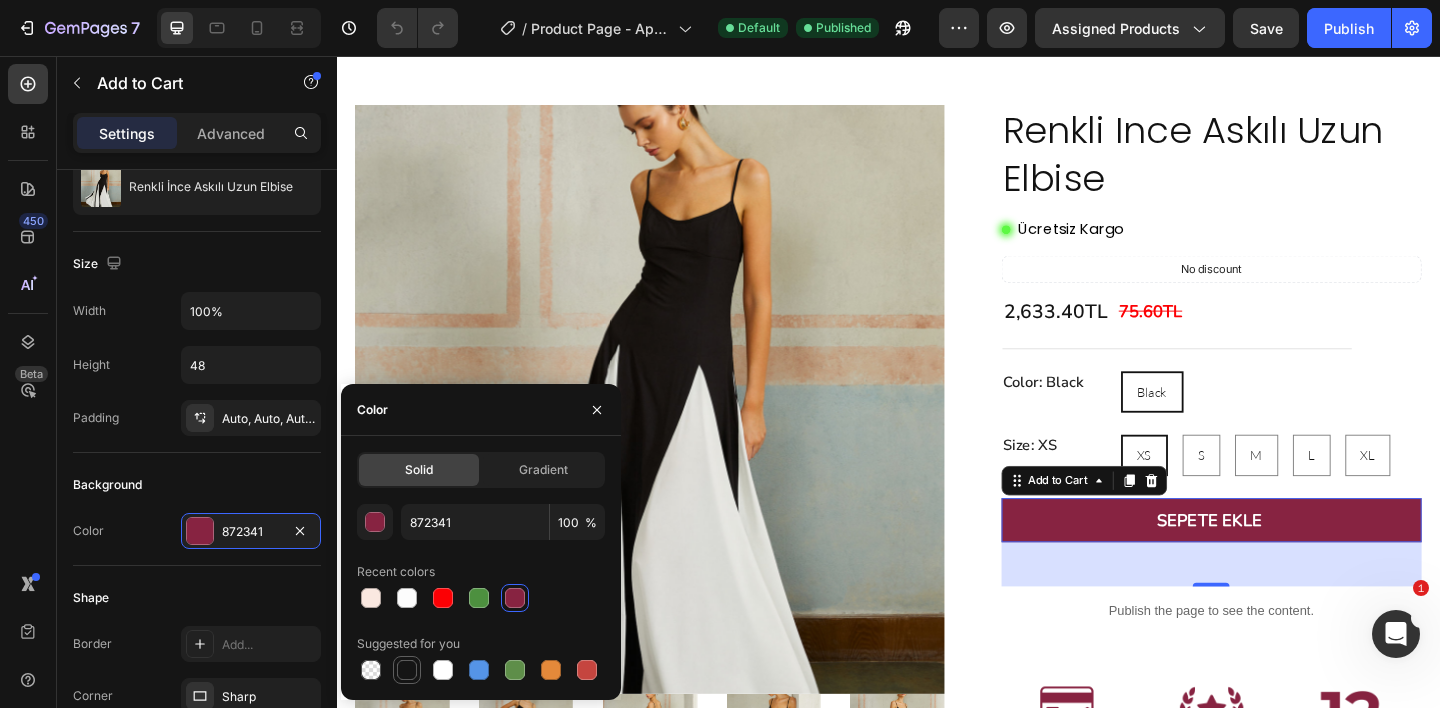 click at bounding box center (407, 670) 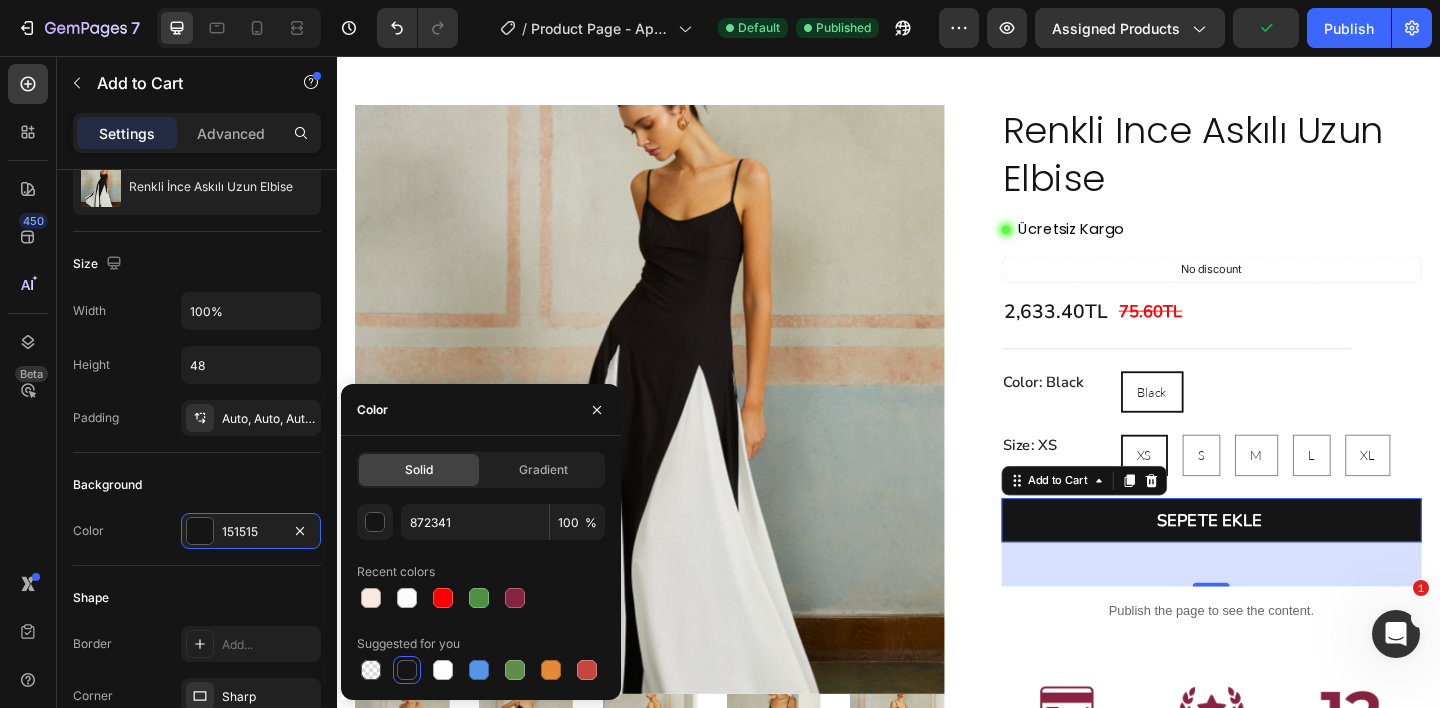 type on "151515" 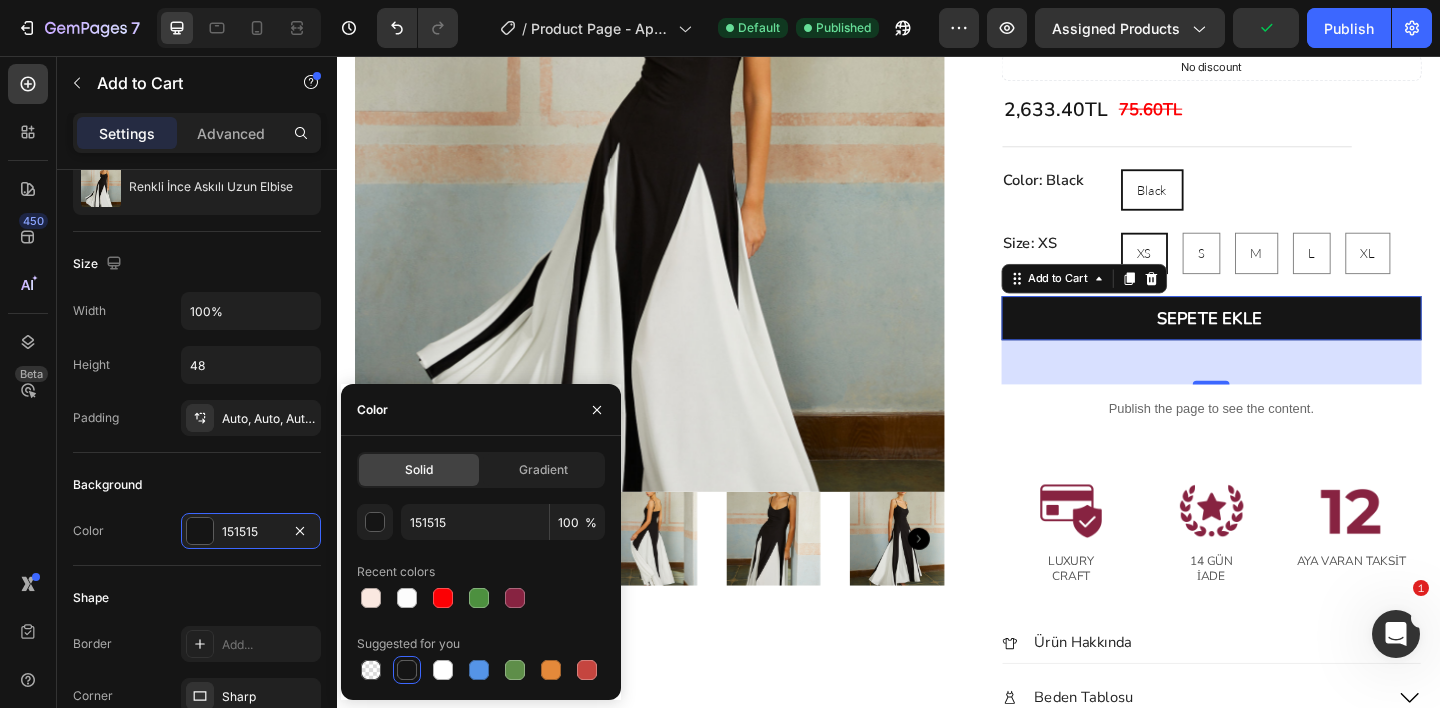 scroll, scrollTop: 425, scrollLeft: 0, axis: vertical 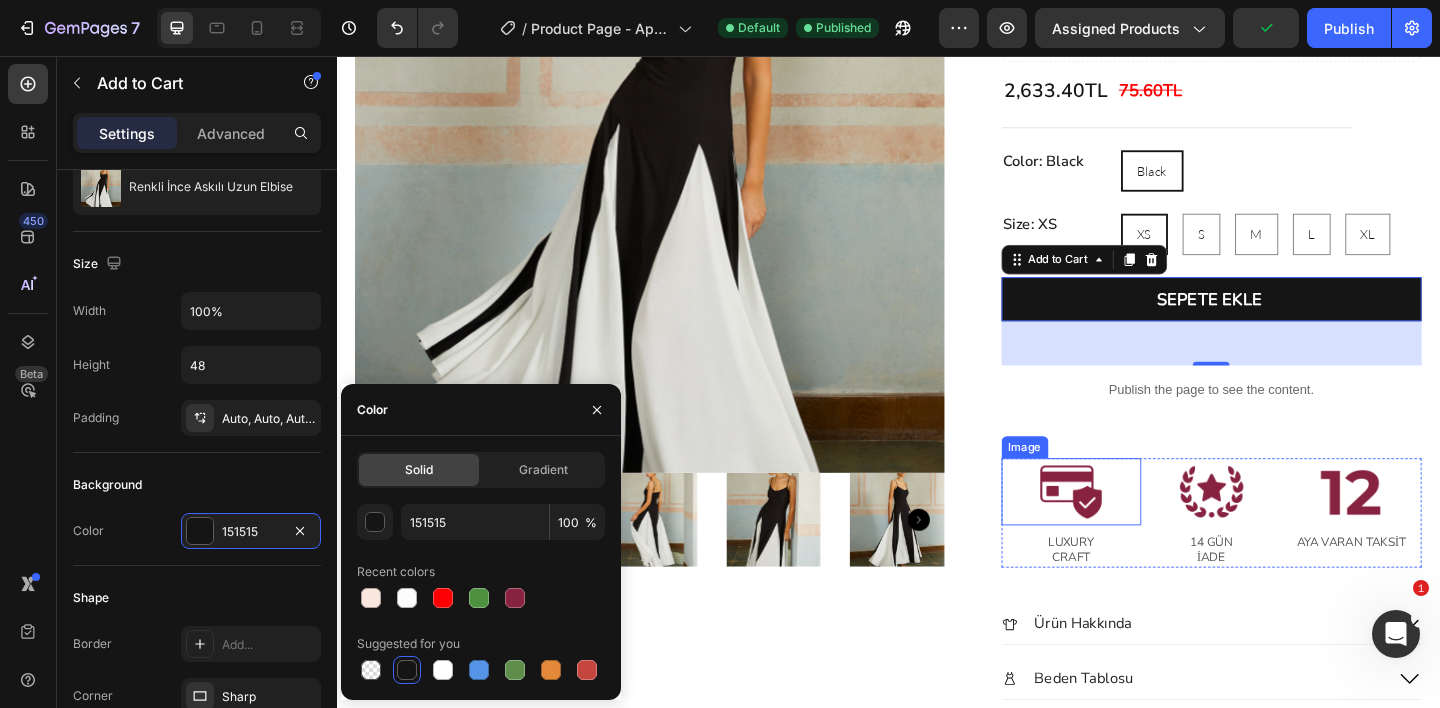 click at bounding box center (1135, 530) 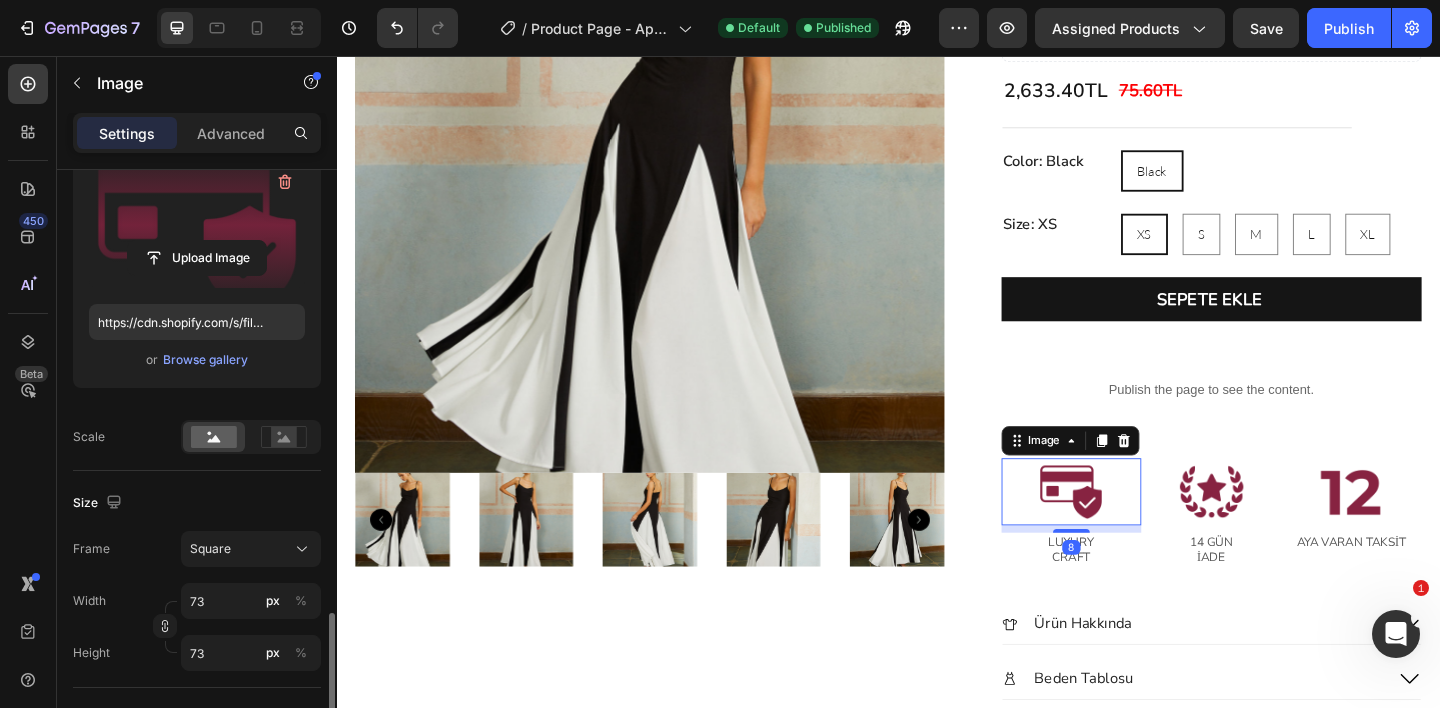 scroll, scrollTop: 479, scrollLeft: 0, axis: vertical 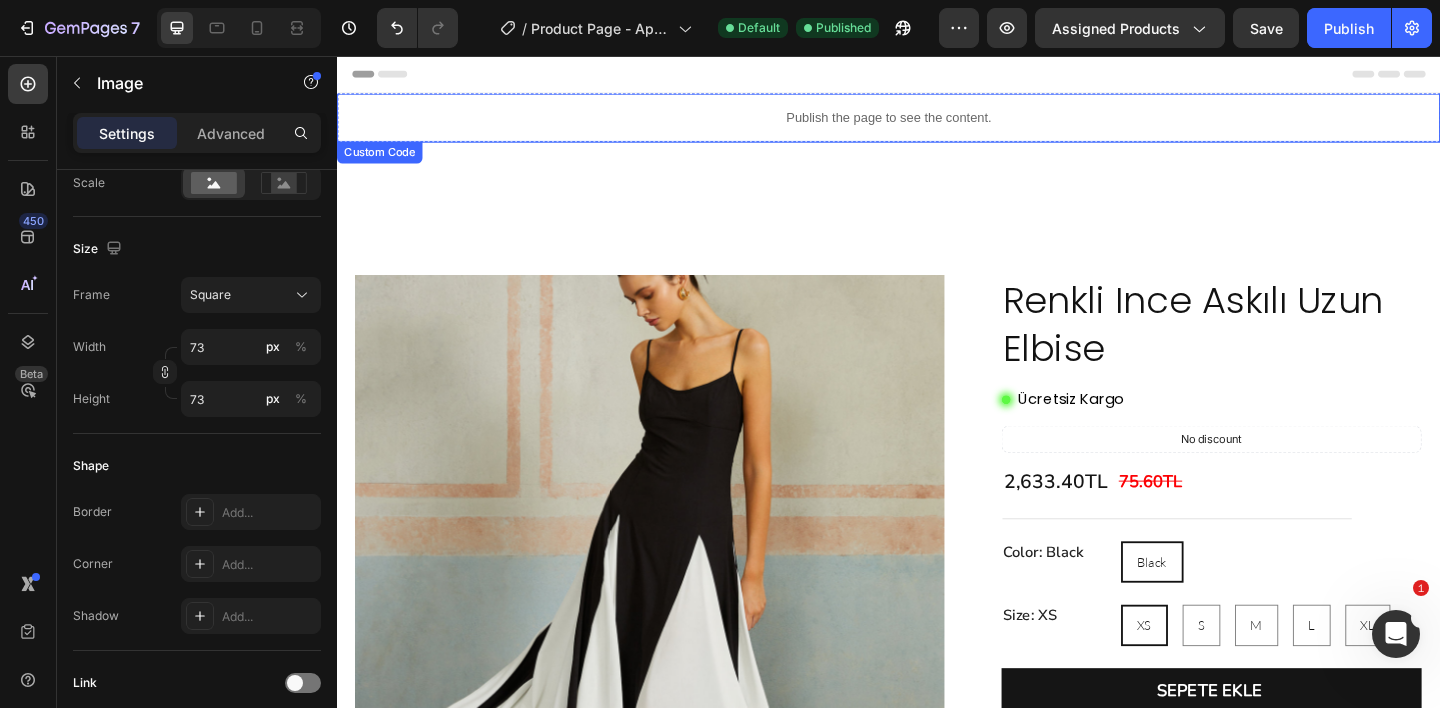 click on "Publish the page to see the content." at bounding box center (937, 123) 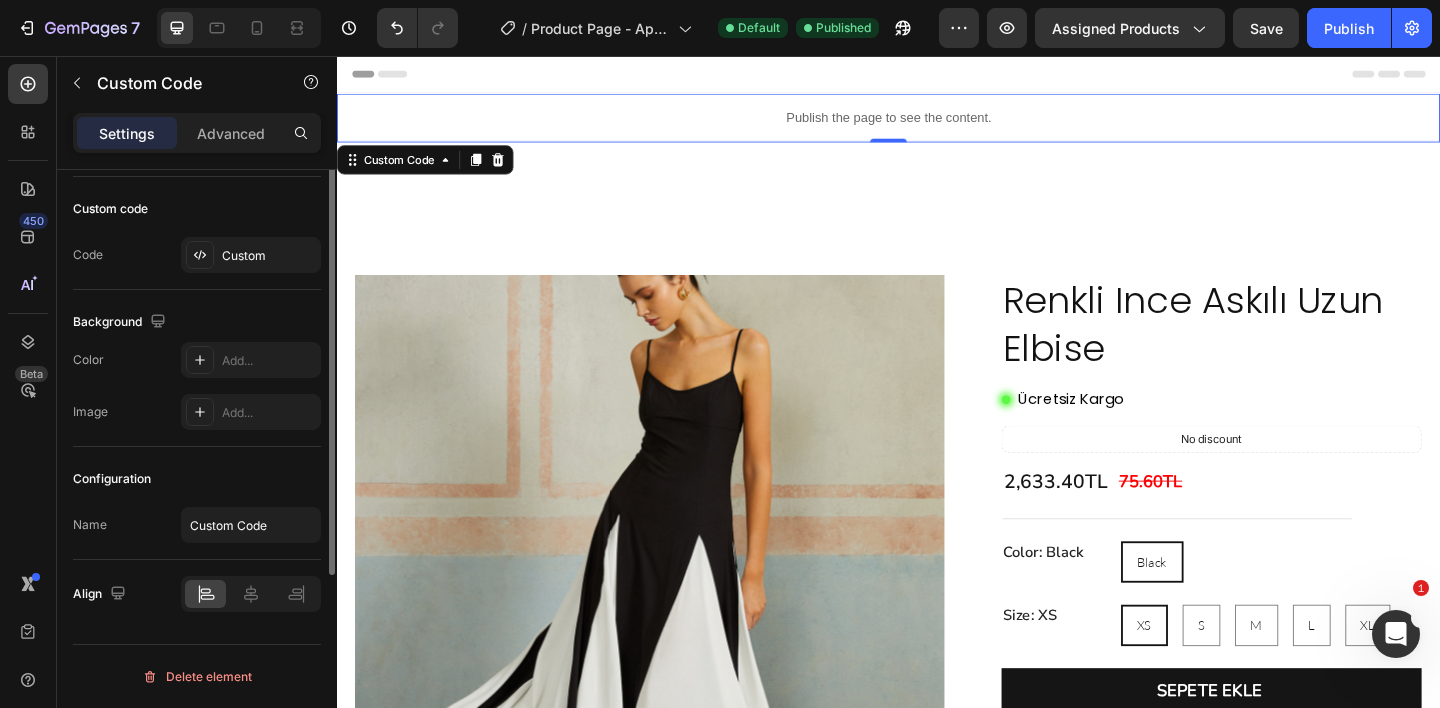 scroll, scrollTop: 0, scrollLeft: 0, axis: both 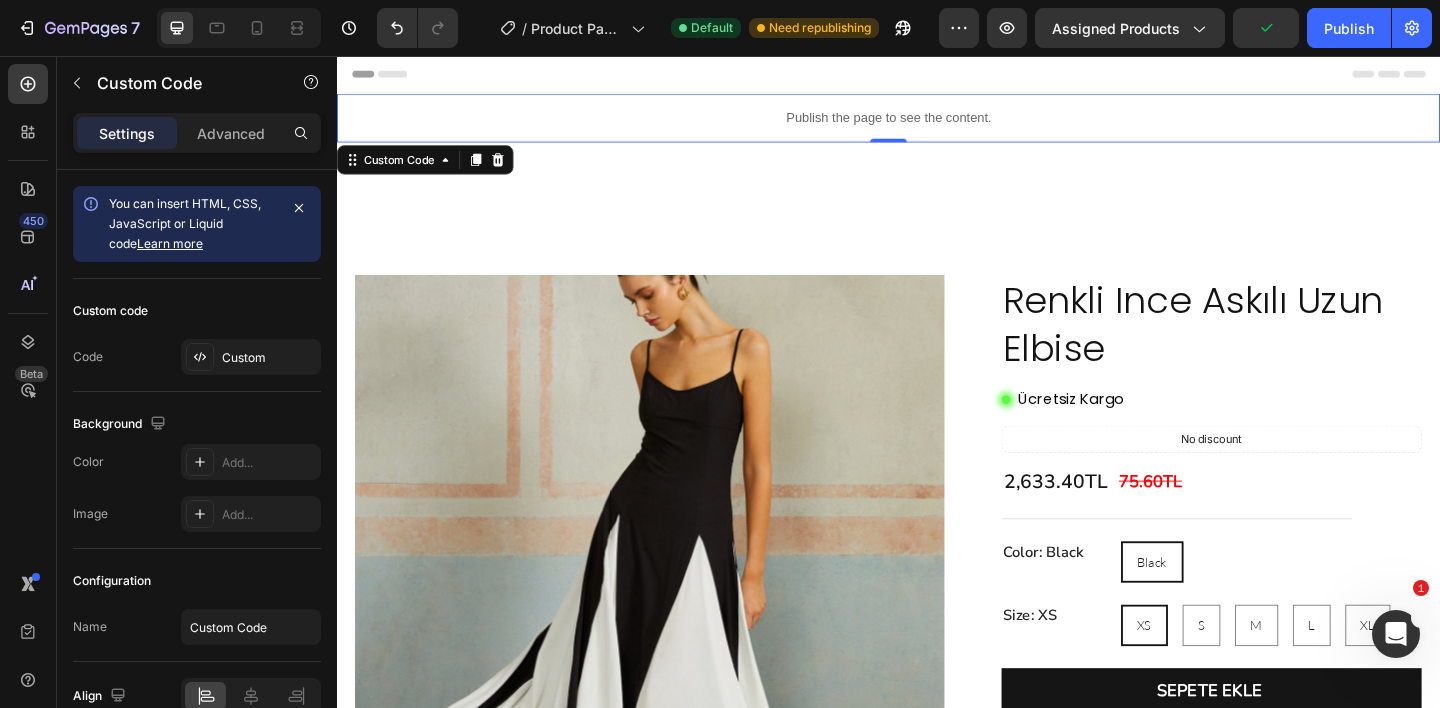 click on "Publish the page to see the content." at bounding box center (937, 123) 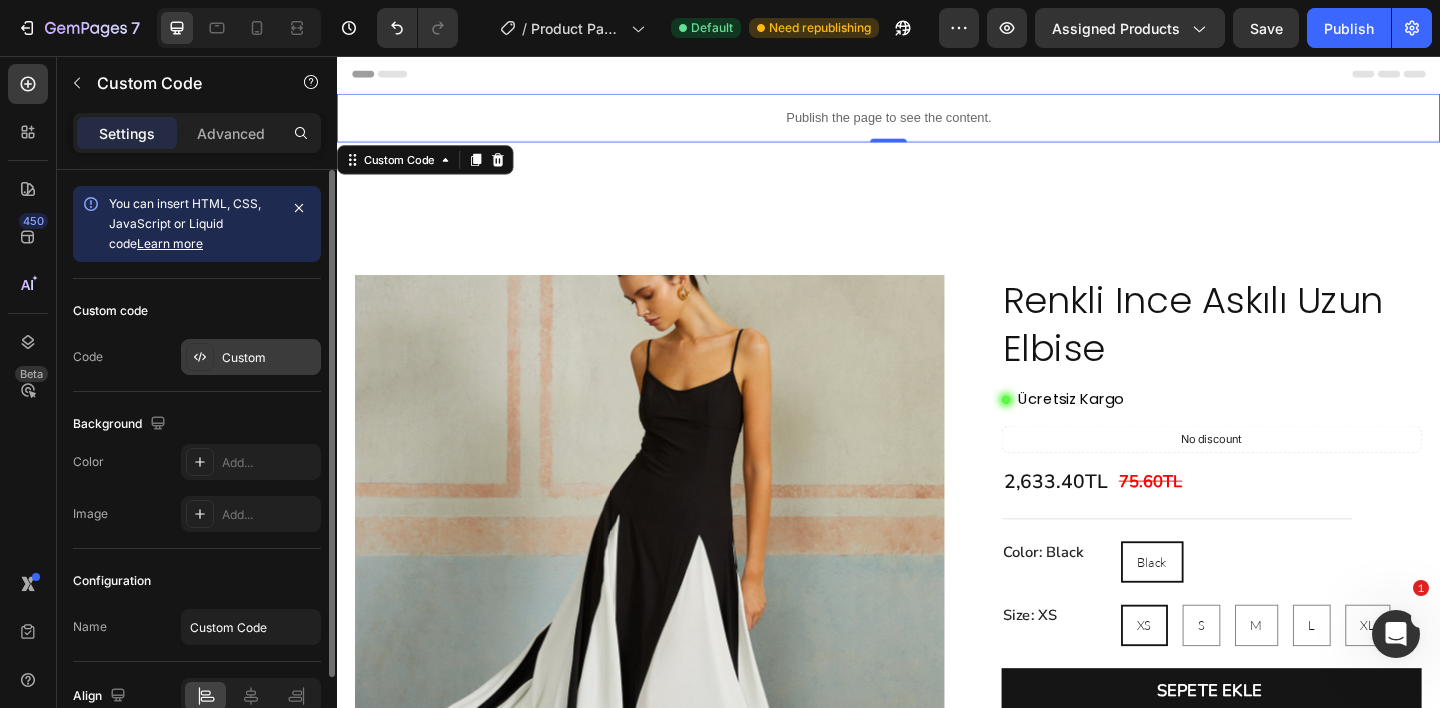 click on "Custom" at bounding box center (269, 358) 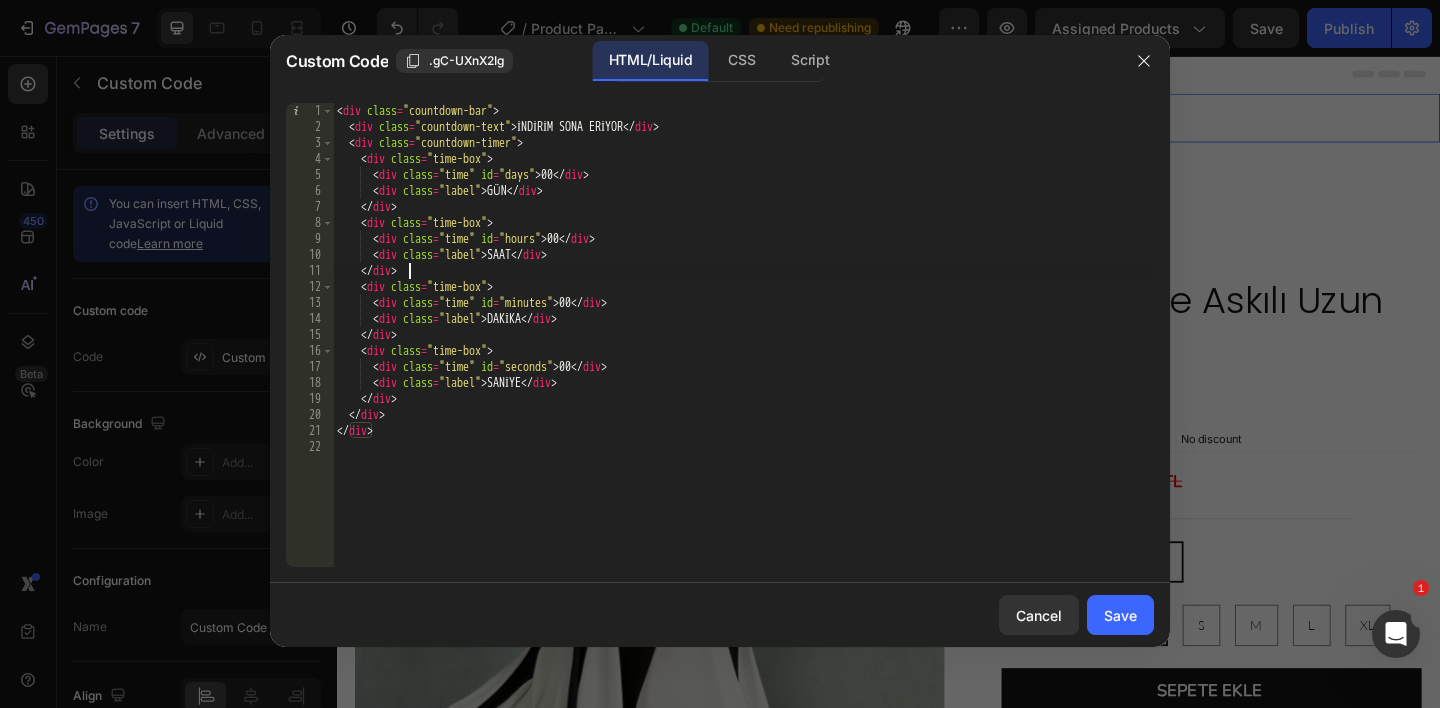 click on "< div   class = "countdown-bar" >    < div   class = "countdown-text" > İNDİRİM SONA ERİYOR </ div >    < div   class = "countdown-timer" >      < div   class = "time-box" >         < div   class = "time"   id = "days" > 00 </ div >         < div   class = "label" > GÜN </ div >      </ div >      < div   class = "time-box" >         < div   class = "time"   id = "hours" > 00 </ div >         < div   class = "label" > SAAT </ div >      </ div >      < div   class = "time-box" >         < div   class = "time"   id = "minutes" > 00 </ div >         < div   class = "label" > DAKİKA </ div >      </ div >      < div   class = "time-box" >         < div   class = "time"   id = "seconds" > 00 </ div >         < div   class = "label" > SANİYE </ div >      </ div >    </ div > </ div >" at bounding box center (743, 351) 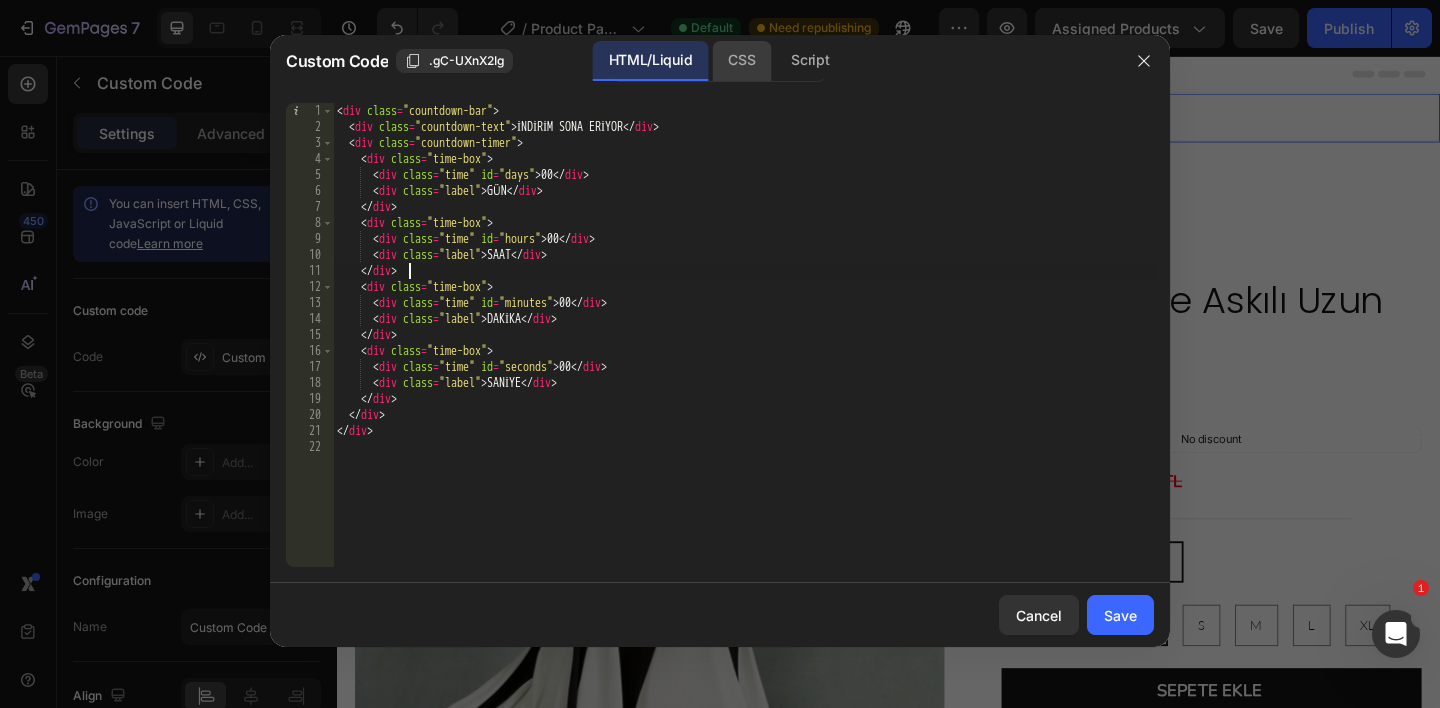 click on "CSS" 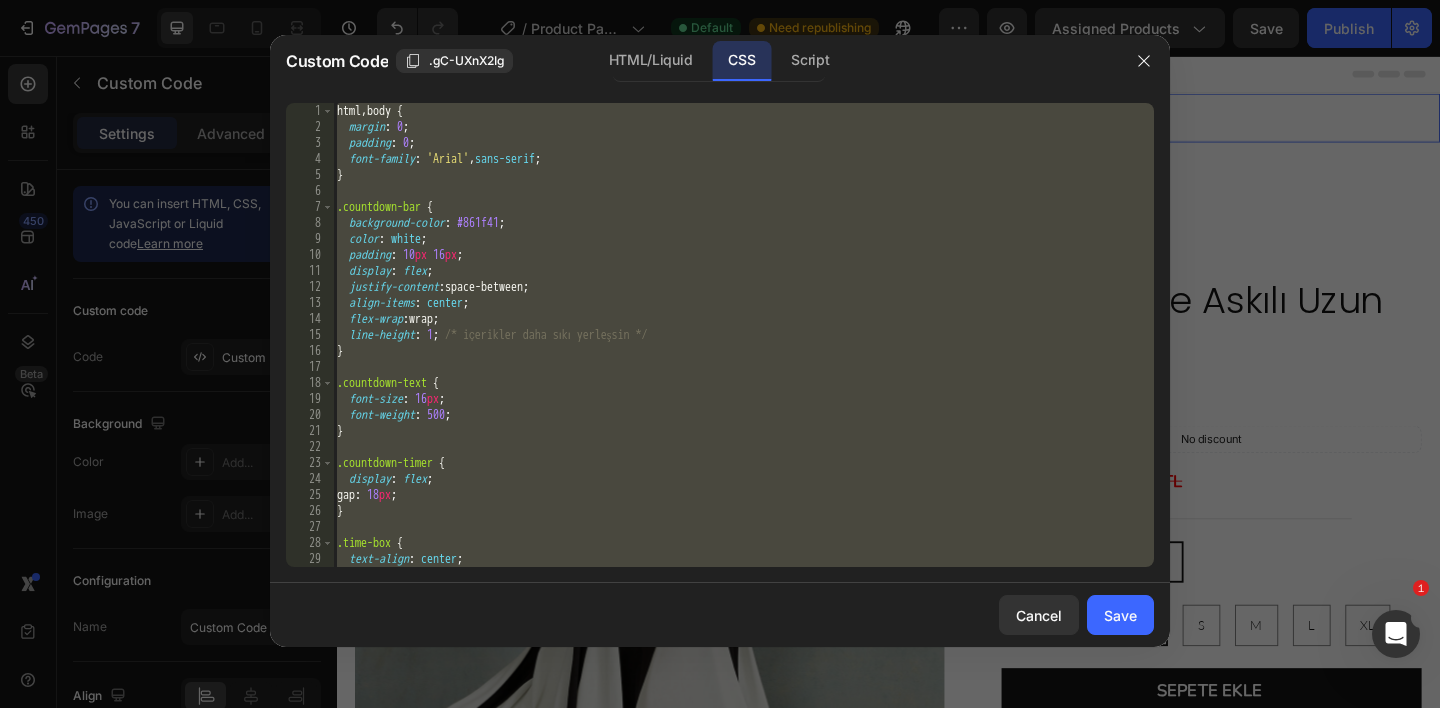 click on "html ,  body   {    margin :   0 ;    padding :   0 ;    font-family :   ' Arial ' ,  sans-serif ; } .countdown-bar   {    background-color :   #861f41 ;    color :   white ;    padding :   10 px   16 px ;    display :   flex ;    justify-content :  space-between ;    align-items :   center ;    flex-wrap :  wrap ;    line-height :   1 ;   /* içerikler daha sıkı yerleşsin */ } .countdown-text   {    font-size :   16 px ;    font-weight :   500 ; } .countdown-timer   {    display :   flex ;   gap :   18 px ; } .time-box   {    text-align :   center ; }" at bounding box center [743, 351] 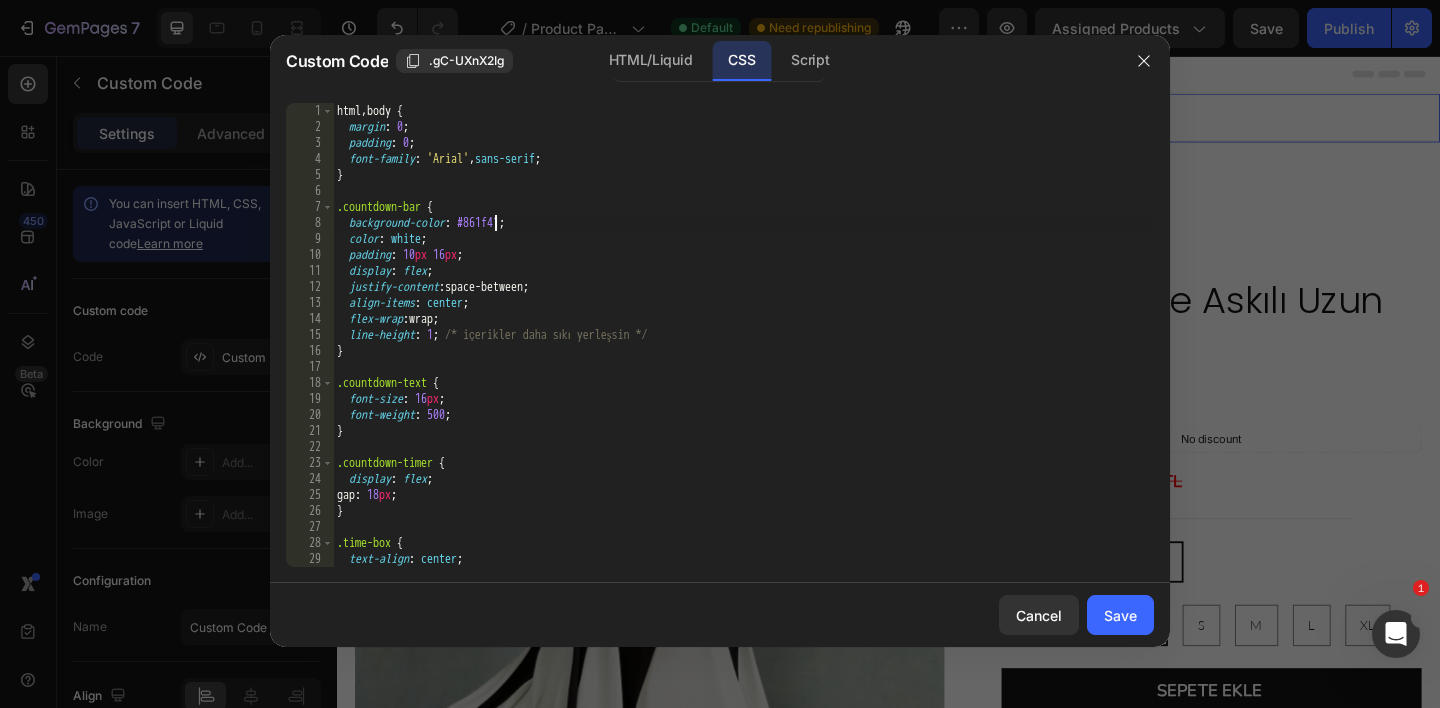 click on "html ,  body   {    margin :   0 ;    padding :   0 ;    font-family :   ' Arial ' ,  sans-serif ; } .countdown-bar   {    background-color :   #861f41 ;    color :   white ;    padding :   10 px   16 px ;    display :   flex ;    justify-content :  space-between ;    align-items :   center ;    flex-wrap :  wrap ;    line-height :   1 ;   /* içerikler daha sıkı yerleşsin */ } .countdown-text   {    font-size :   16 px ;    font-weight :   500 ; } .countdown-timer   {    display :   flex ;   gap :   18 px ; } .time-box   {    text-align :   center ; }" at bounding box center [743, 351] 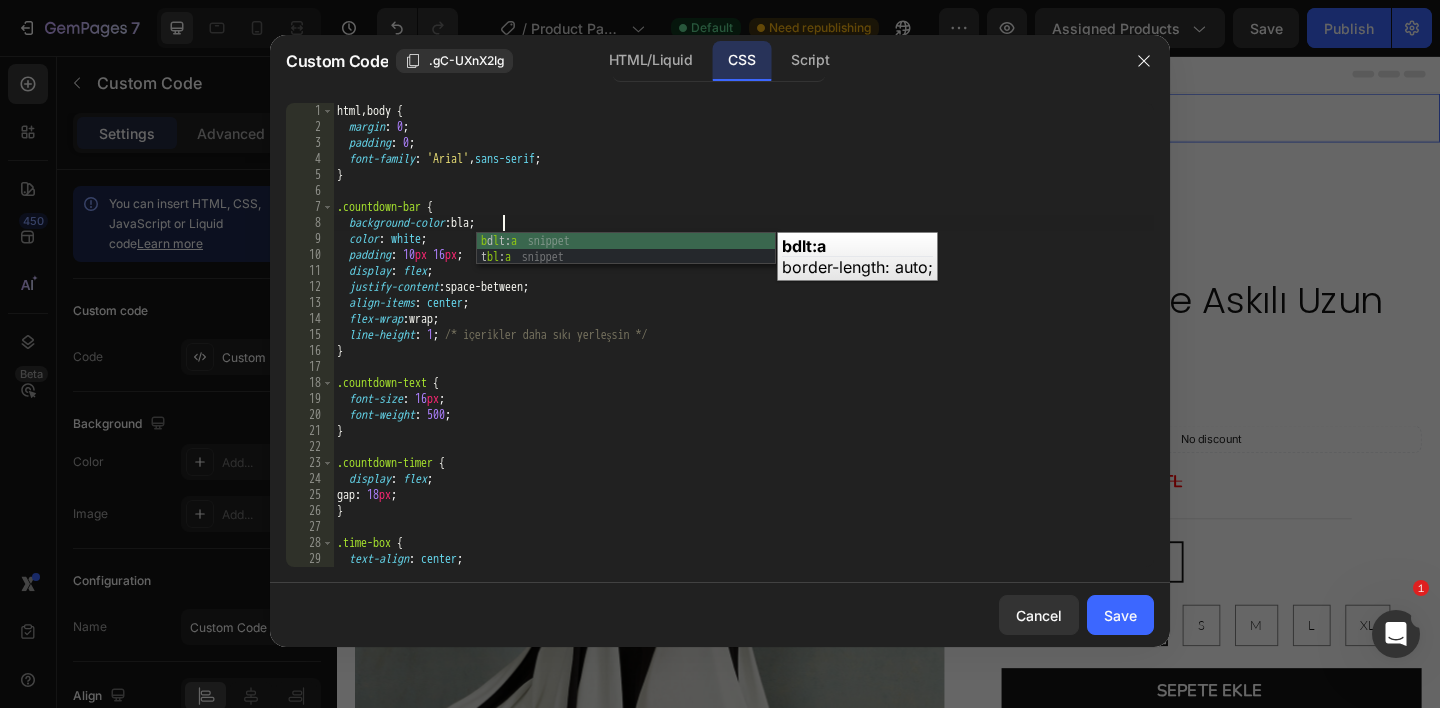 scroll, scrollTop: 0, scrollLeft: 15, axis: horizontal 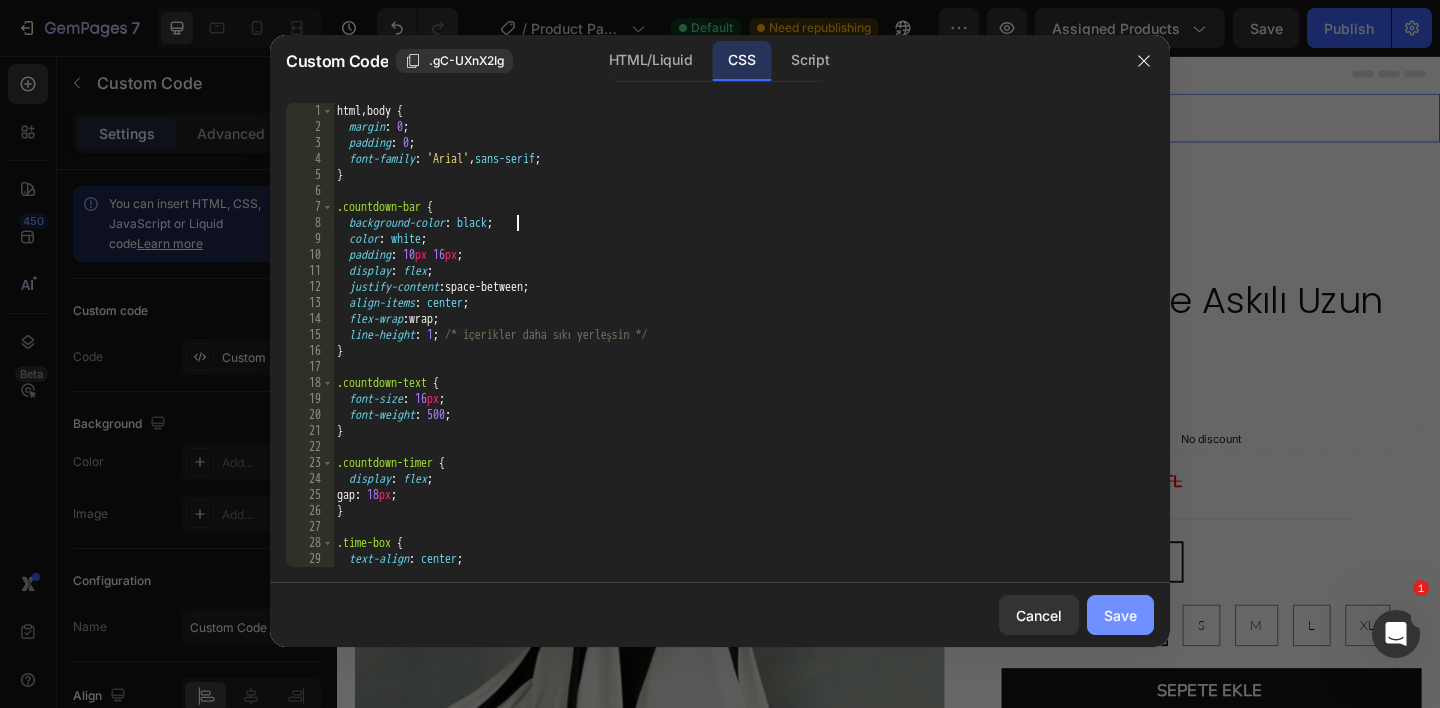 type on "background-color: black;" 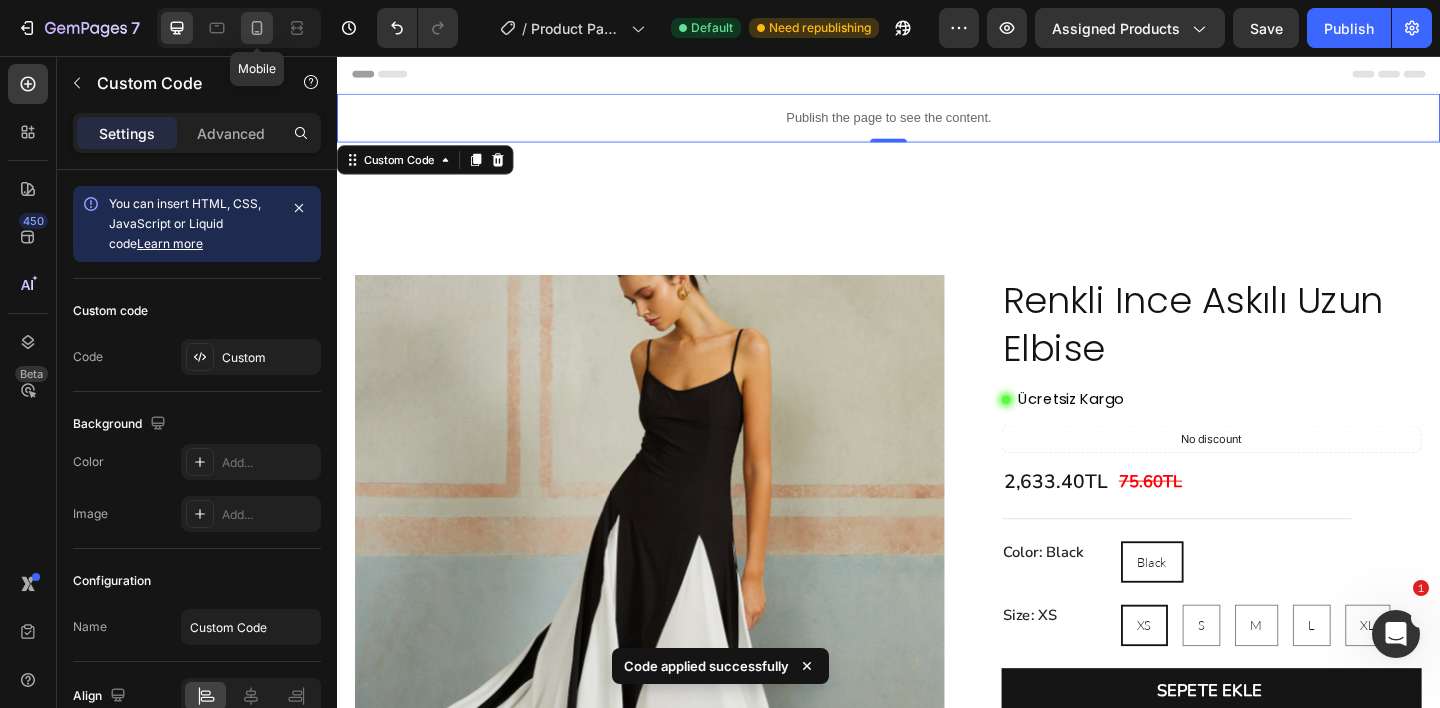 click 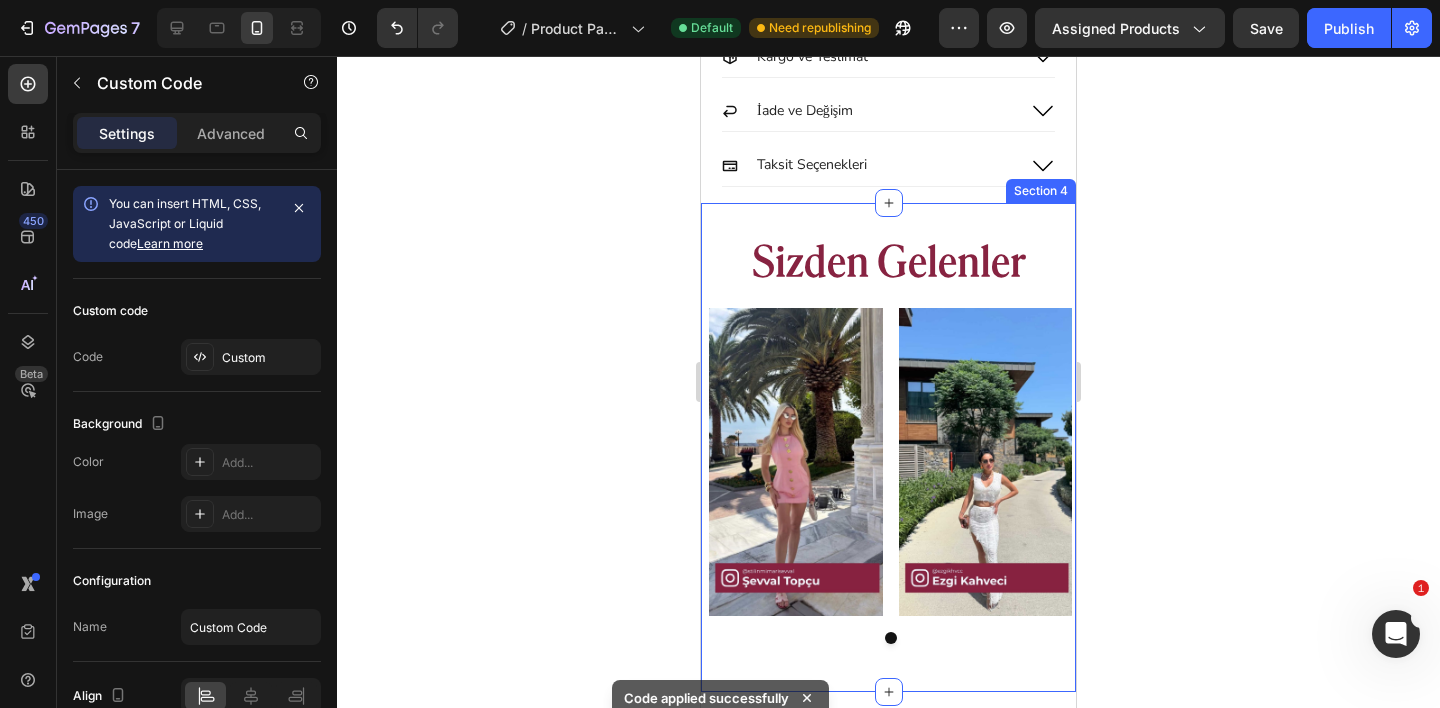 scroll, scrollTop: 1788, scrollLeft: 0, axis: vertical 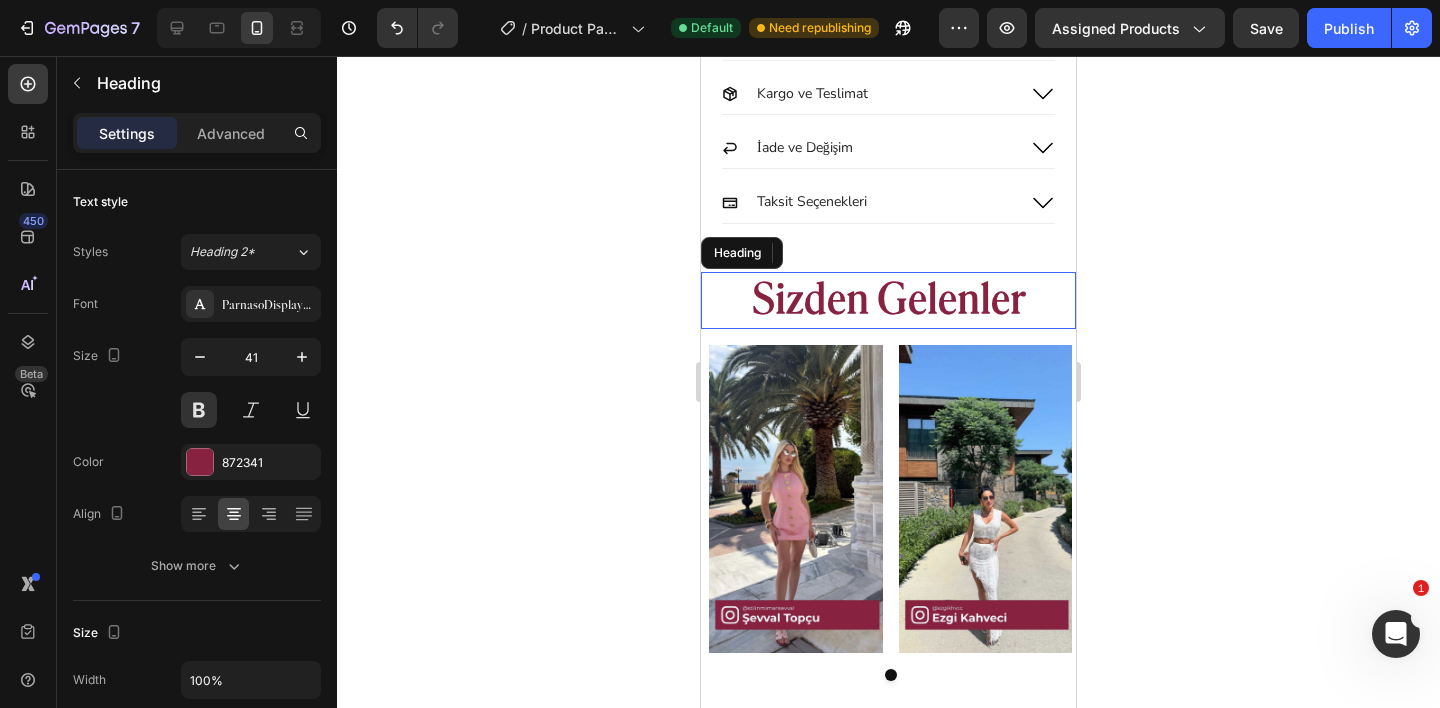 click on "Sizden Gelenler" at bounding box center [888, 300] 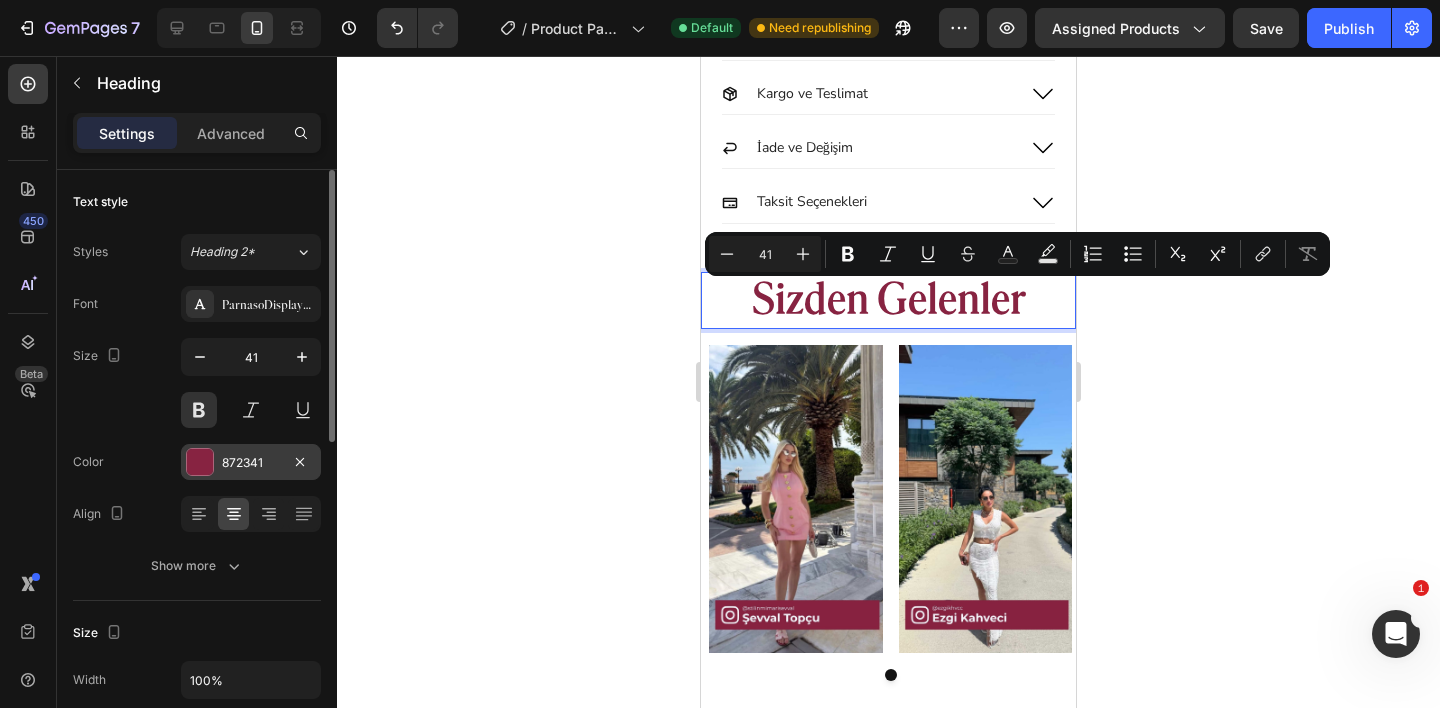 click on "872341" at bounding box center [251, 463] 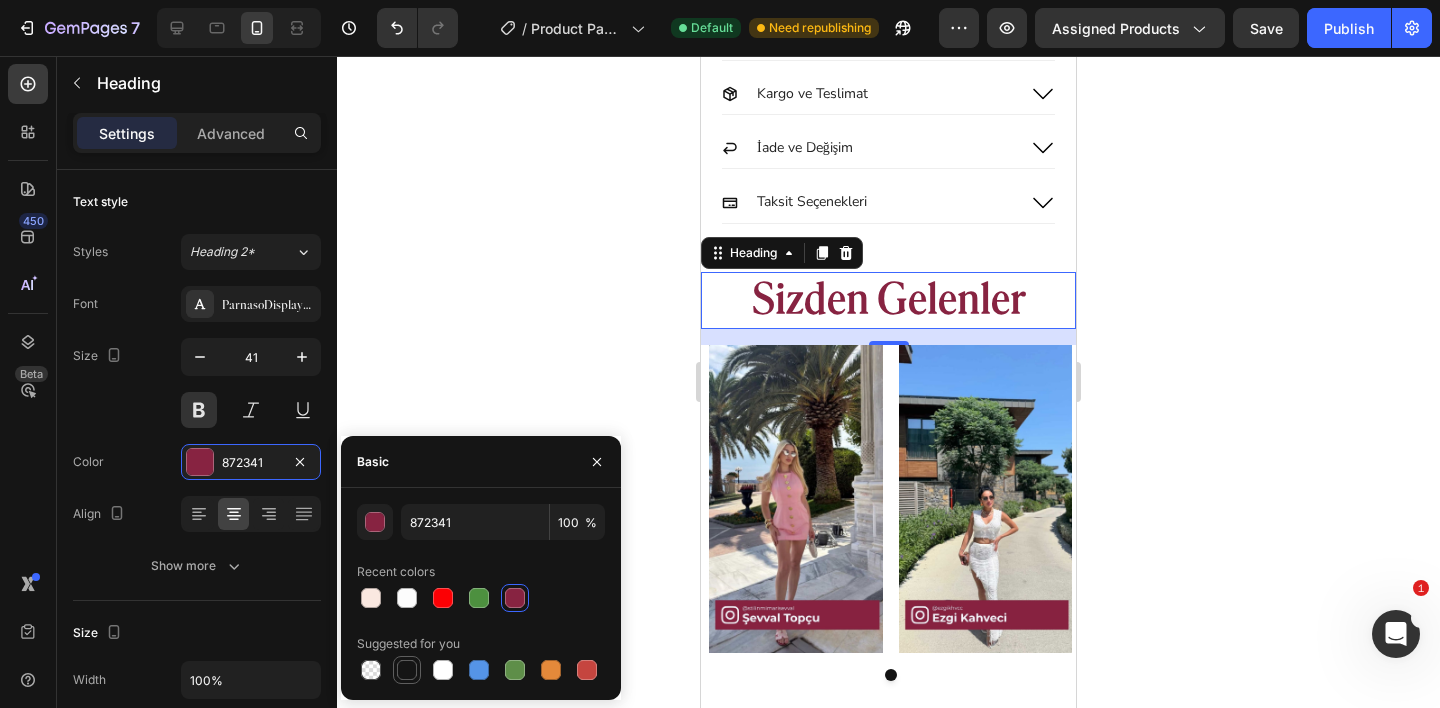 click at bounding box center (407, 670) 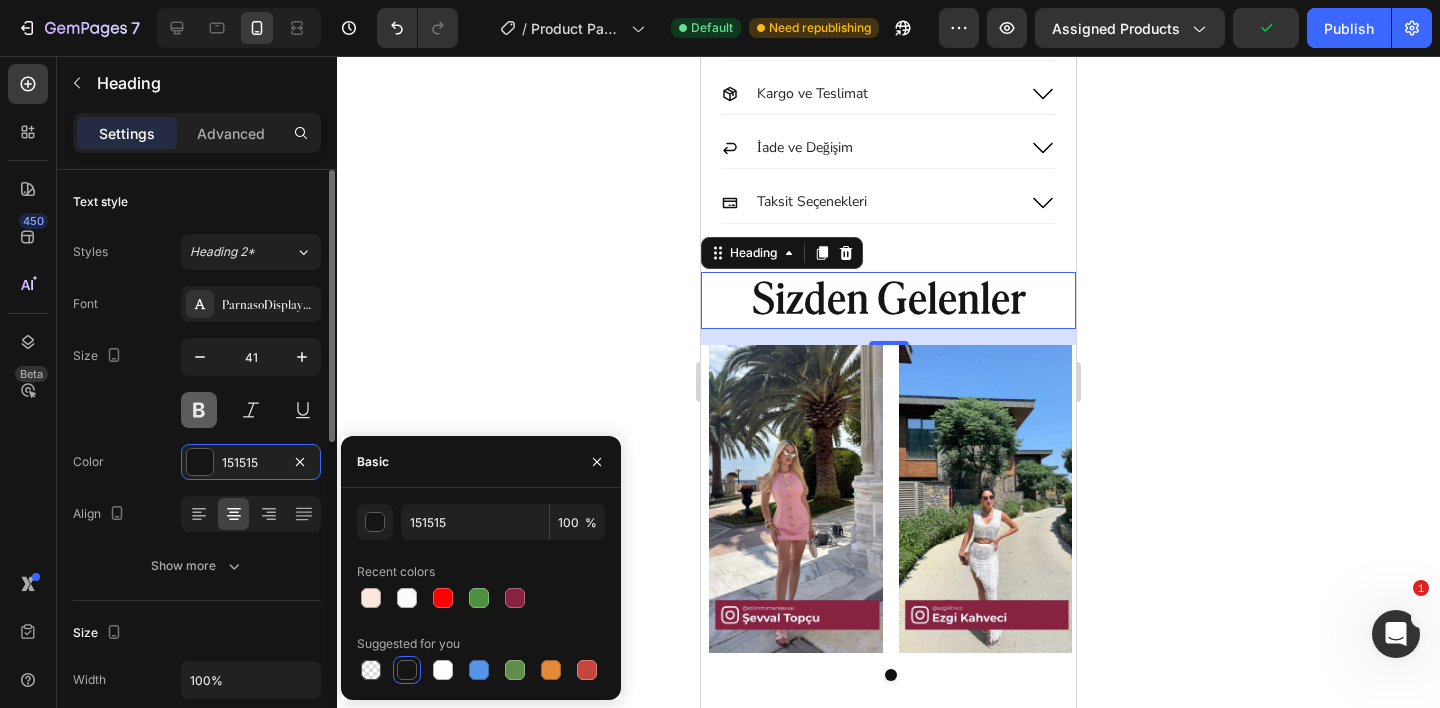 click at bounding box center [199, 410] 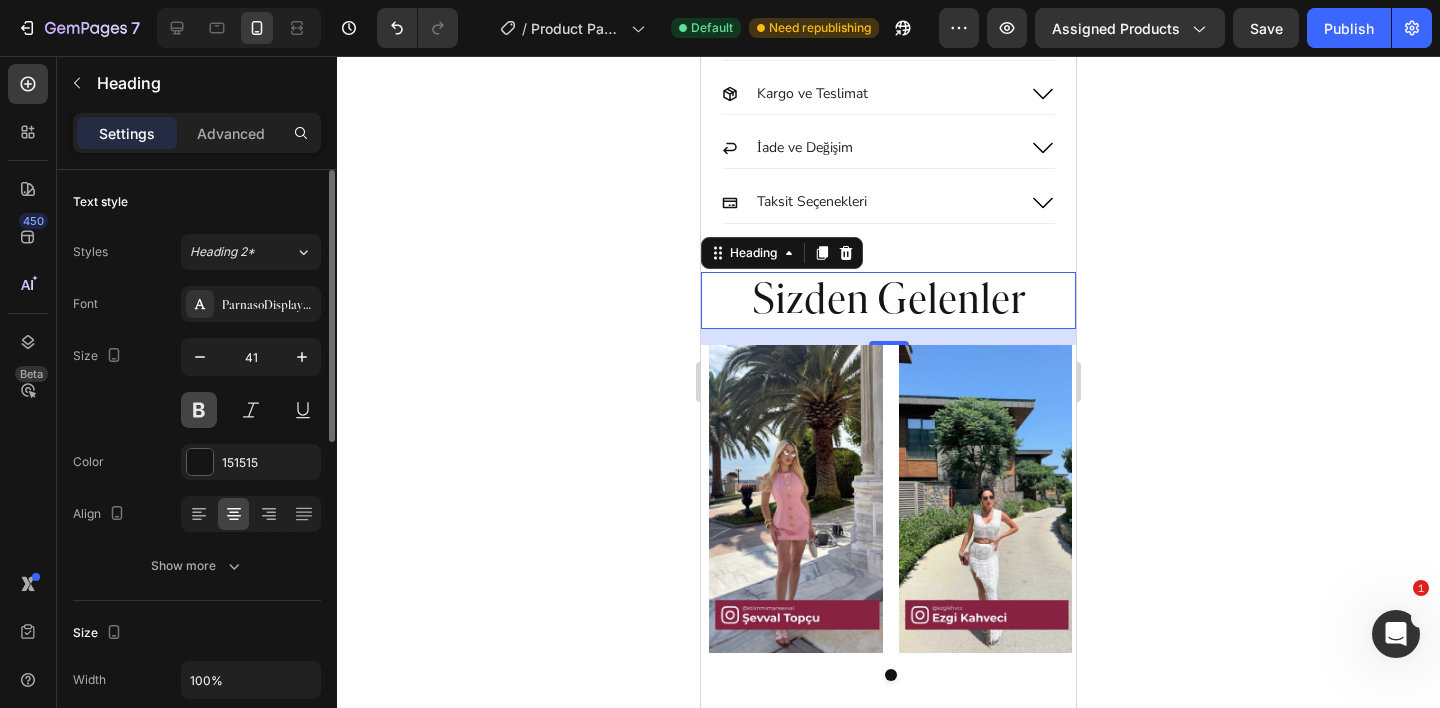 click at bounding box center [199, 410] 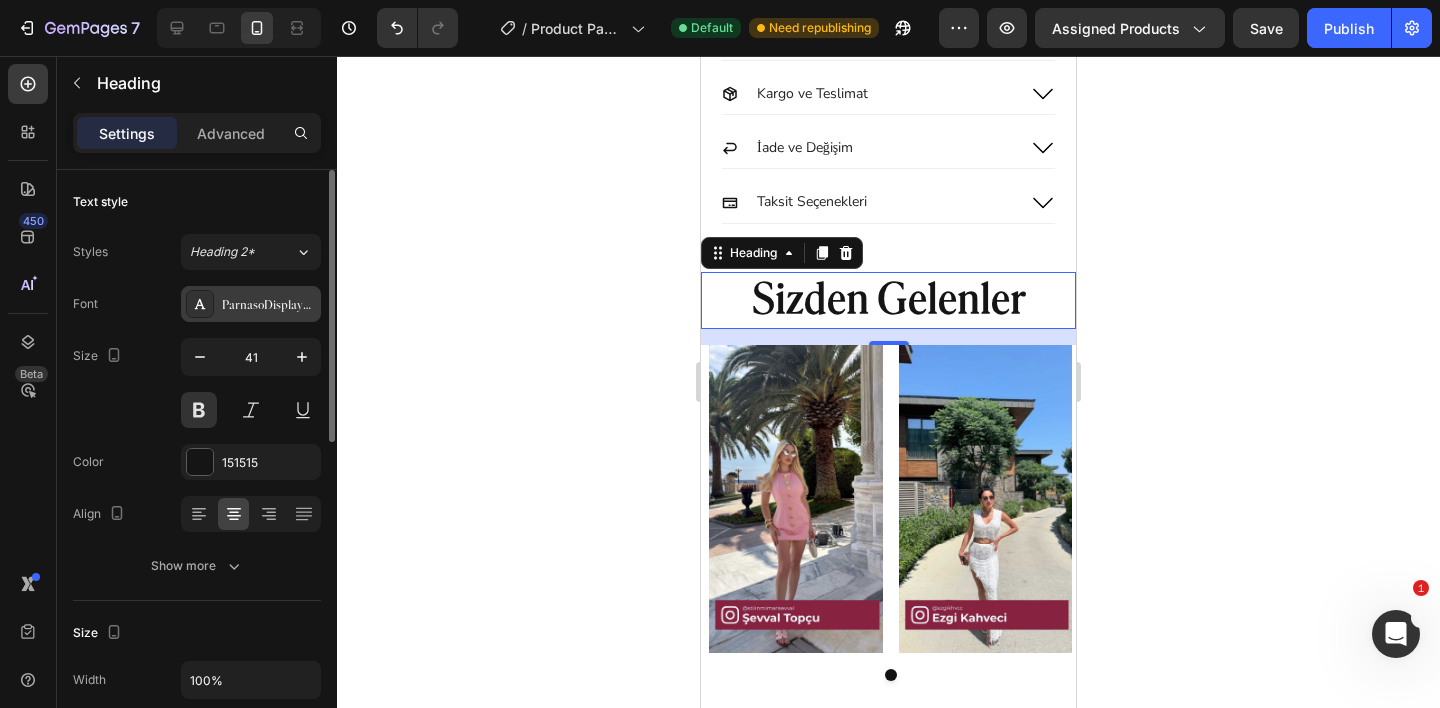 click on "ParnasoDisplayTrial" at bounding box center [269, 305] 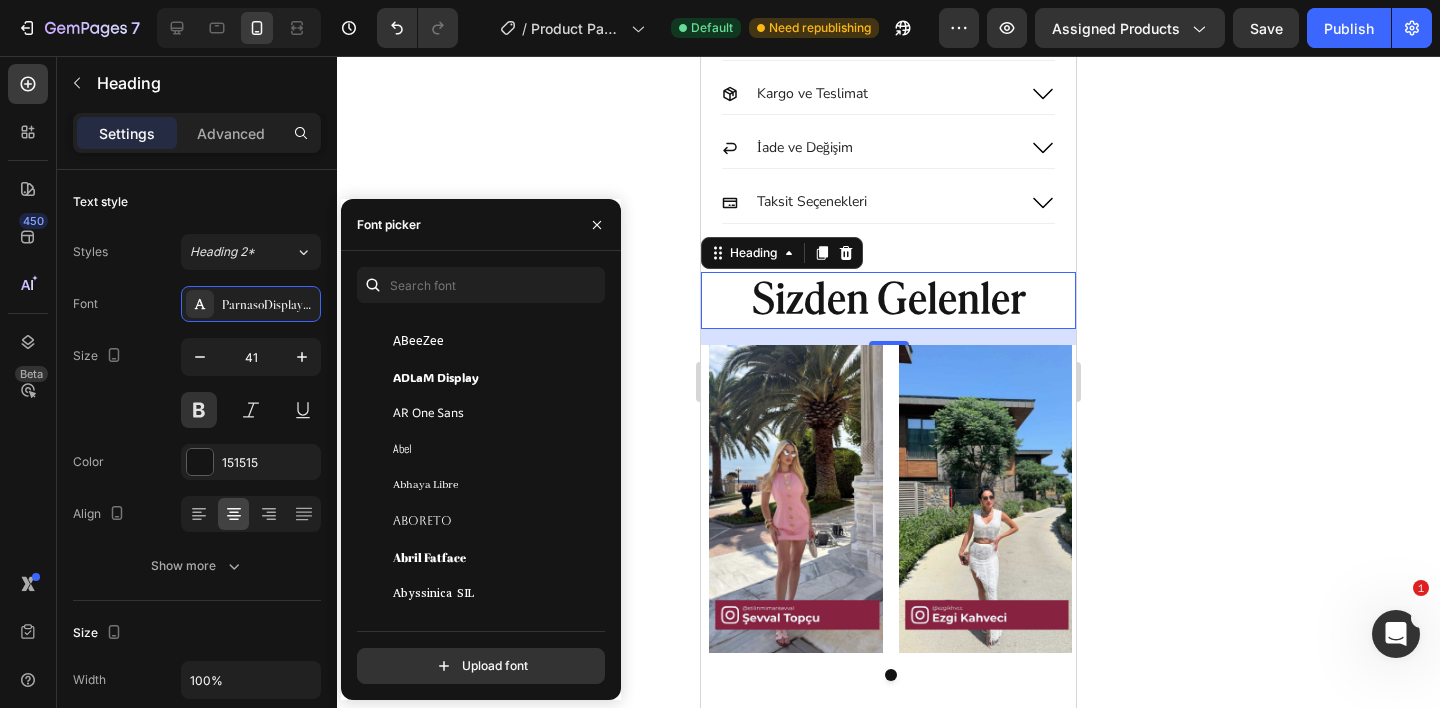 scroll, scrollTop: 384, scrollLeft: 0, axis: vertical 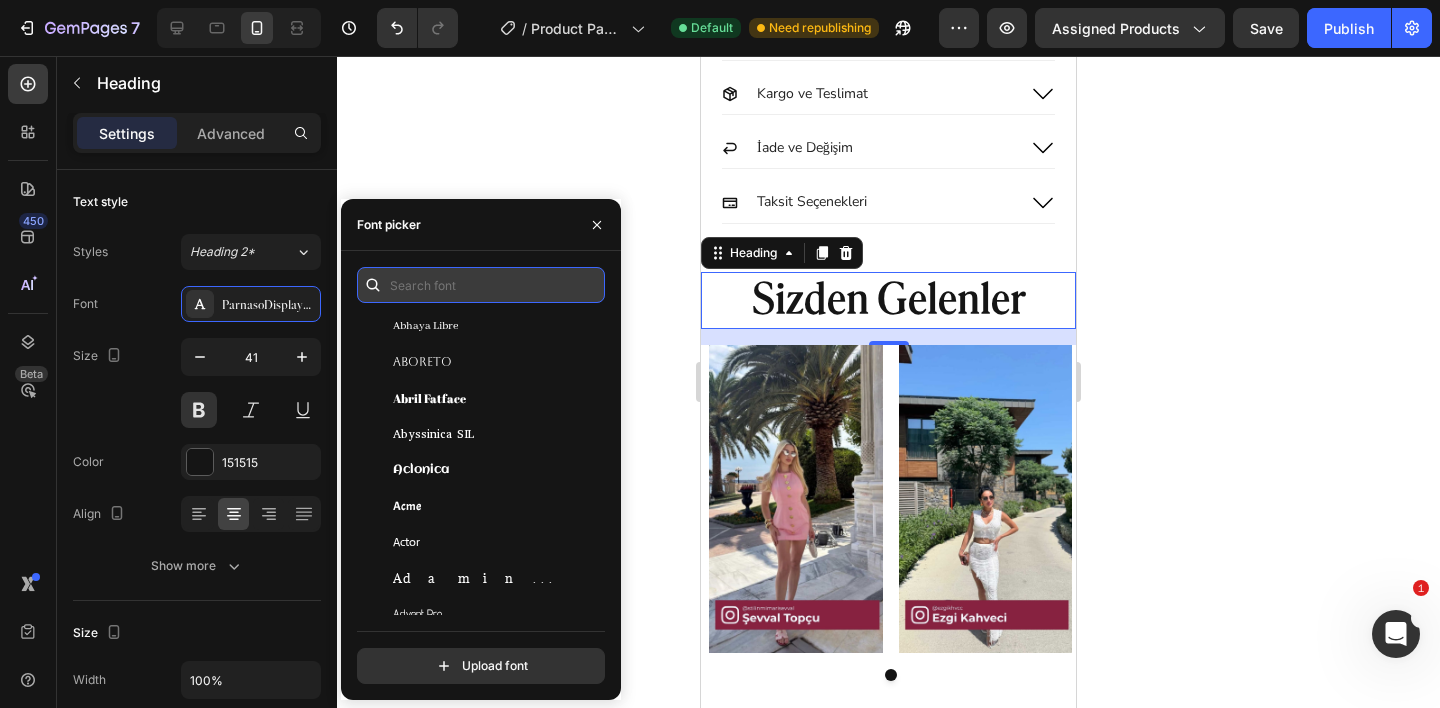 click at bounding box center (481, 285) 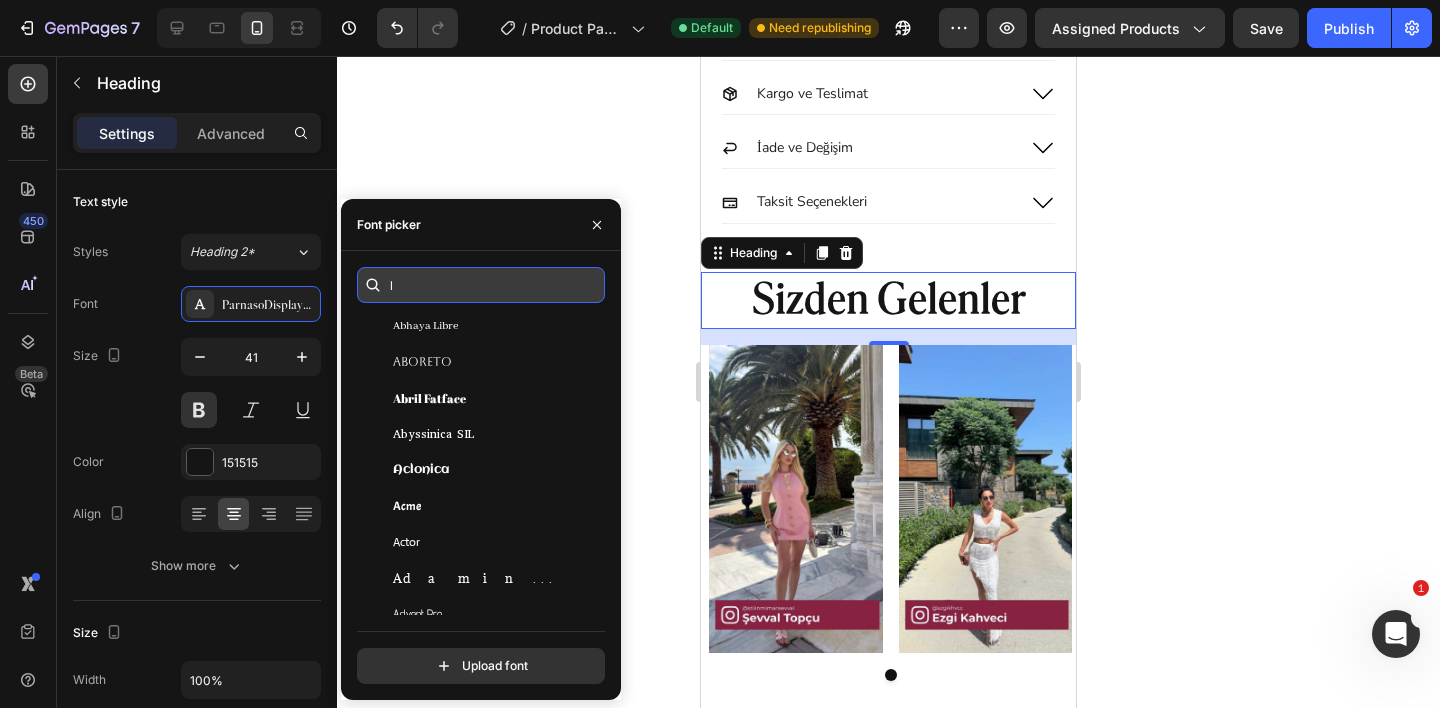 scroll, scrollTop: 0, scrollLeft: 0, axis: both 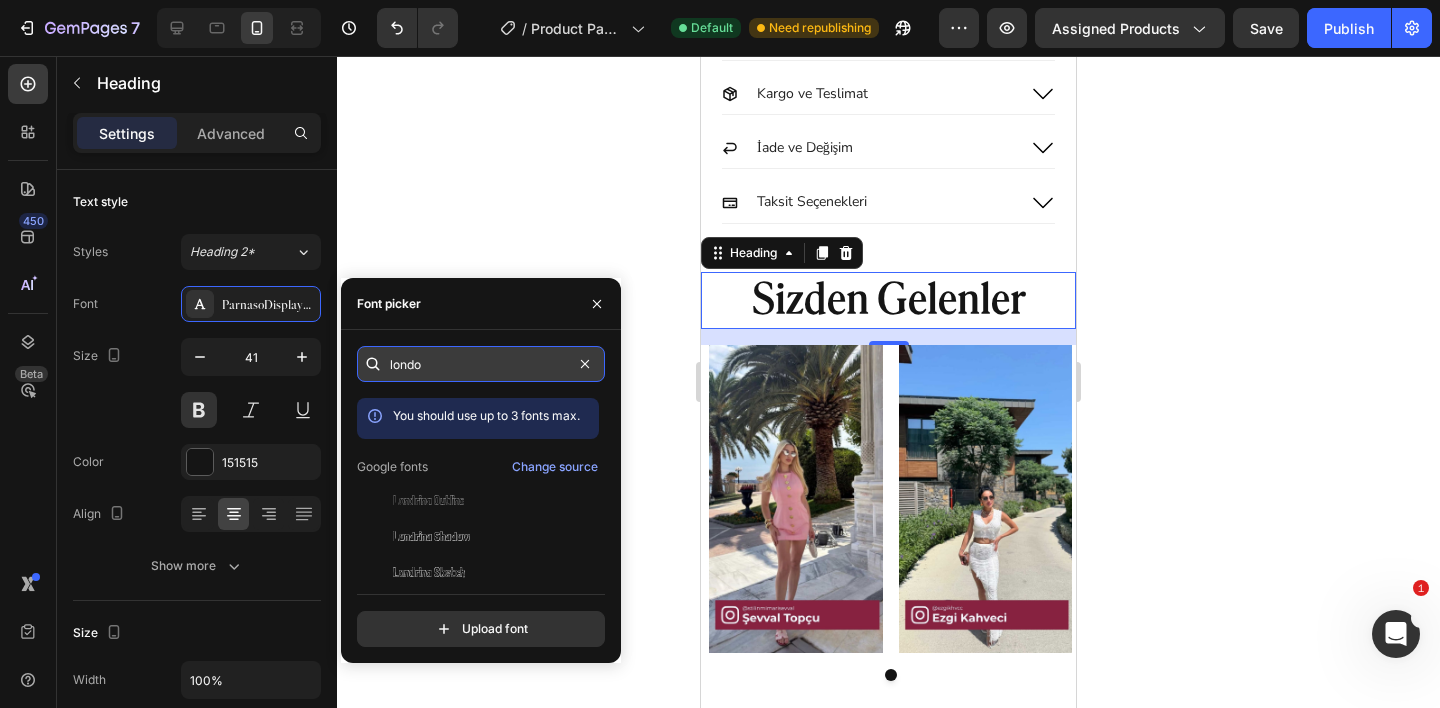 type on "london" 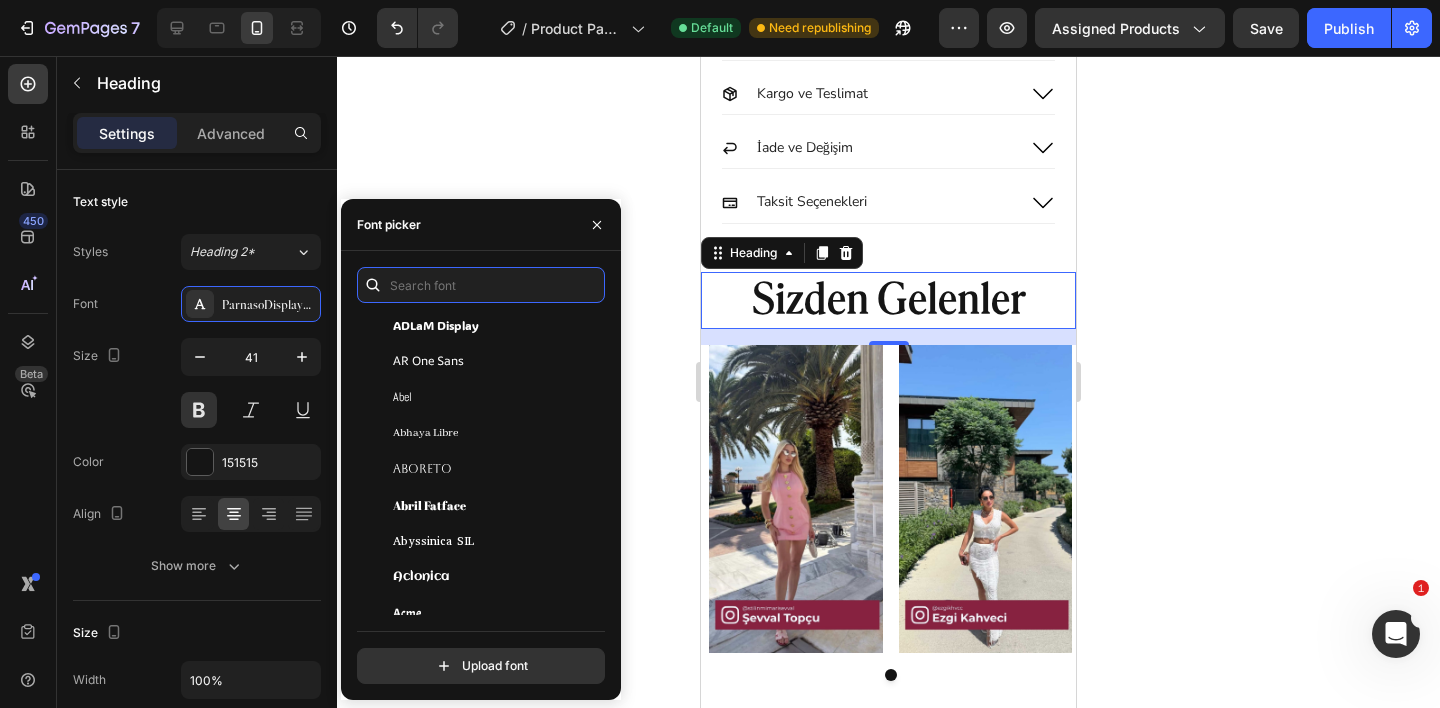 scroll, scrollTop: 473, scrollLeft: 0, axis: vertical 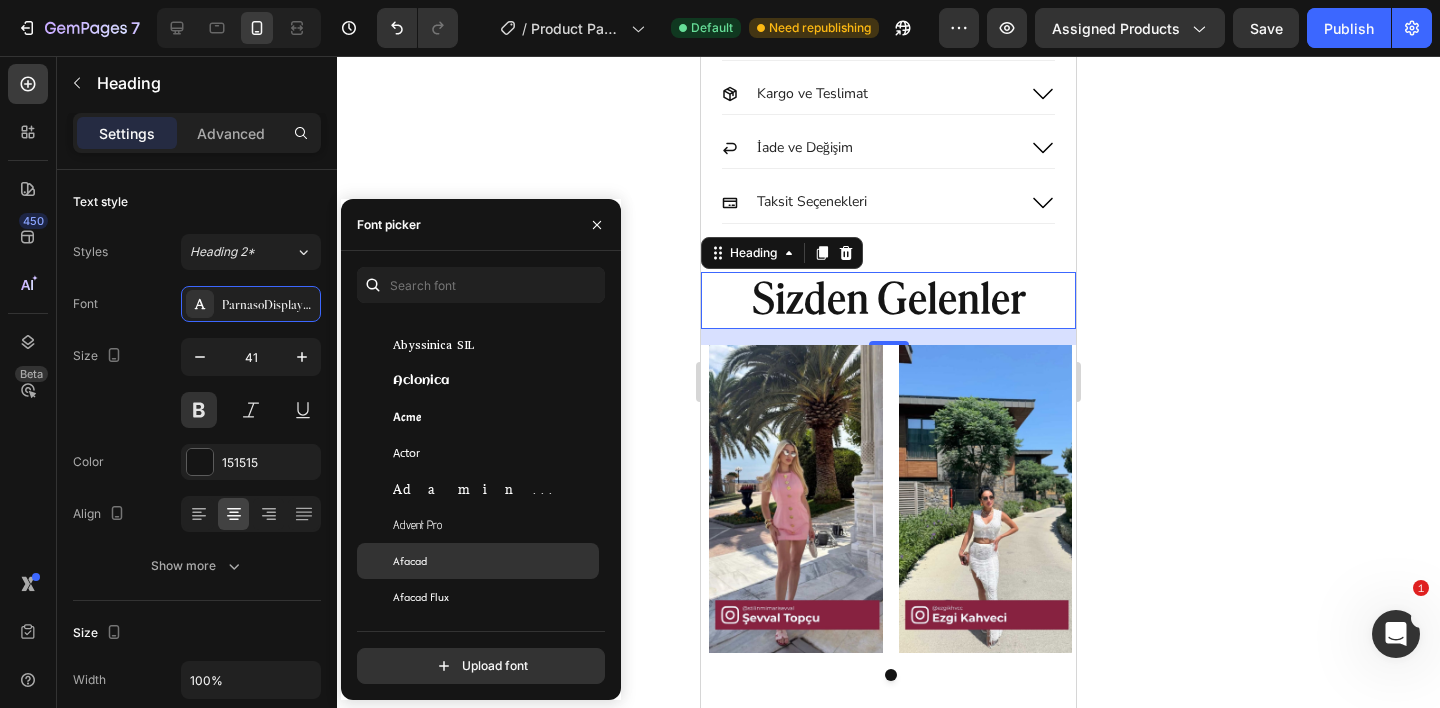 click on "Afacad" at bounding box center [494, 561] 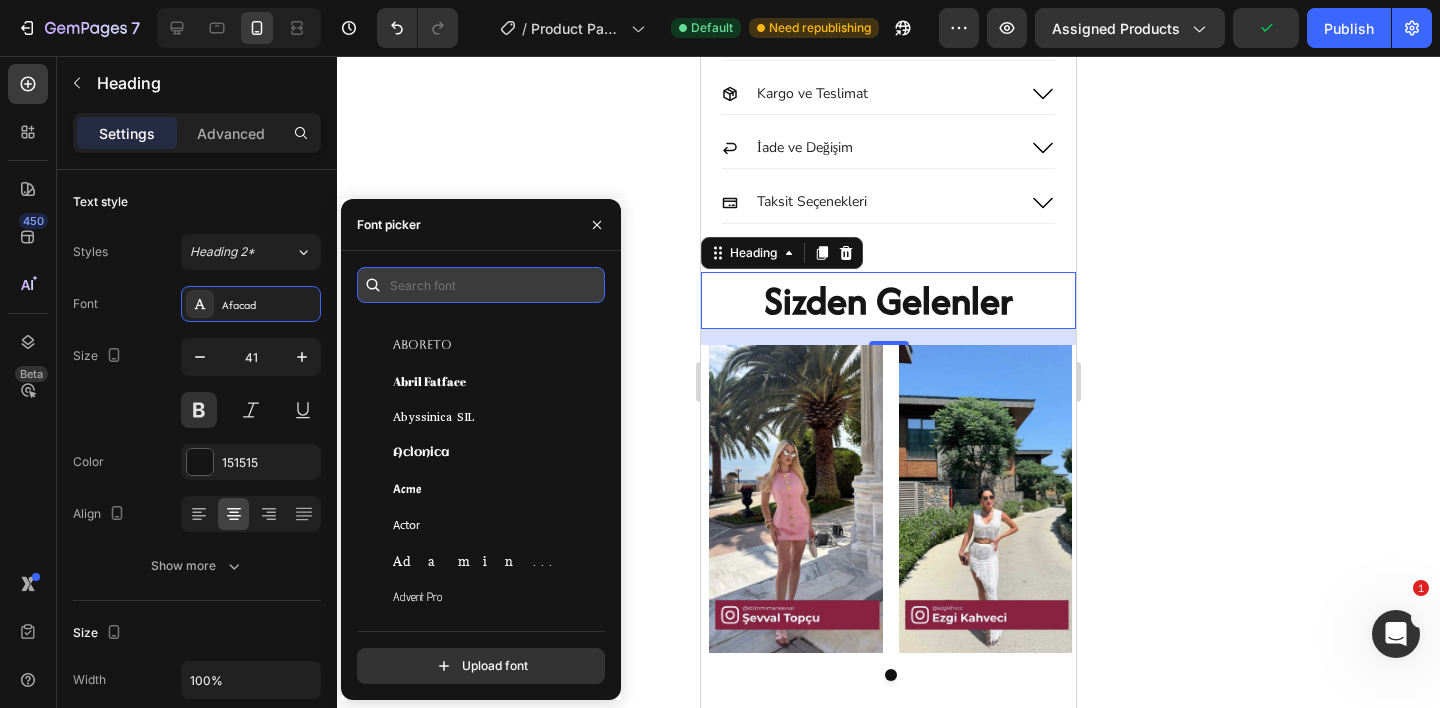 click at bounding box center (481, 285) 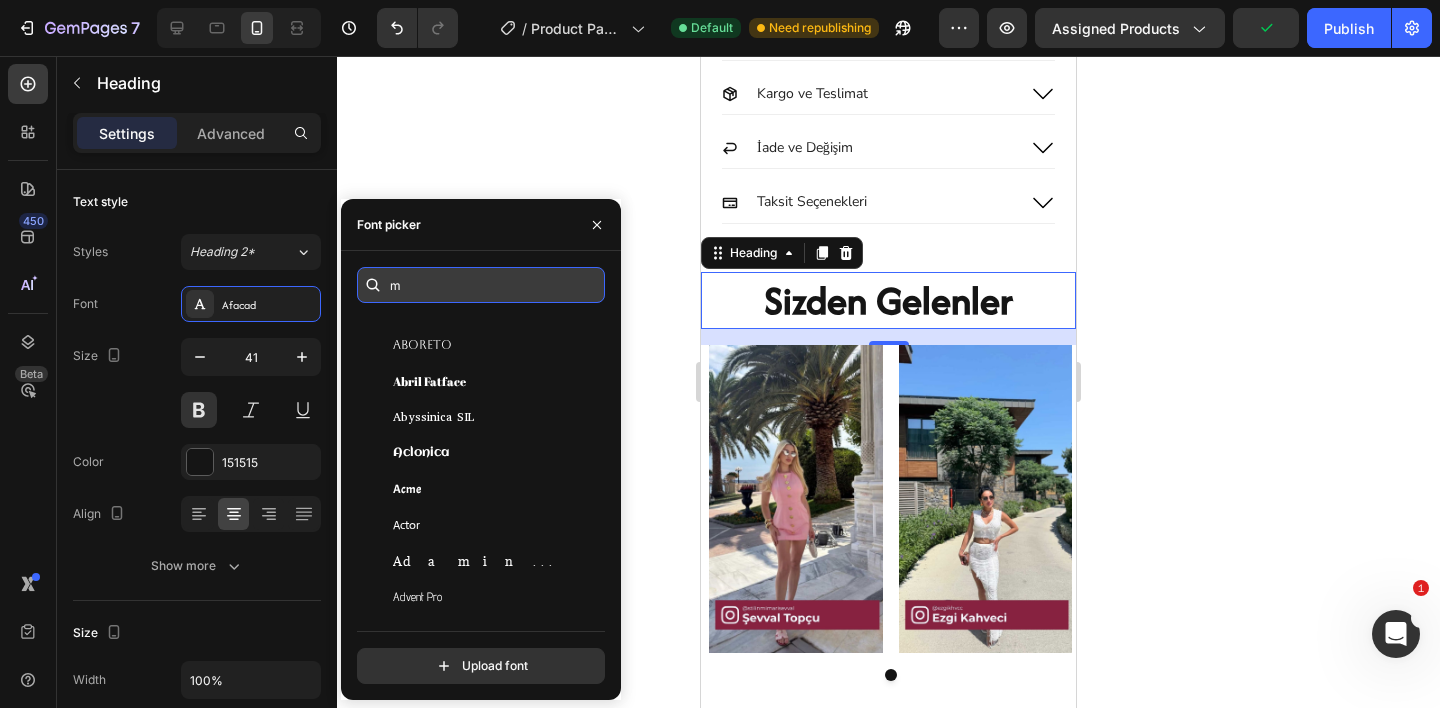 scroll, scrollTop: 0, scrollLeft: 0, axis: both 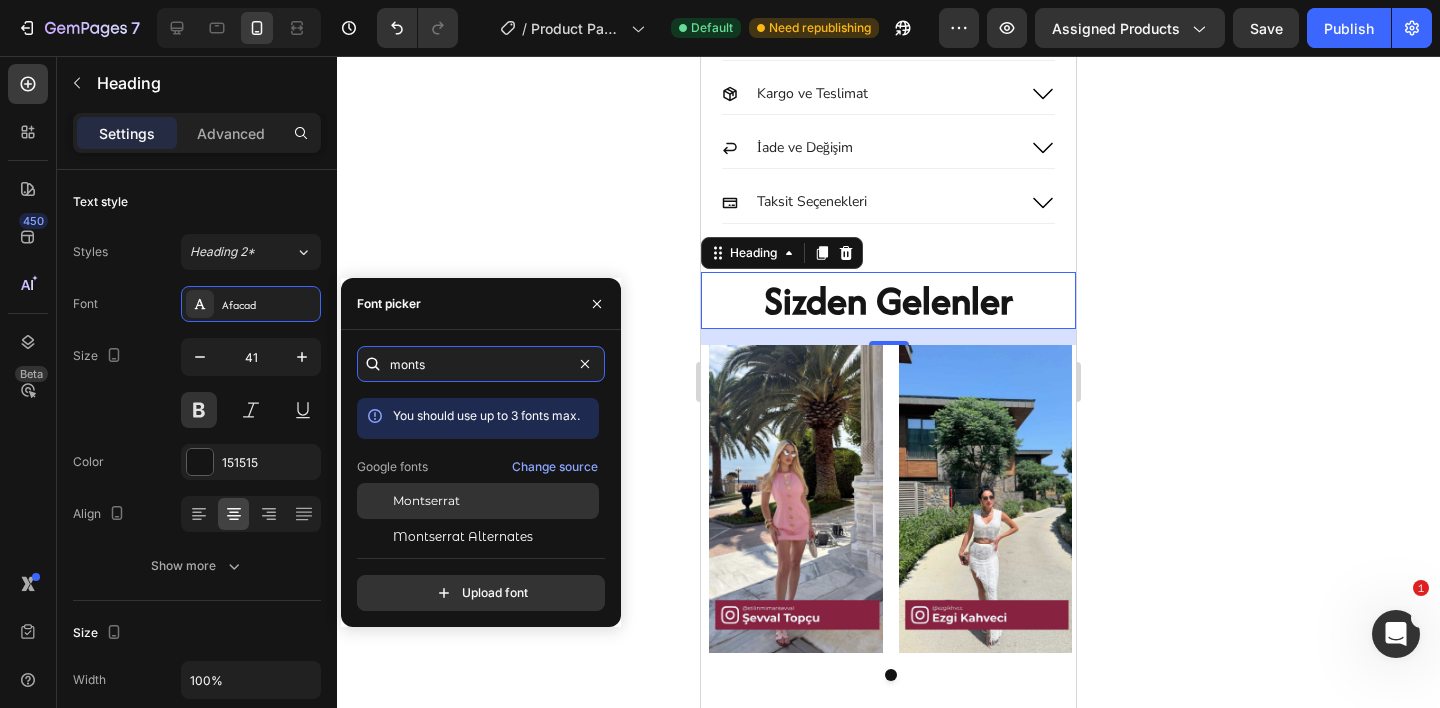 type on "monts" 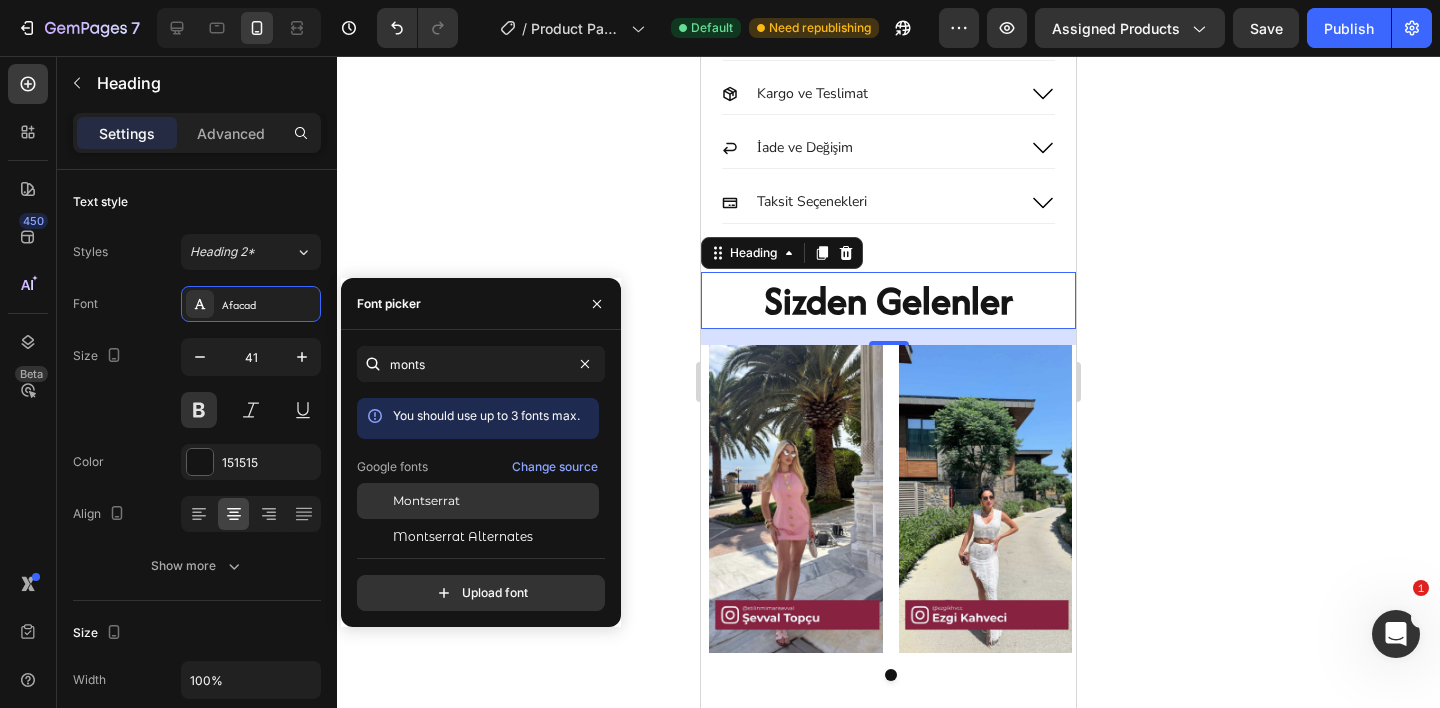 click on "Montserrat" at bounding box center (494, 501) 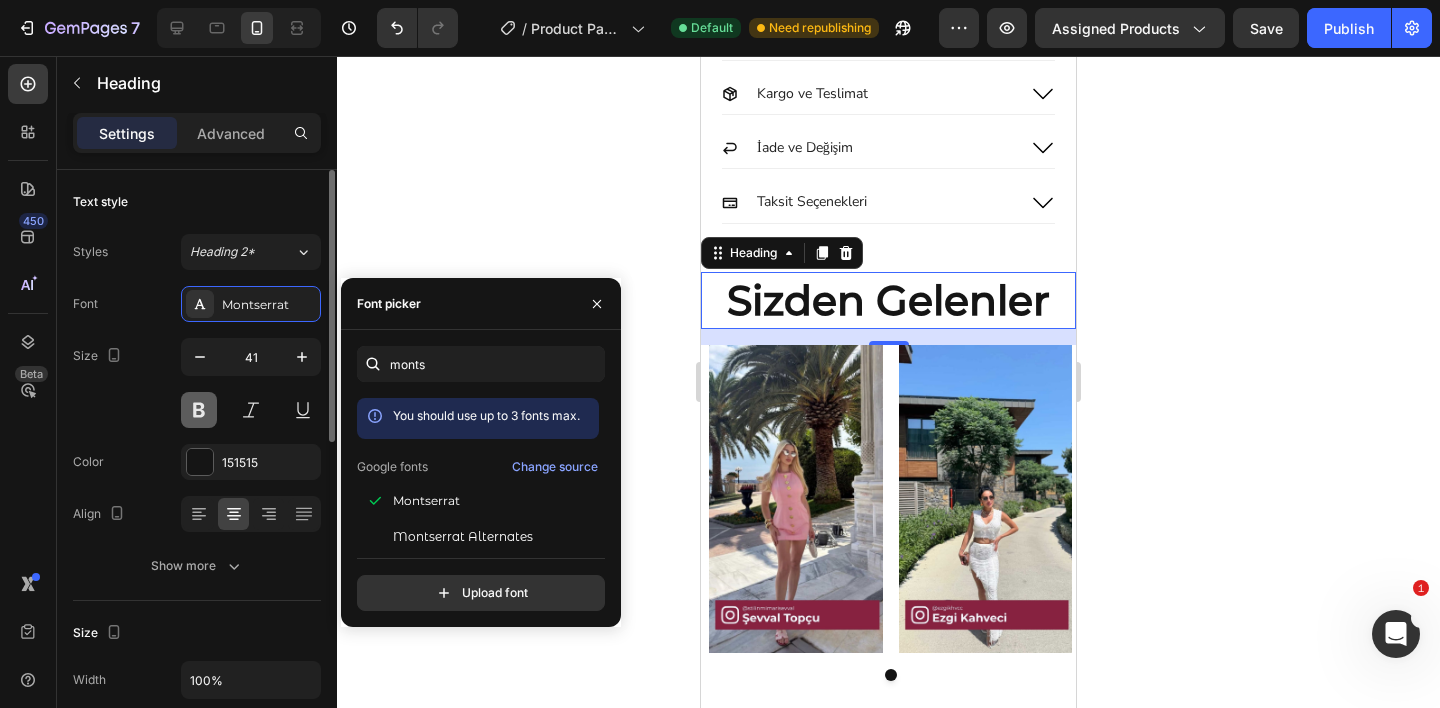 click at bounding box center [199, 410] 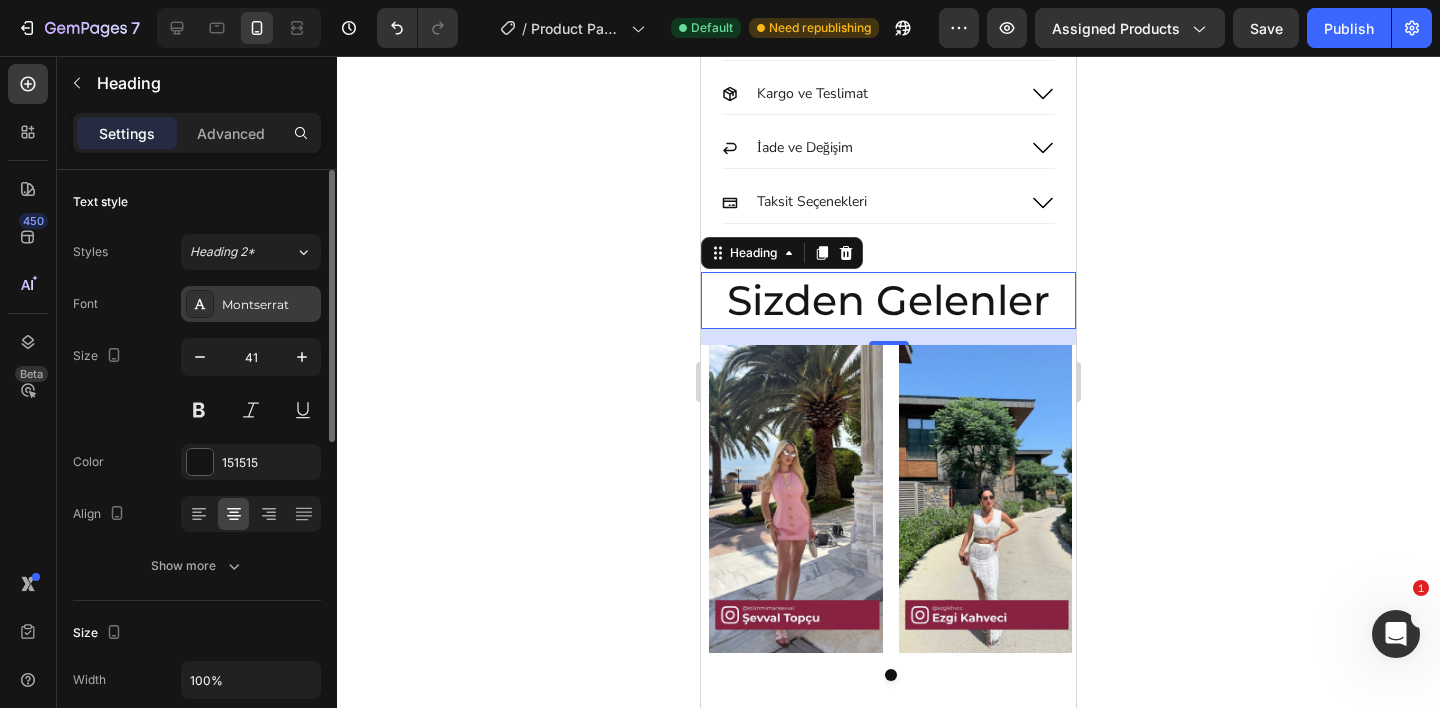 click on "Montserrat" at bounding box center (269, 305) 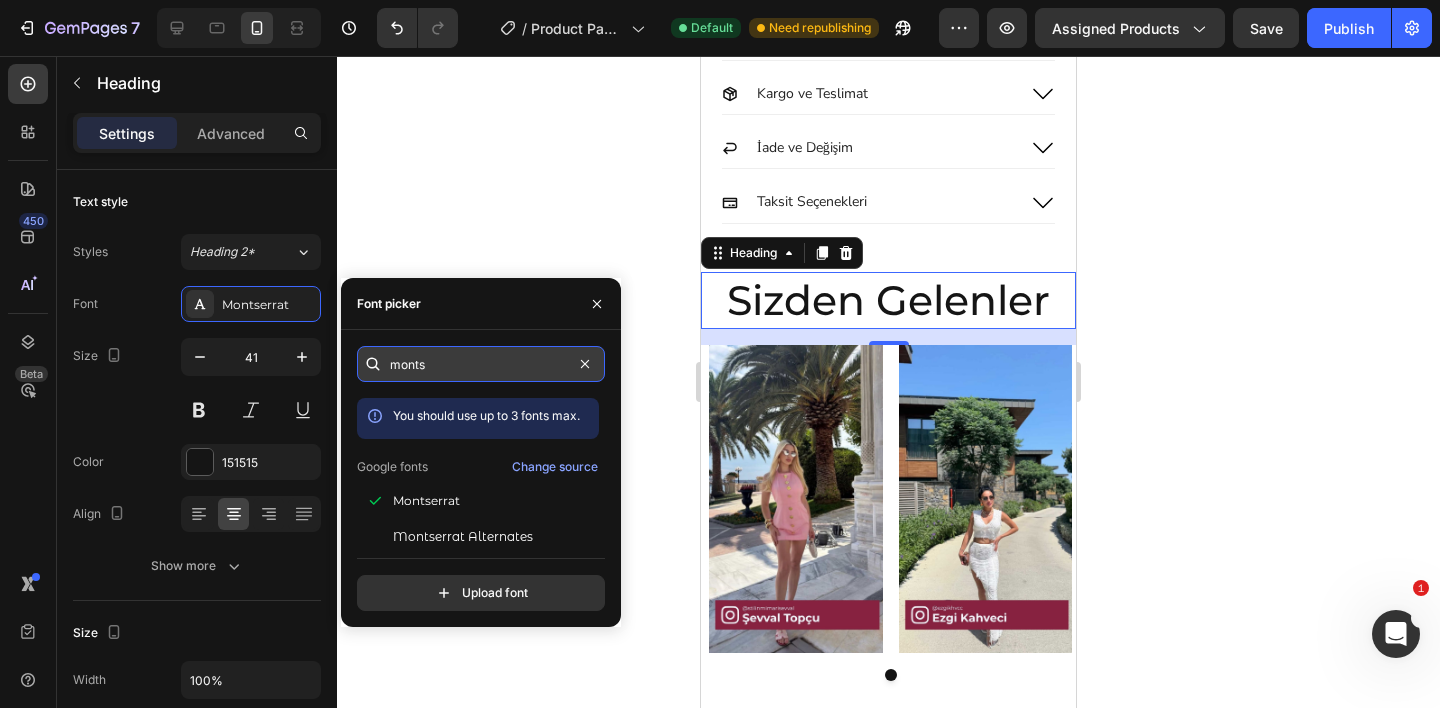 click on "monts" at bounding box center [481, 364] 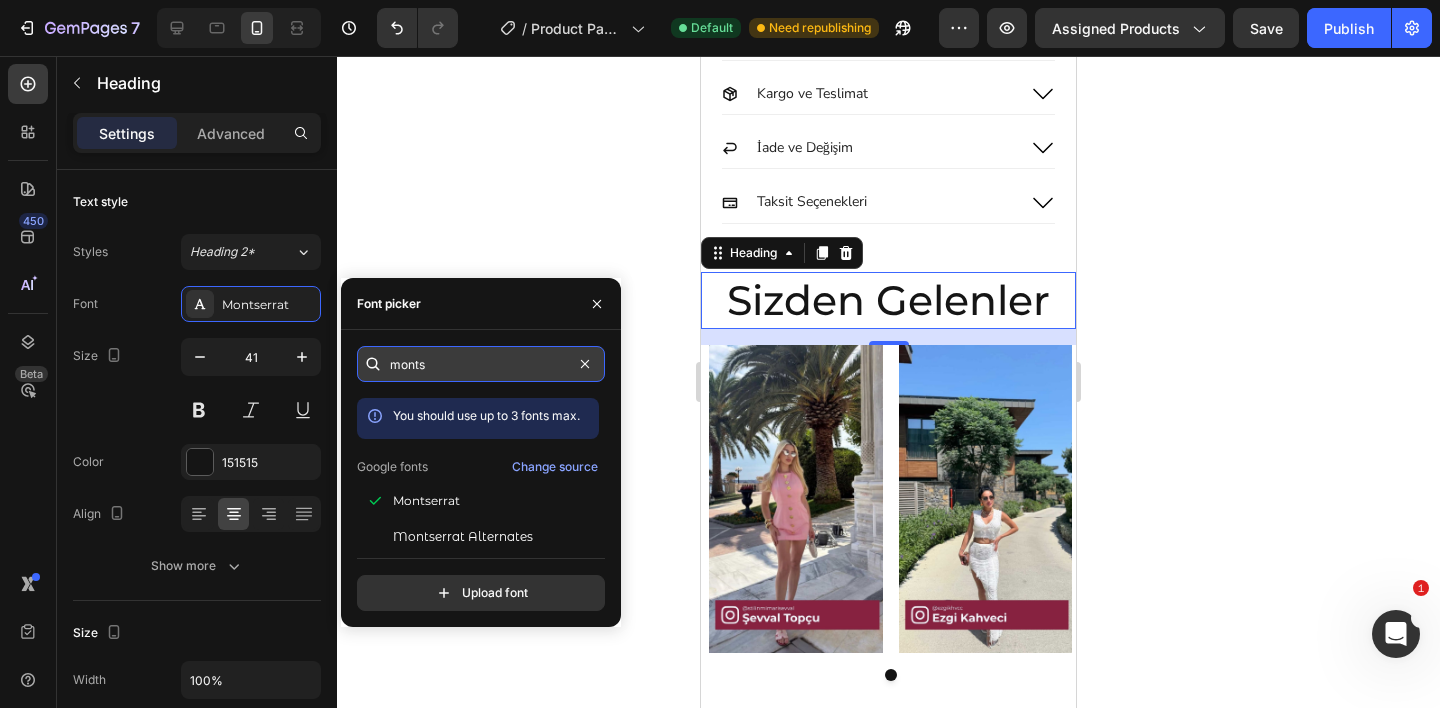 click on "monts" at bounding box center [481, 364] 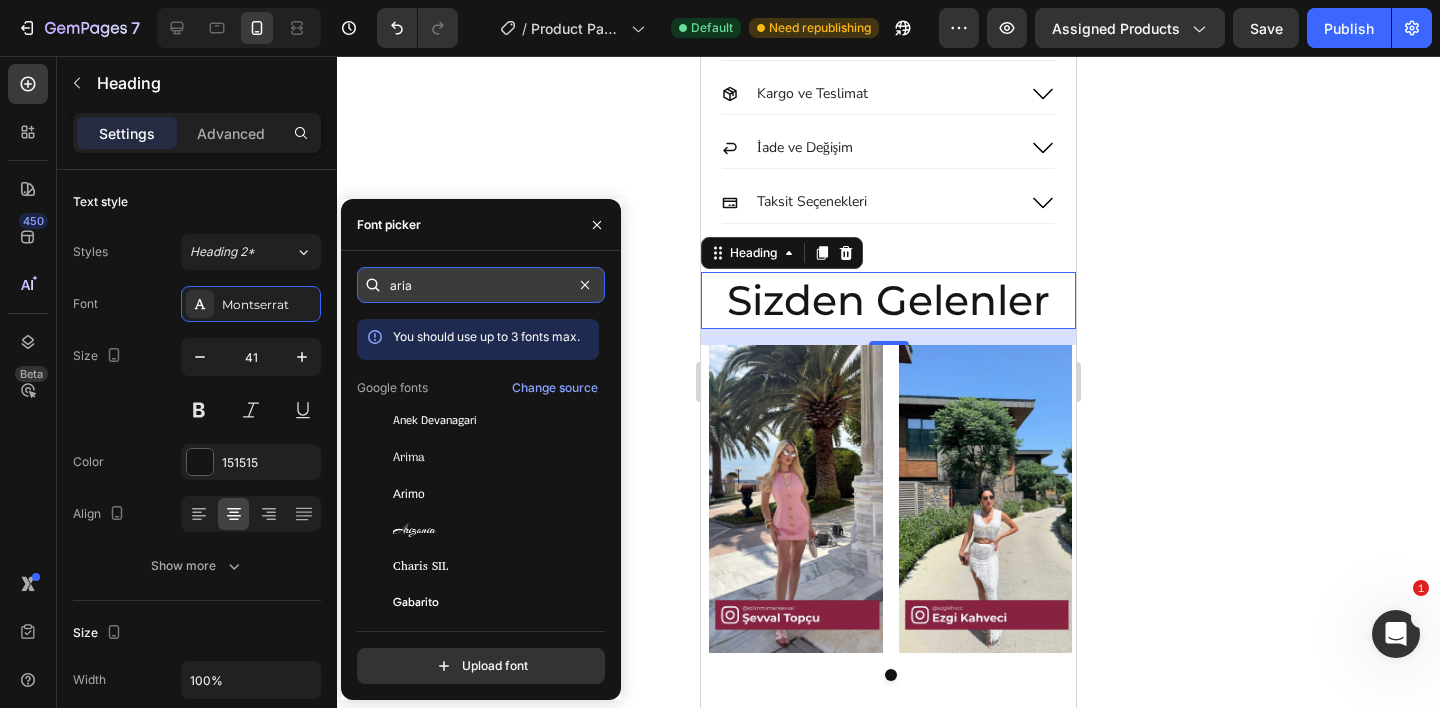 type on "arial" 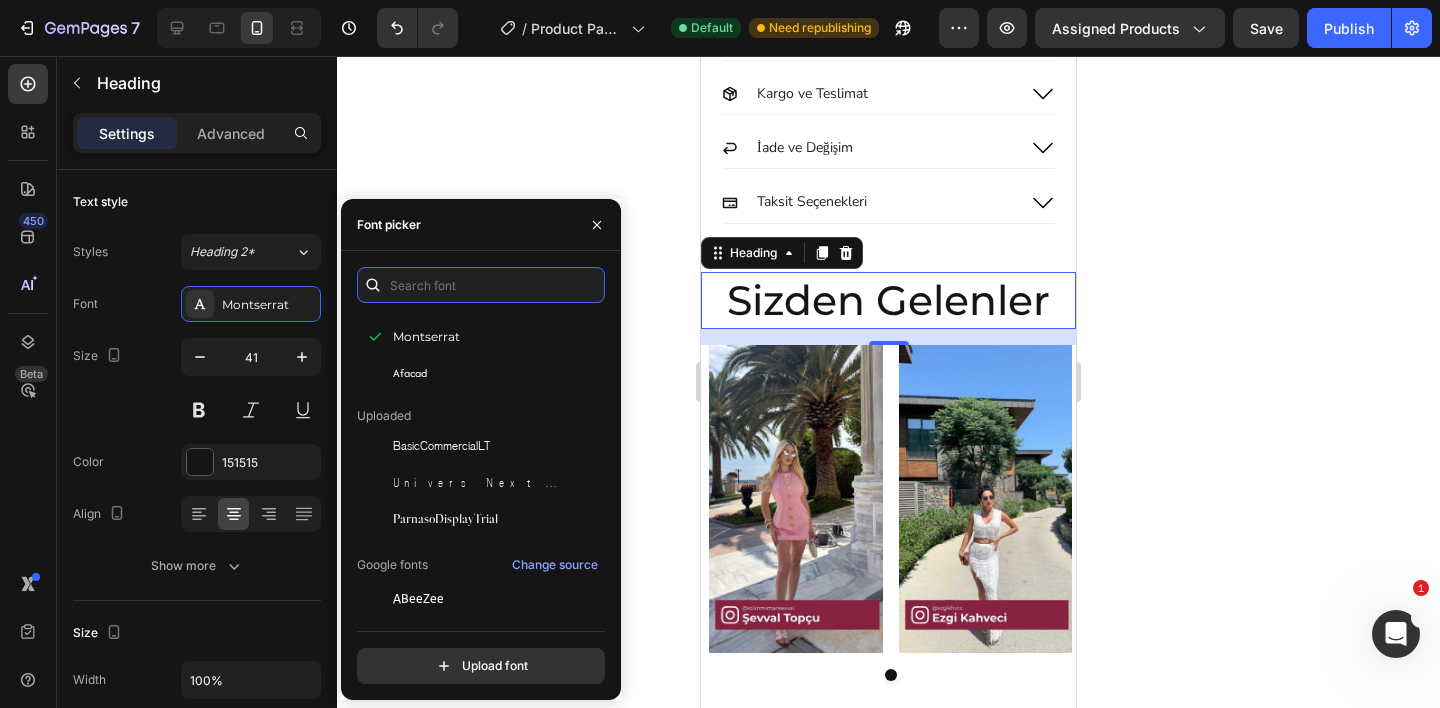 scroll, scrollTop: 113, scrollLeft: 0, axis: vertical 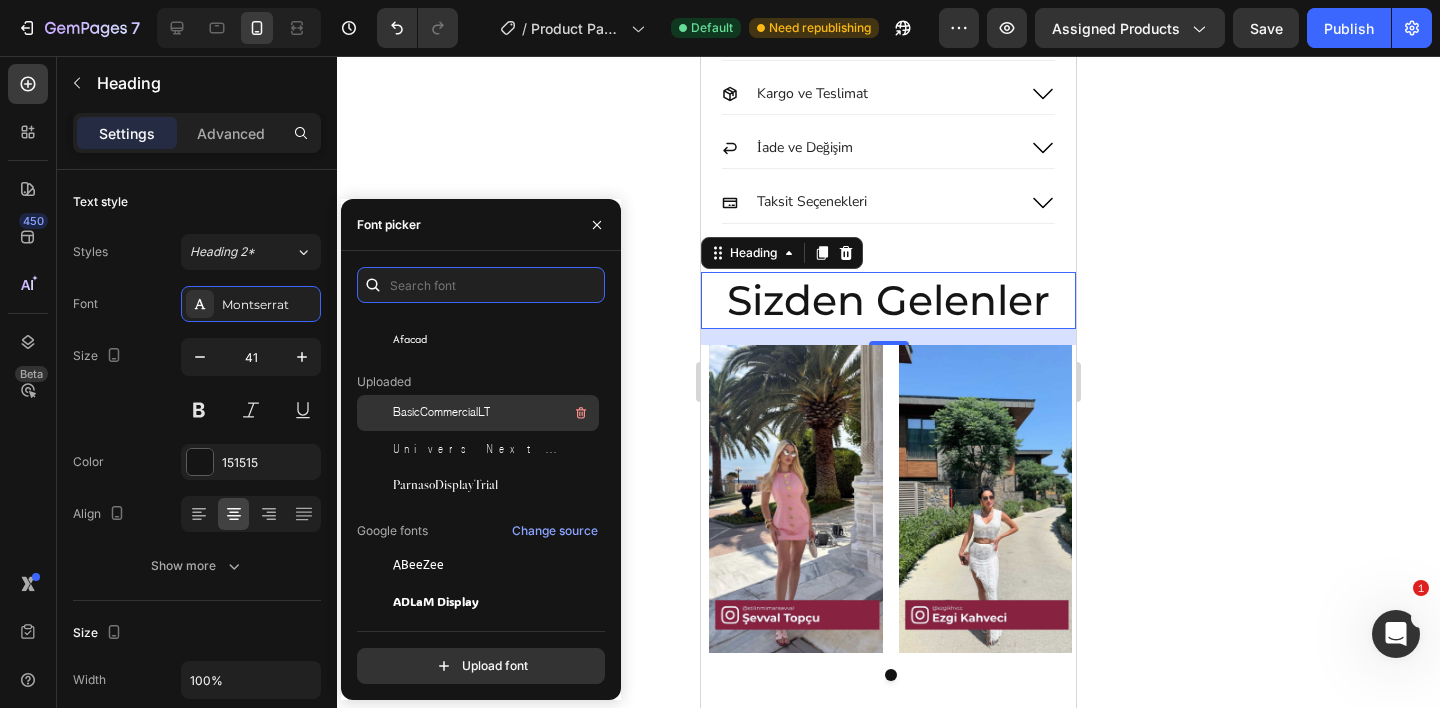 type 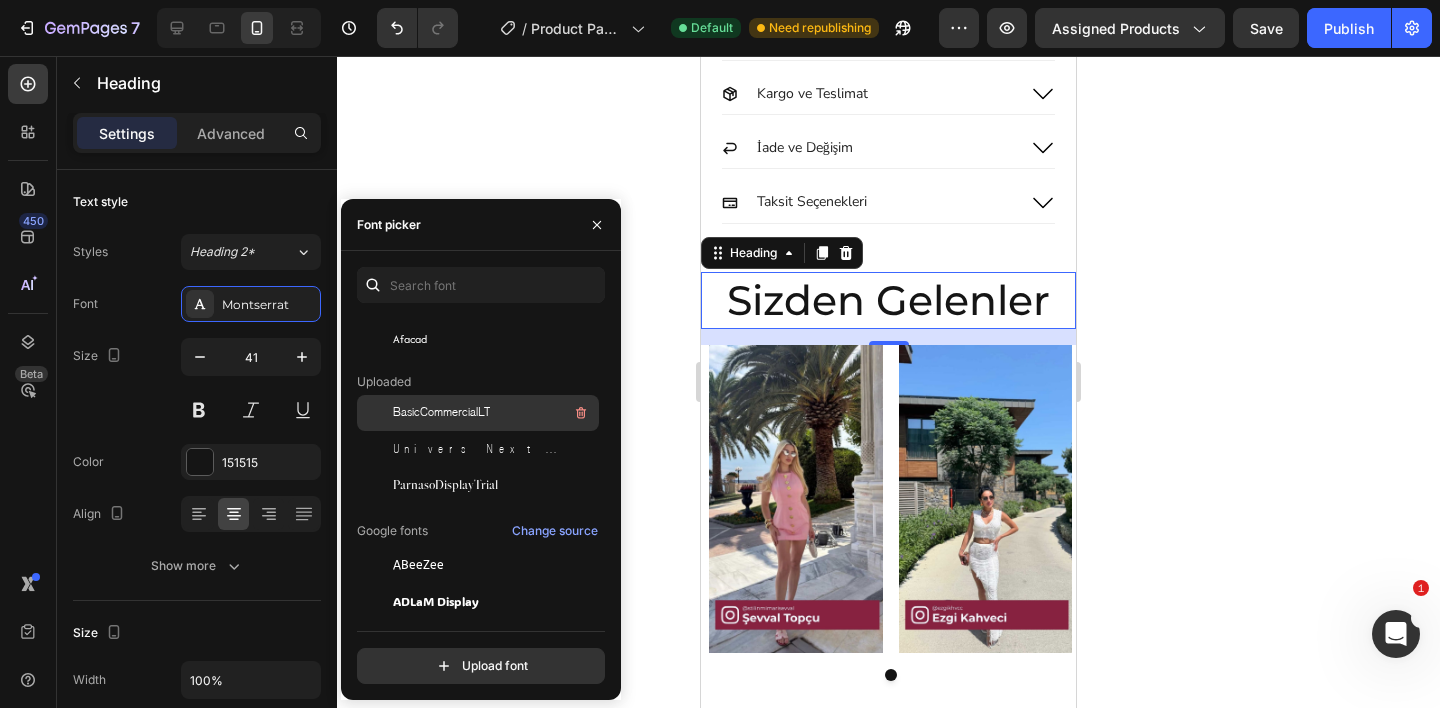 click on "BasicCommercialLT" 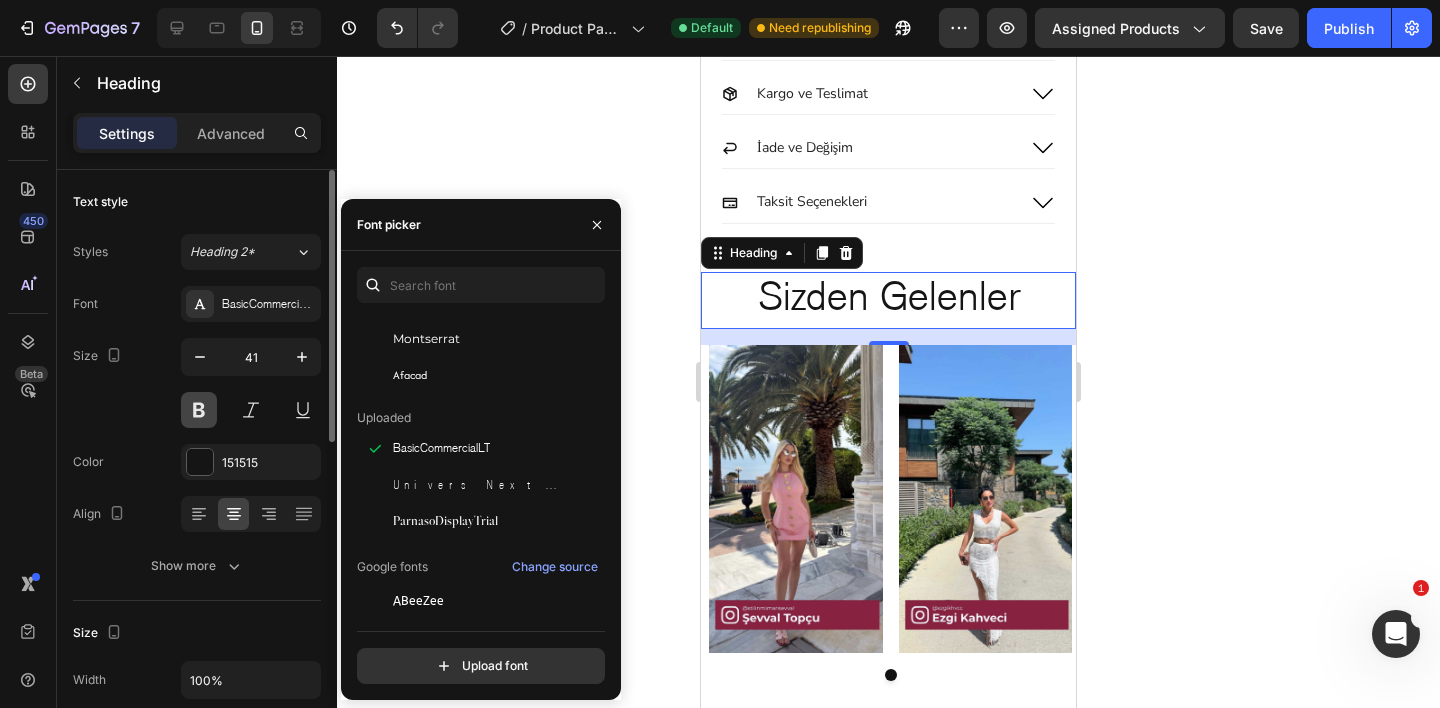 click at bounding box center [199, 410] 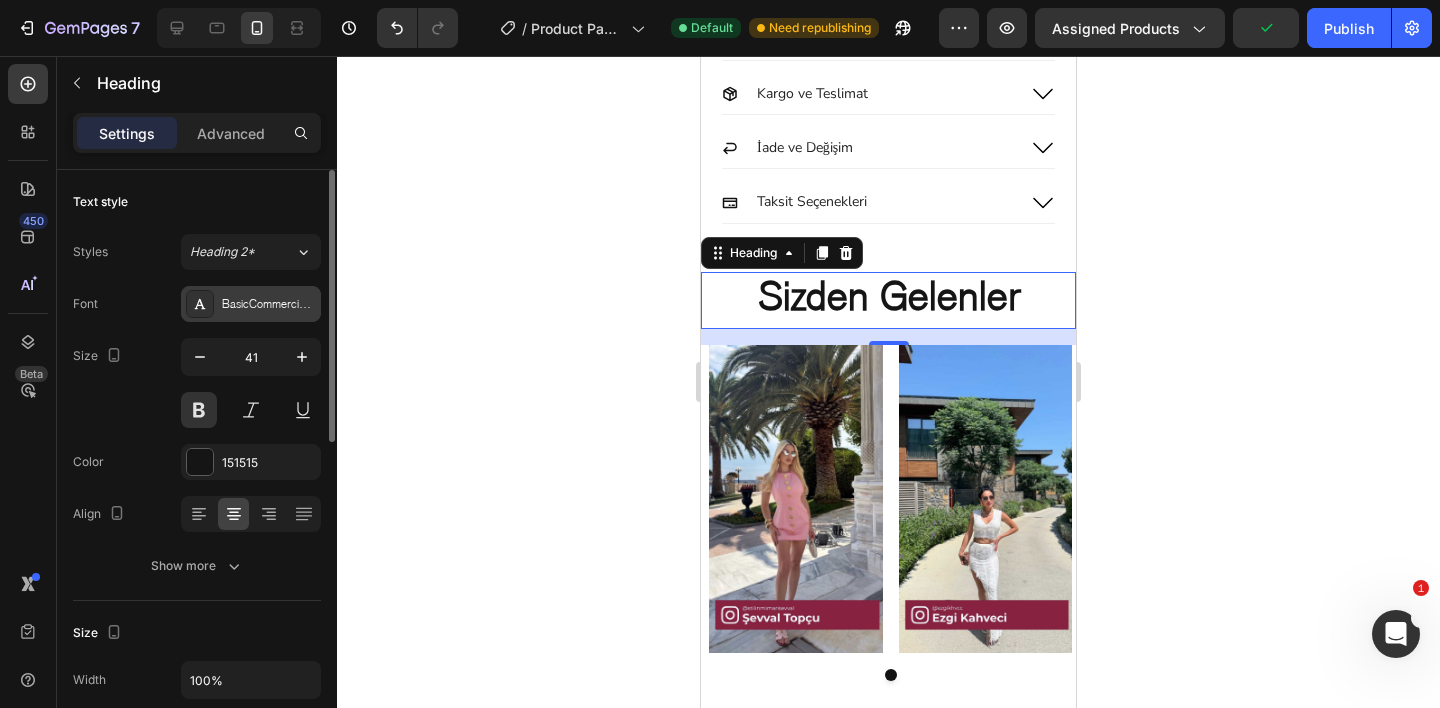 click on "BasicCommercialLT" at bounding box center [269, 305] 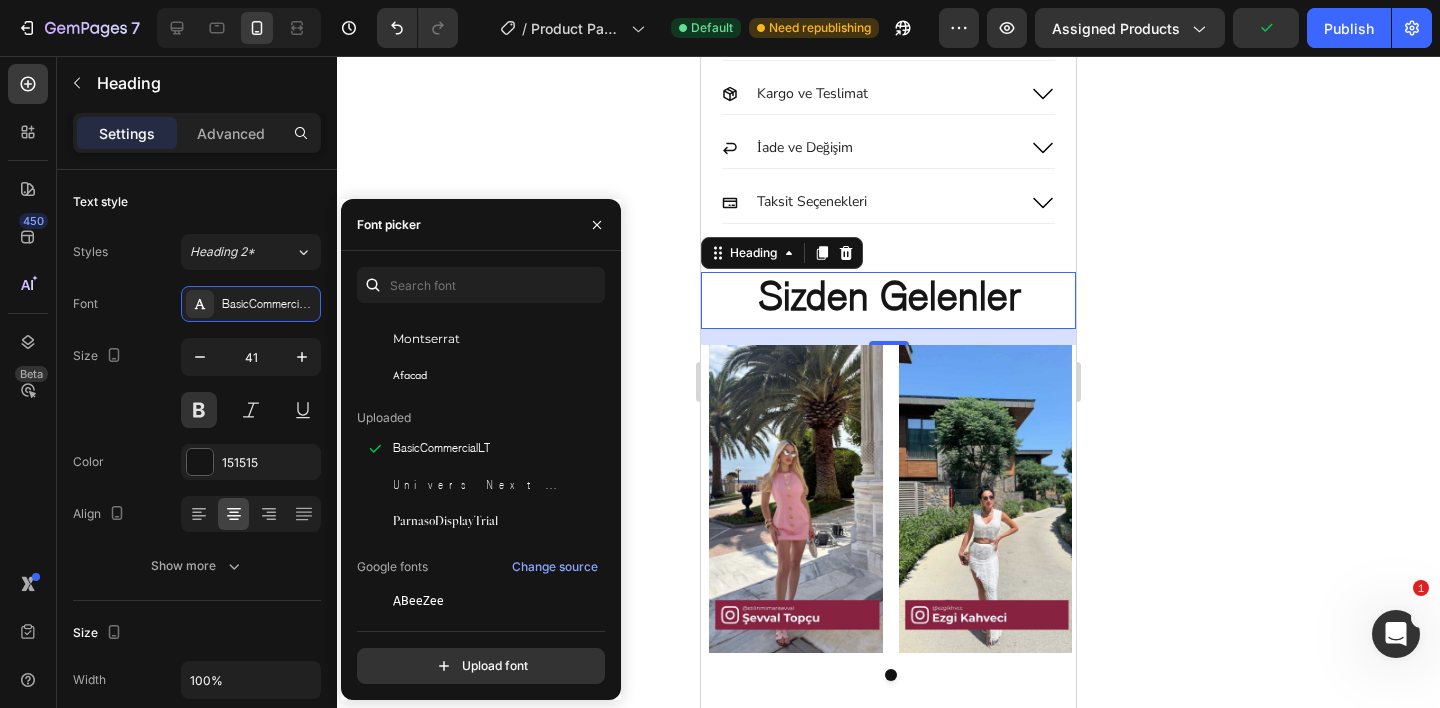 scroll, scrollTop: 353, scrollLeft: 0, axis: vertical 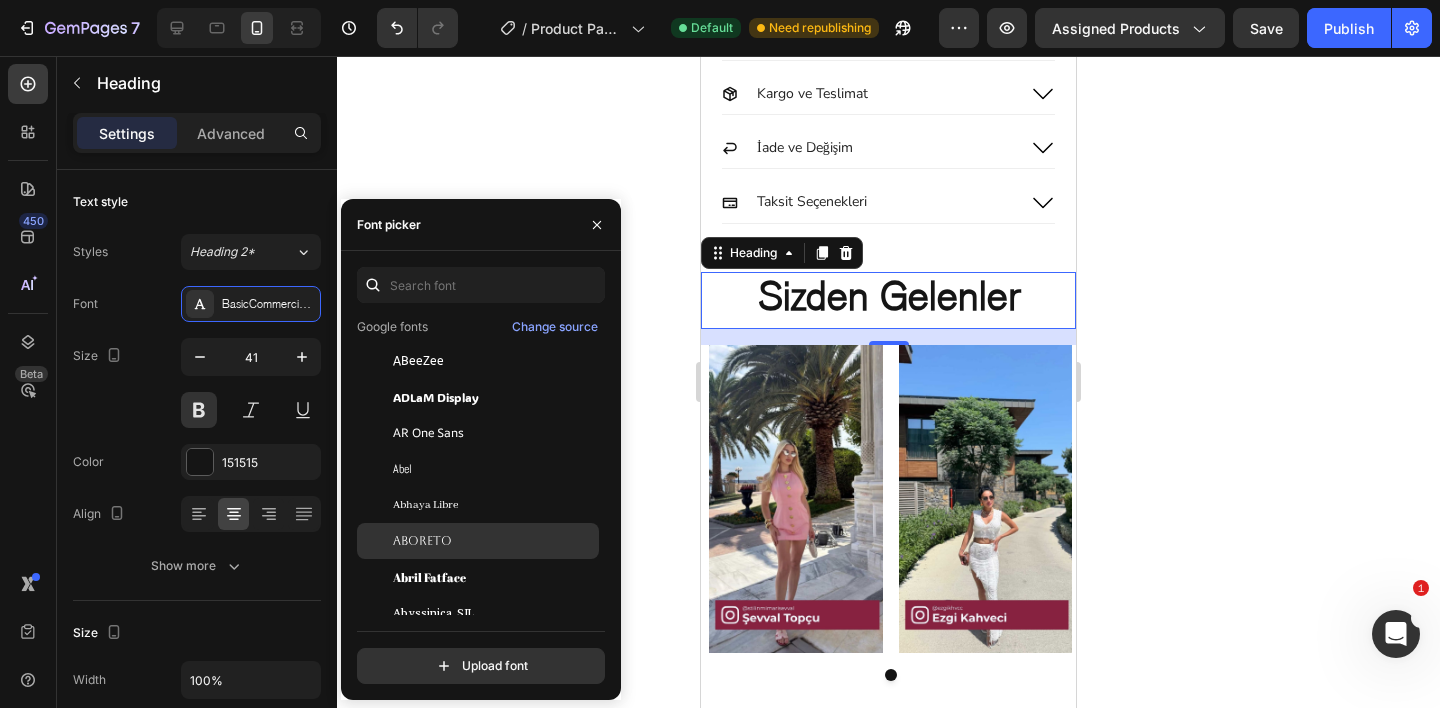 click on "Aboreto" 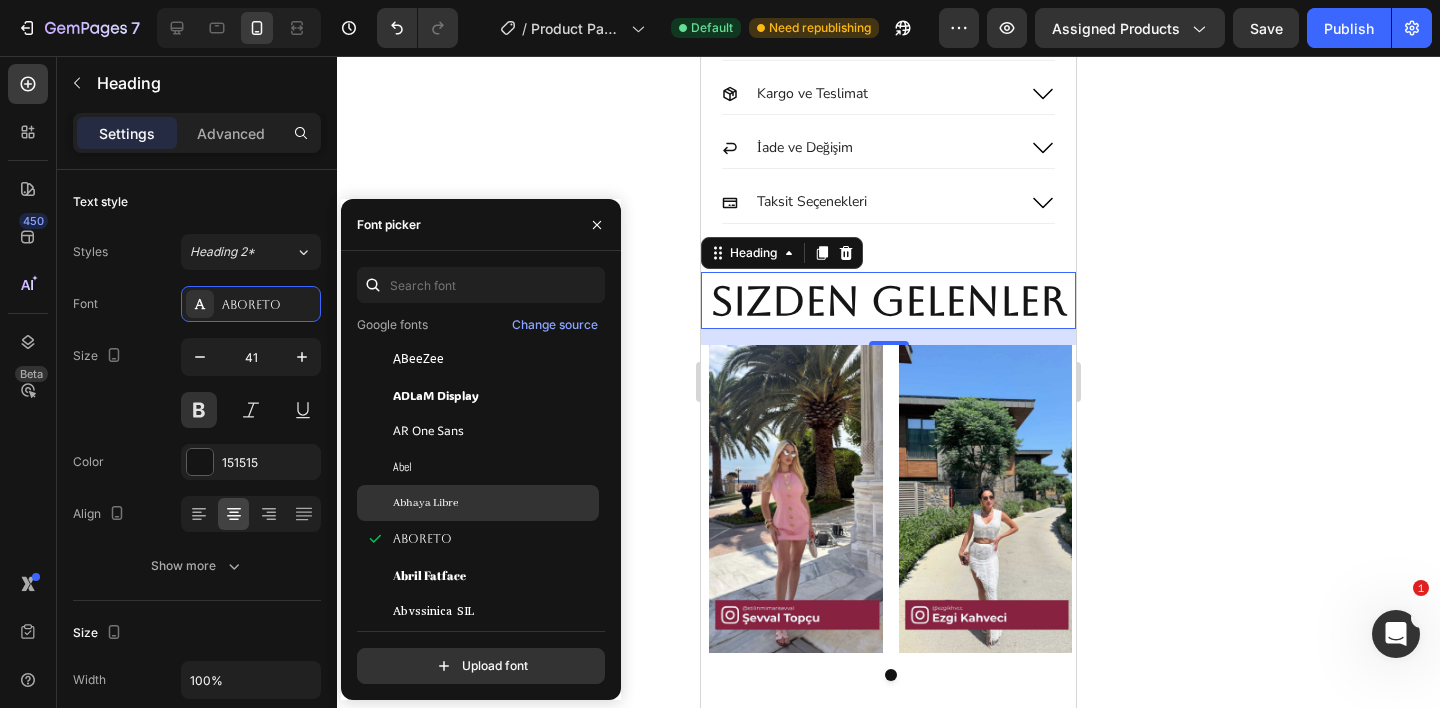 scroll, scrollTop: 674, scrollLeft: 0, axis: vertical 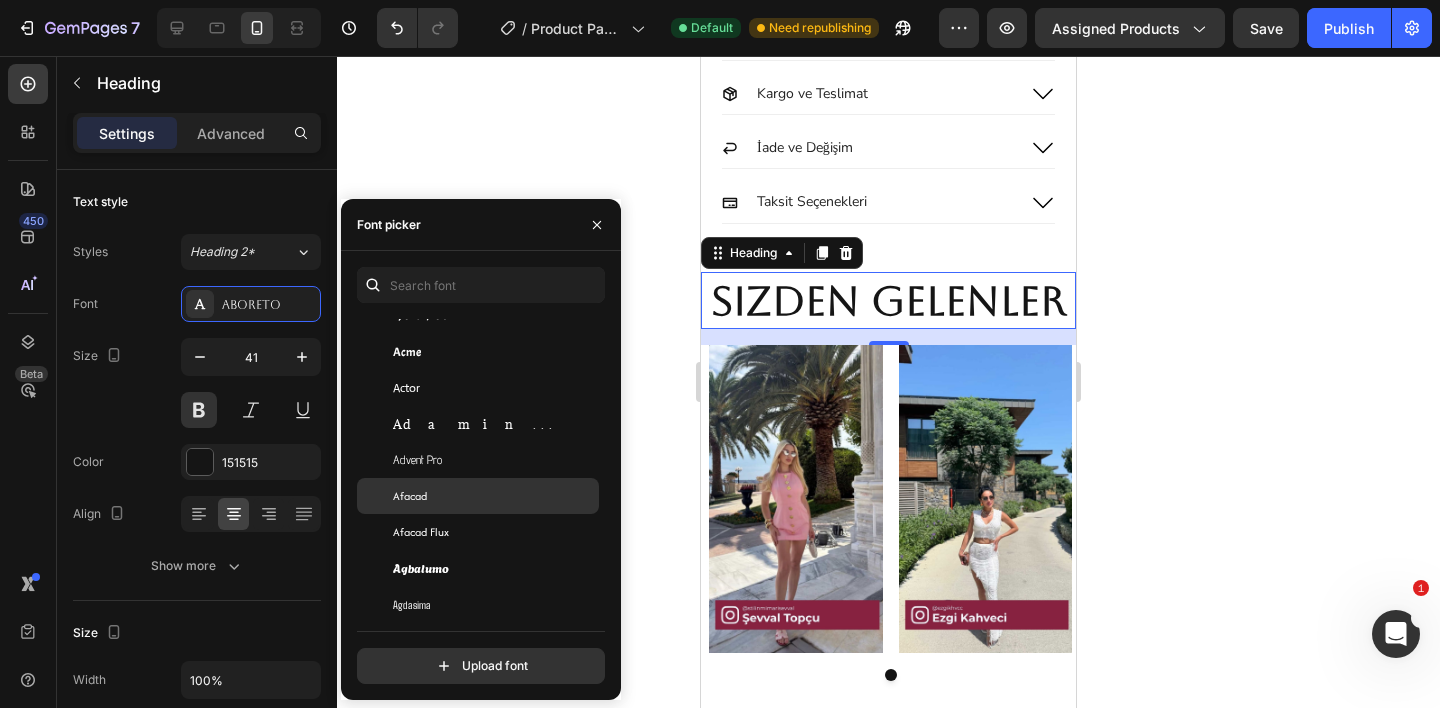 click on "Afacad" at bounding box center [494, 496] 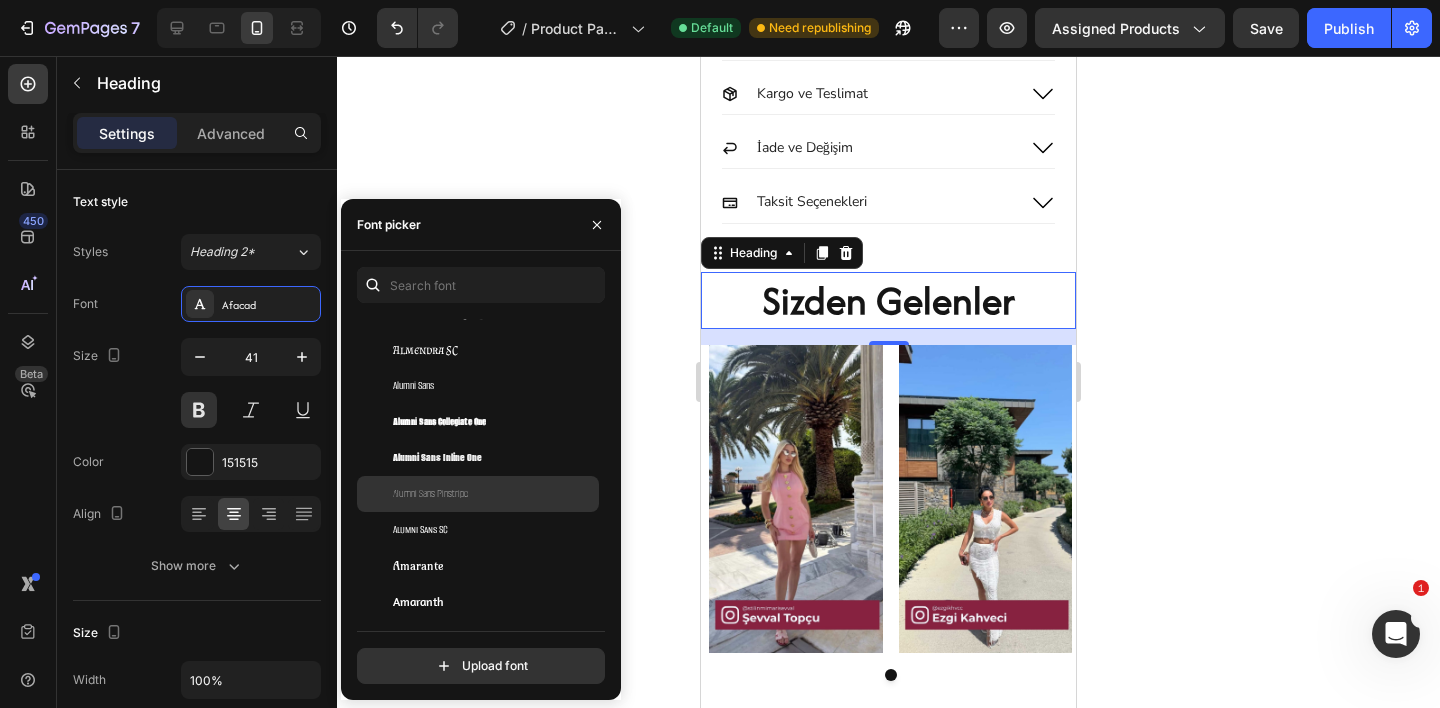 scroll, scrollTop: 2941, scrollLeft: 0, axis: vertical 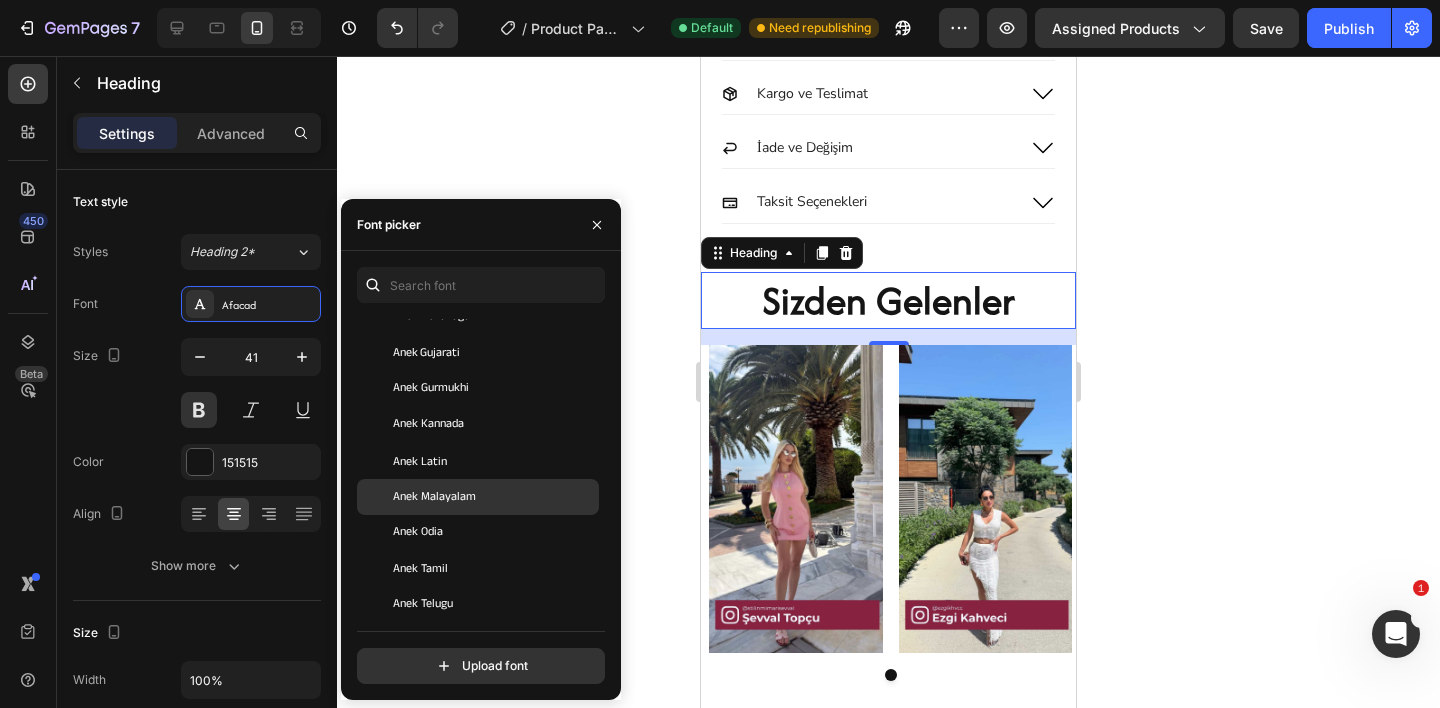 click on "Anek Malayalam" 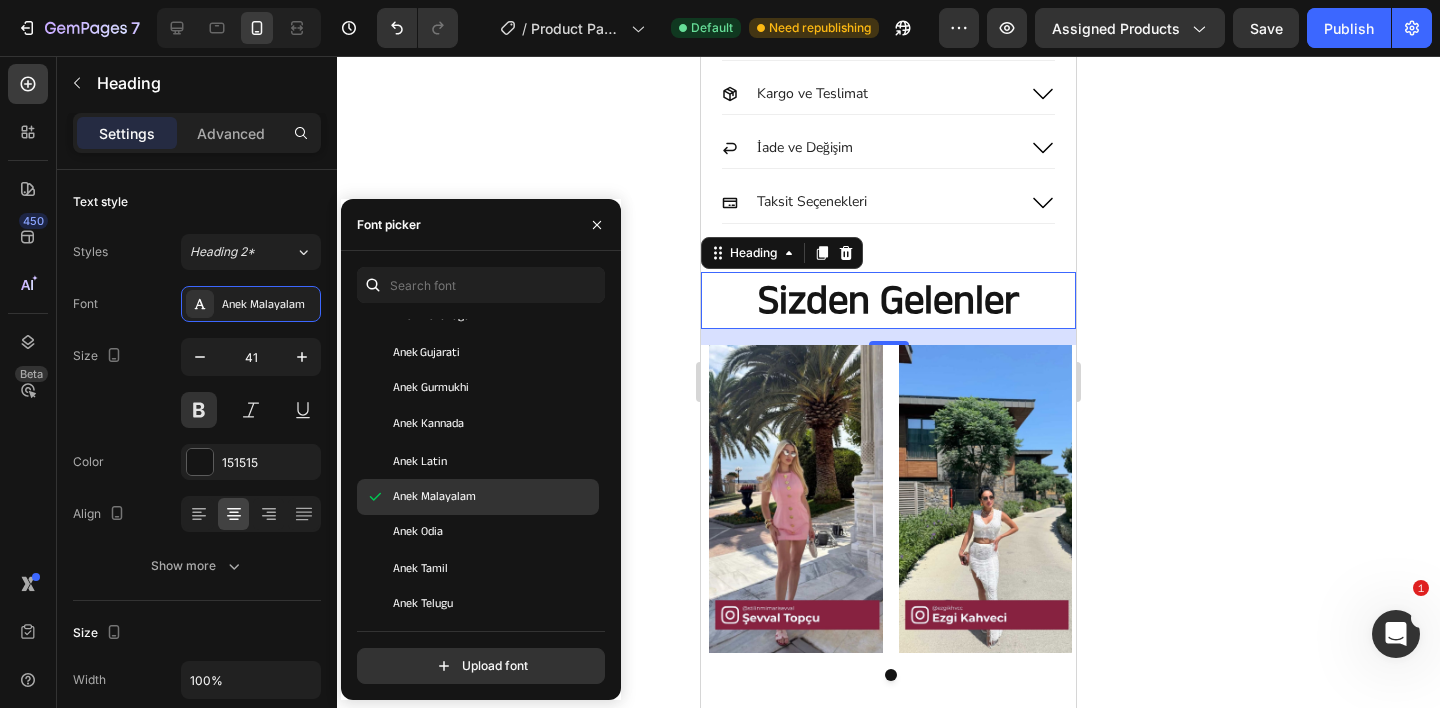 scroll, scrollTop: 3590, scrollLeft: 0, axis: vertical 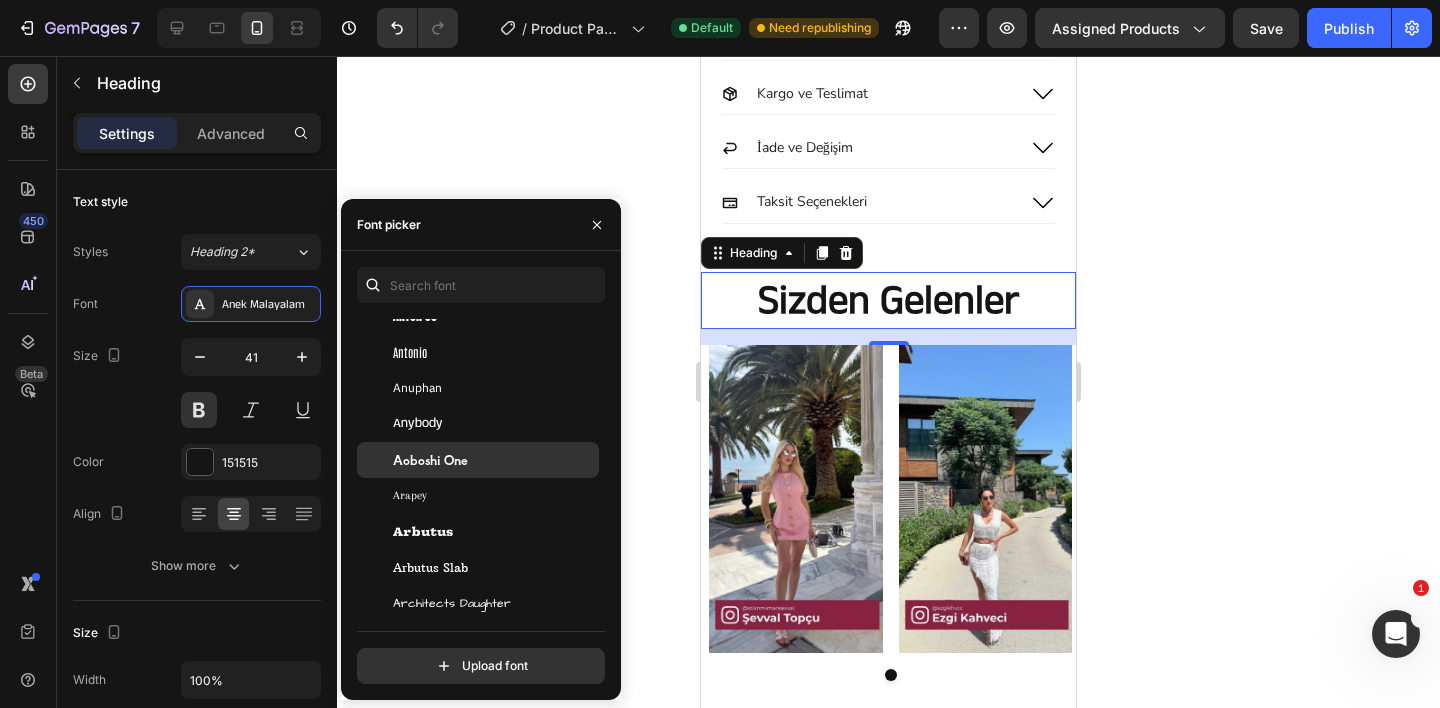 click on "Aoboshi One" at bounding box center [494, 460] 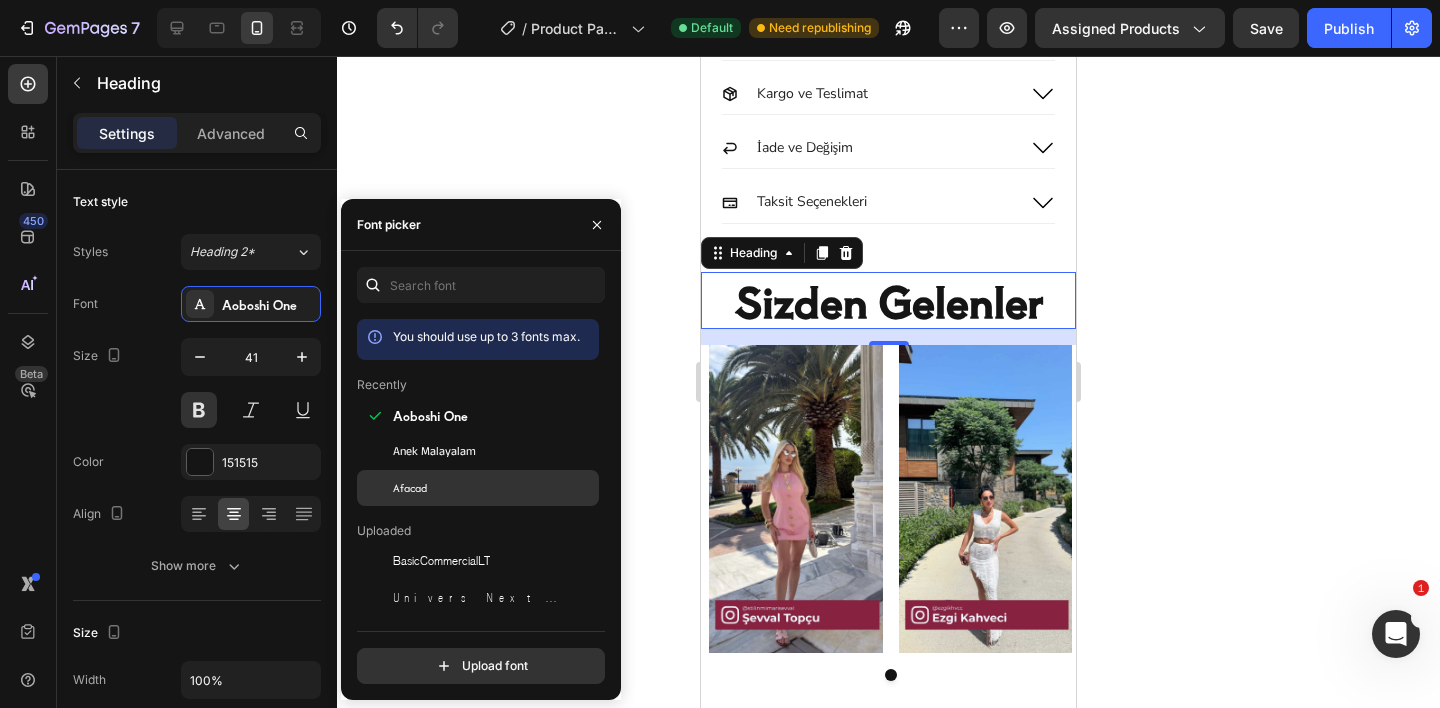 scroll, scrollTop: 0, scrollLeft: 0, axis: both 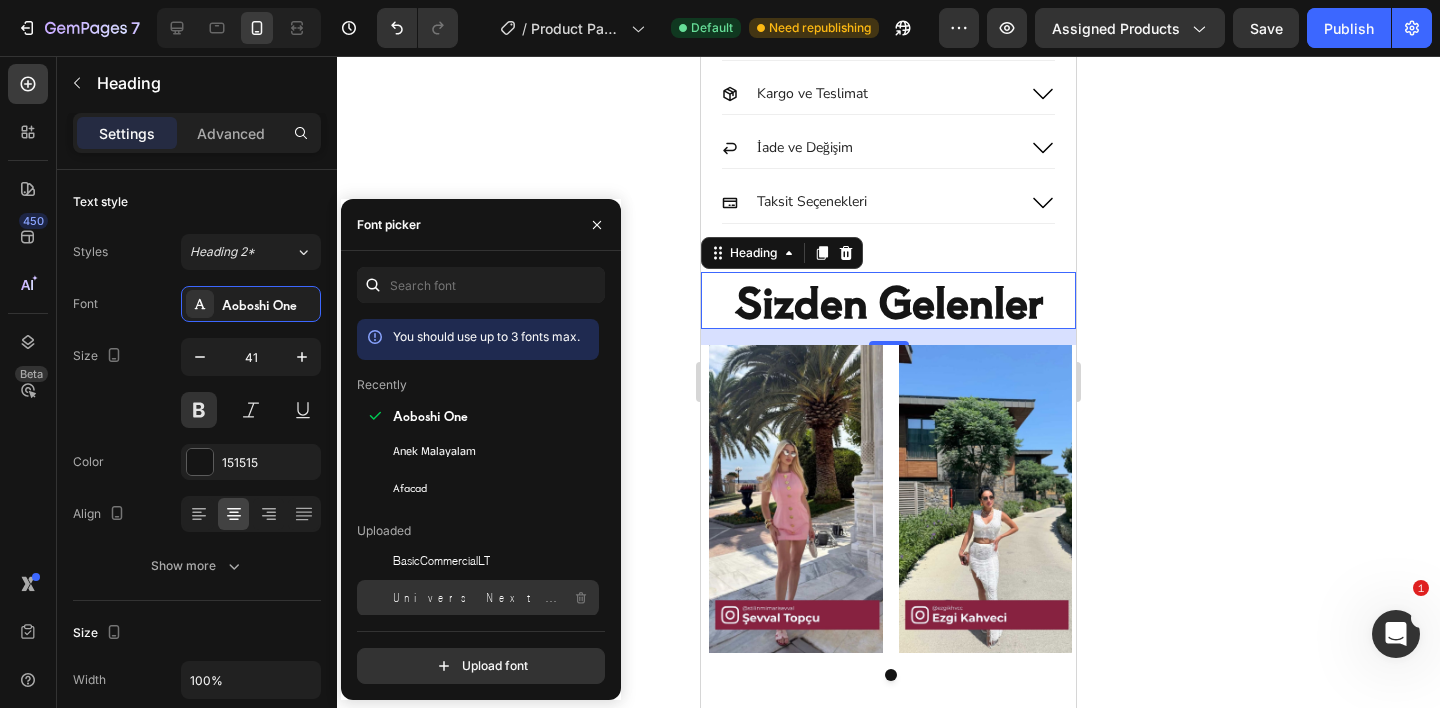 click on "Univers Next Pro Thin Condensed" at bounding box center (476, 598) 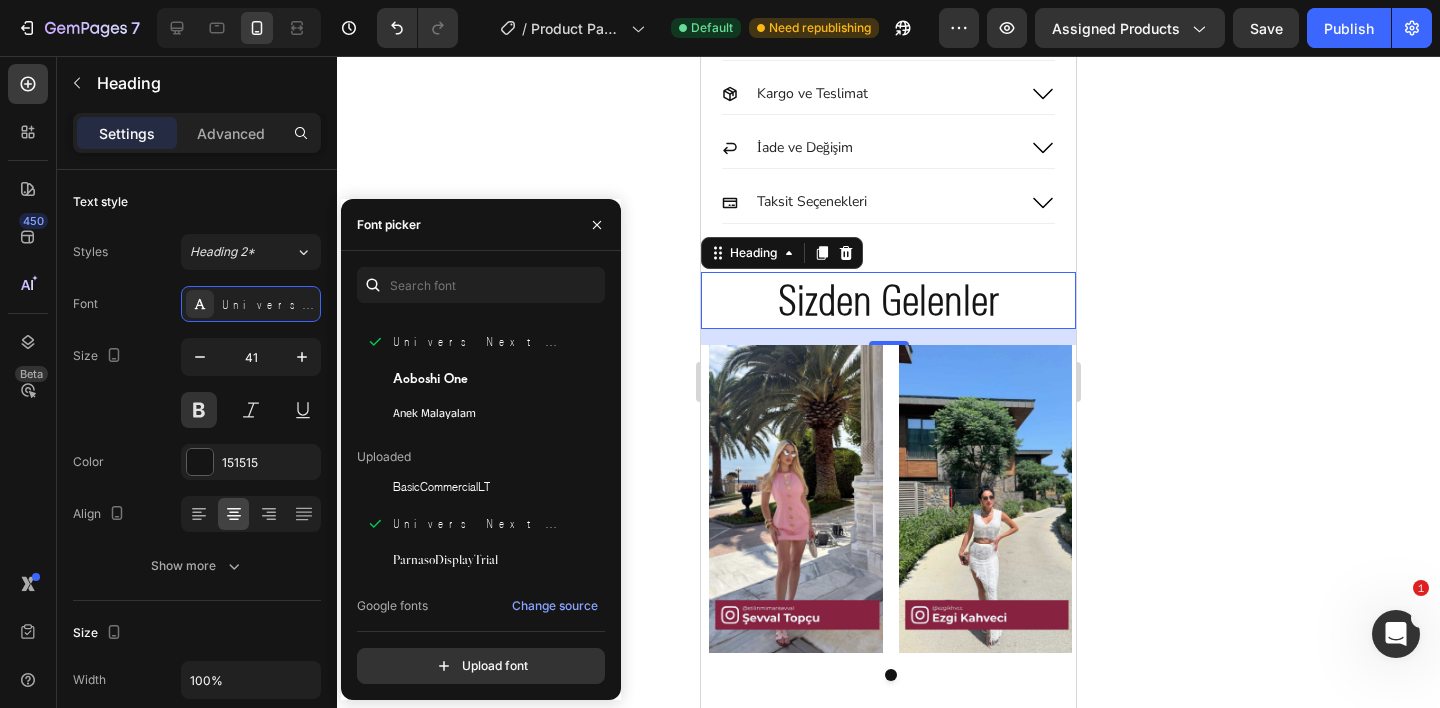 scroll, scrollTop: 114, scrollLeft: 0, axis: vertical 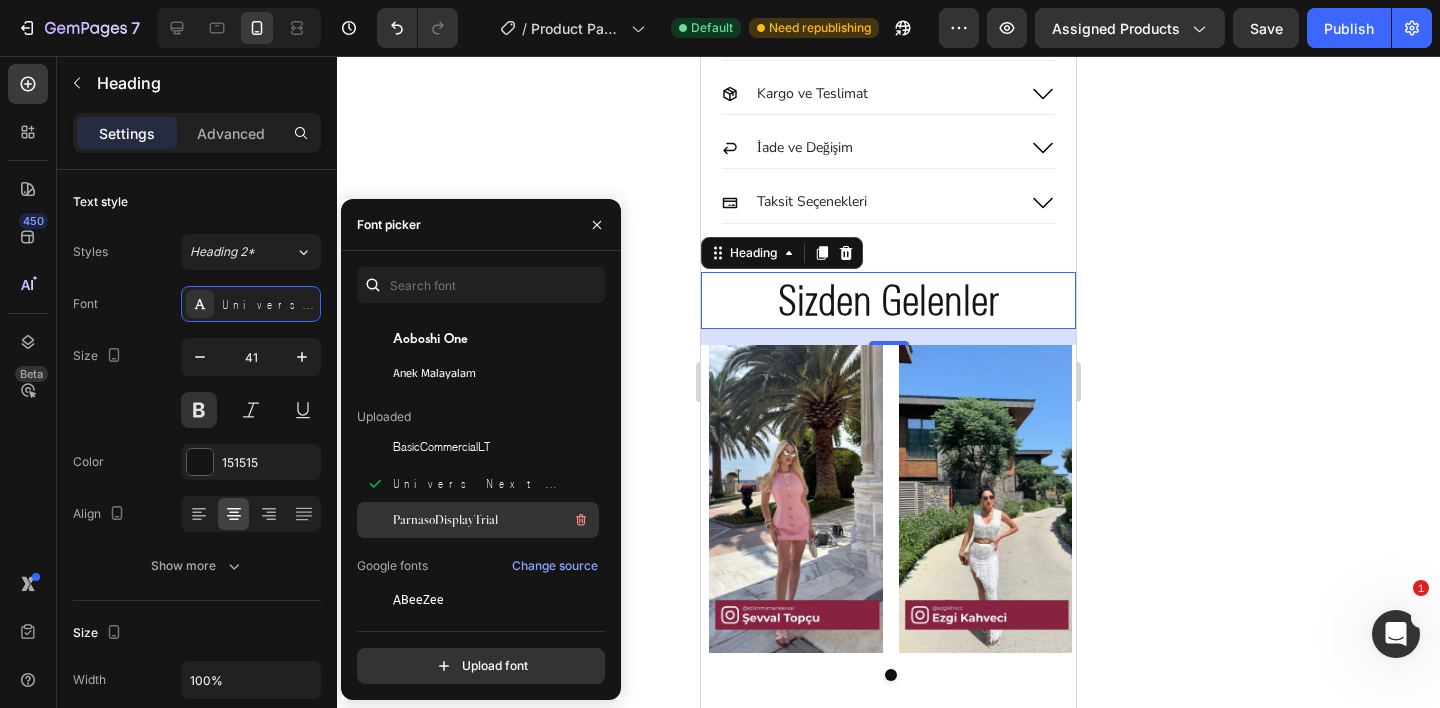 click on "ParnasoDisplayTrial" at bounding box center (445, 520) 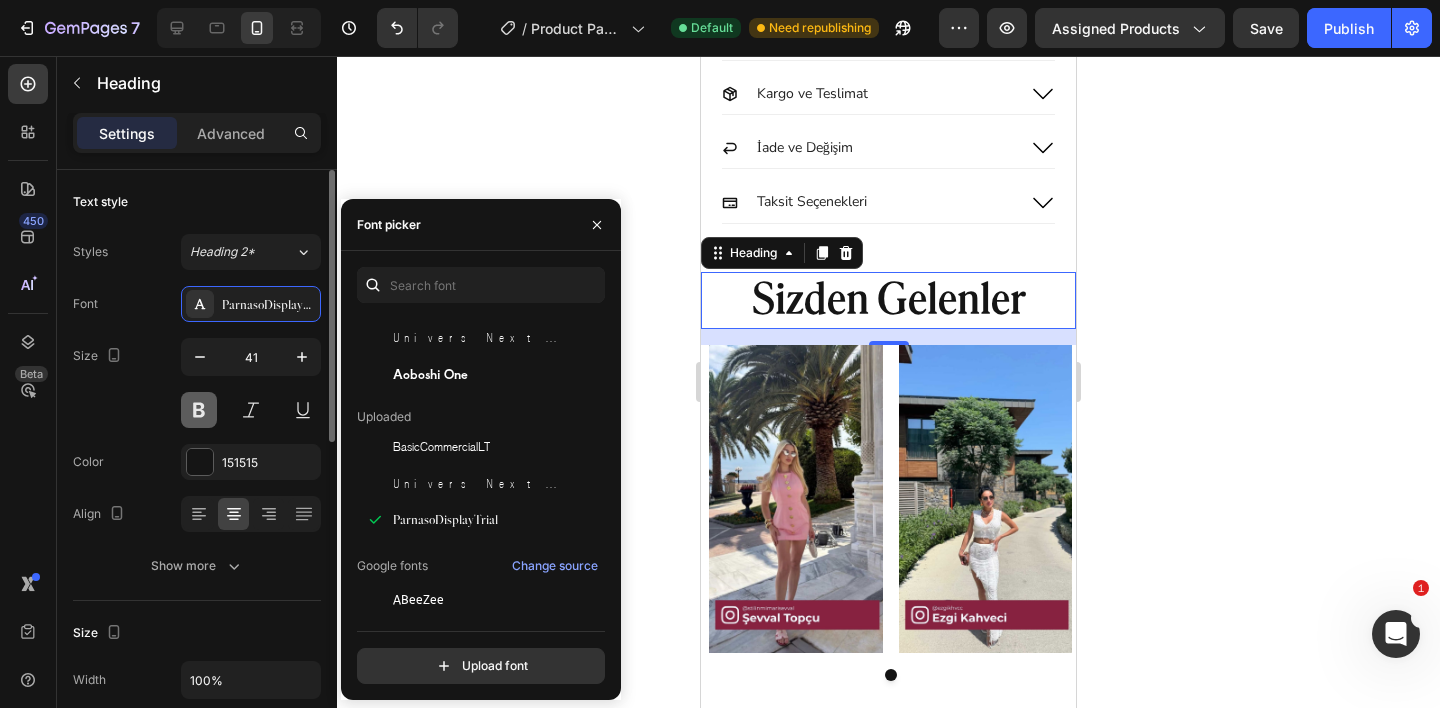 click at bounding box center [199, 410] 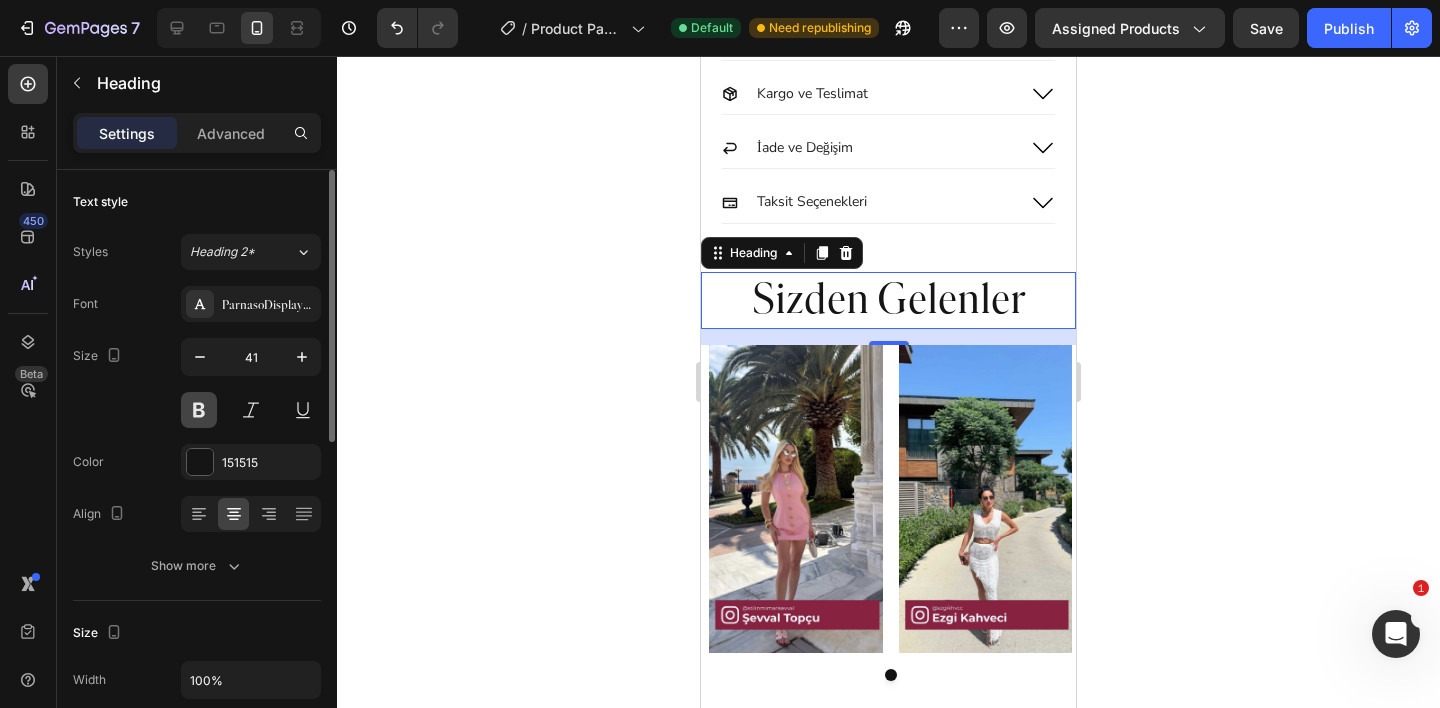click at bounding box center (199, 410) 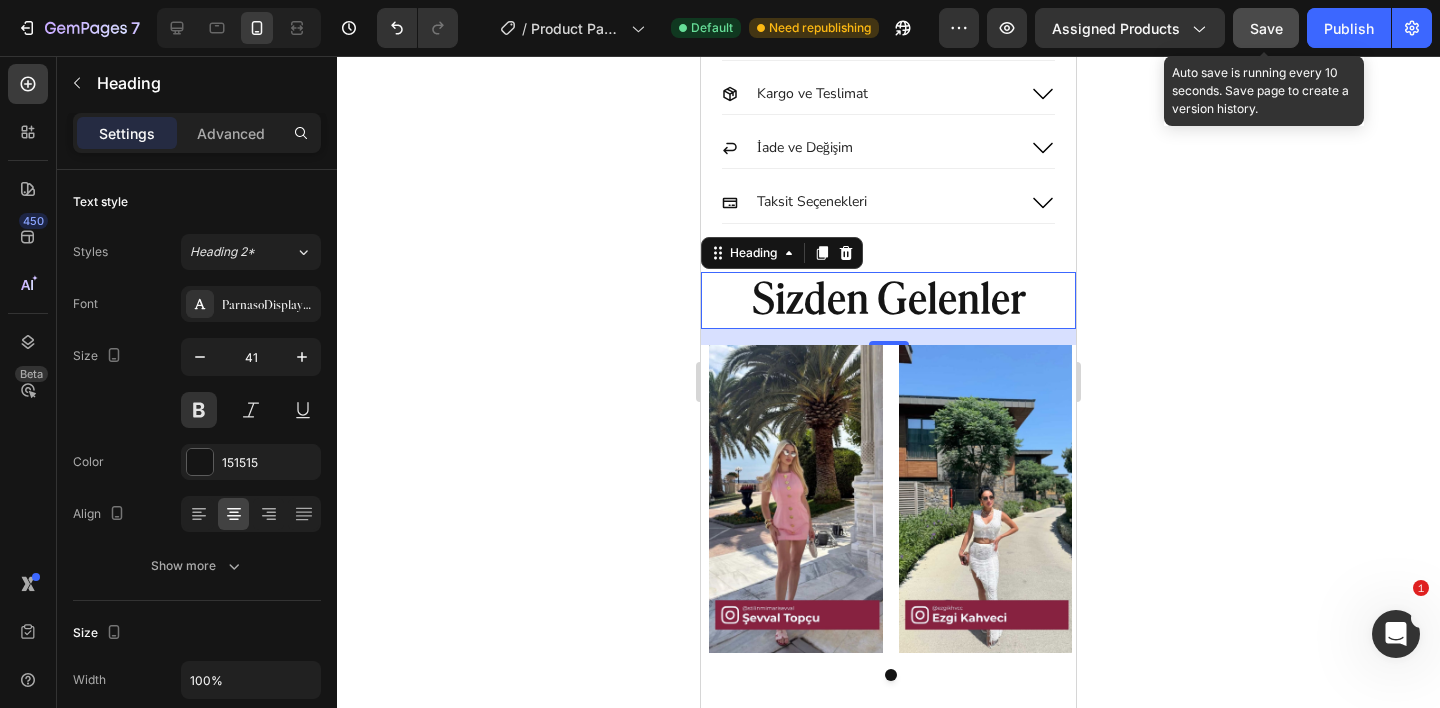 click on "Save" 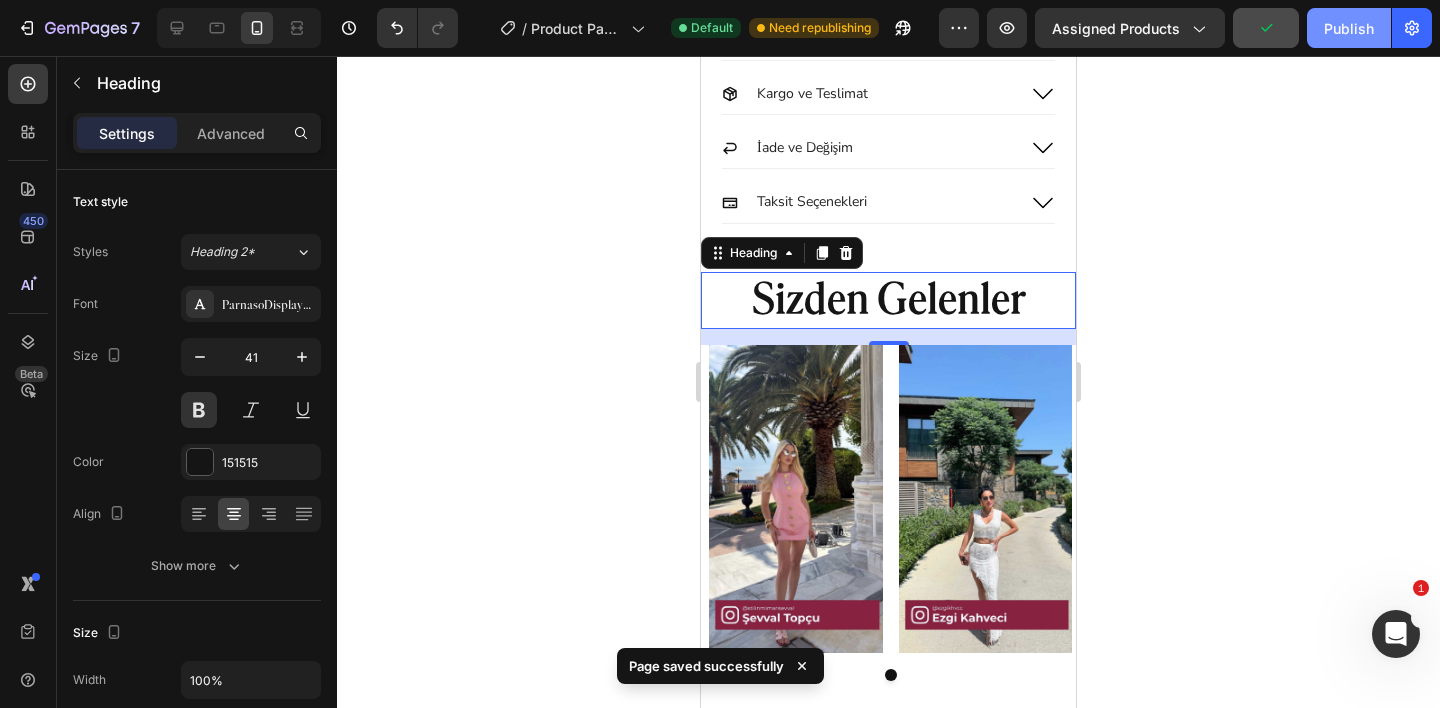 click on "Publish" at bounding box center [1349, 28] 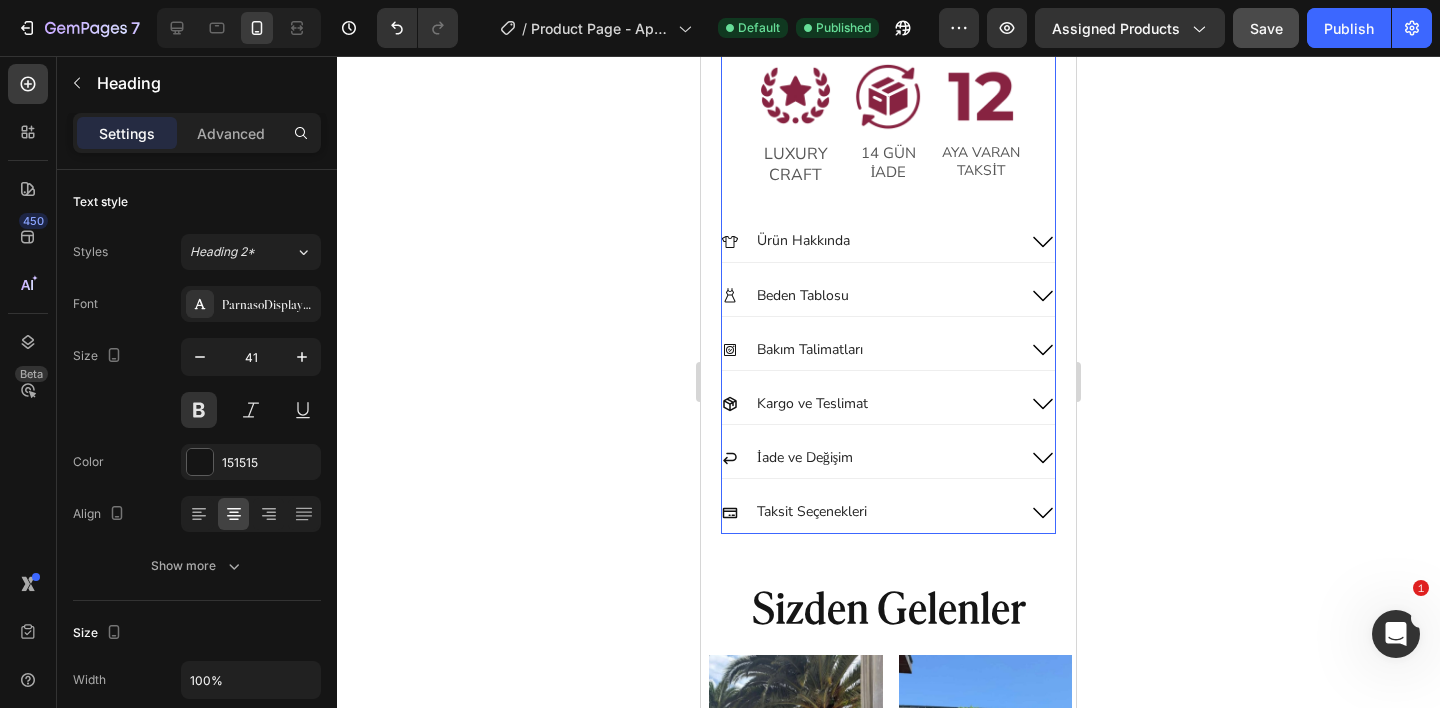 scroll, scrollTop: 1209, scrollLeft: 0, axis: vertical 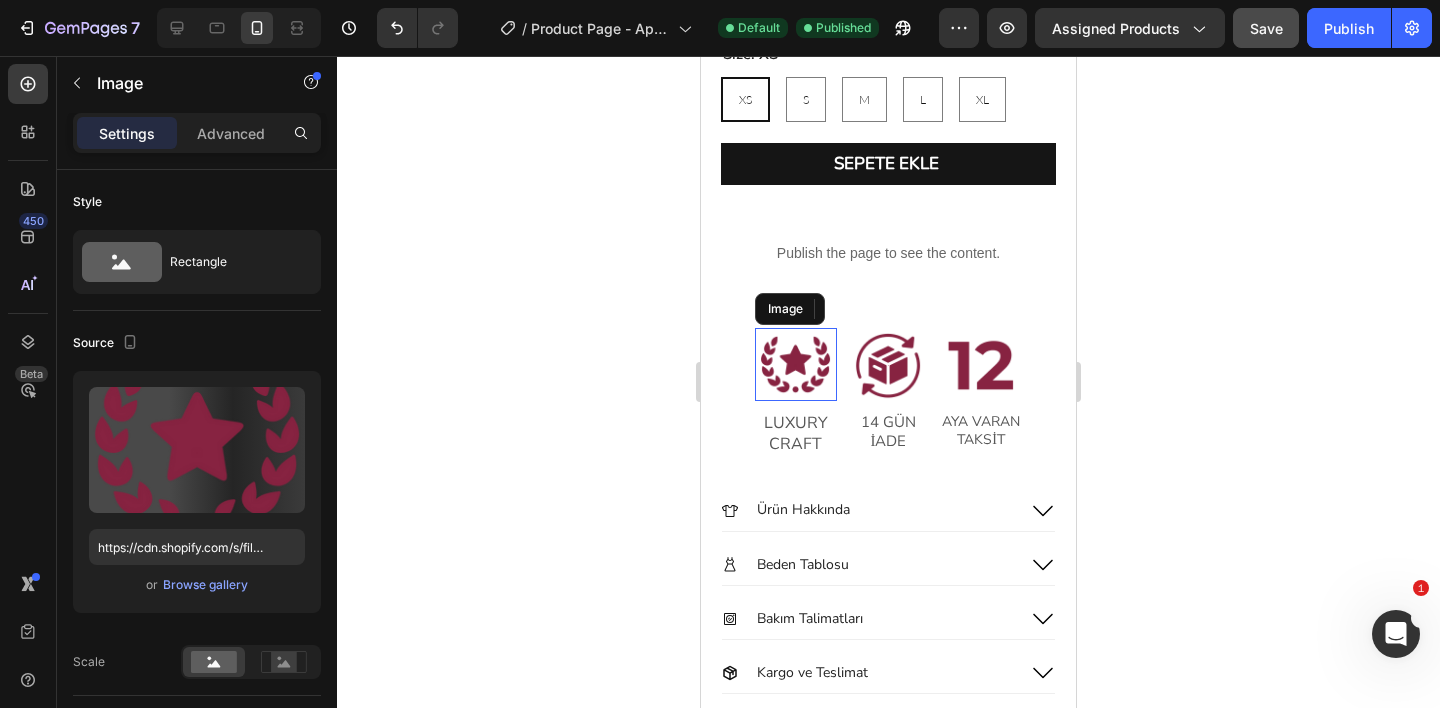 click at bounding box center [795, 364] 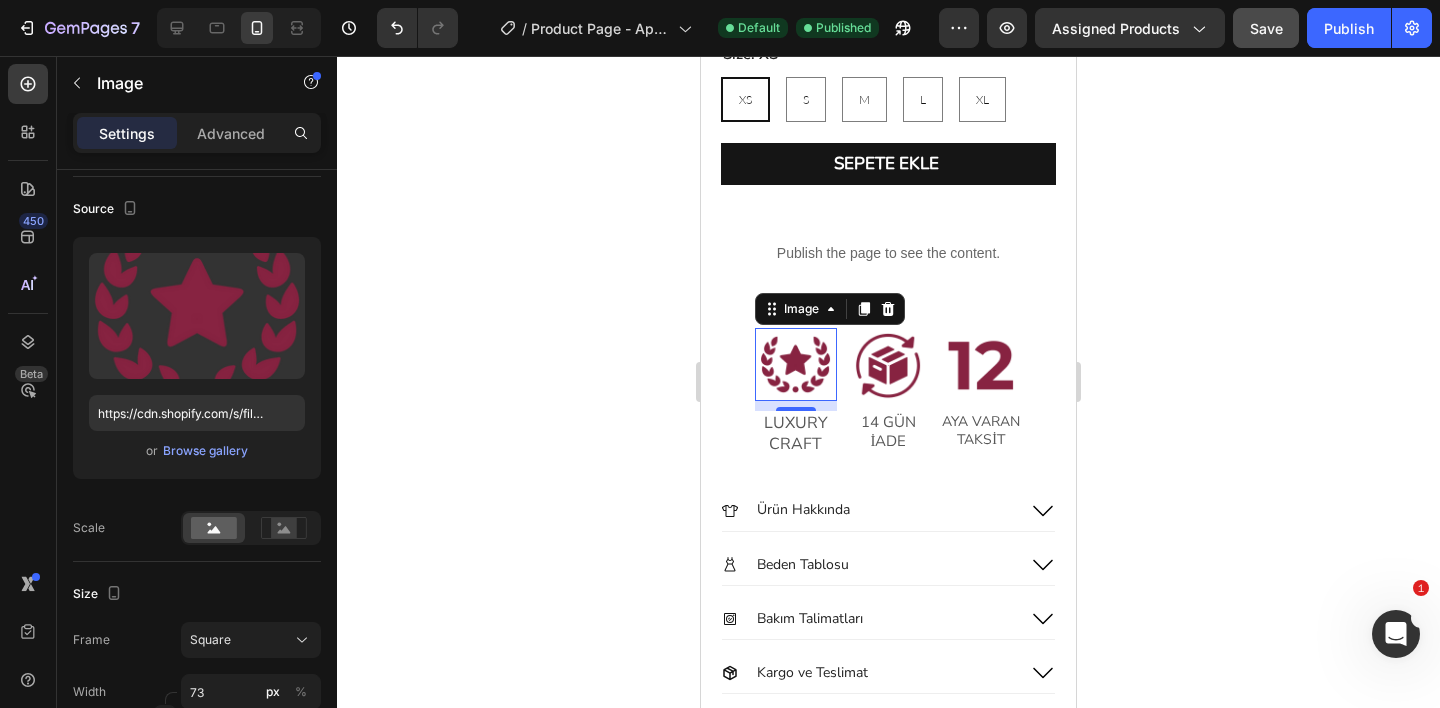 scroll, scrollTop: 913, scrollLeft: 0, axis: vertical 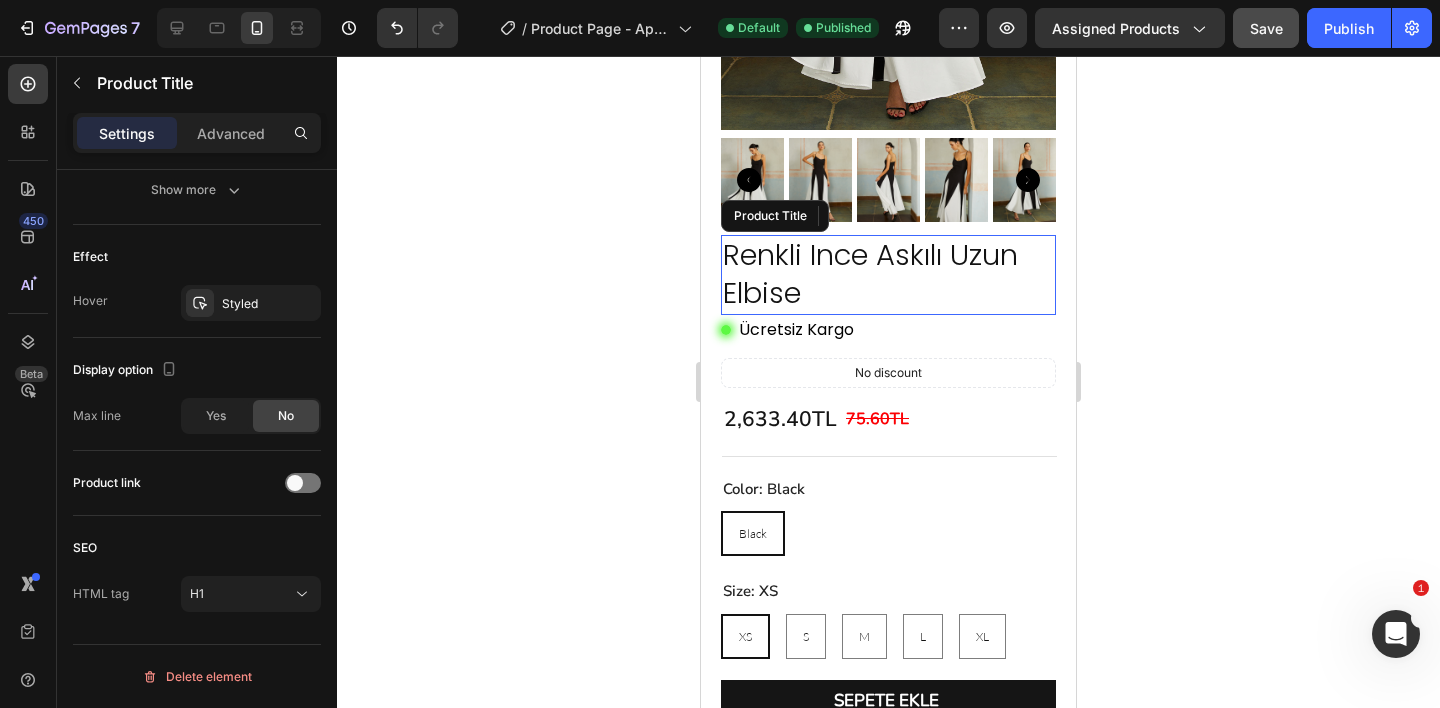 drag, startPoint x: 786, startPoint y: 260, endPoint x: 1044, endPoint y: 396, distance: 291.65048 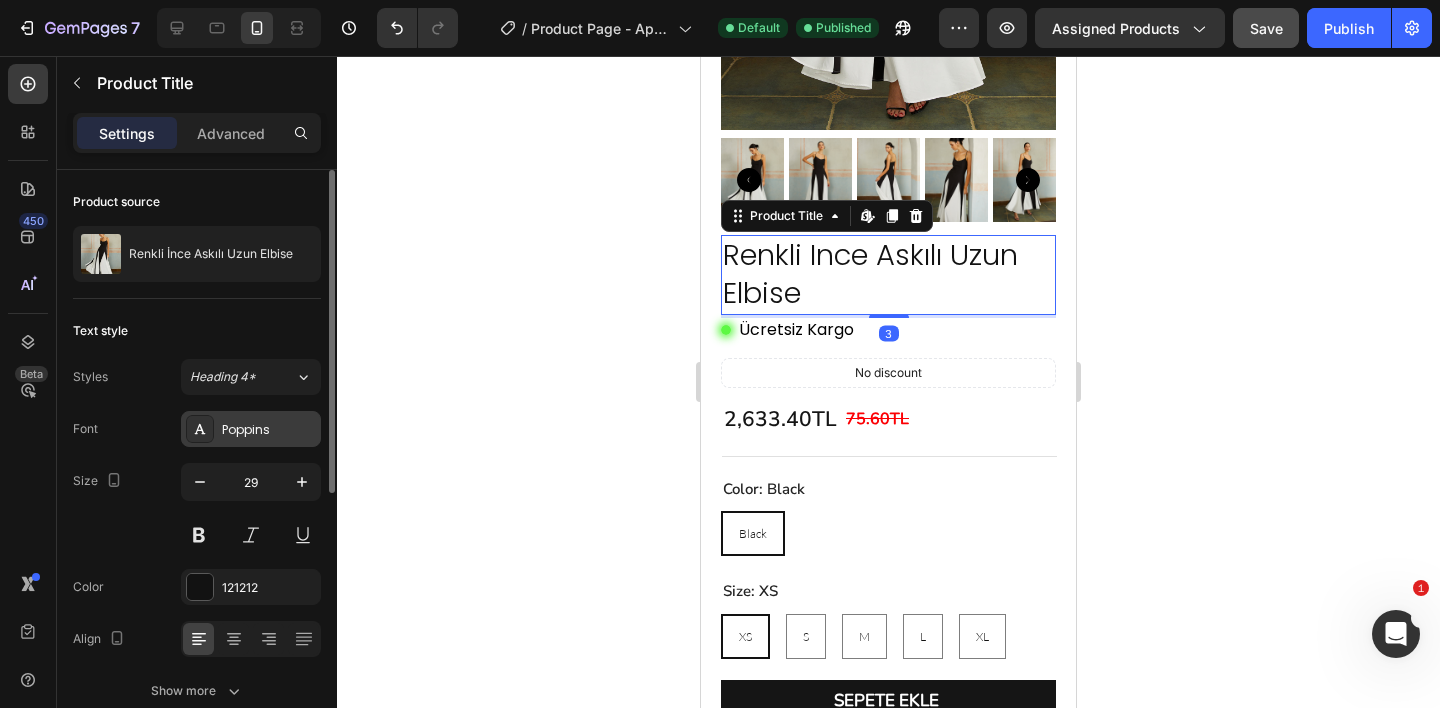 click on "Poppins" at bounding box center [269, 430] 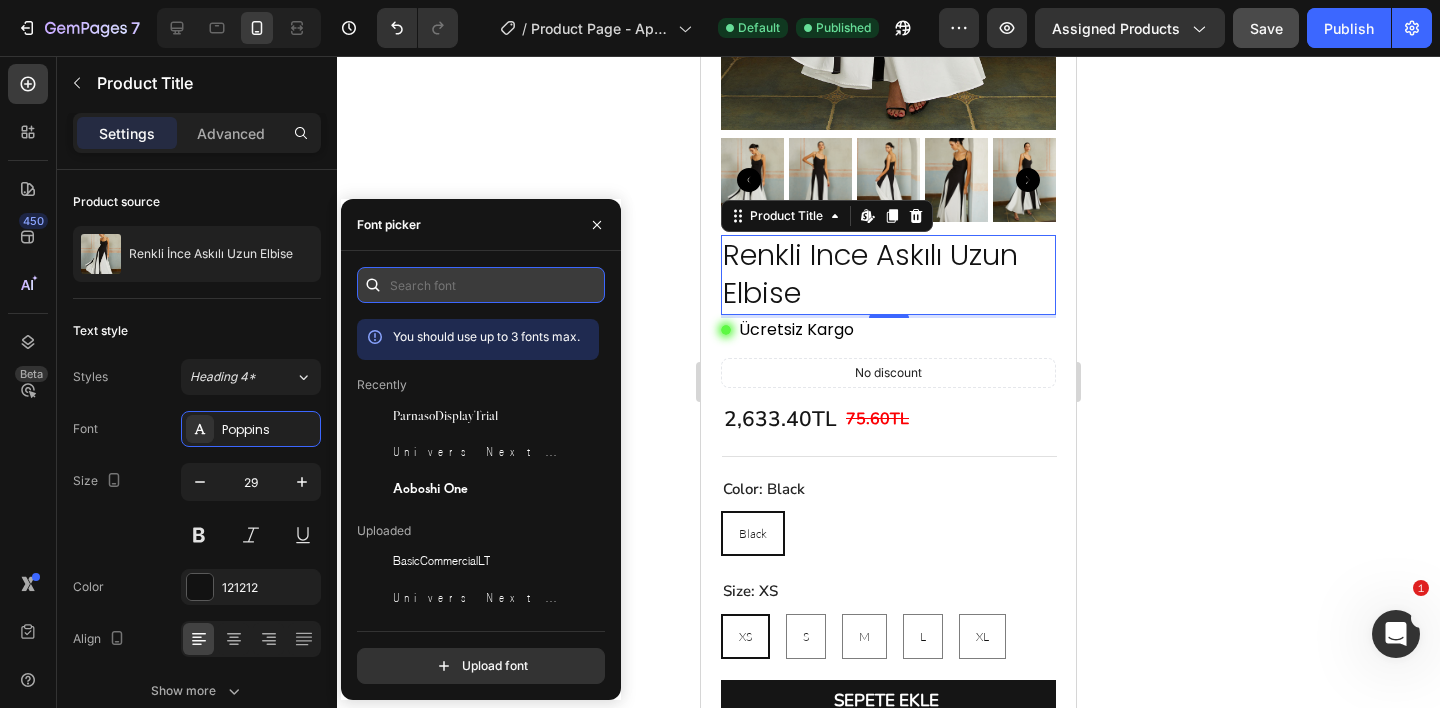 click at bounding box center (481, 285) 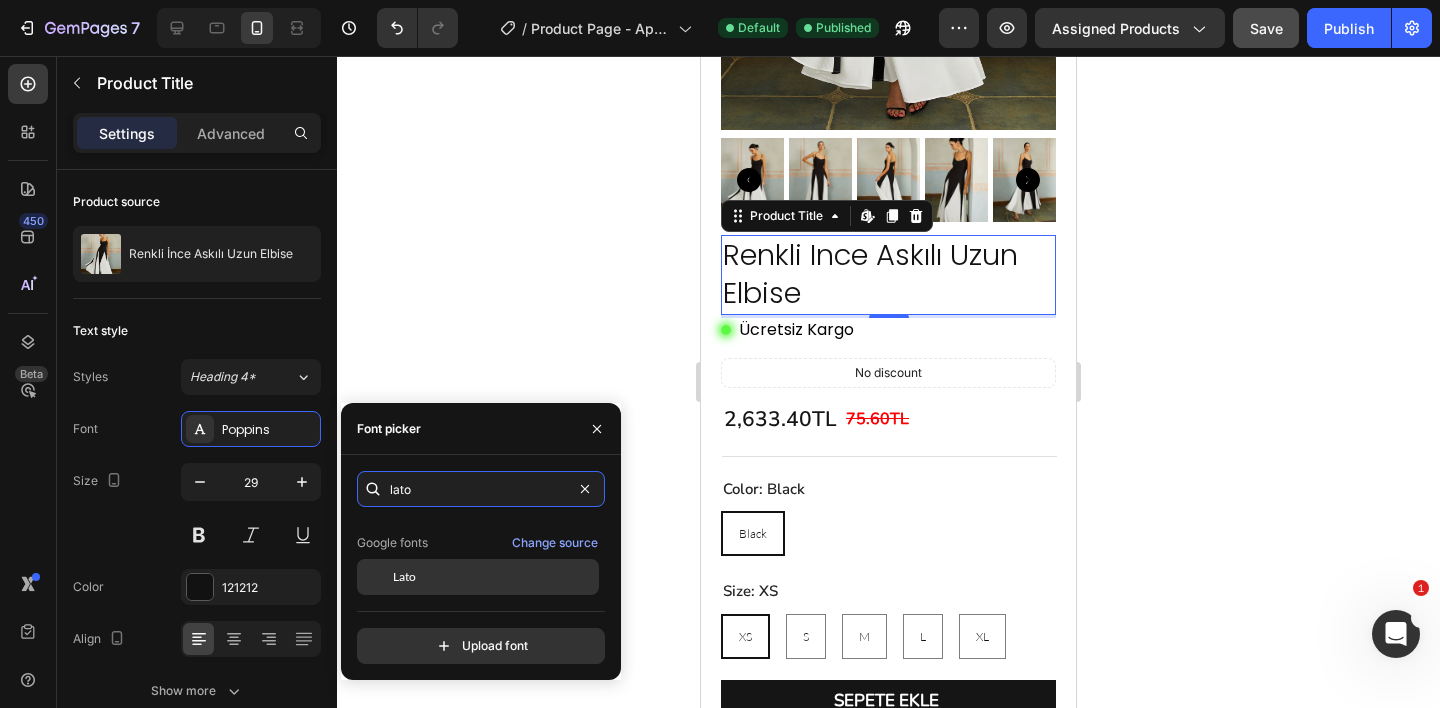 scroll, scrollTop: 49, scrollLeft: 0, axis: vertical 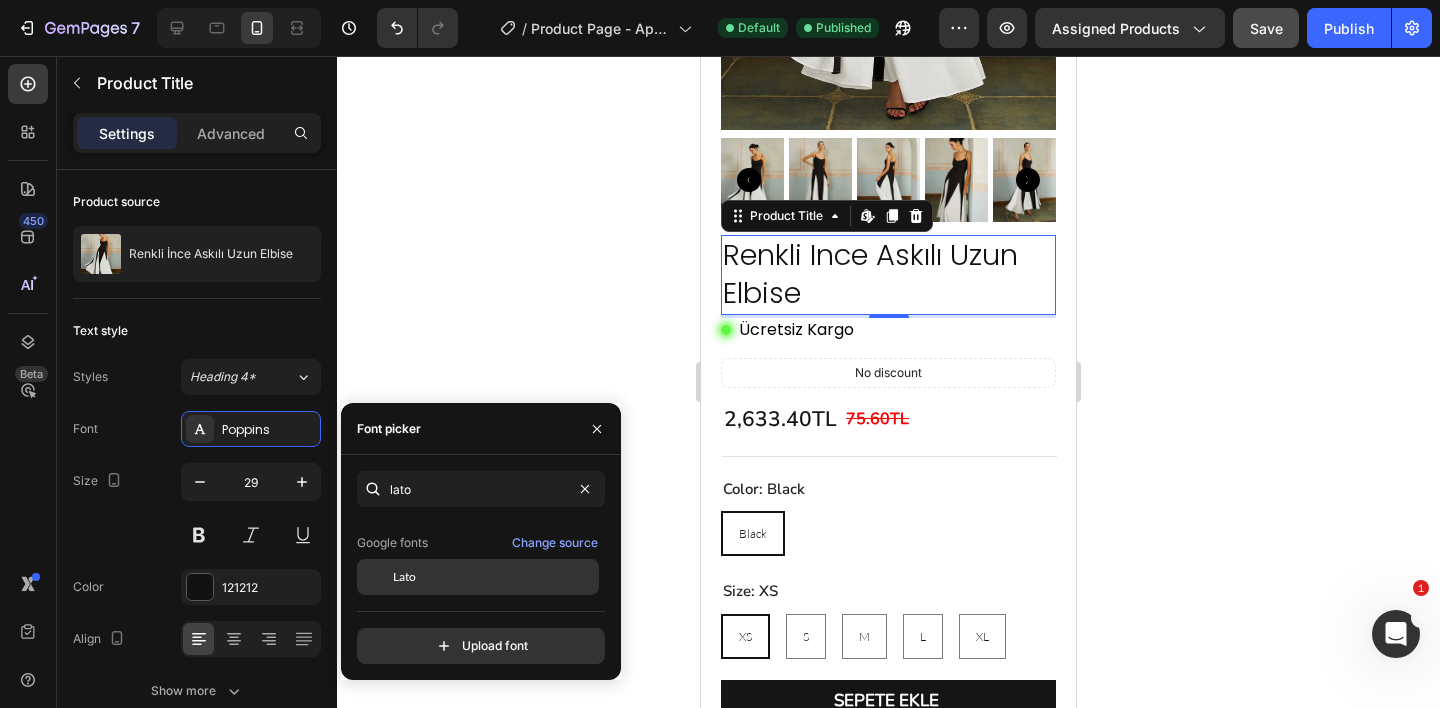 click on "Lato" at bounding box center (494, 577) 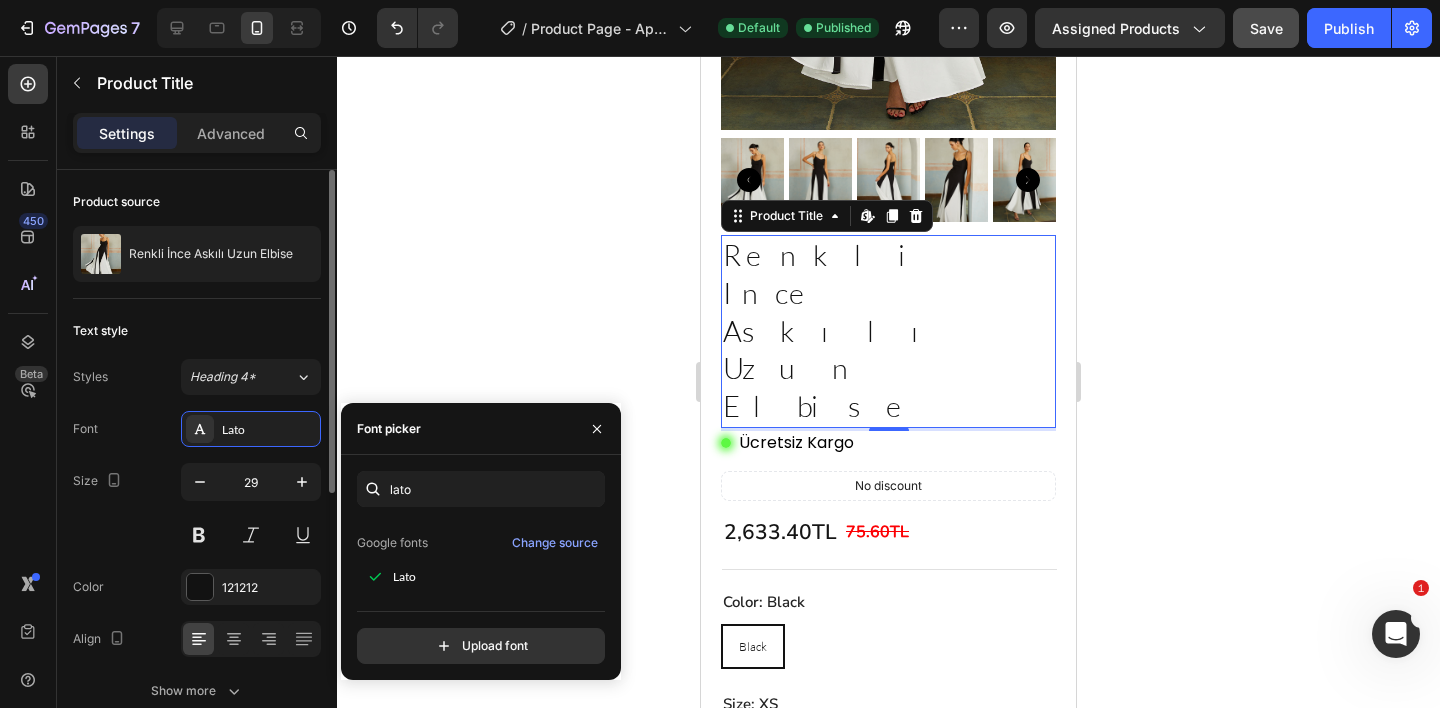 click on "Size 29" at bounding box center [197, 508] 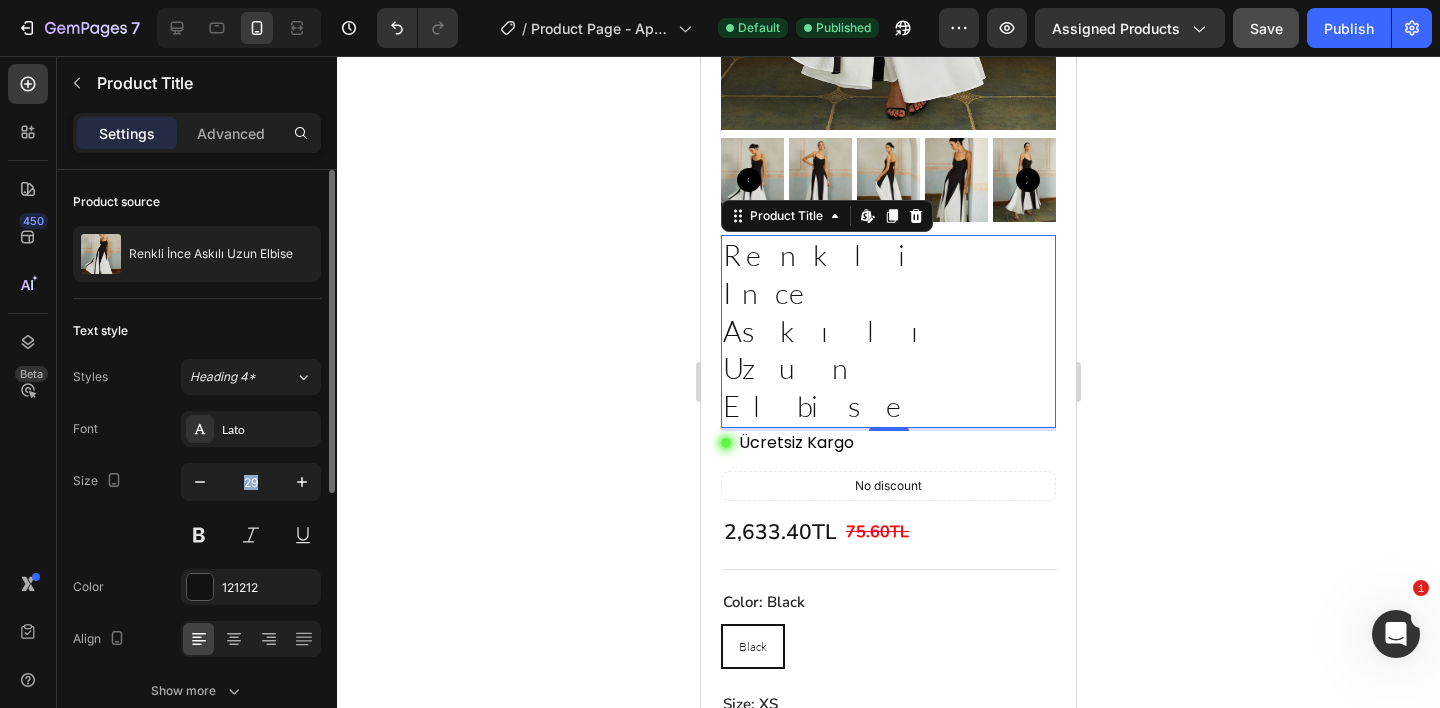 click on "Size 29" at bounding box center [197, 508] 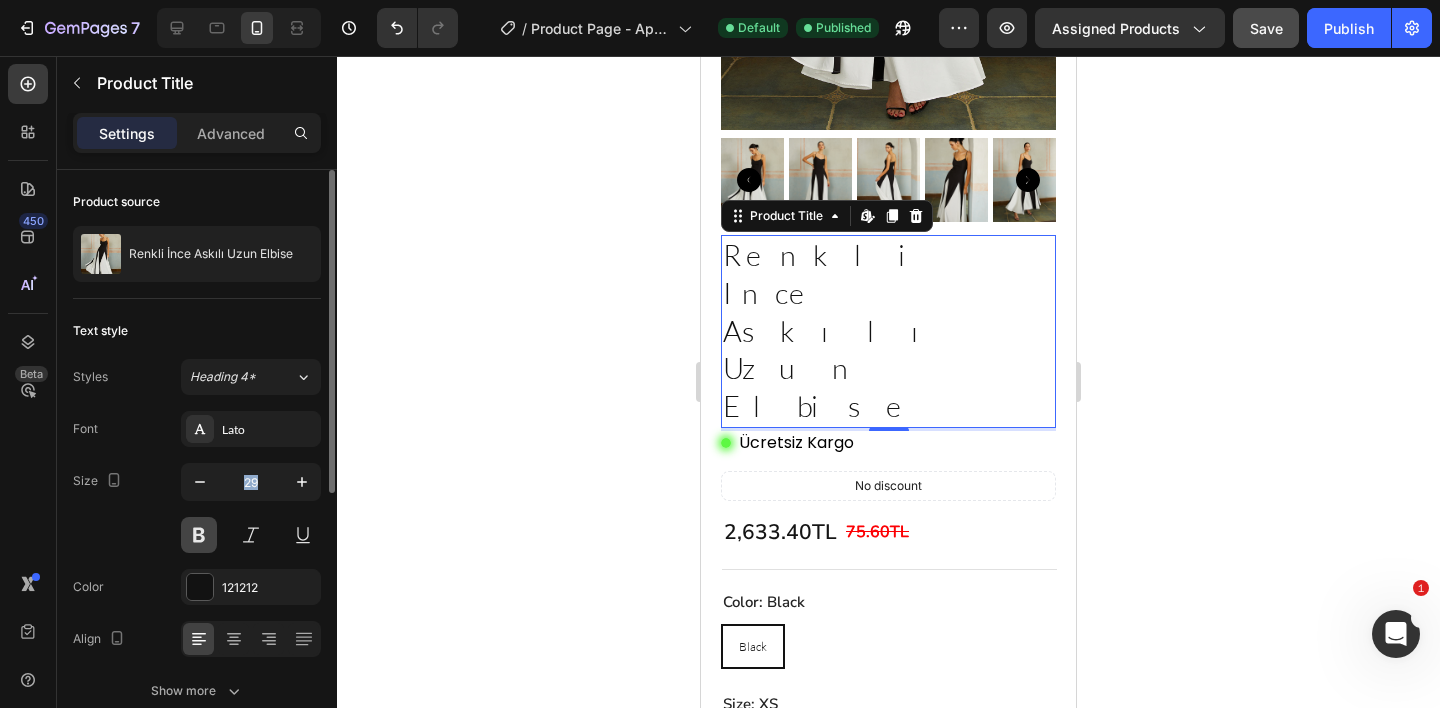 click at bounding box center [199, 535] 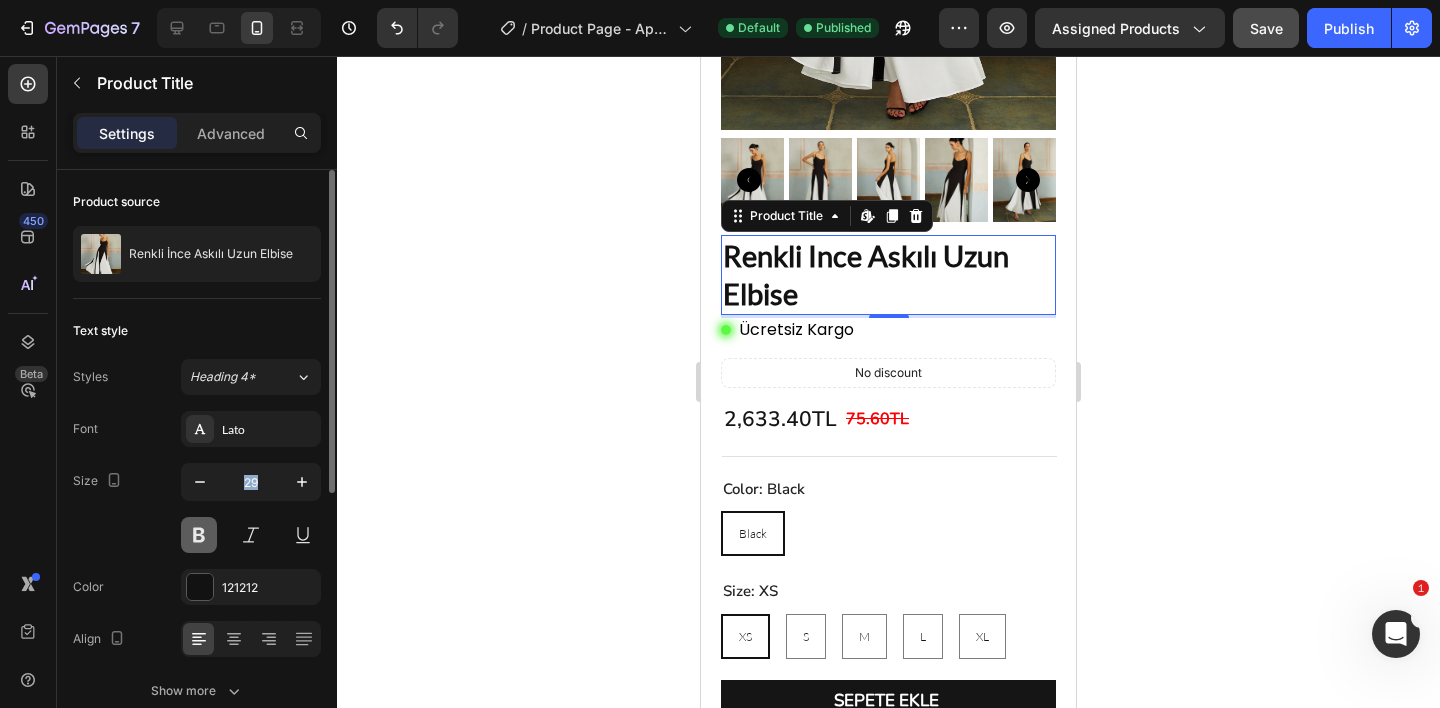 click at bounding box center (199, 535) 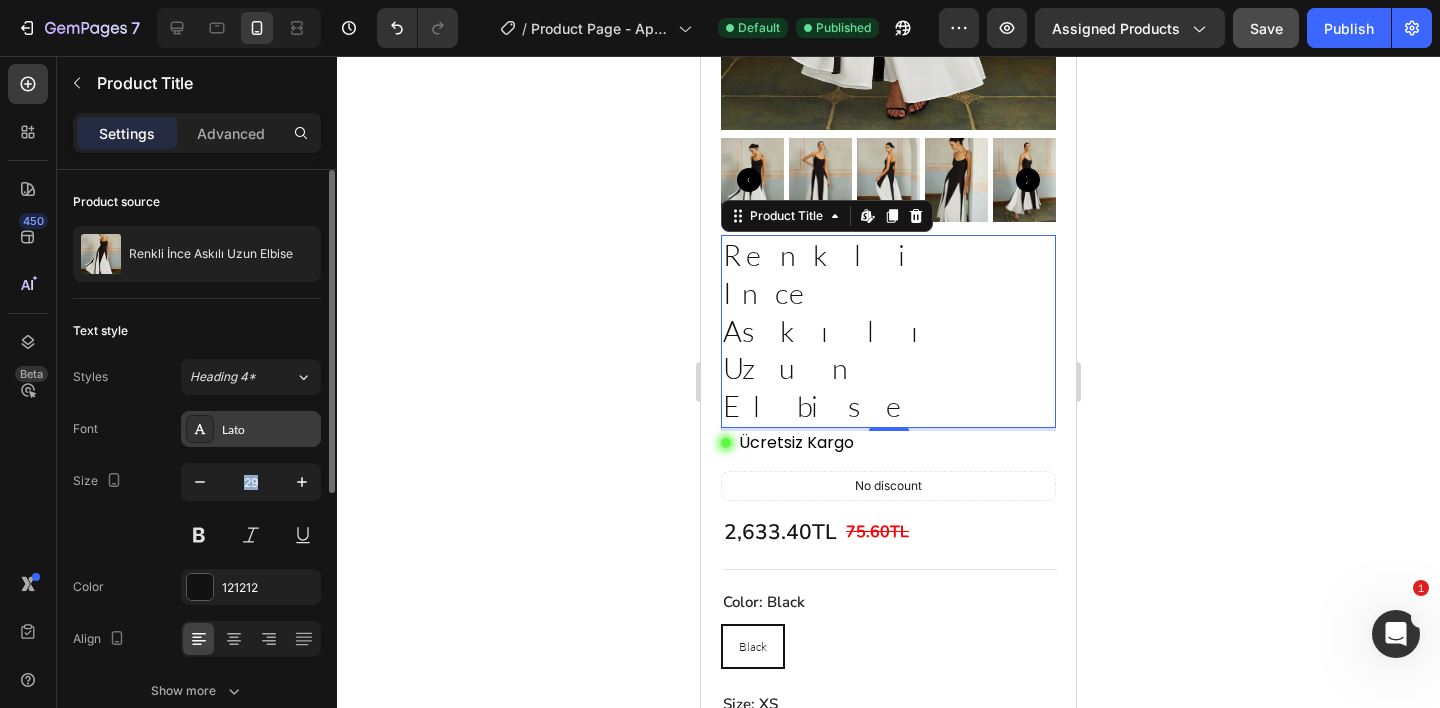 click on "Lato" at bounding box center [269, 430] 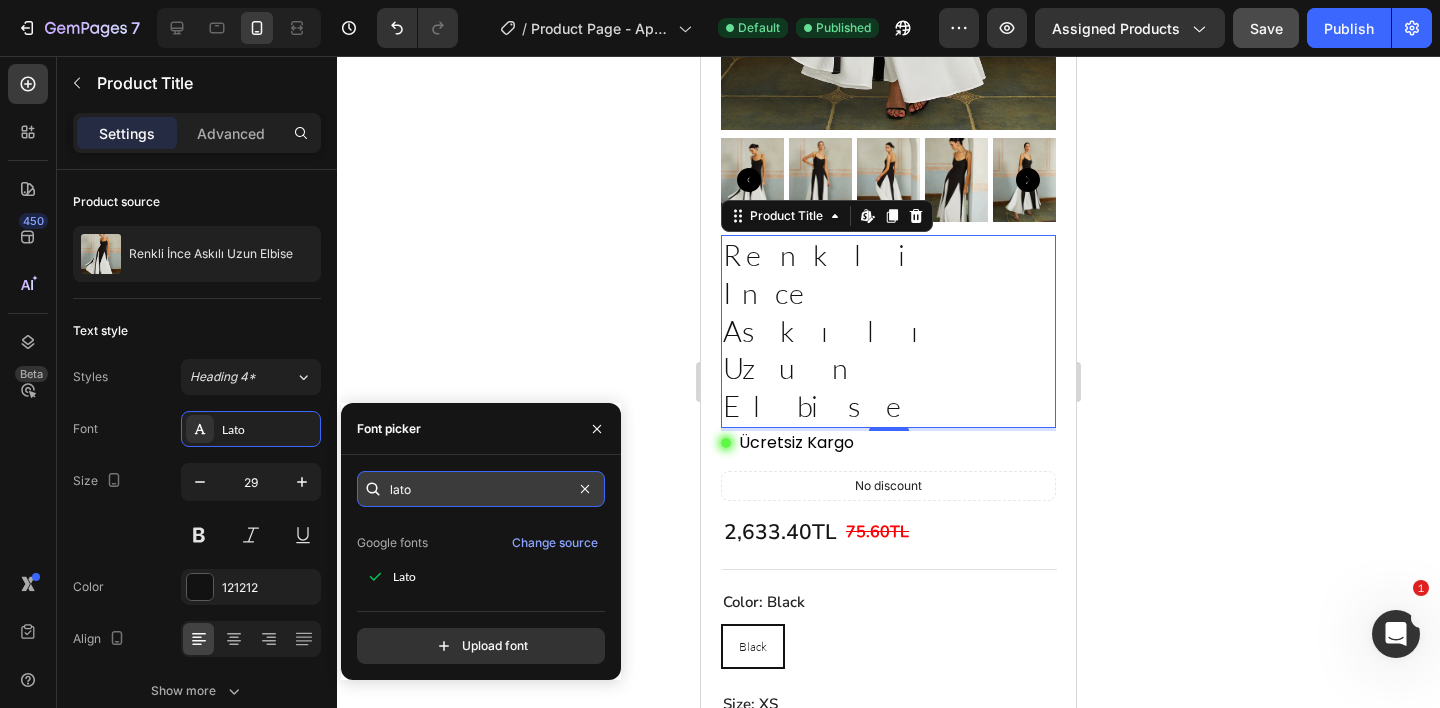 click on "lato" at bounding box center (481, 489) 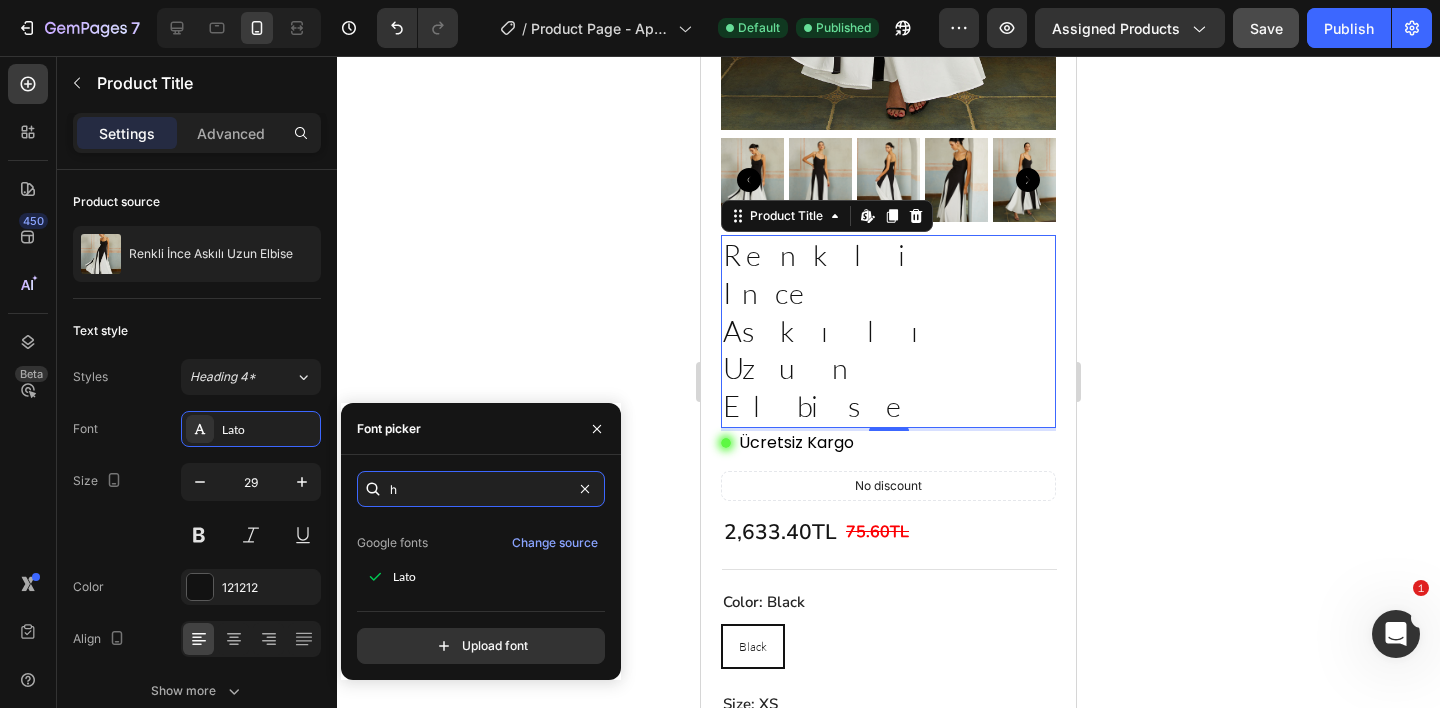 scroll, scrollTop: 0, scrollLeft: 0, axis: both 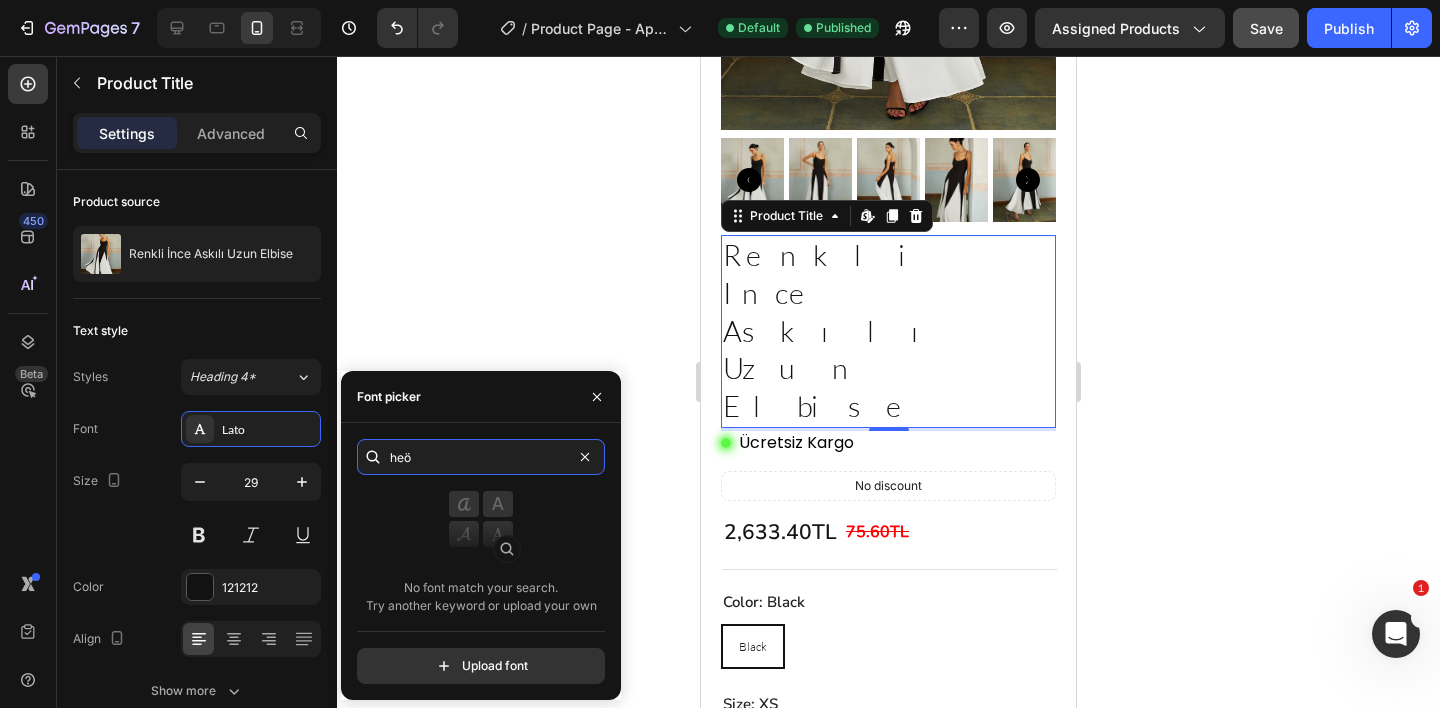 type on "heöv" 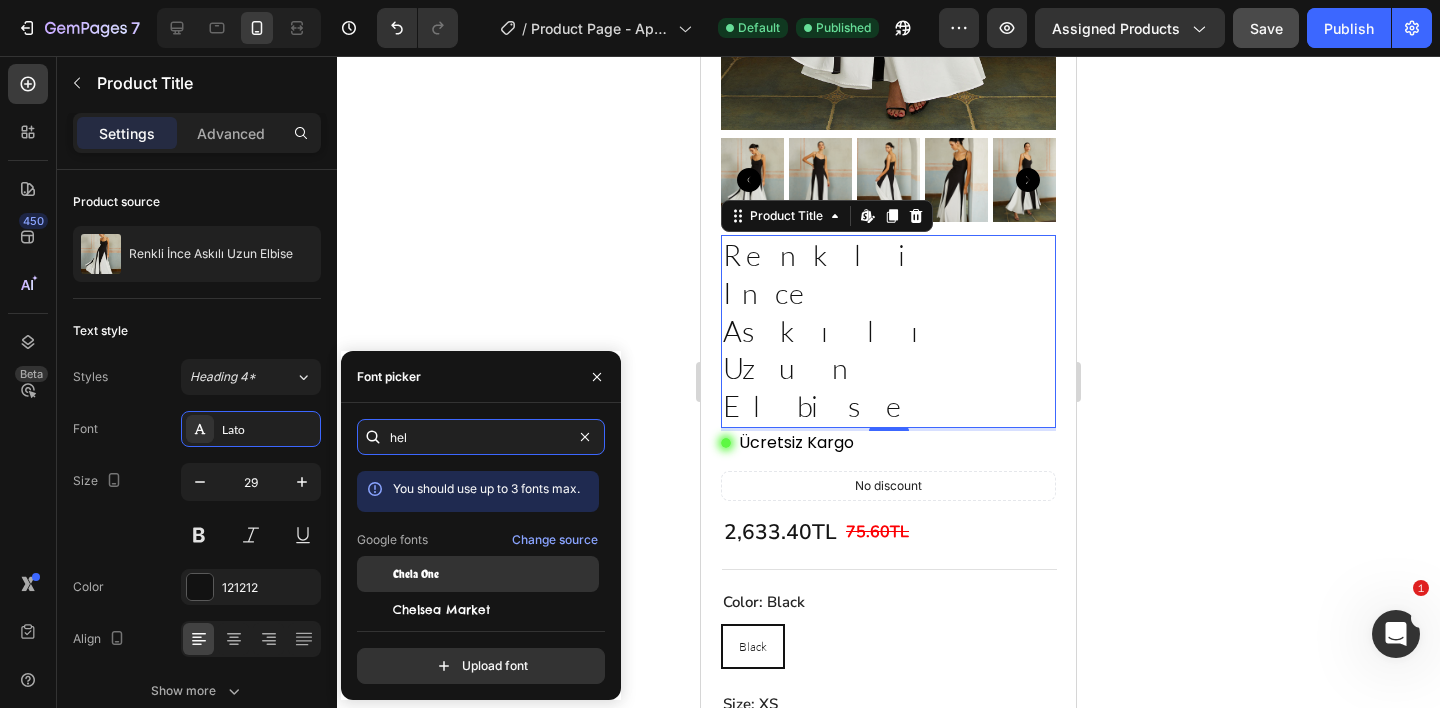 type on "helv" 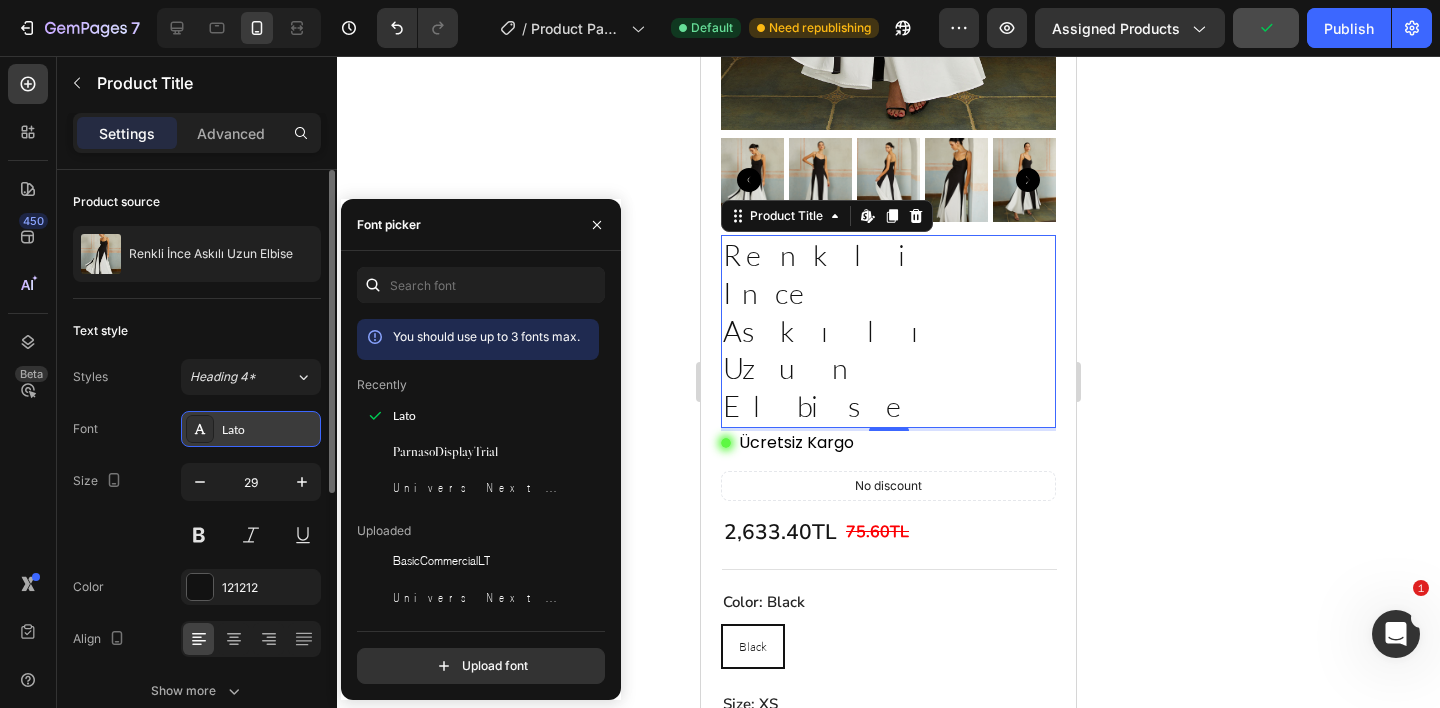 click at bounding box center (200, 429) 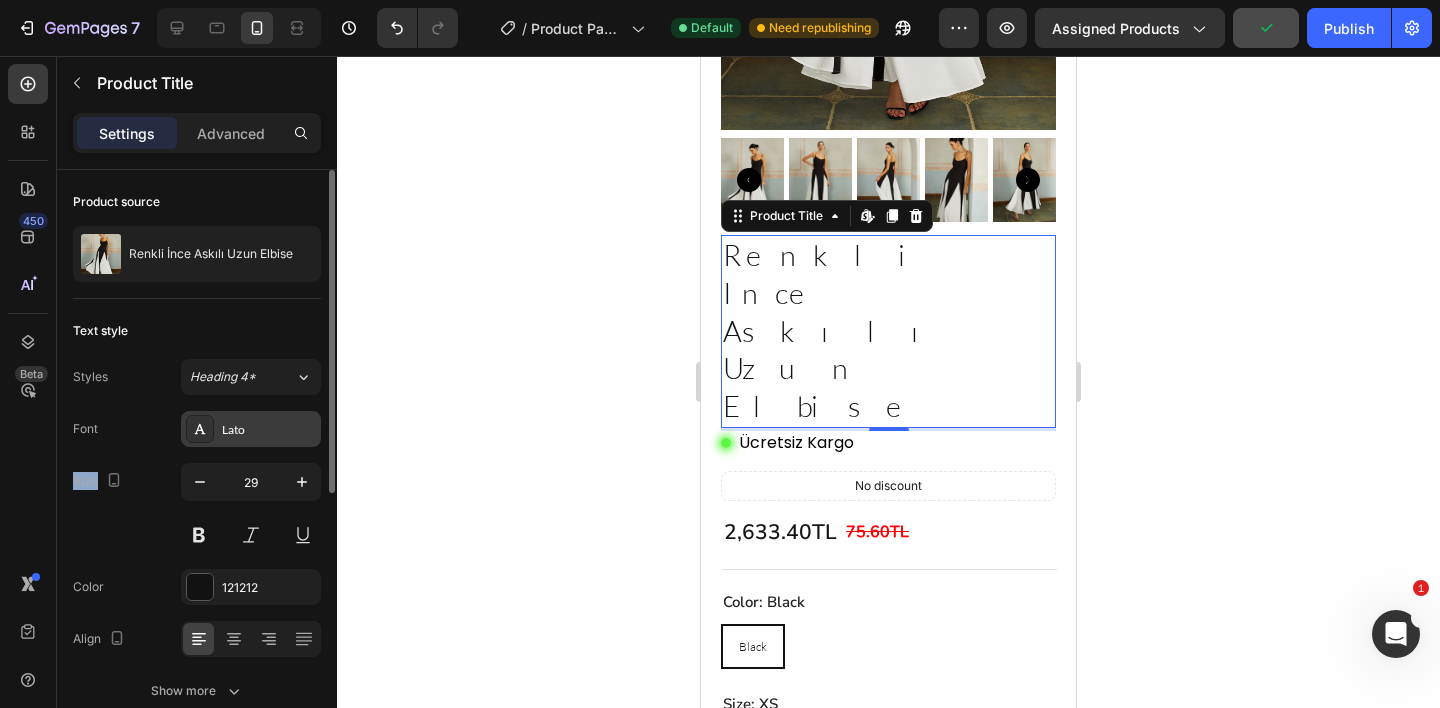 click at bounding box center [200, 429] 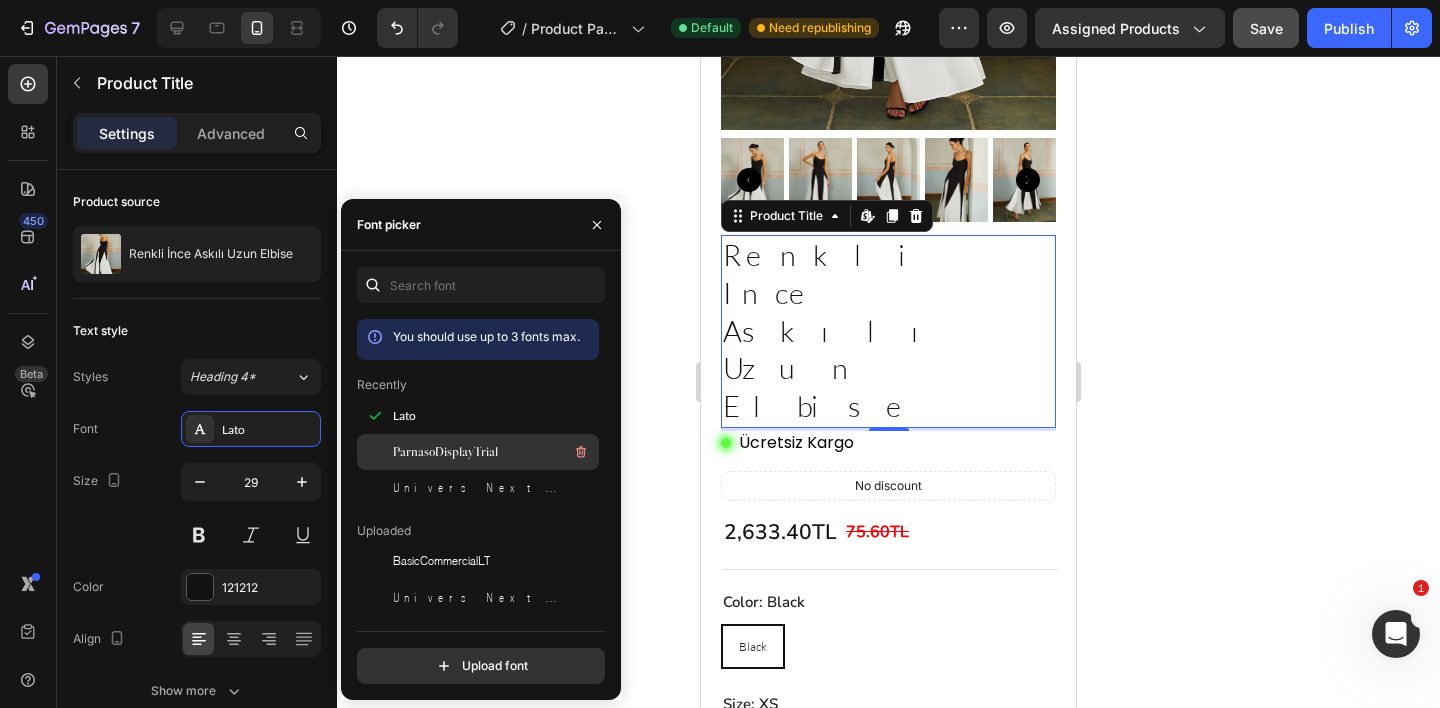 click on "ParnasoDisplayTrial" at bounding box center [445, 452] 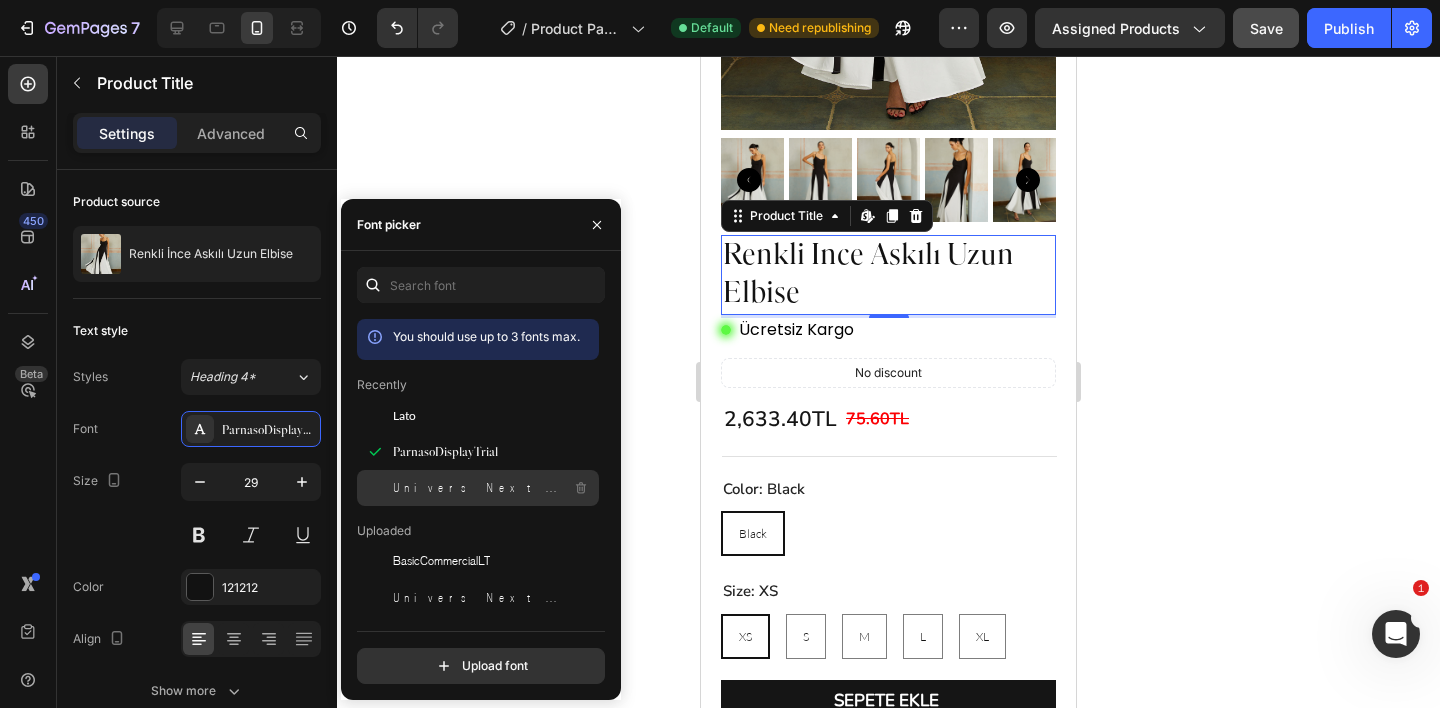 click on "Univers Next Pro Thin Condensed" at bounding box center [476, 488] 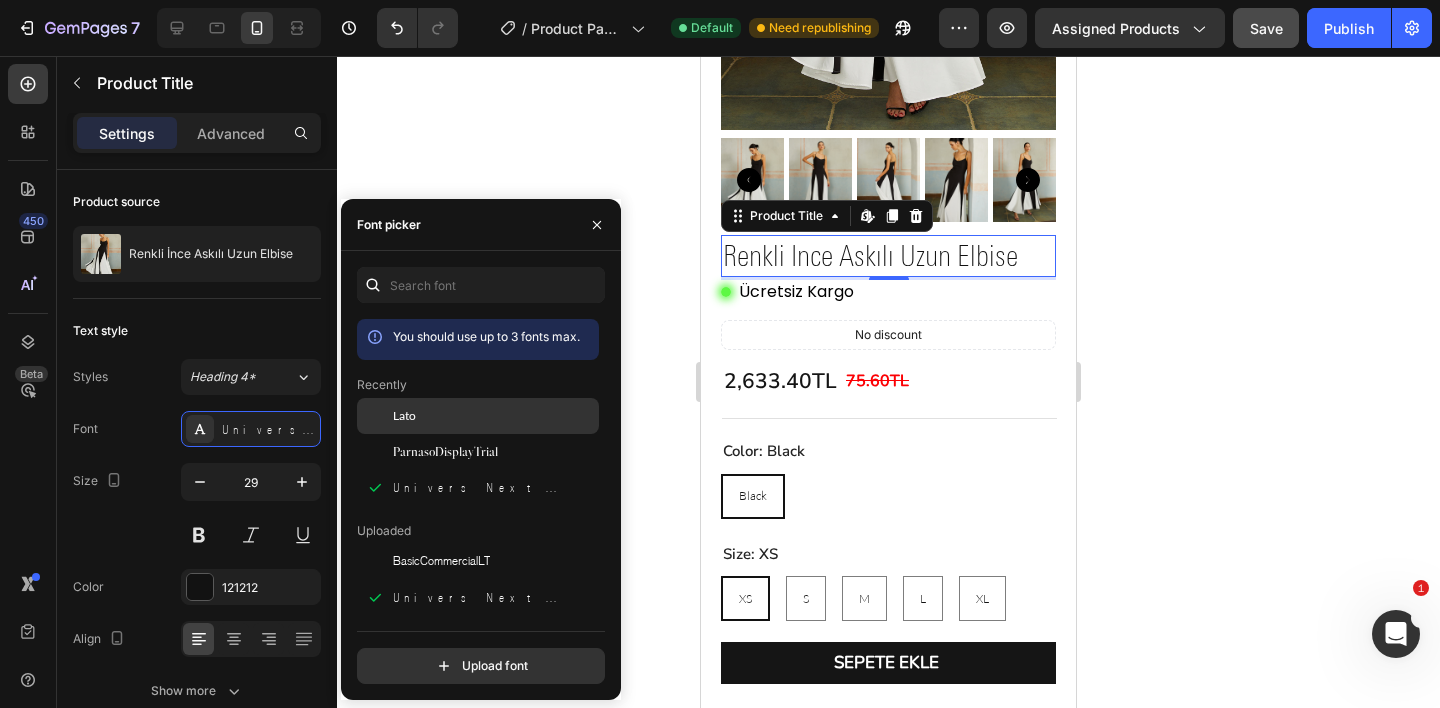 click on "Lato" at bounding box center [494, 416] 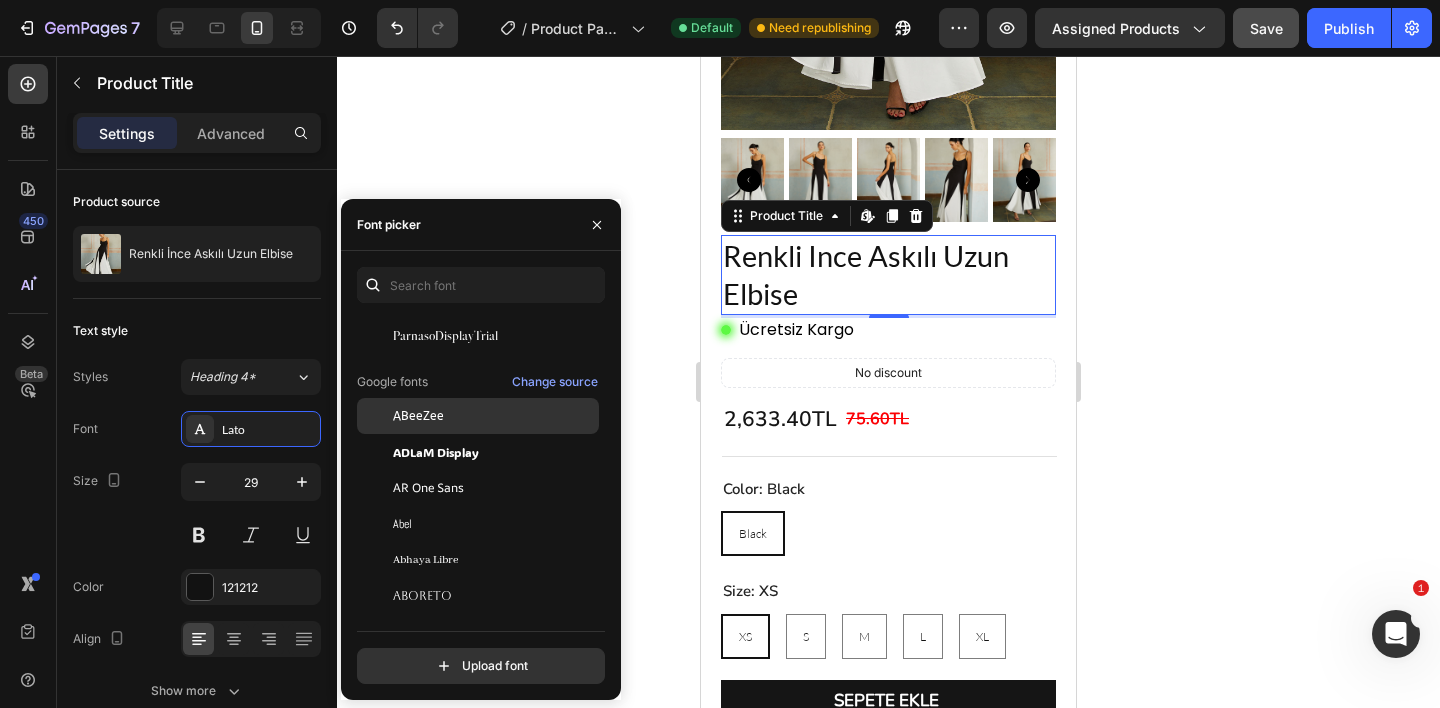 scroll, scrollTop: 348, scrollLeft: 0, axis: vertical 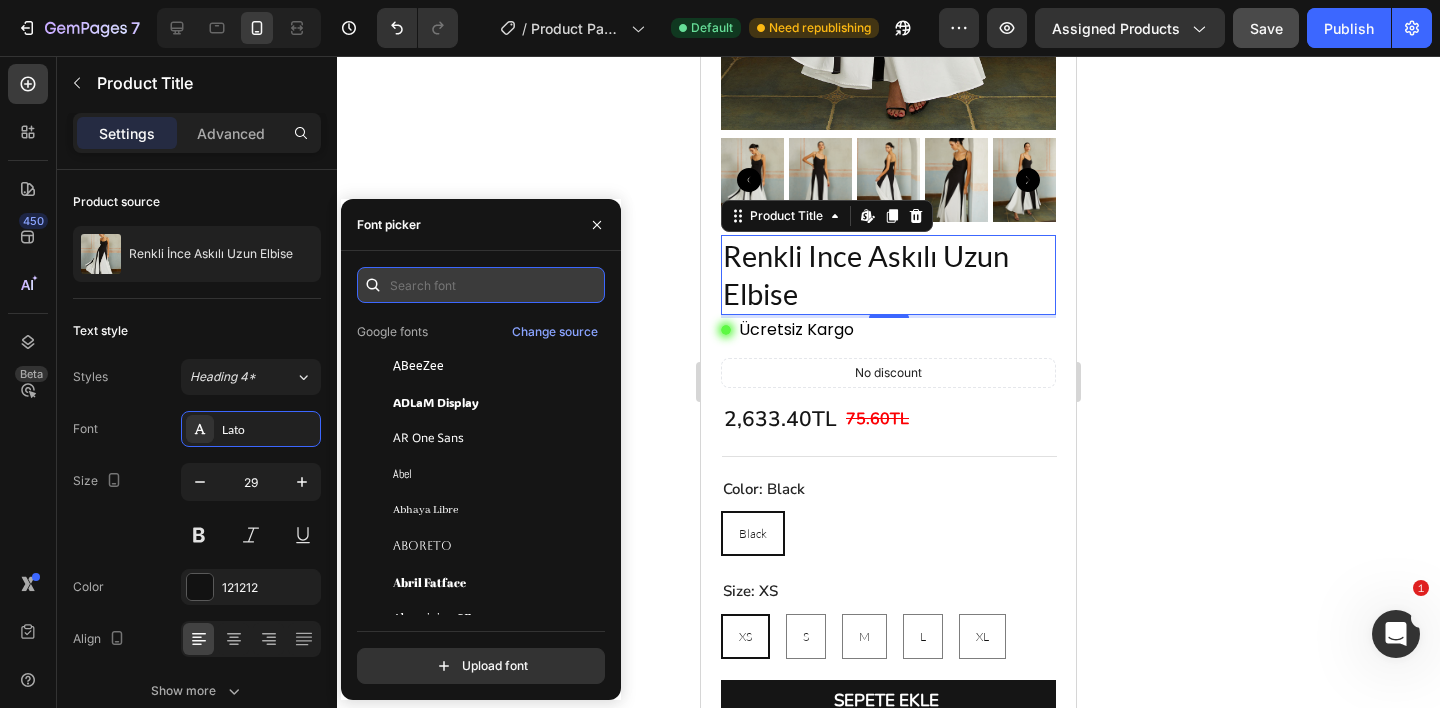 click at bounding box center (481, 285) 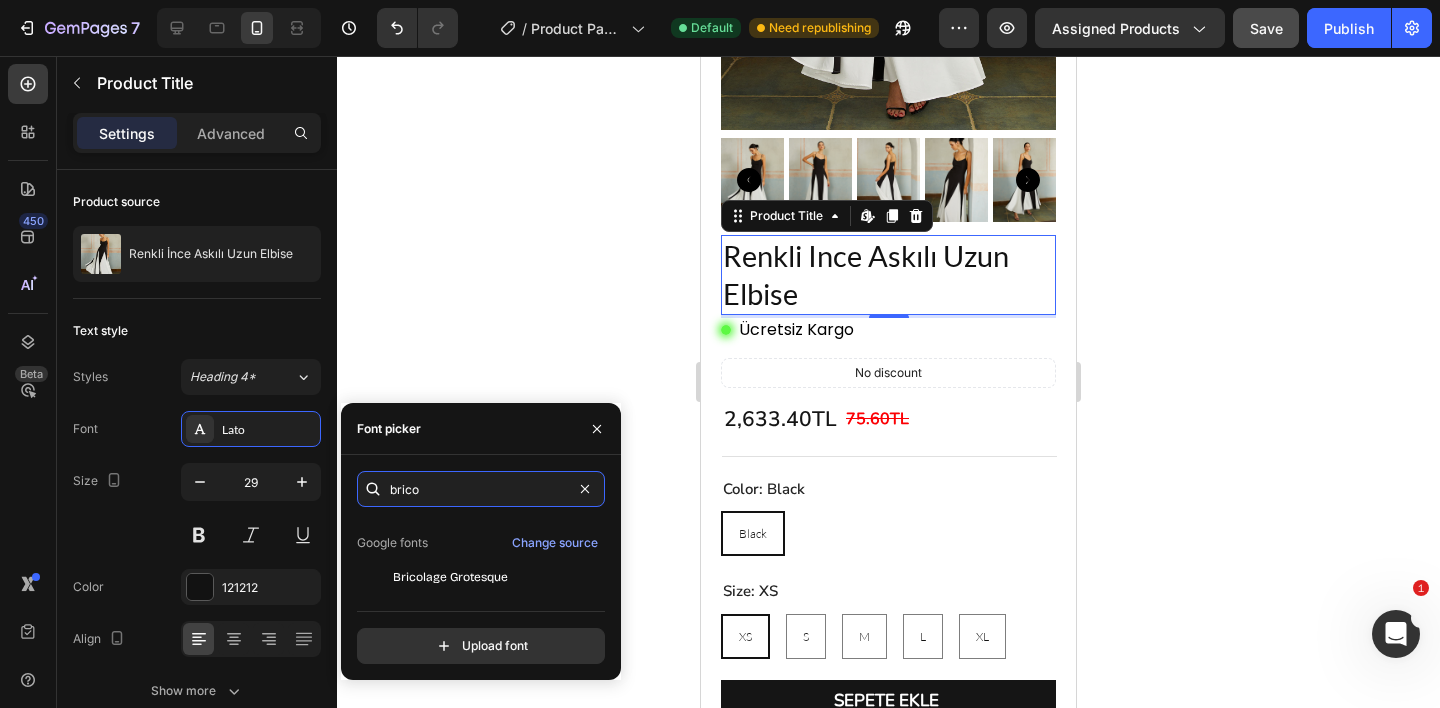 scroll, scrollTop: 49, scrollLeft: 0, axis: vertical 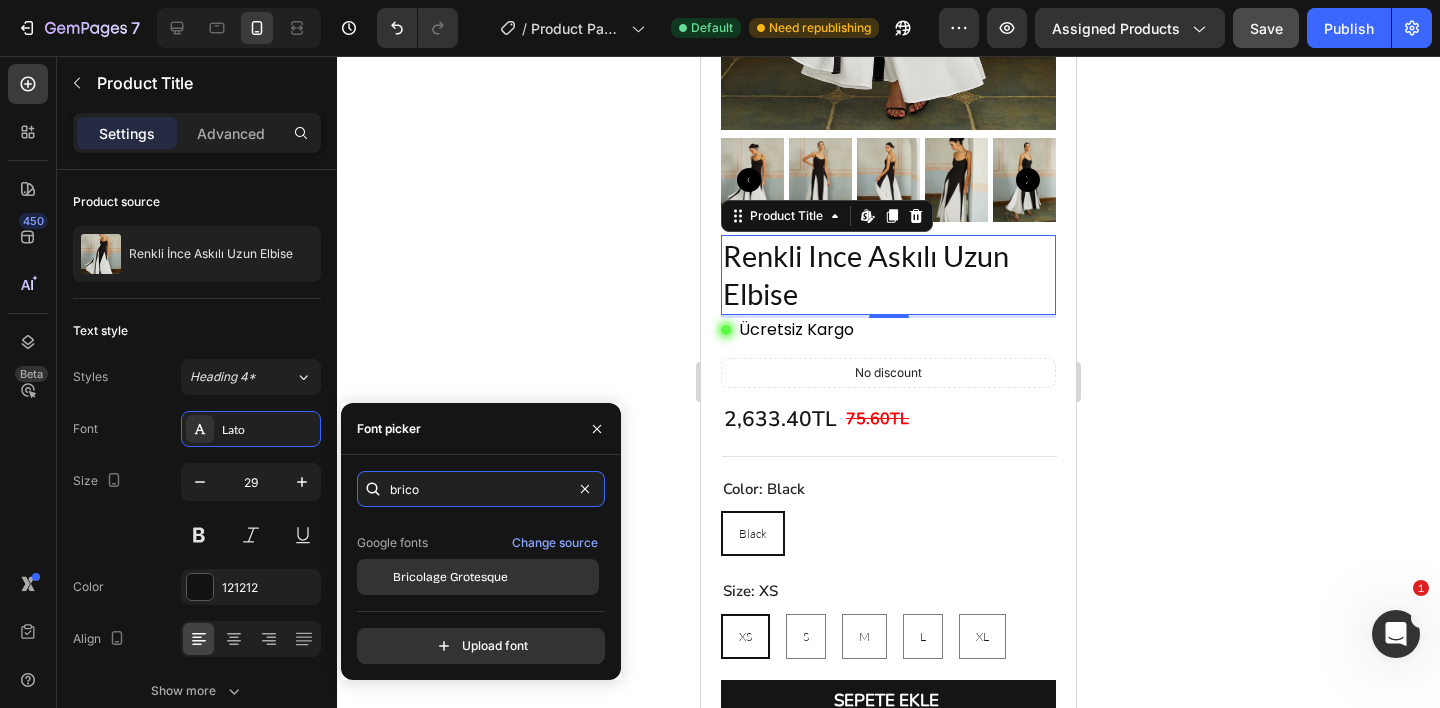 type on "brico" 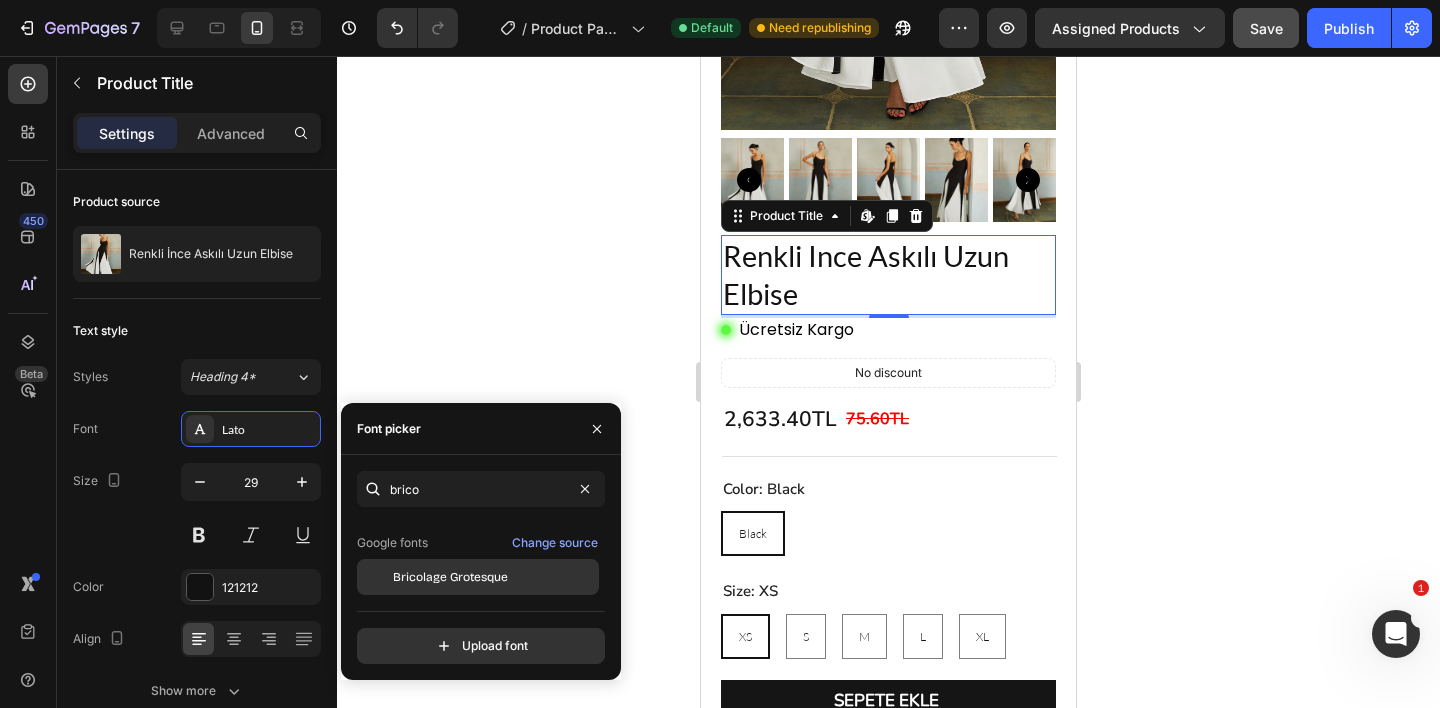 click on "Bricolage Grotesque" at bounding box center (450, 577) 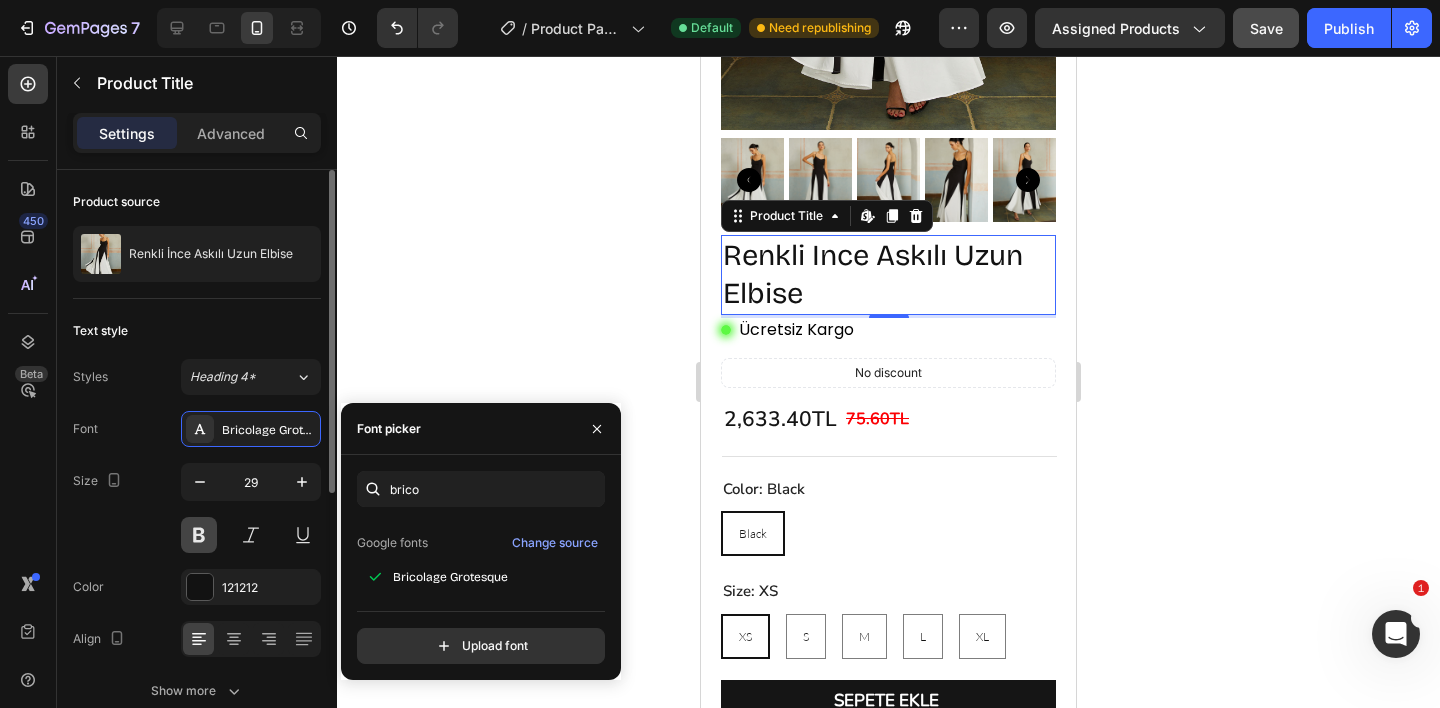 click at bounding box center [199, 535] 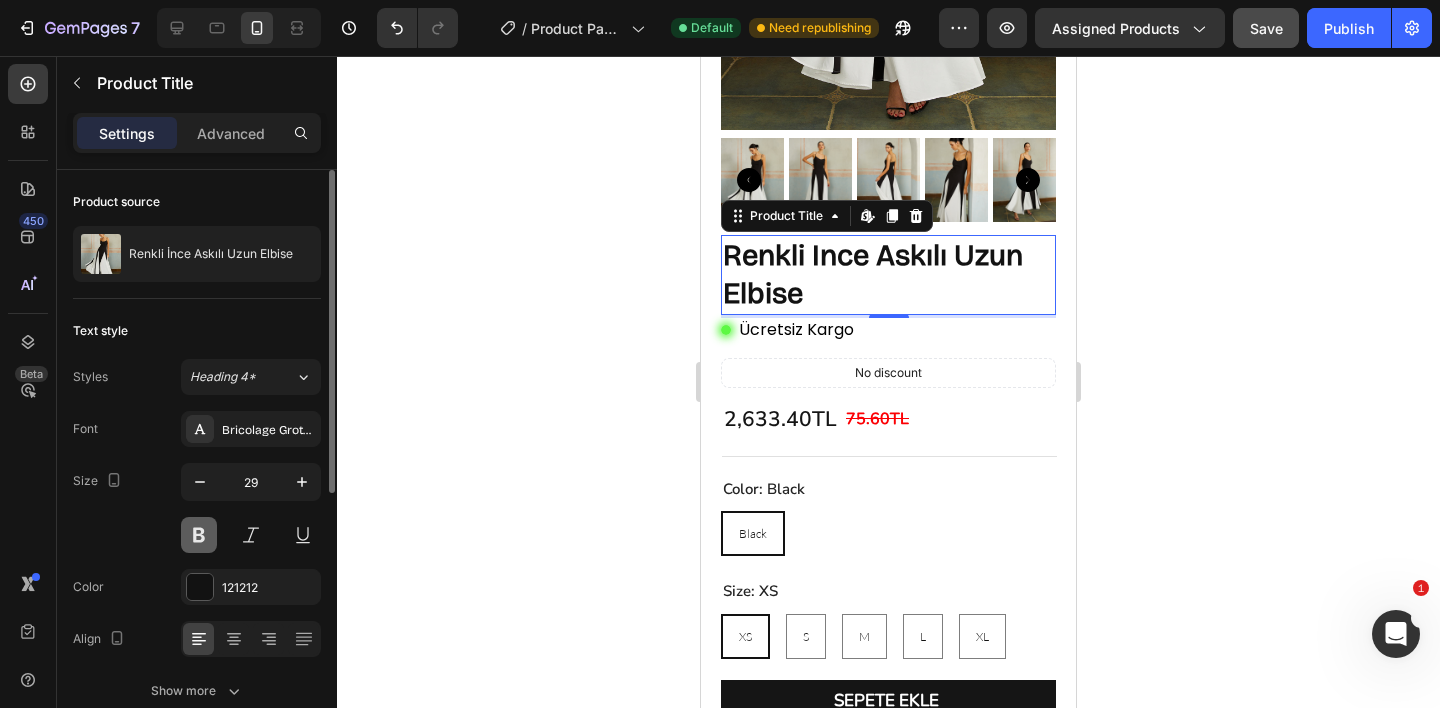 click at bounding box center (199, 535) 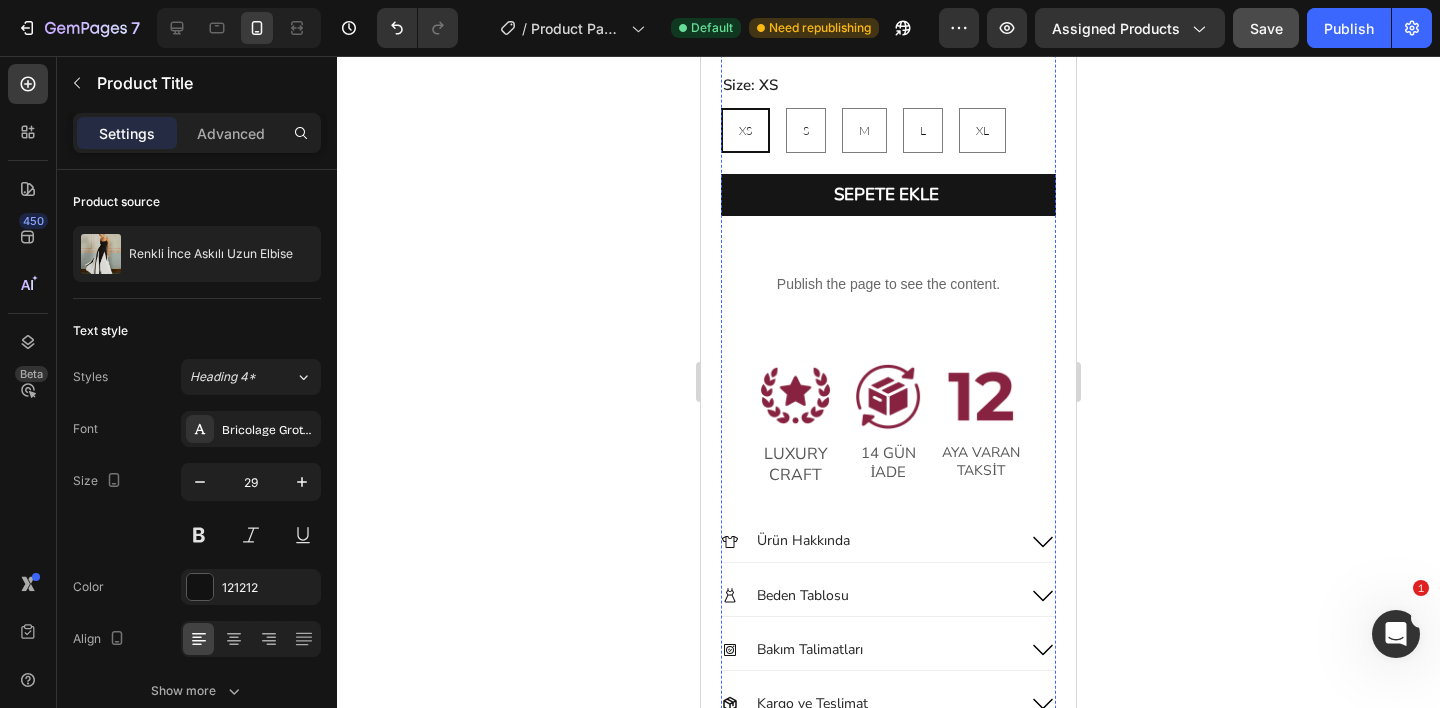 scroll, scrollTop: 1686, scrollLeft: 0, axis: vertical 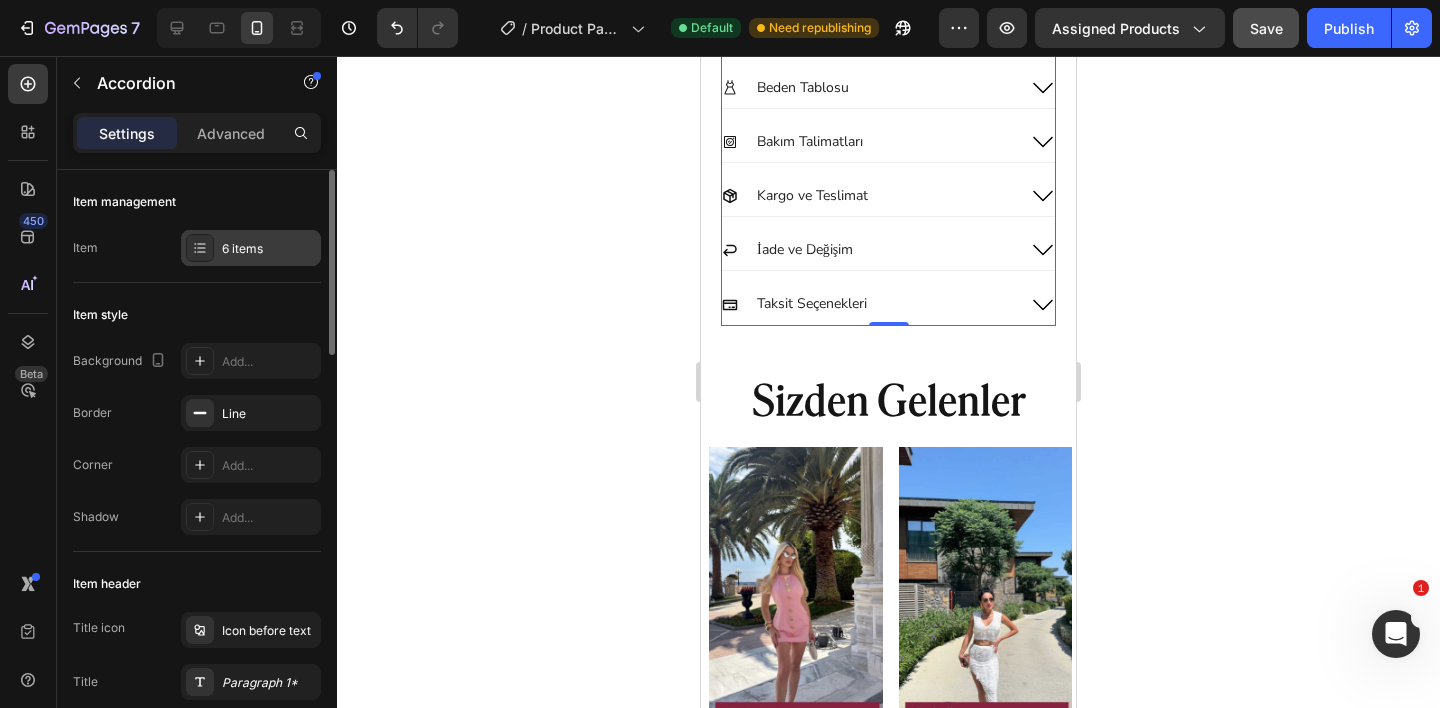 click on "6 items" at bounding box center (269, 249) 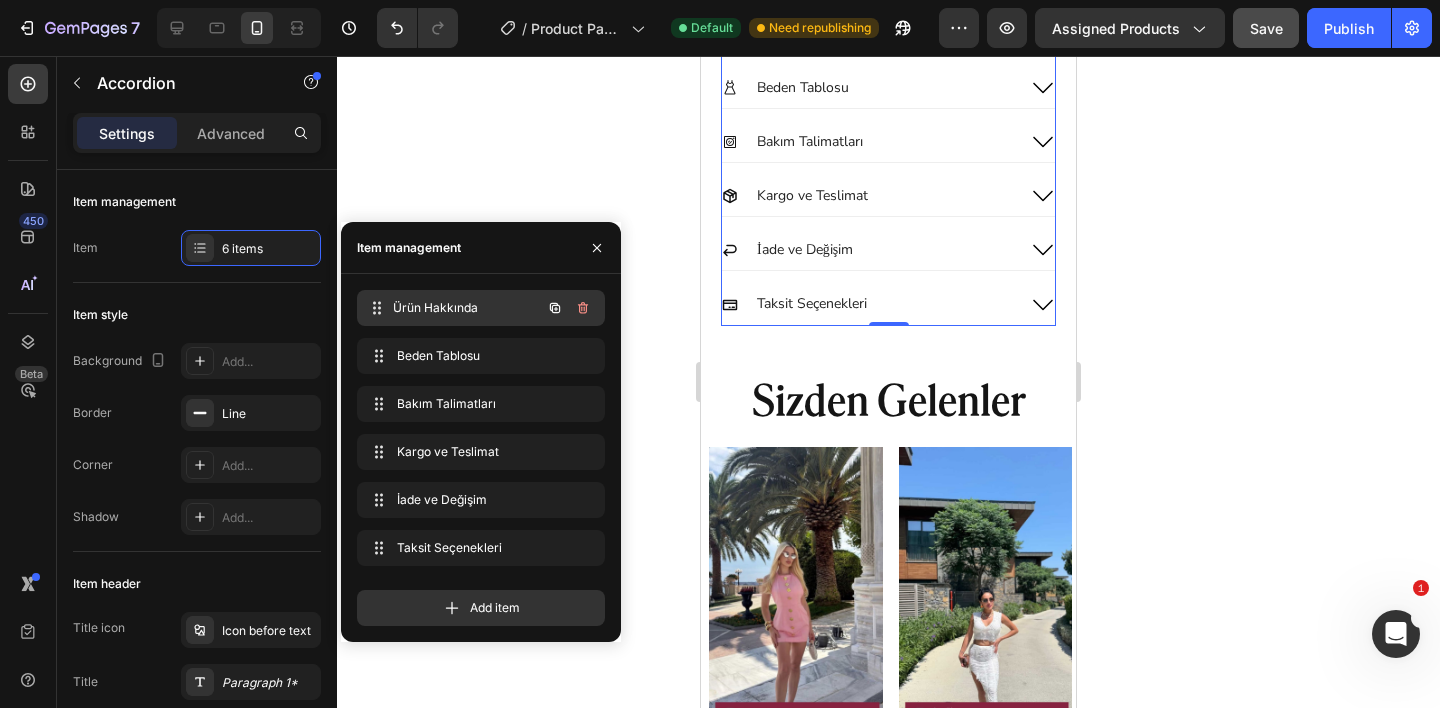 click on "Ürün Hakkında" at bounding box center [467, 308] 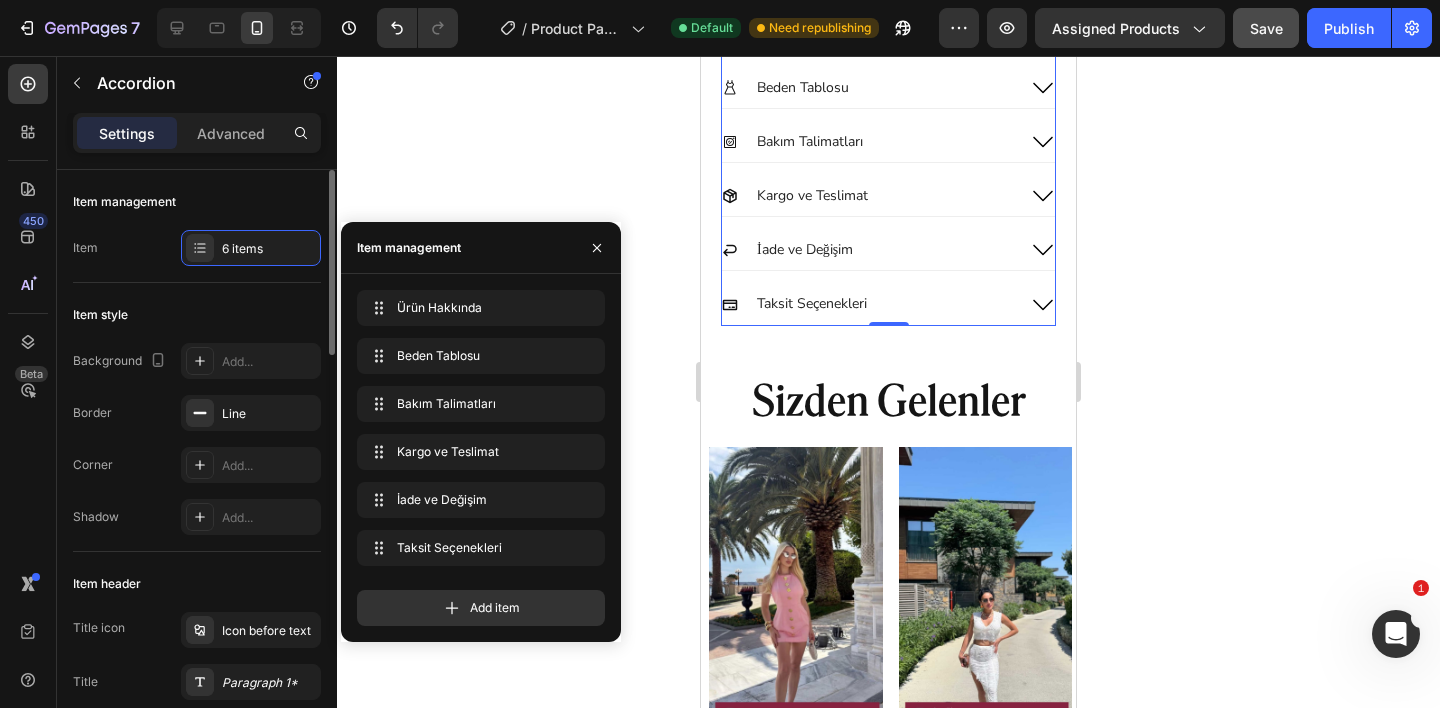 click on "Item style" at bounding box center (197, 315) 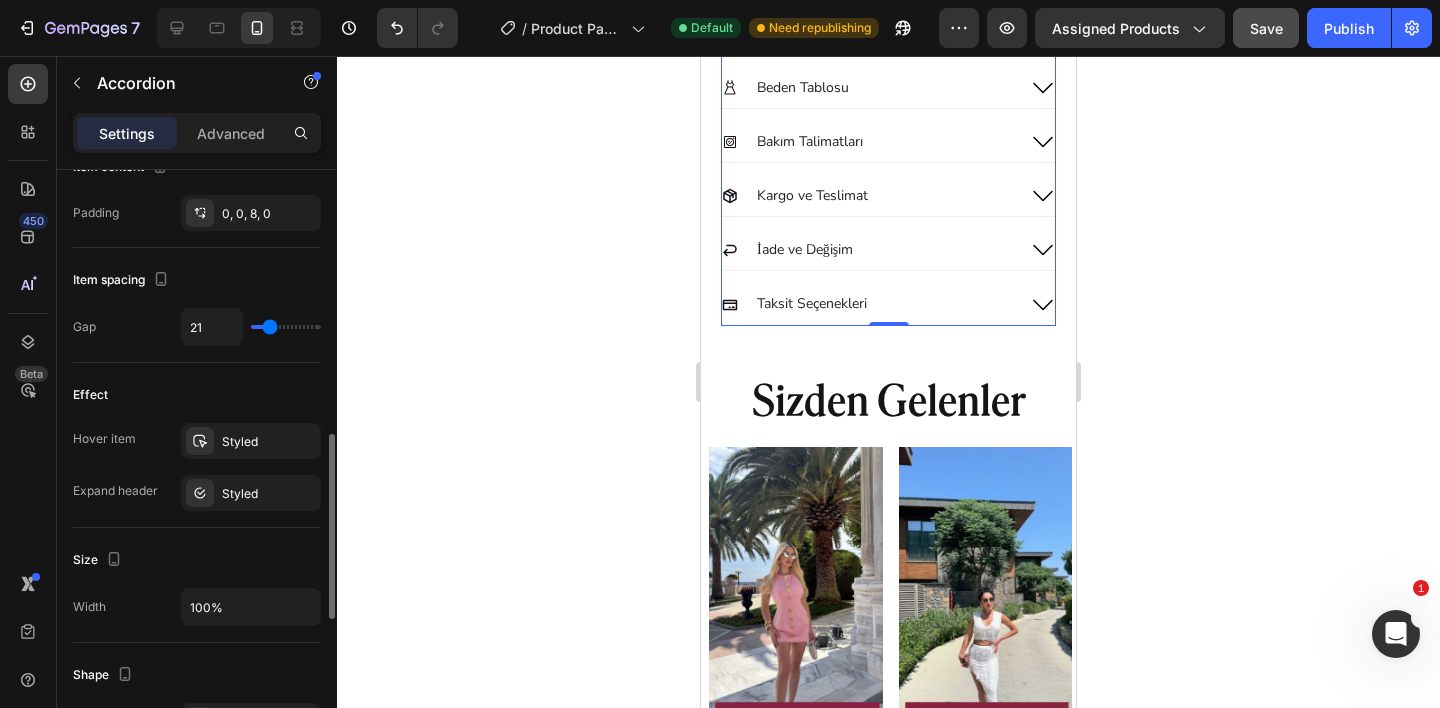 scroll, scrollTop: 716, scrollLeft: 0, axis: vertical 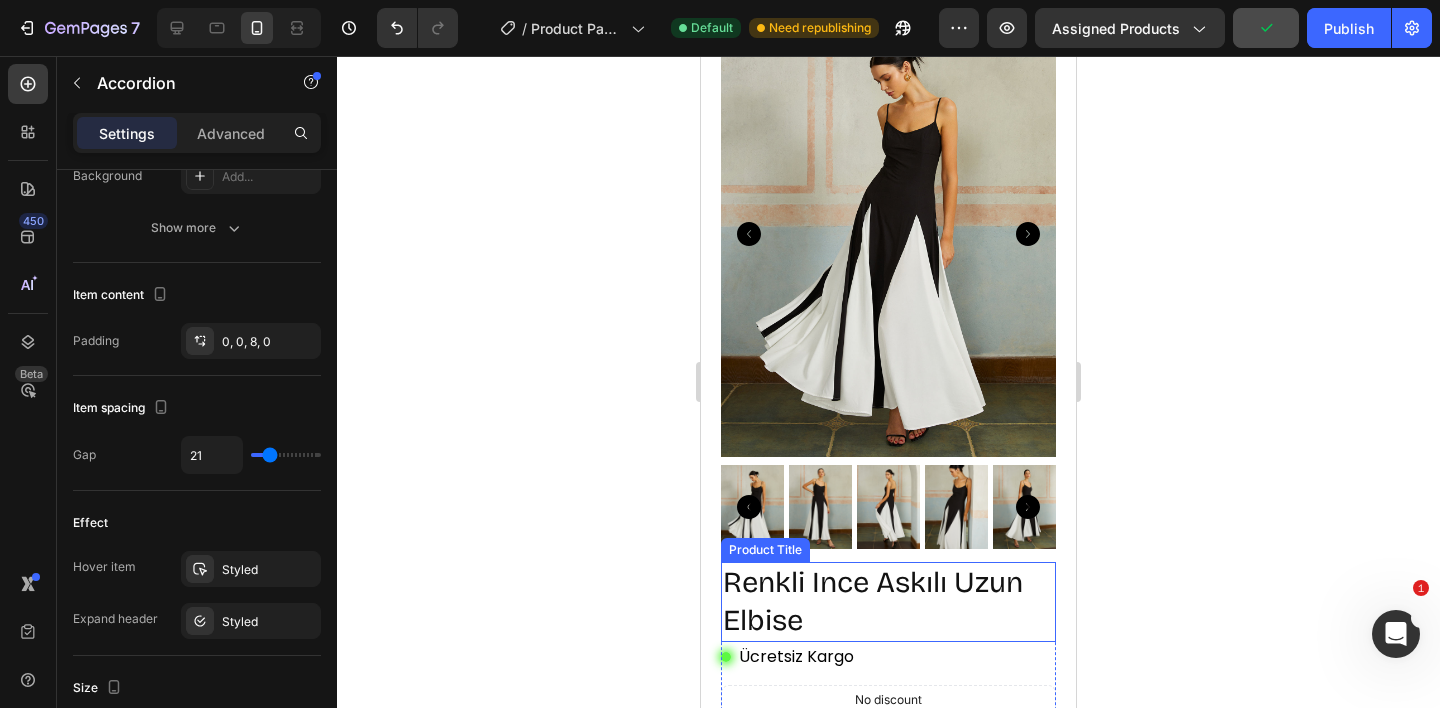 click on "renkli ince askılı uzun elbise" at bounding box center (888, 601) 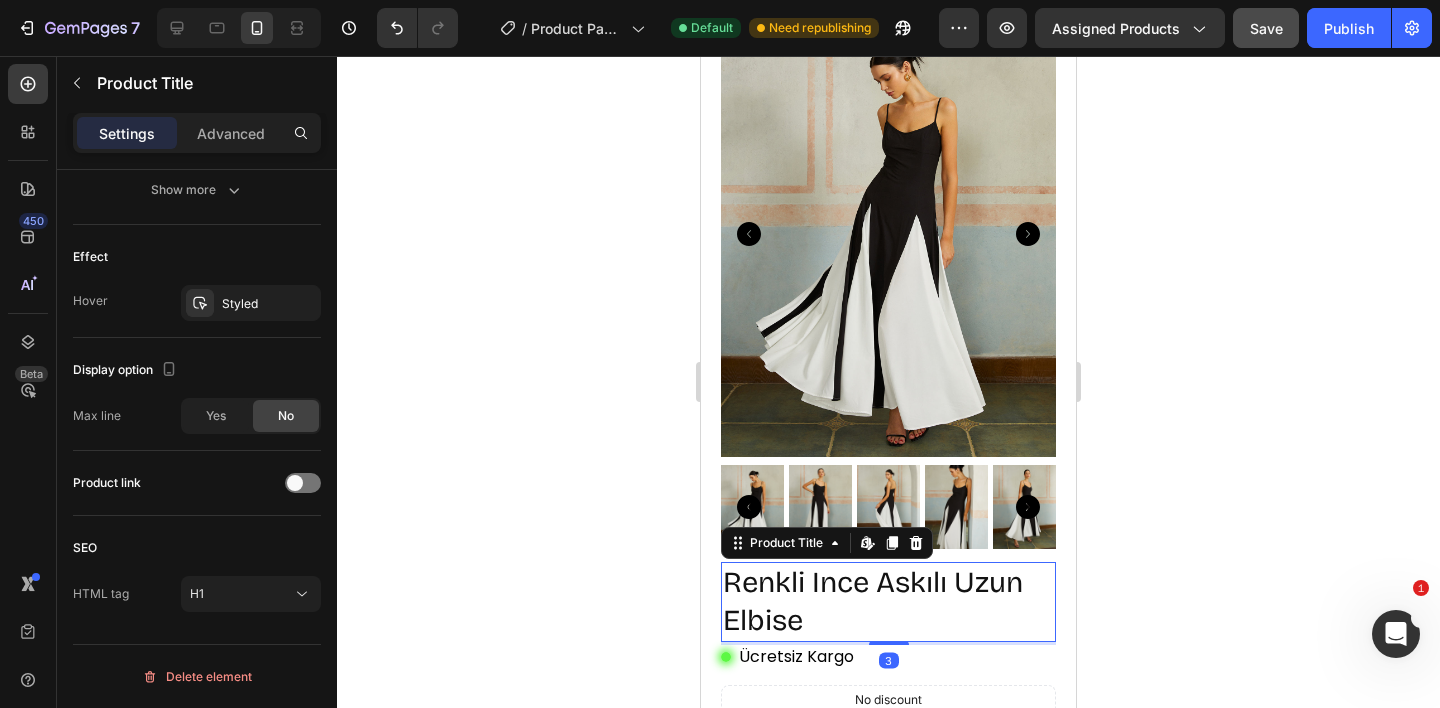scroll, scrollTop: 0, scrollLeft: 0, axis: both 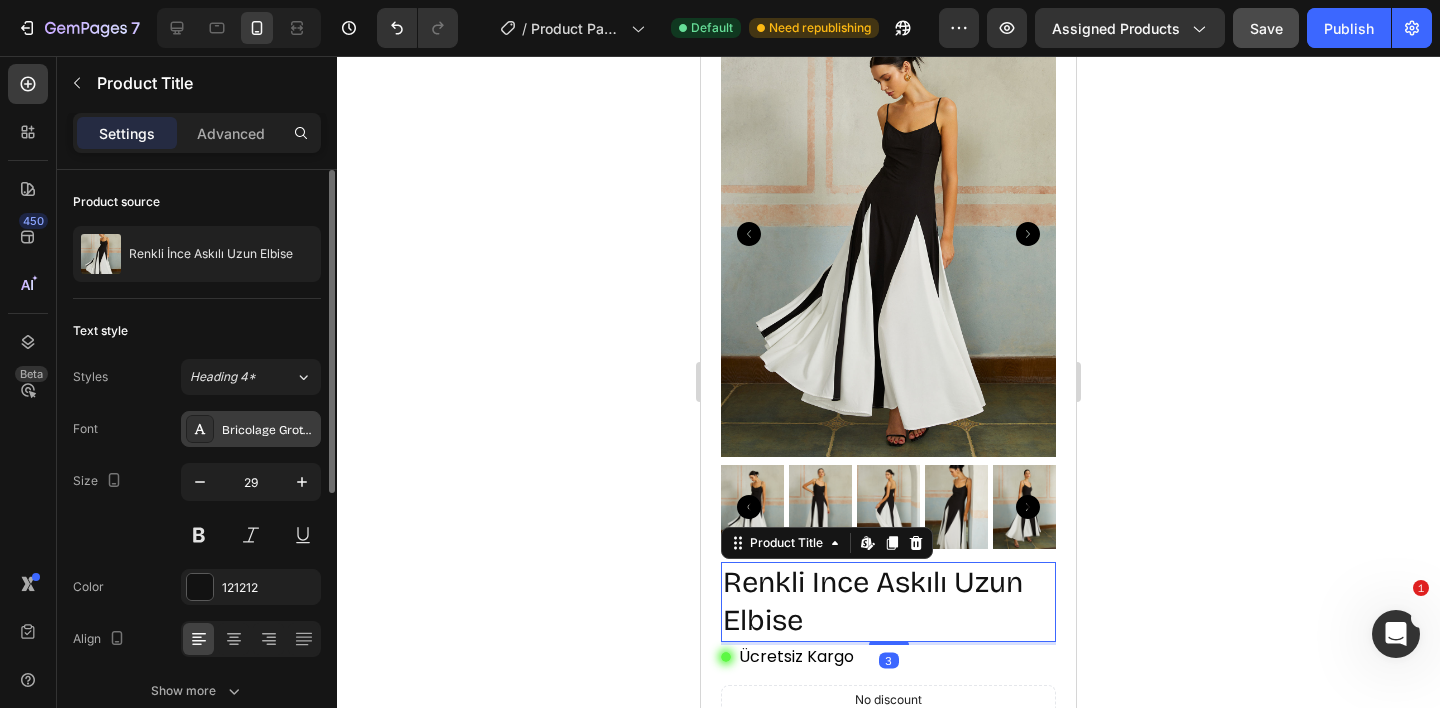 click on "Bricolage Grotesque" at bounding box center [269, 430] 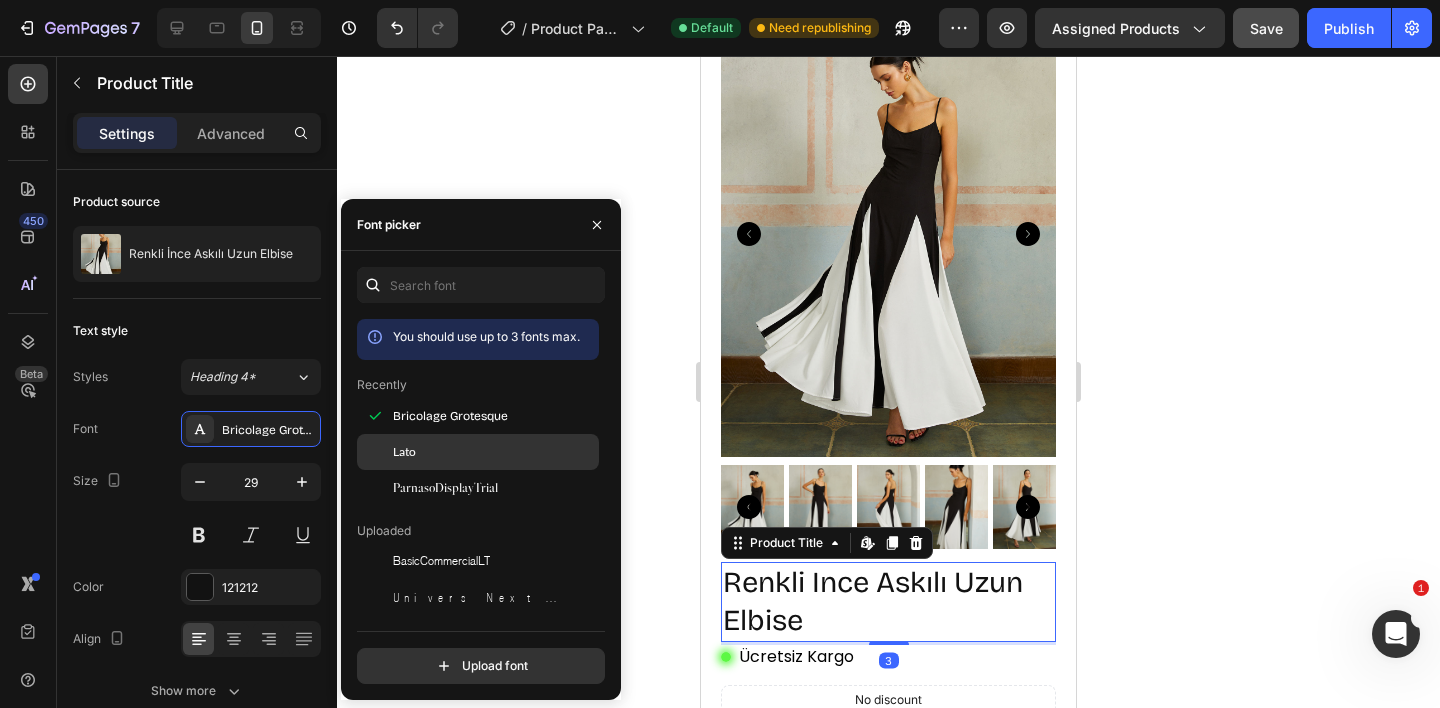 click on "Lato" at bounding box center (494, 452) 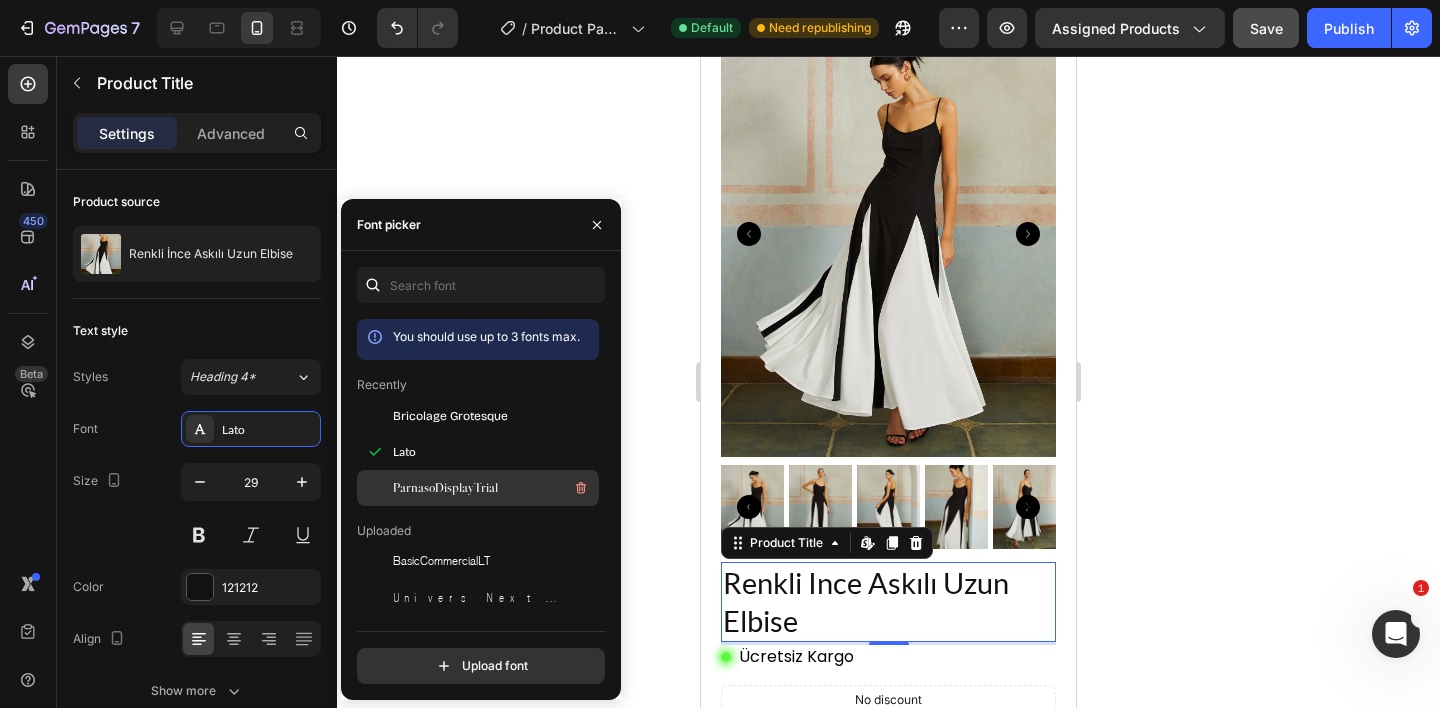 click on "ParnasoDisplayTrial" at bounding box center (445, 488) 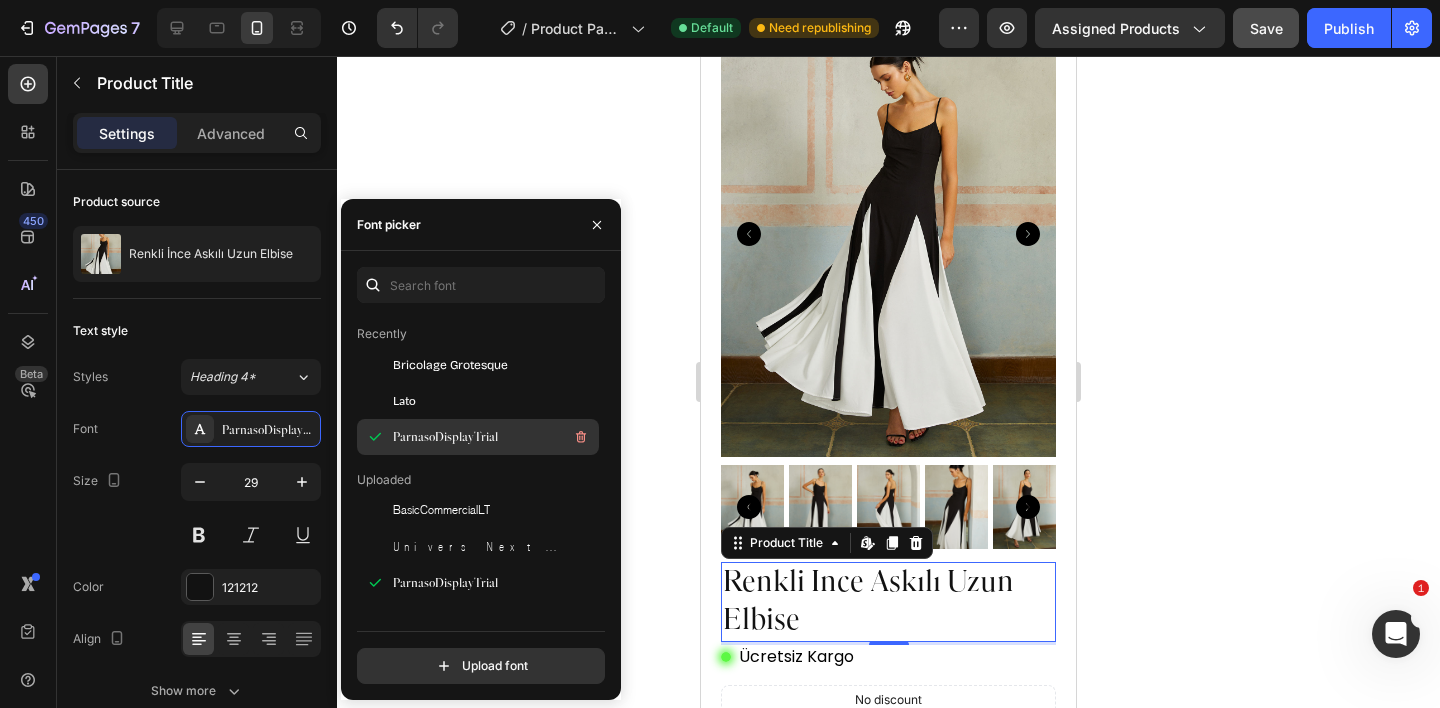 scroll, scrollTop: 100, scrollLeft: 0, axis: vertical 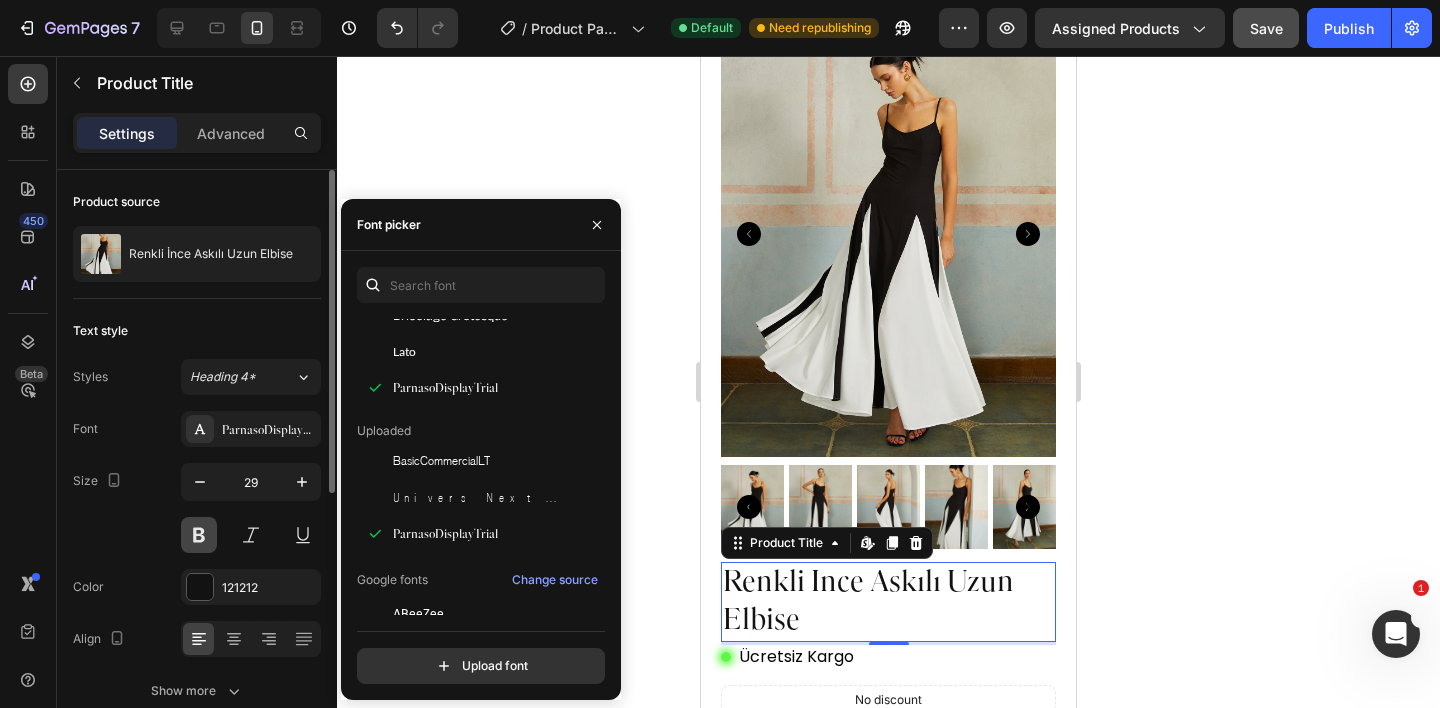 click at bounding box center (199, 535) 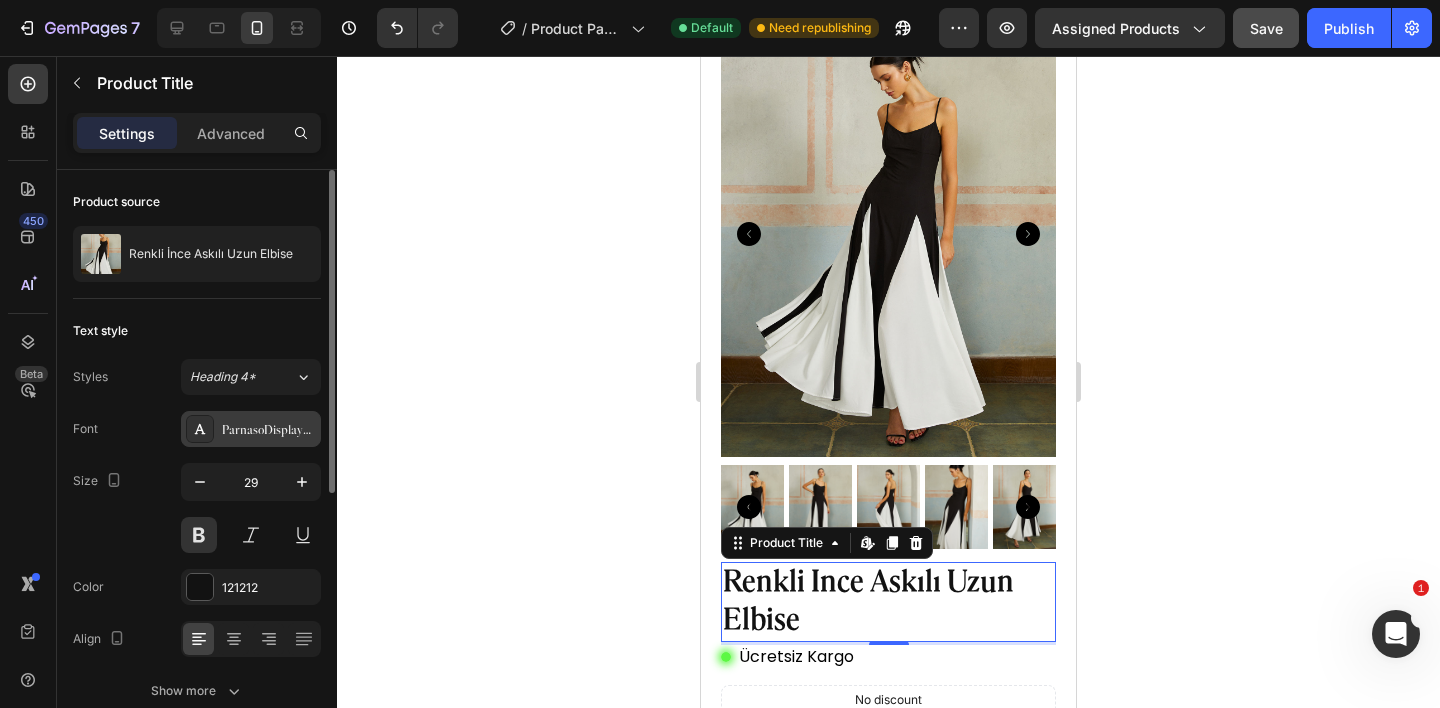 click on "ParnasoDisplayTrial" at bounding box center [269, 430] 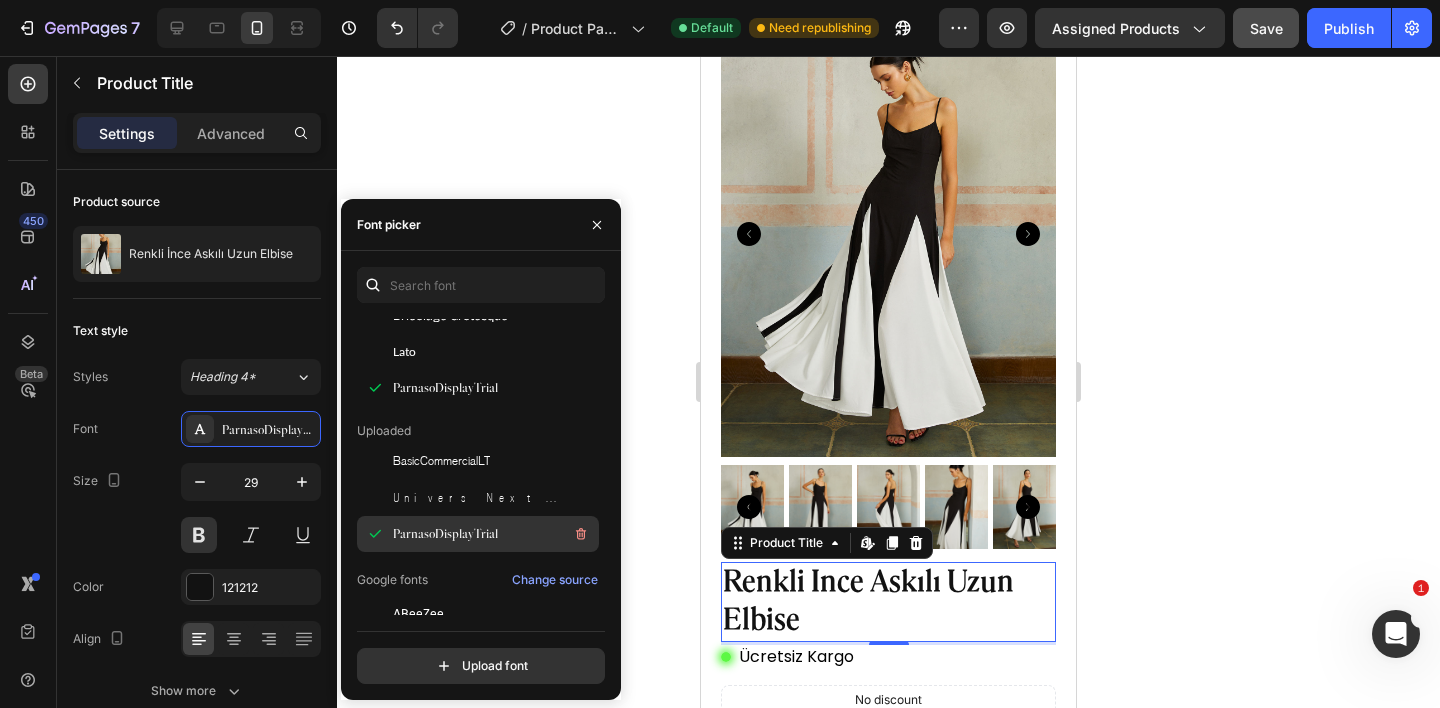 scroll, scrollTop: 315, scrollLeft: 0, axis: vertical 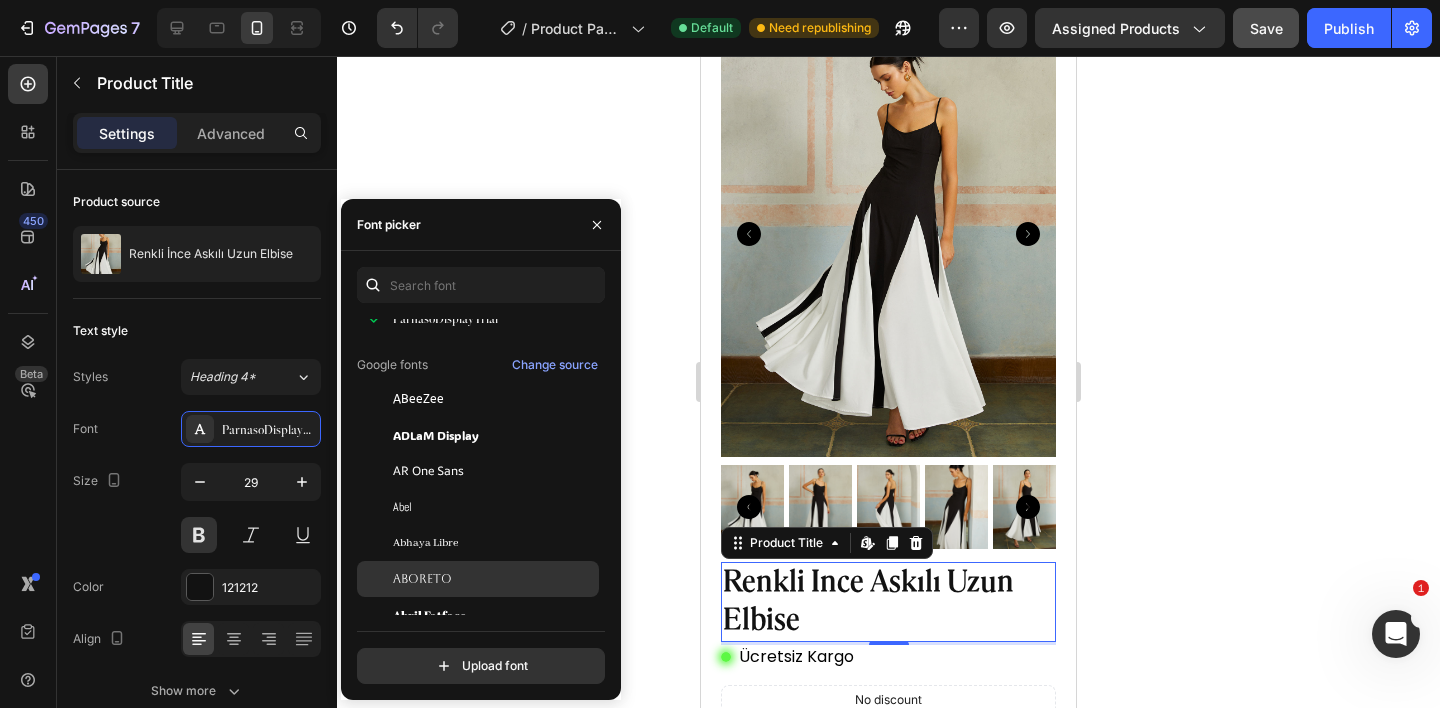 click on "Aboreto" at bounding box center [422, 579] 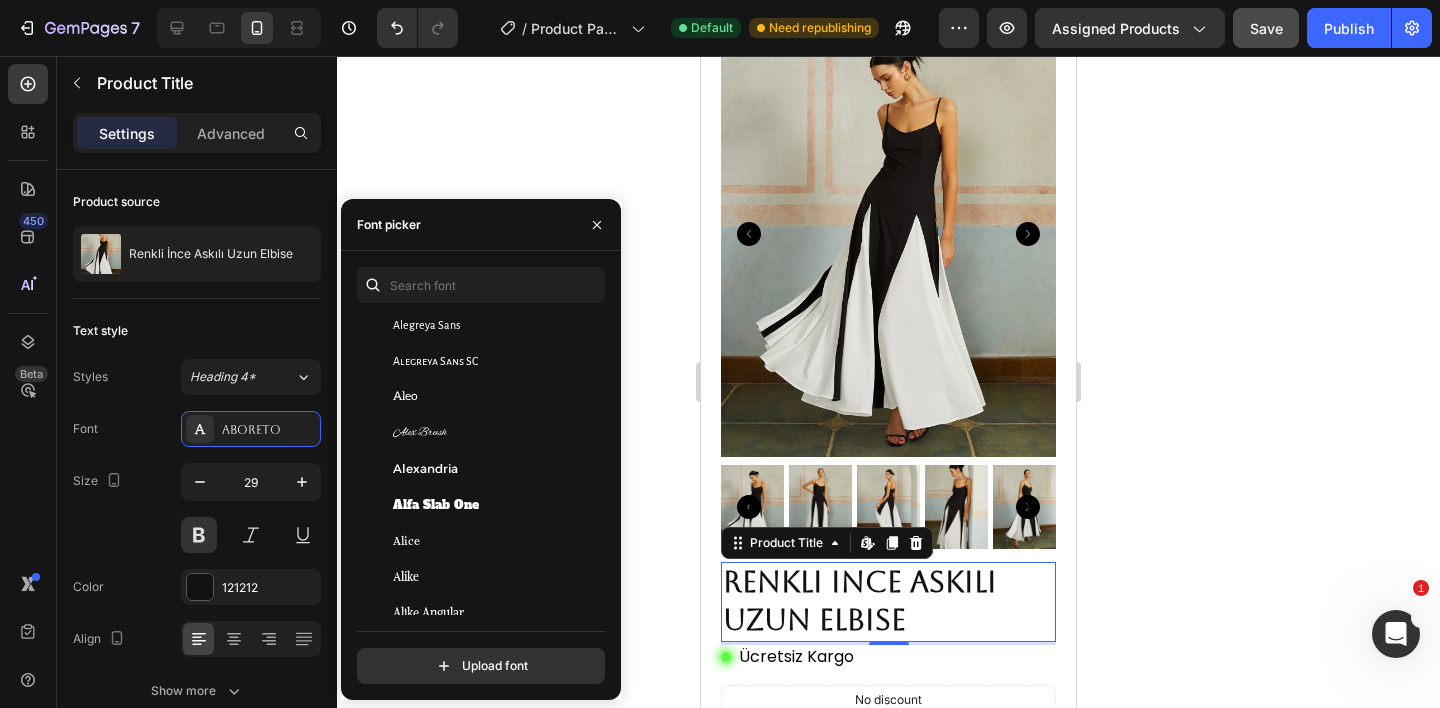scroll, scrollTop: 1689, scrollLeft: 0, axis: vertical 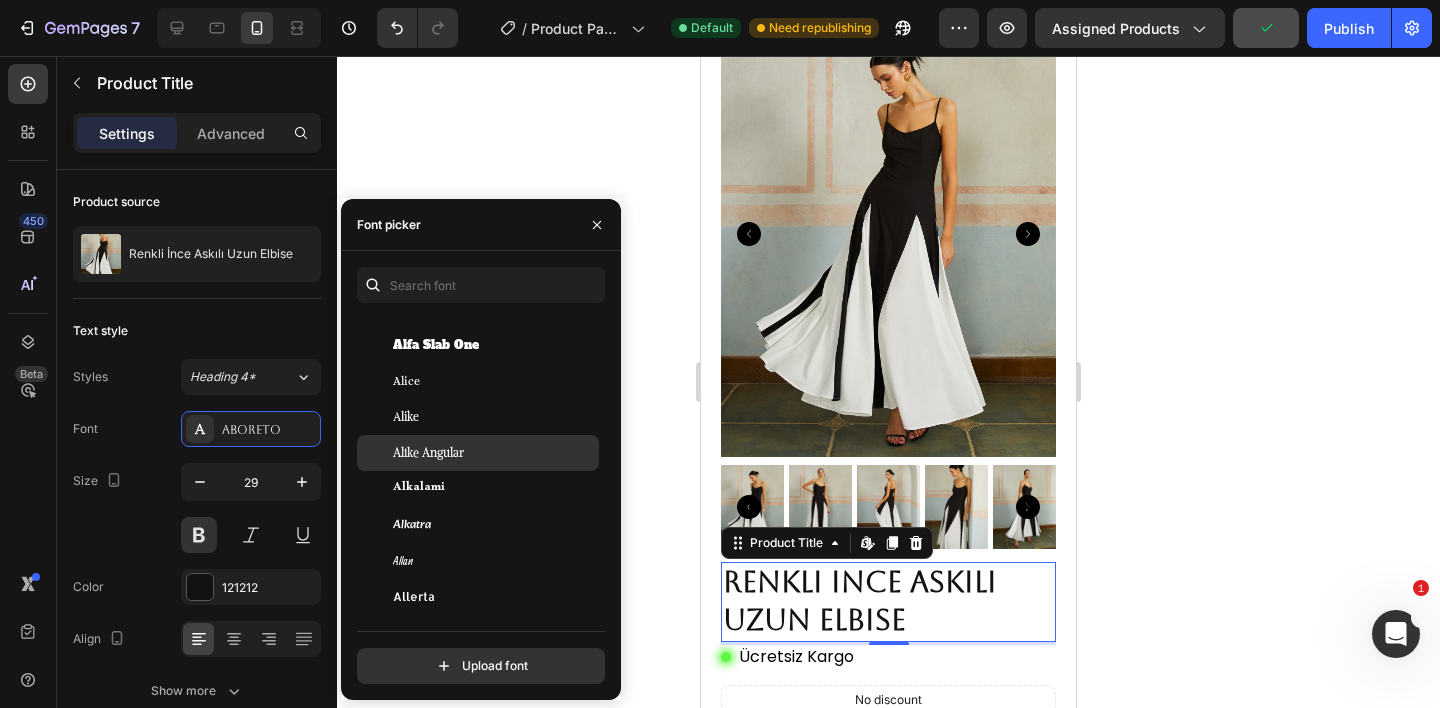 click on "Alike Angular" at bounding box center [428, 453] 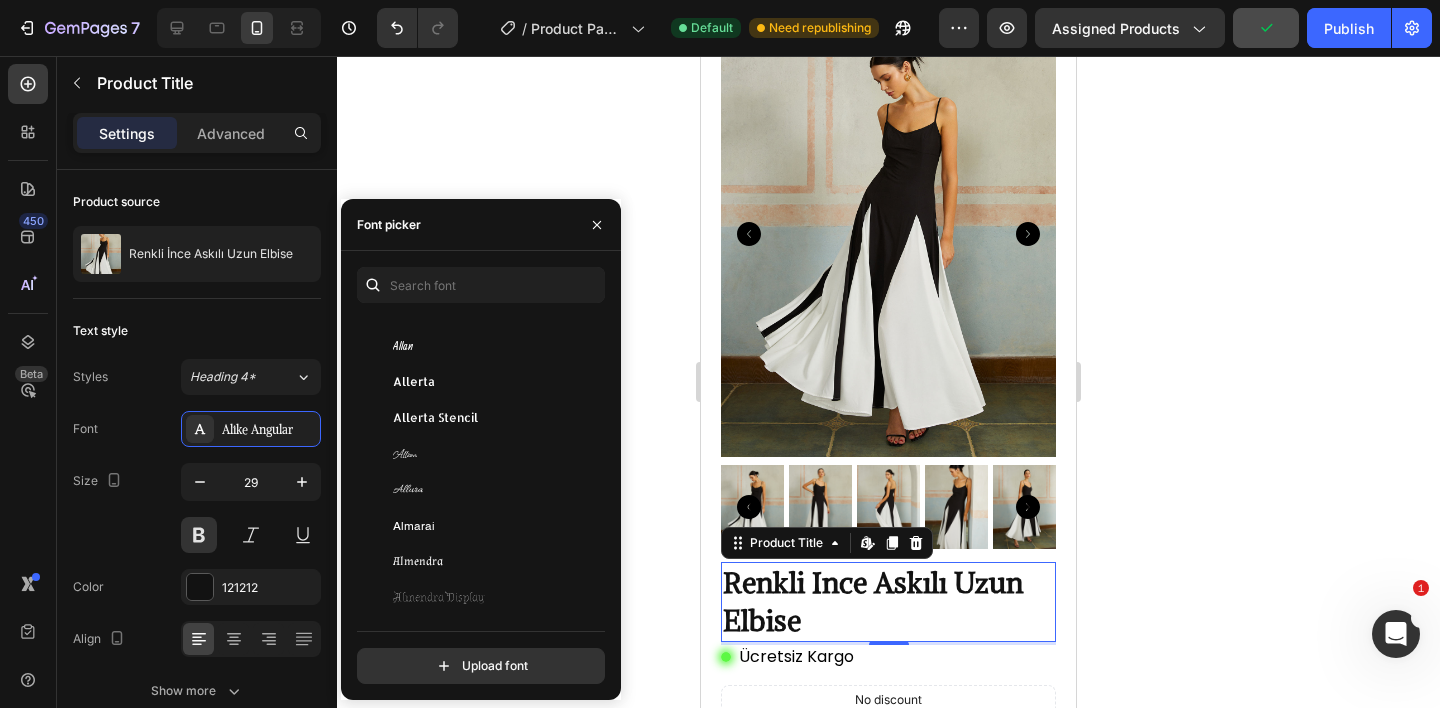 scroll, scrollTop: 2063, scrollLeft: 0, axis: vertical 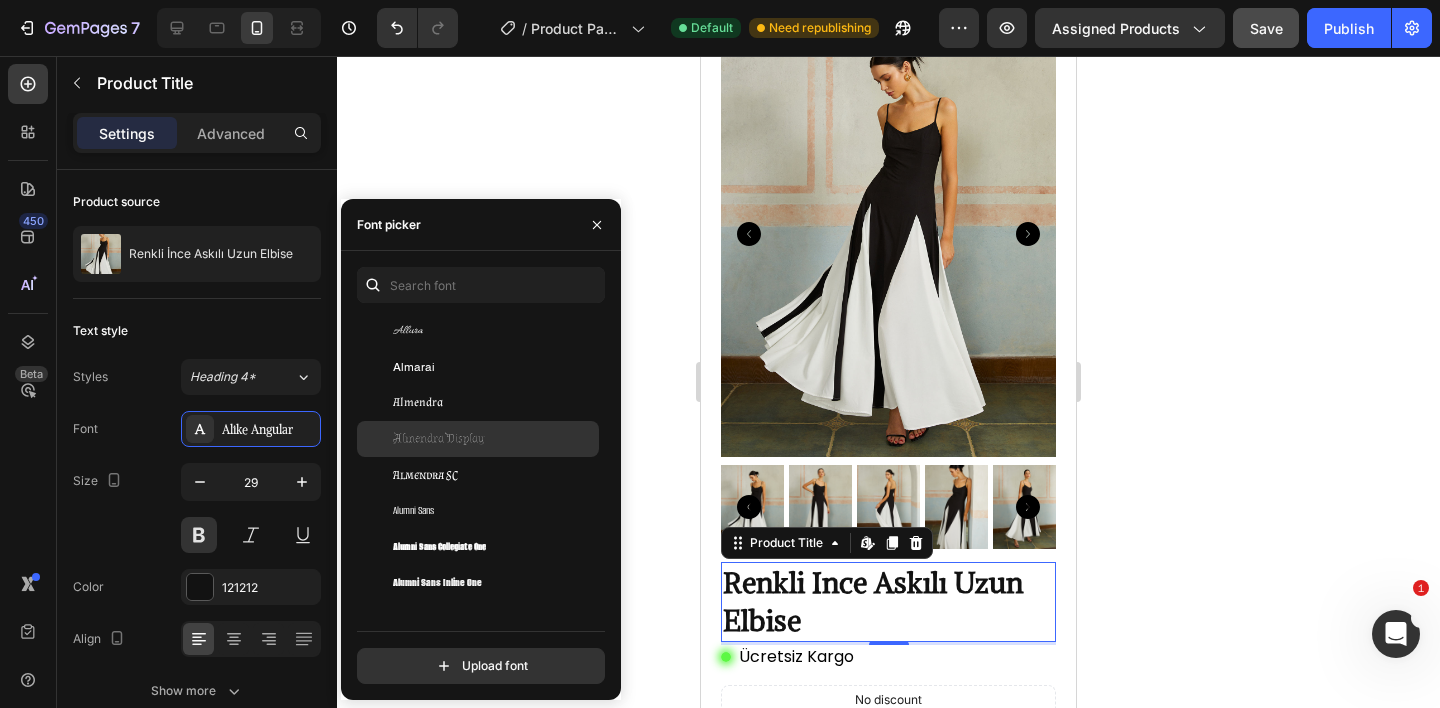 click on "Almendra Display" 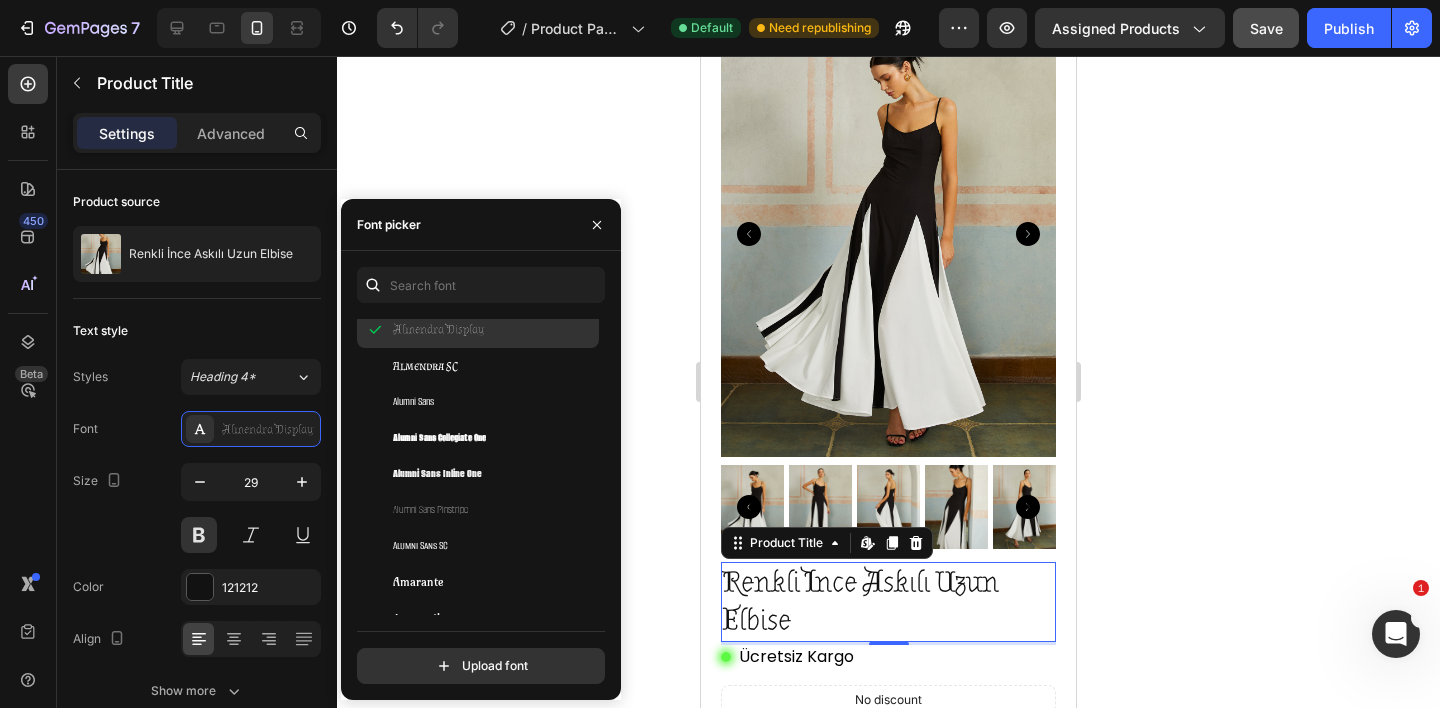 scroll, scrollTop: 2399, scrollLeft: 0, axis: vertical 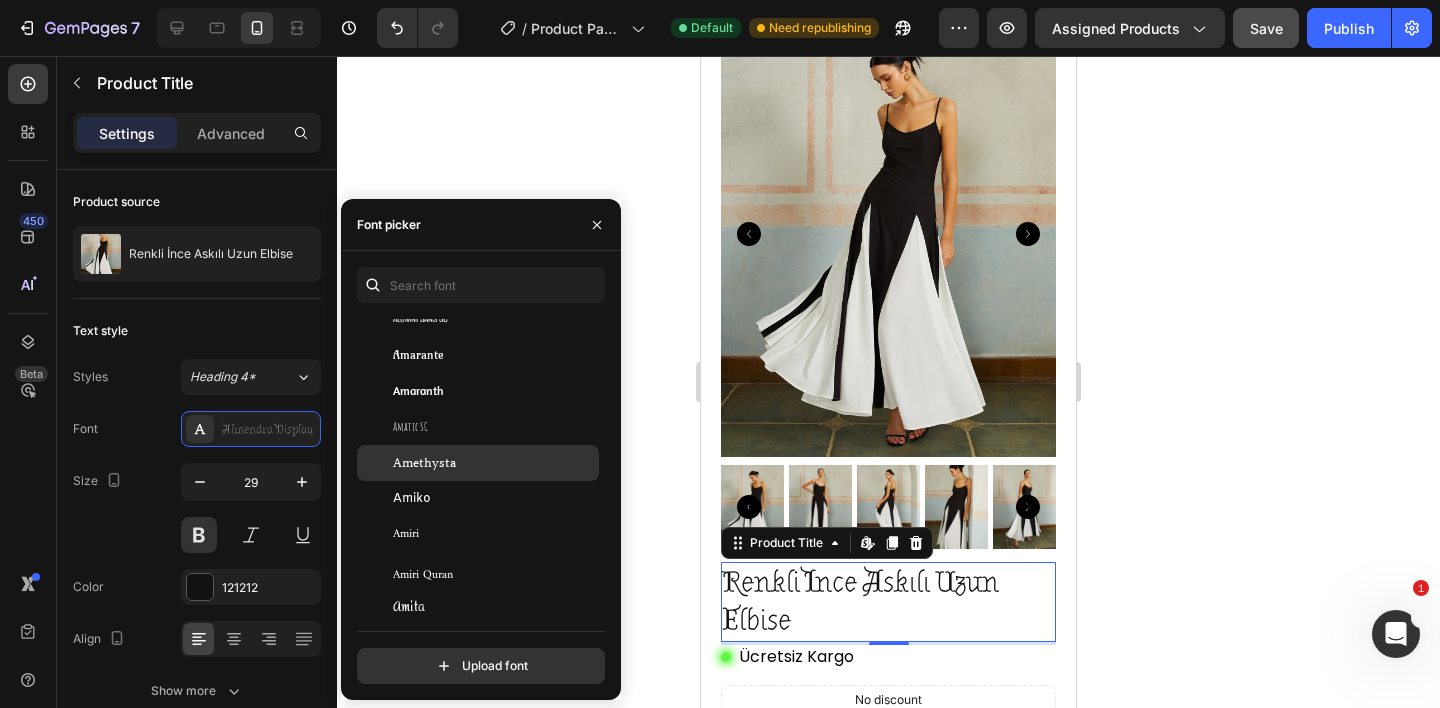 click on "Amethysta" at bounding box center [494, 463] 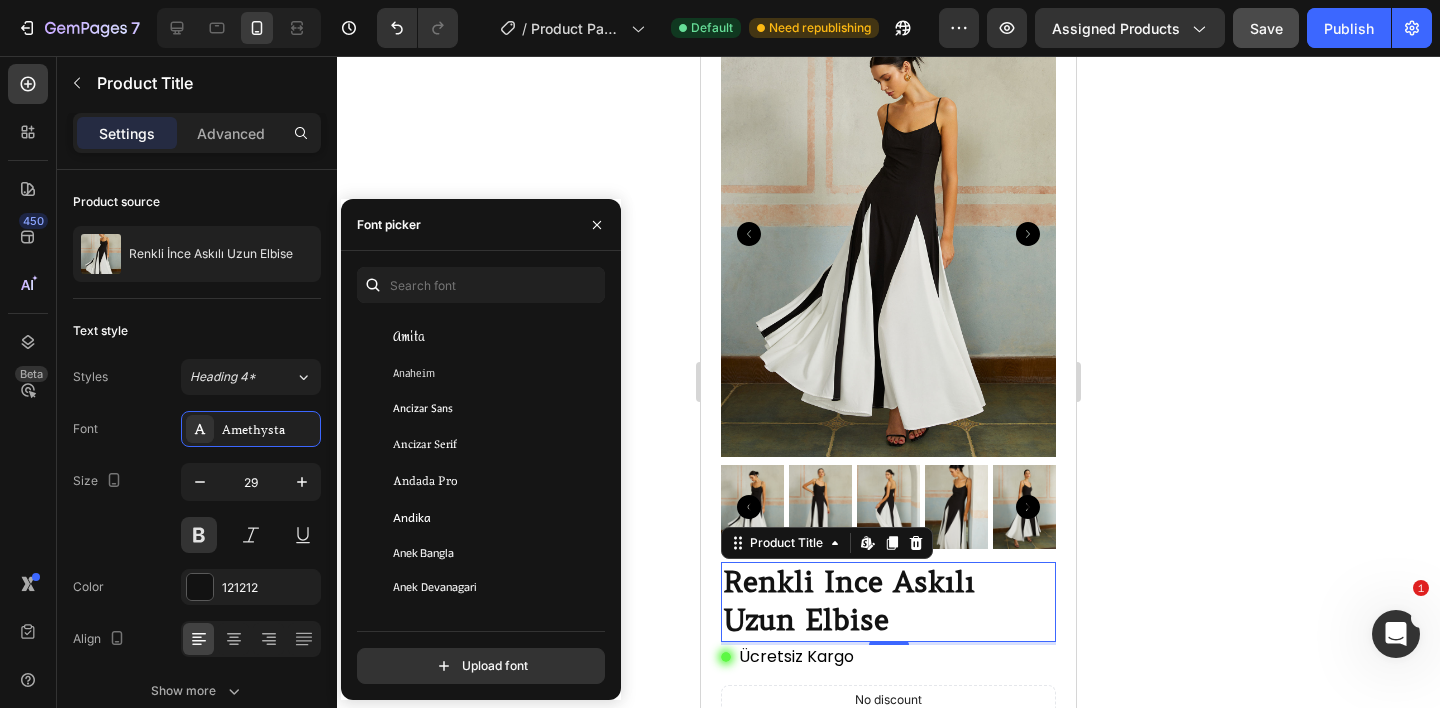 scroll, scrollTop: 2871, scrollLeft: 0, axis: vertical 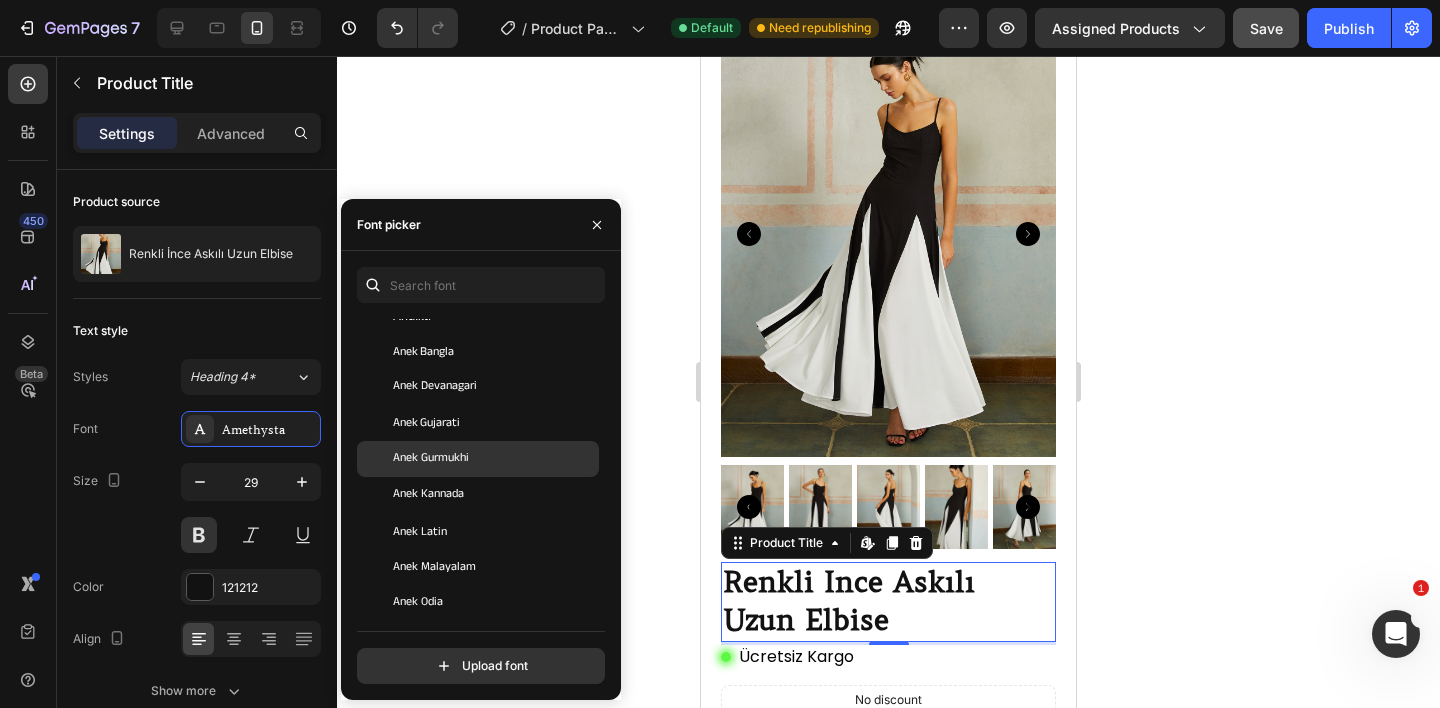 click on "Anek Gurmukhi" at bounding box center [431, 459] 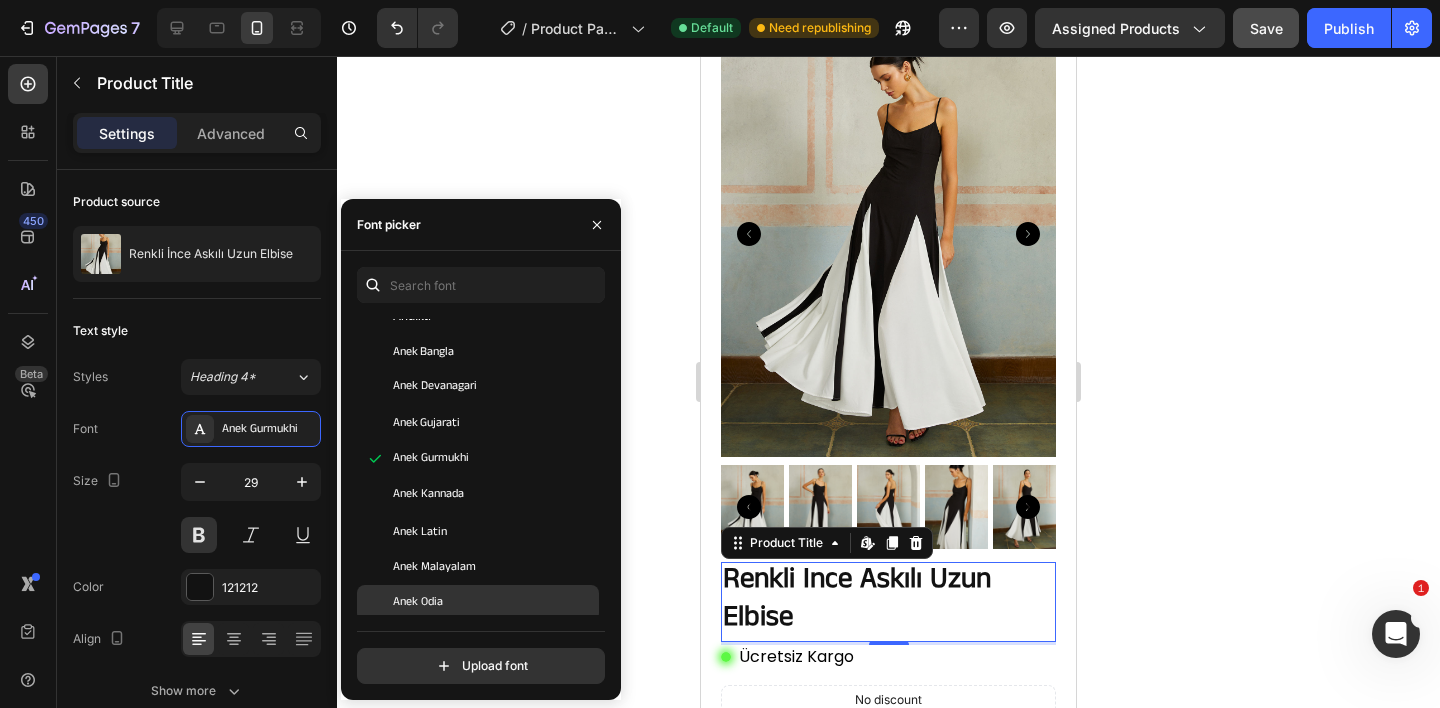 scroll, scrollTop: 3593, scrollLeft: 0, axis: vertical 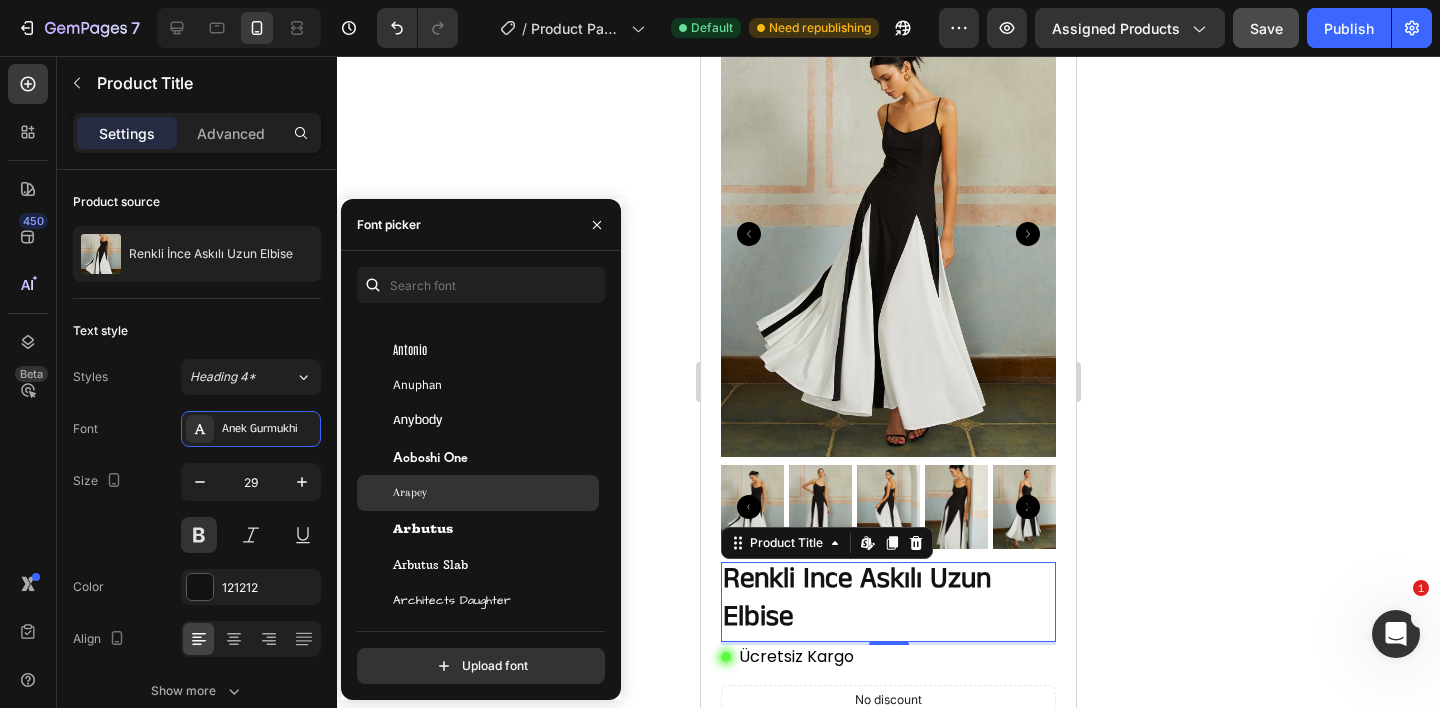 click on "Arapey" 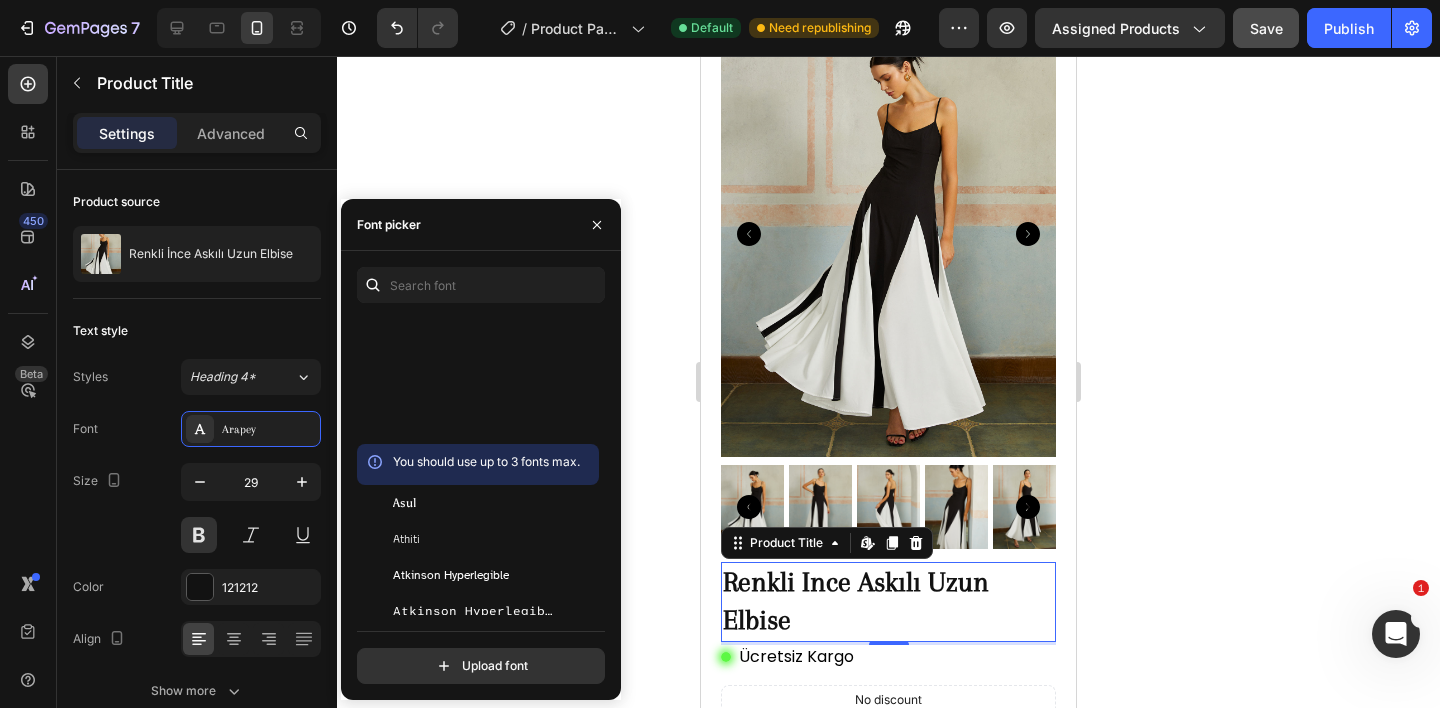 scroll, scrollTop: 4968, scrollLeft: 0, axis: vertical 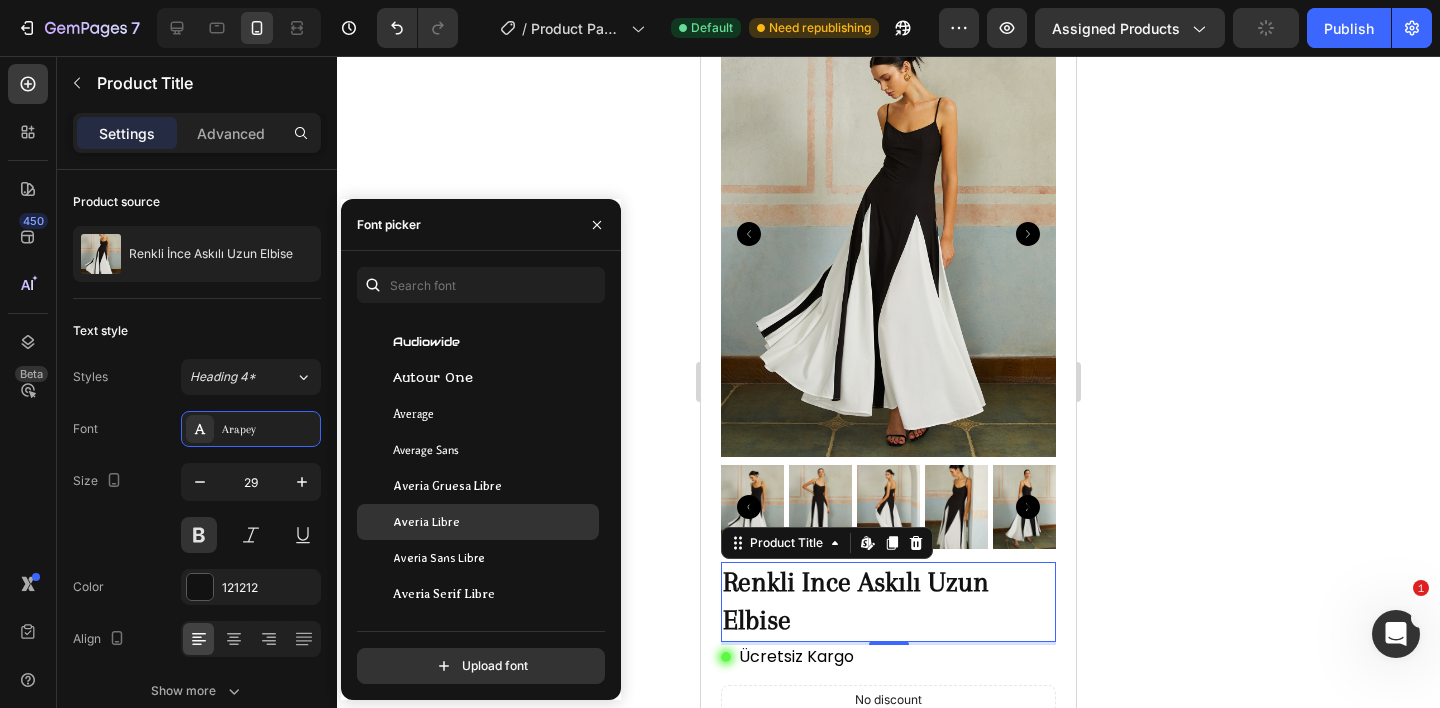 click on "Averia Libre" 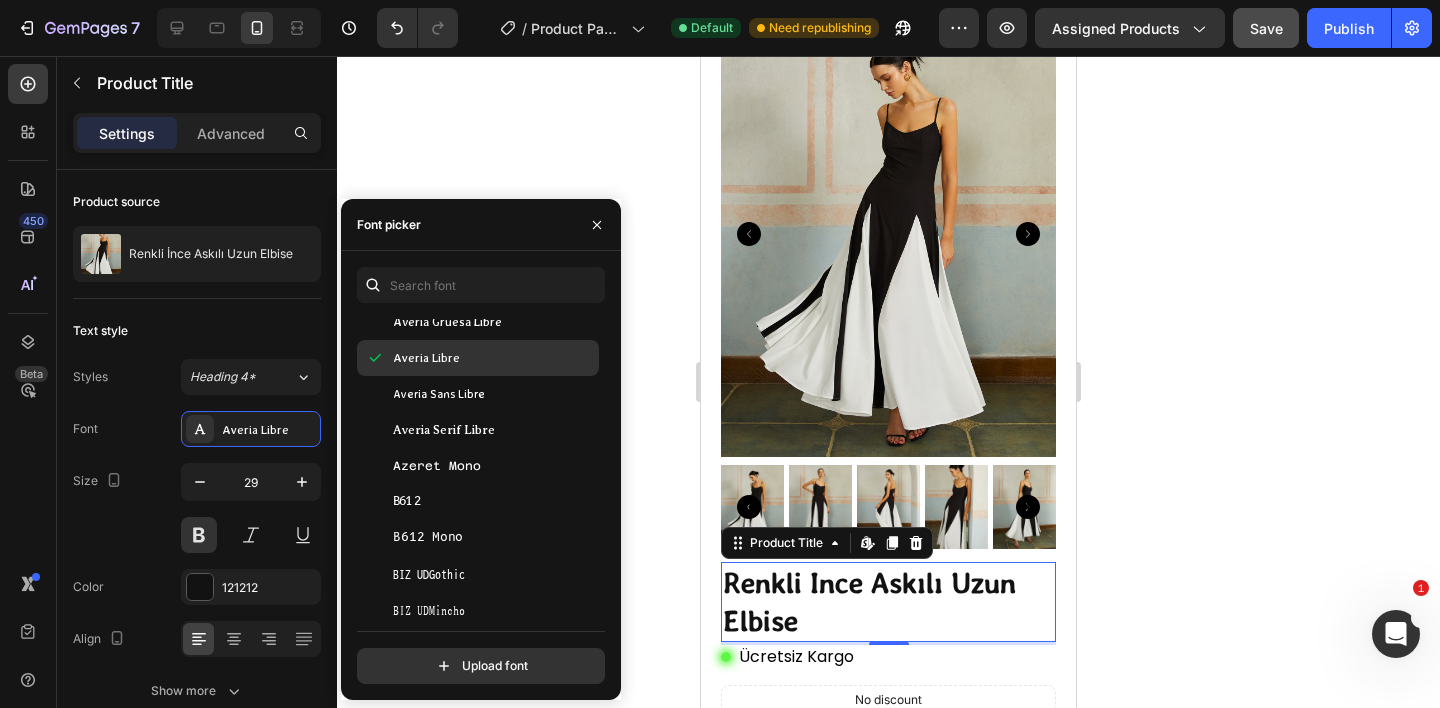 scroll, scrollTop: 5170, scrollLeft: 0, axis: vertical 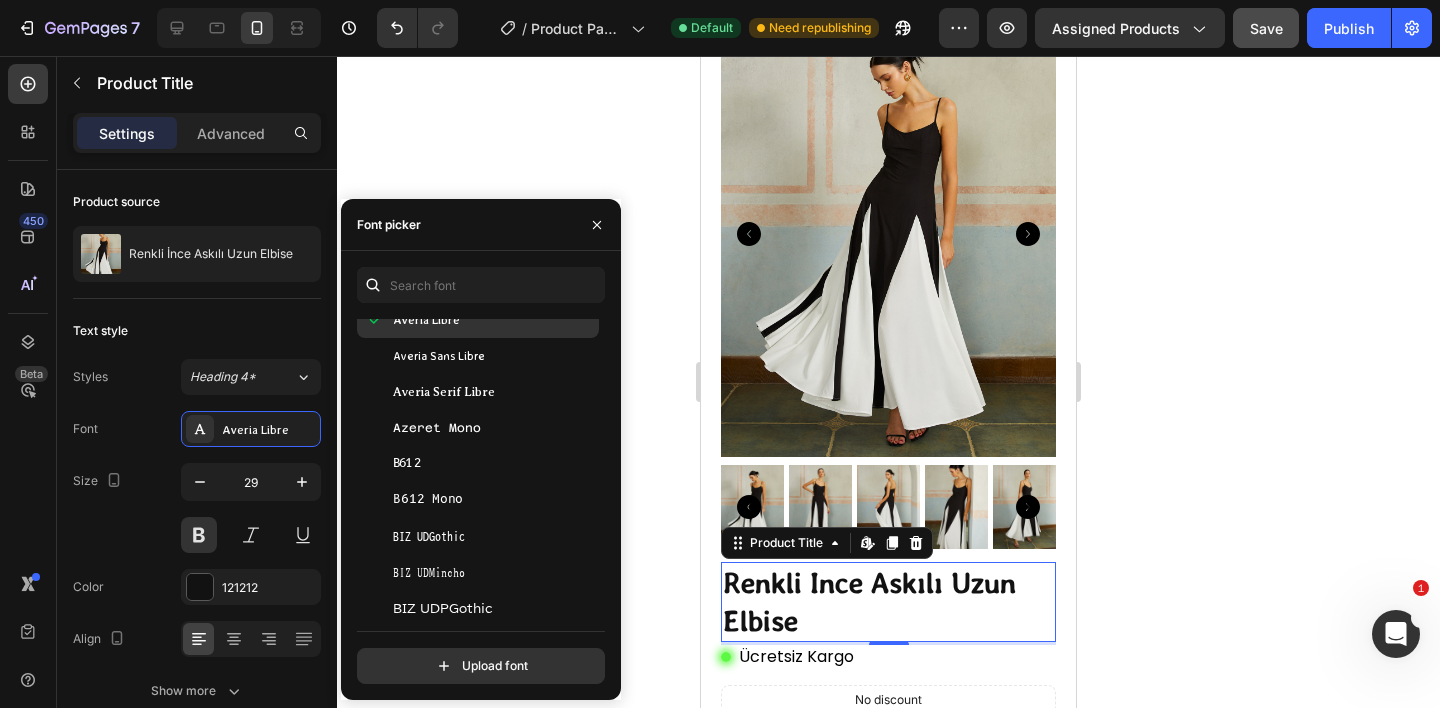click on "B612 Mono" at bounding box center [494, 500] 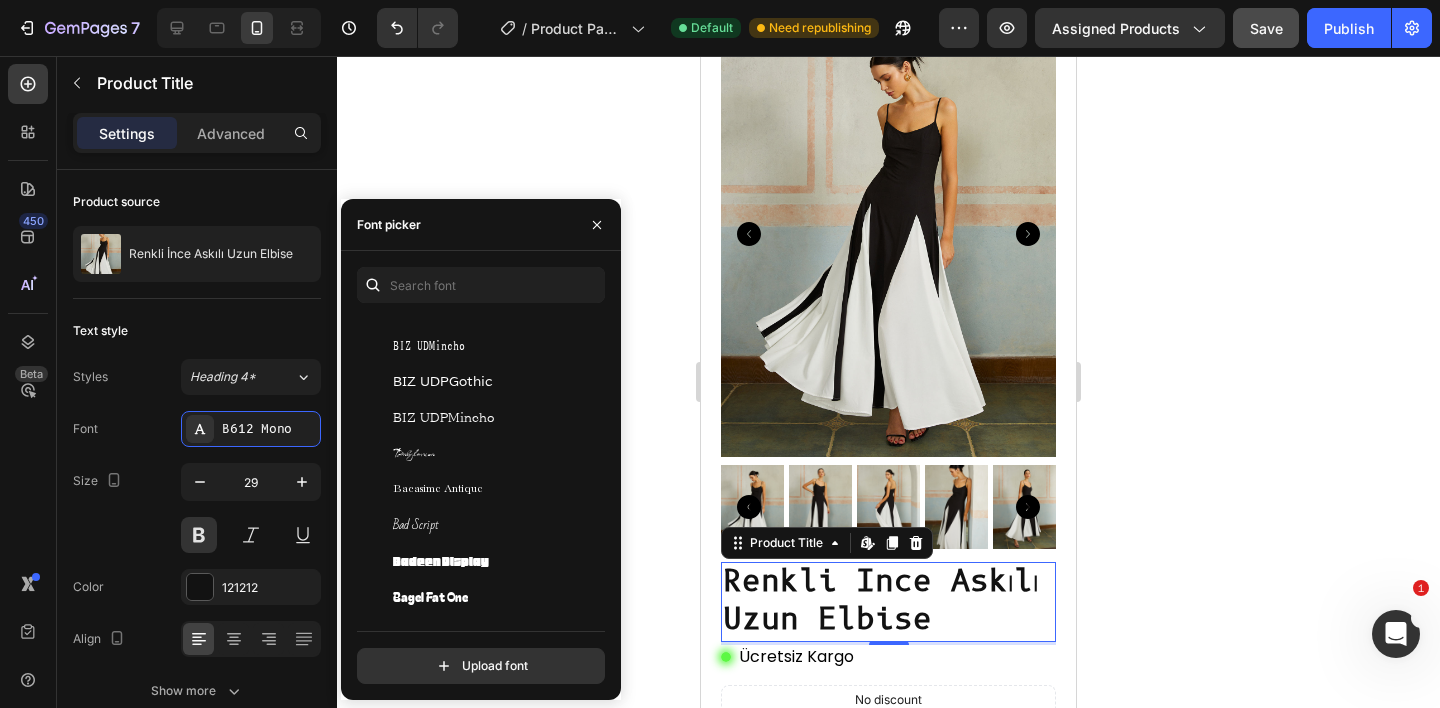 click on "Bacasime Antique" 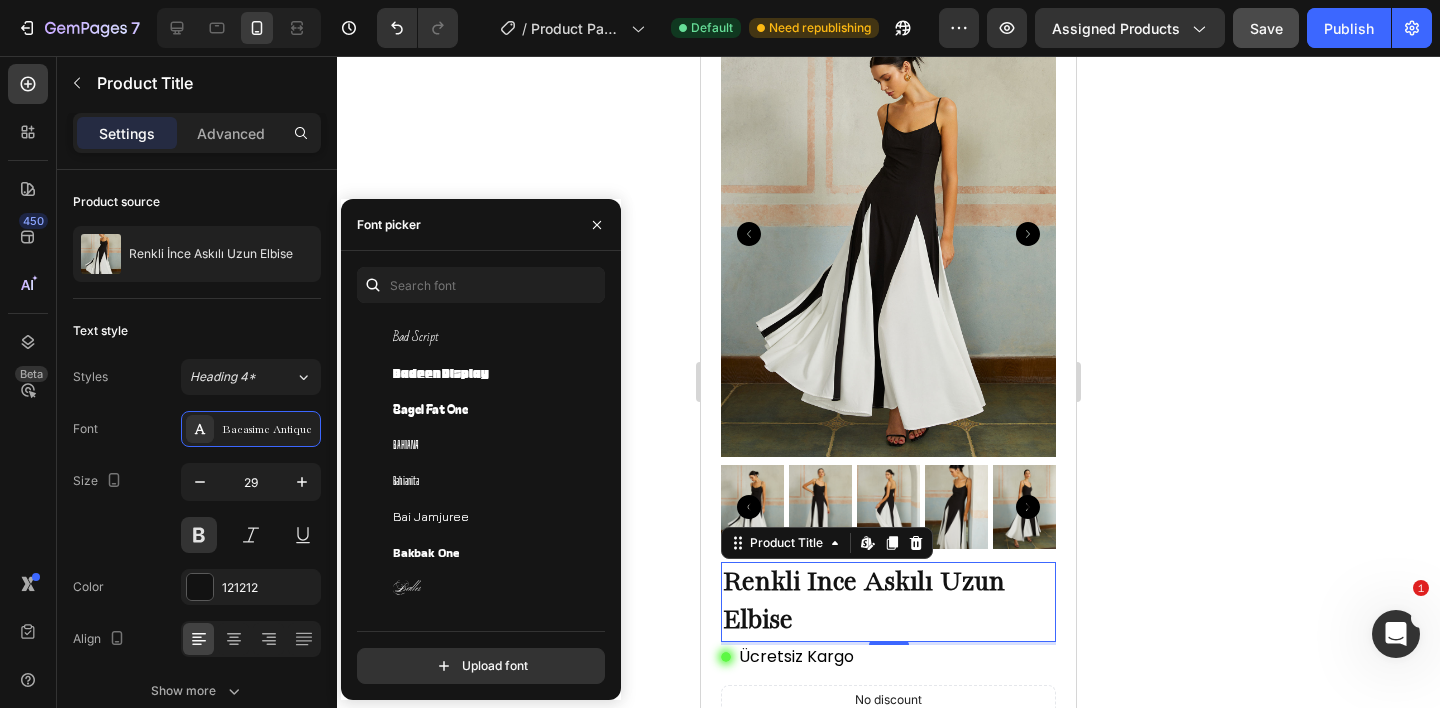 click on "Bai Jamjuree" 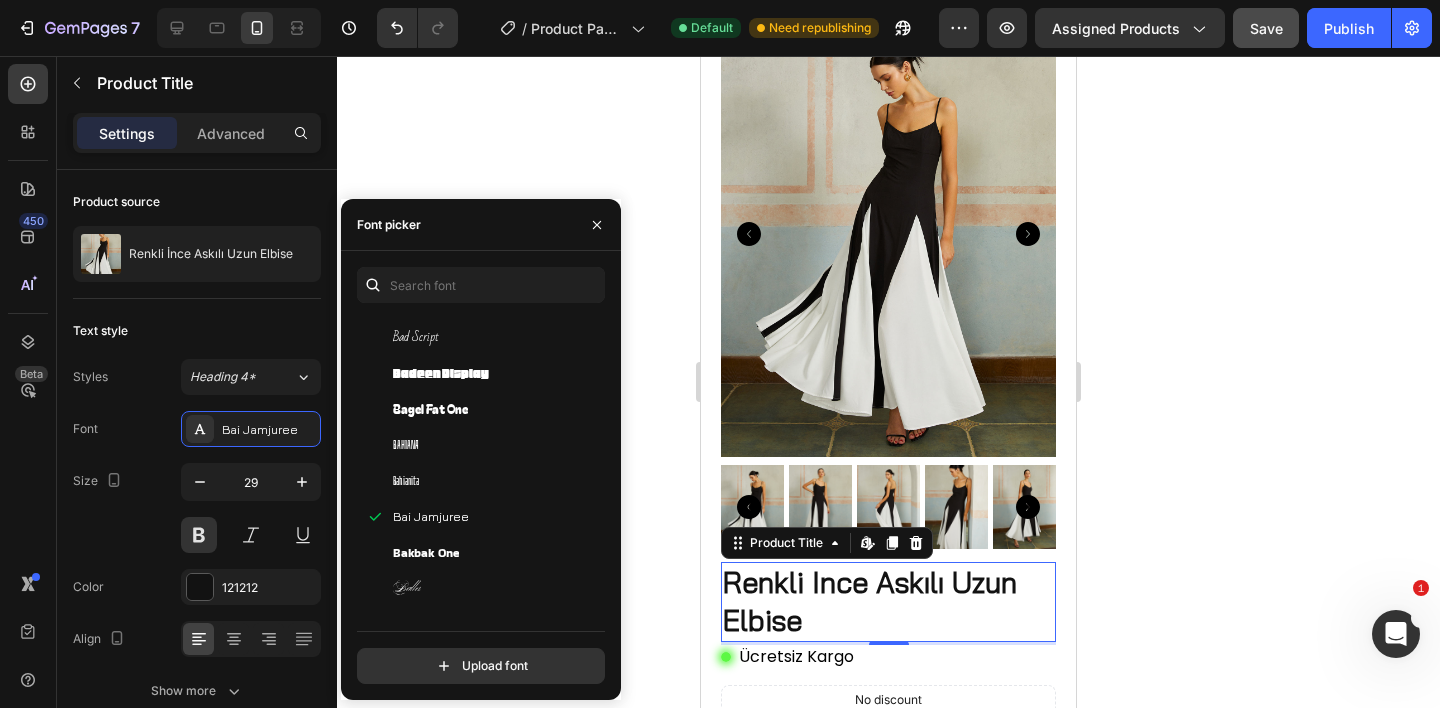 scroll, scrollTop: 5953, scrollLeft: 0, axis: vertical 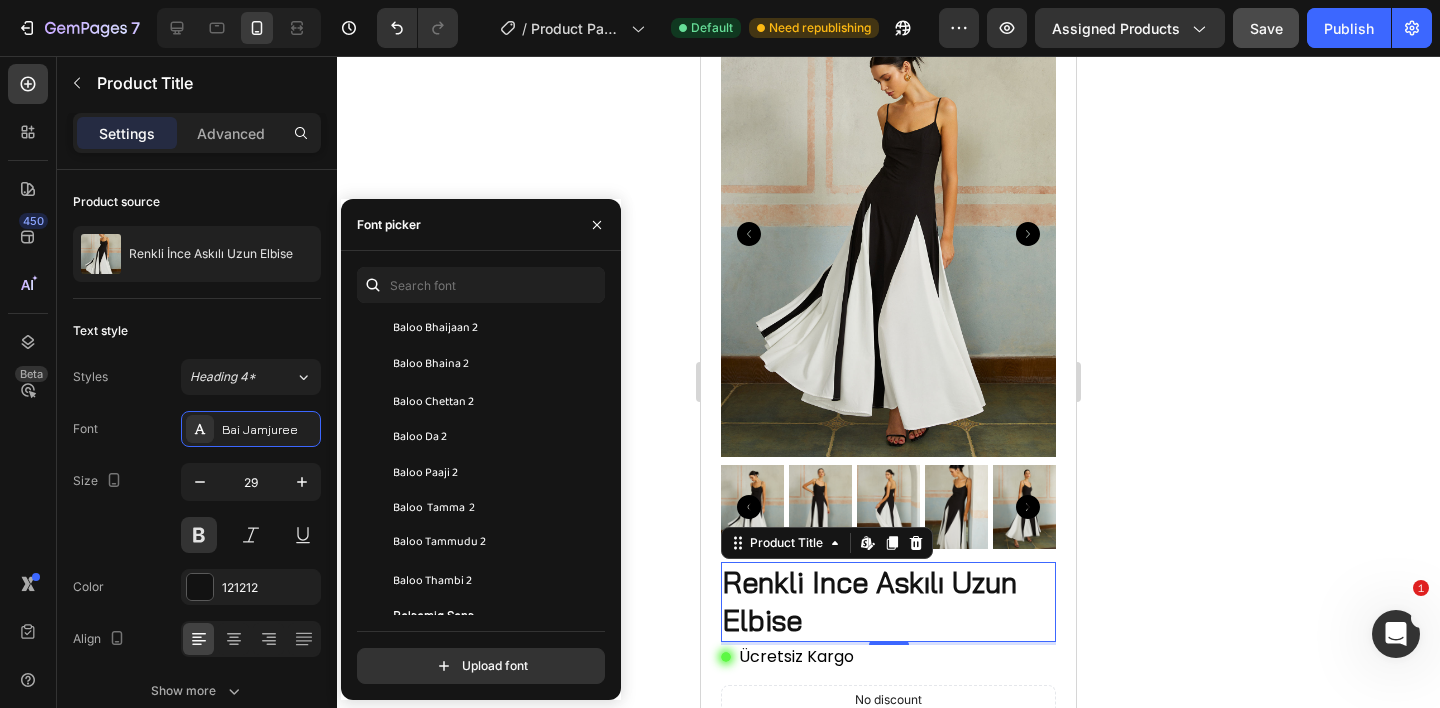 click on "Baloo Tamma 2" at bounding box center [494, 509] 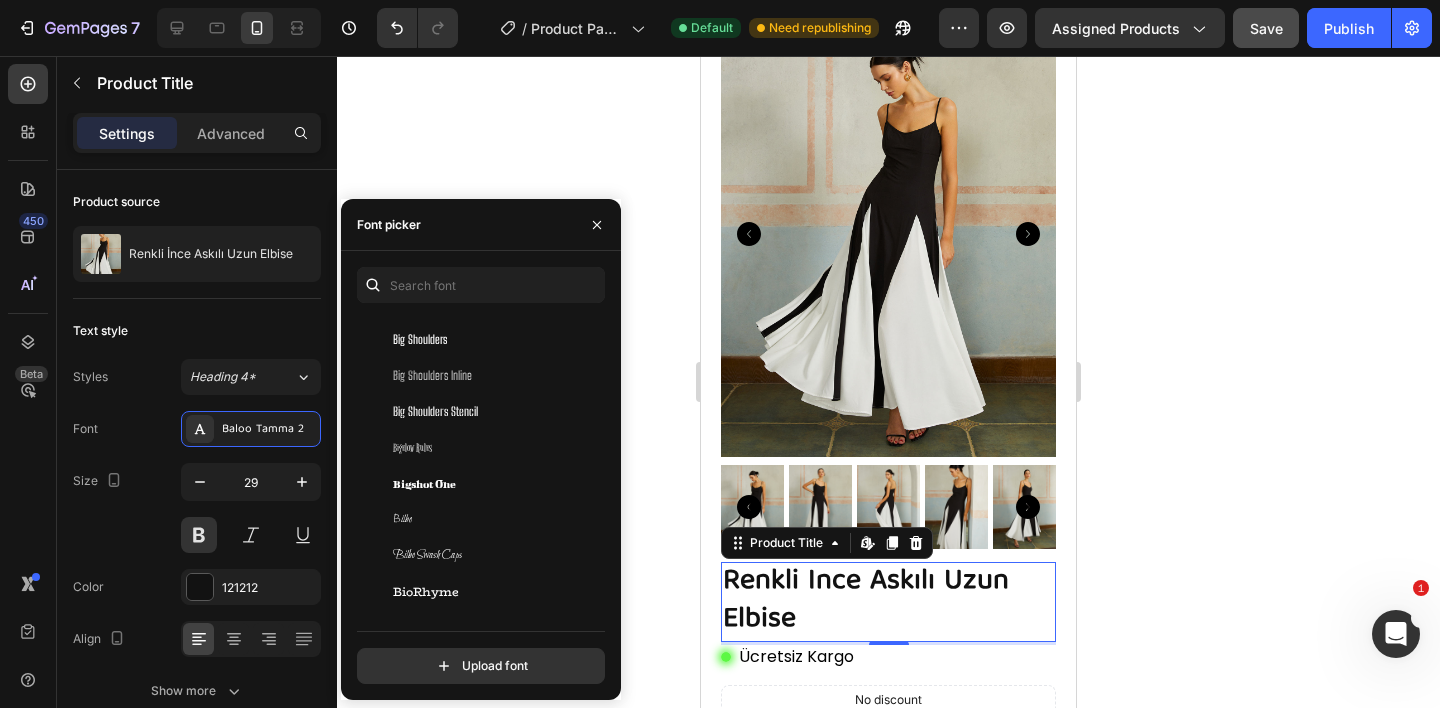 scroll, scrollTop: 7486, scrollLeft: 0, axis: vertical 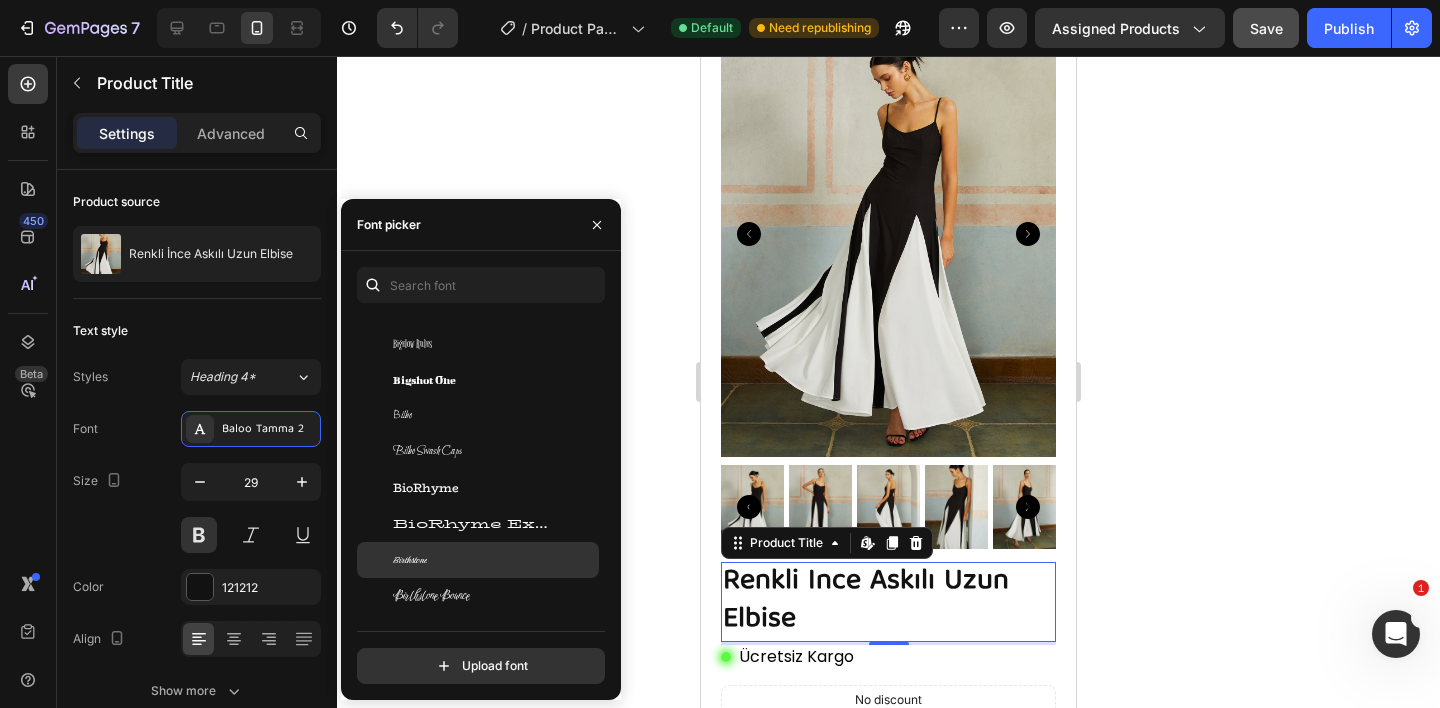 click on "Birthstone" at bounding box center [494, 560] 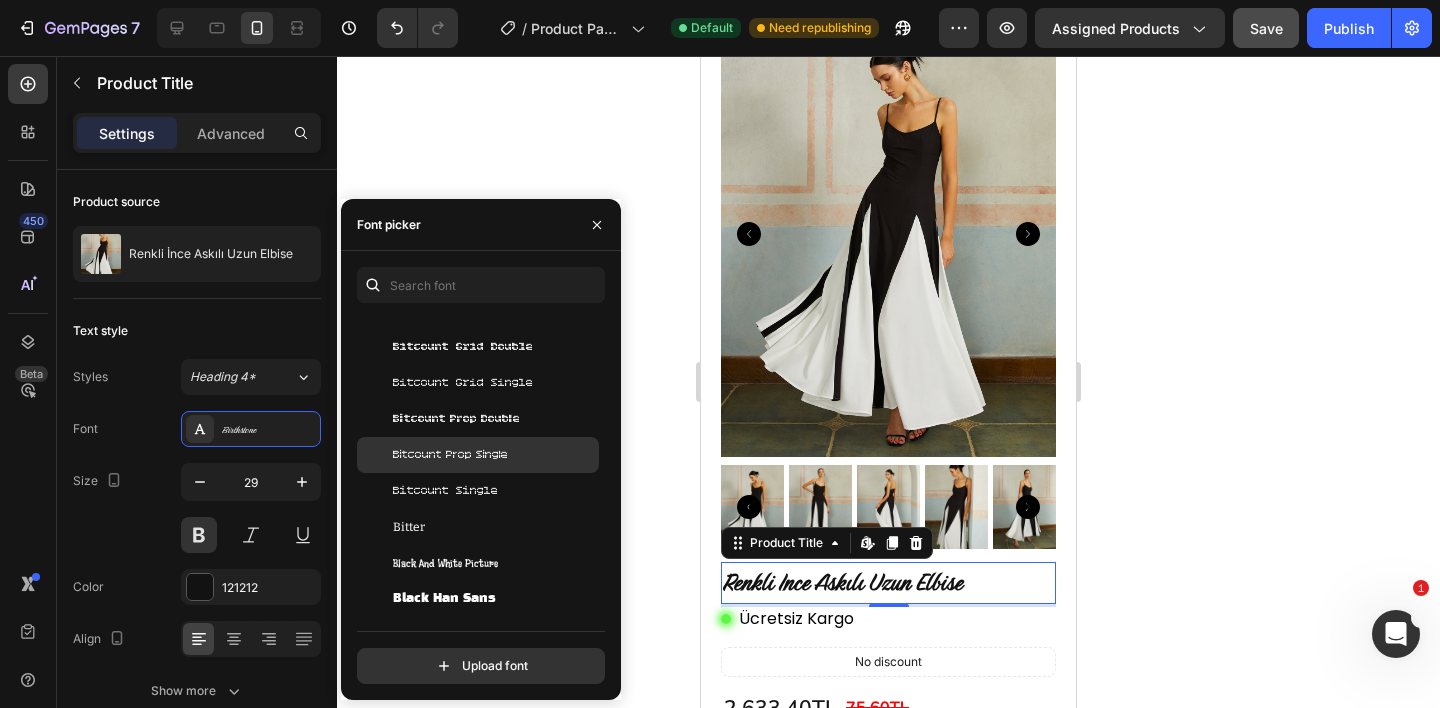 scroll, scrollTop: 7944, scrollLeft: 0, axis: vertical 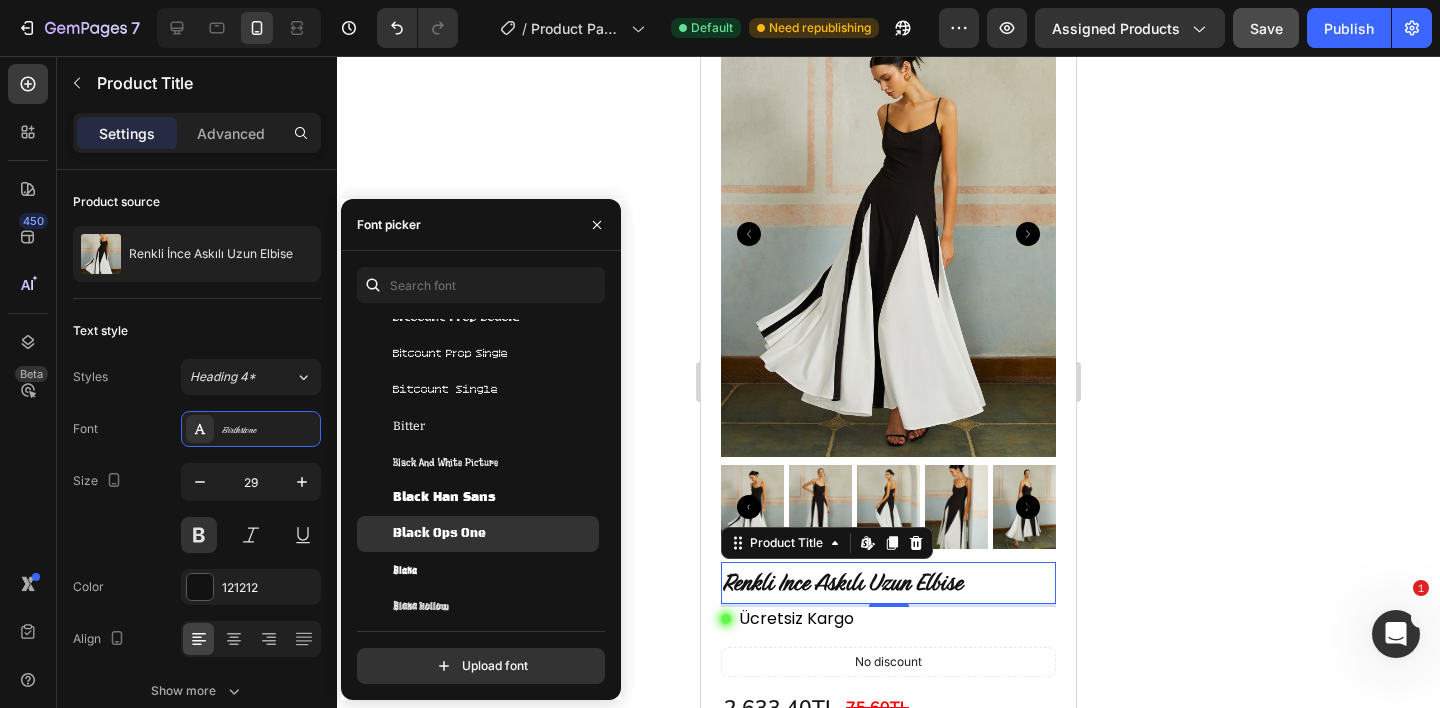 click on "Black Ops One" 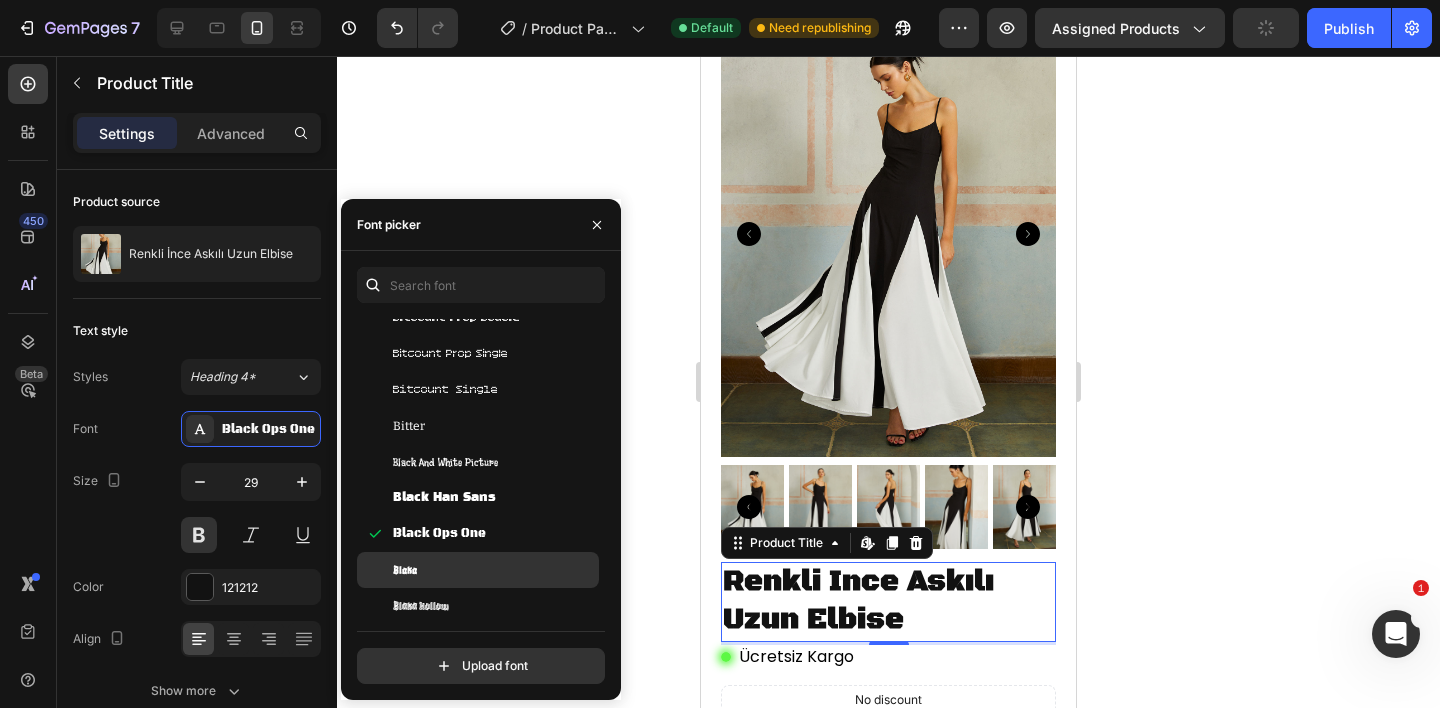 click on "Blaka" at bounding box center [494, 570] 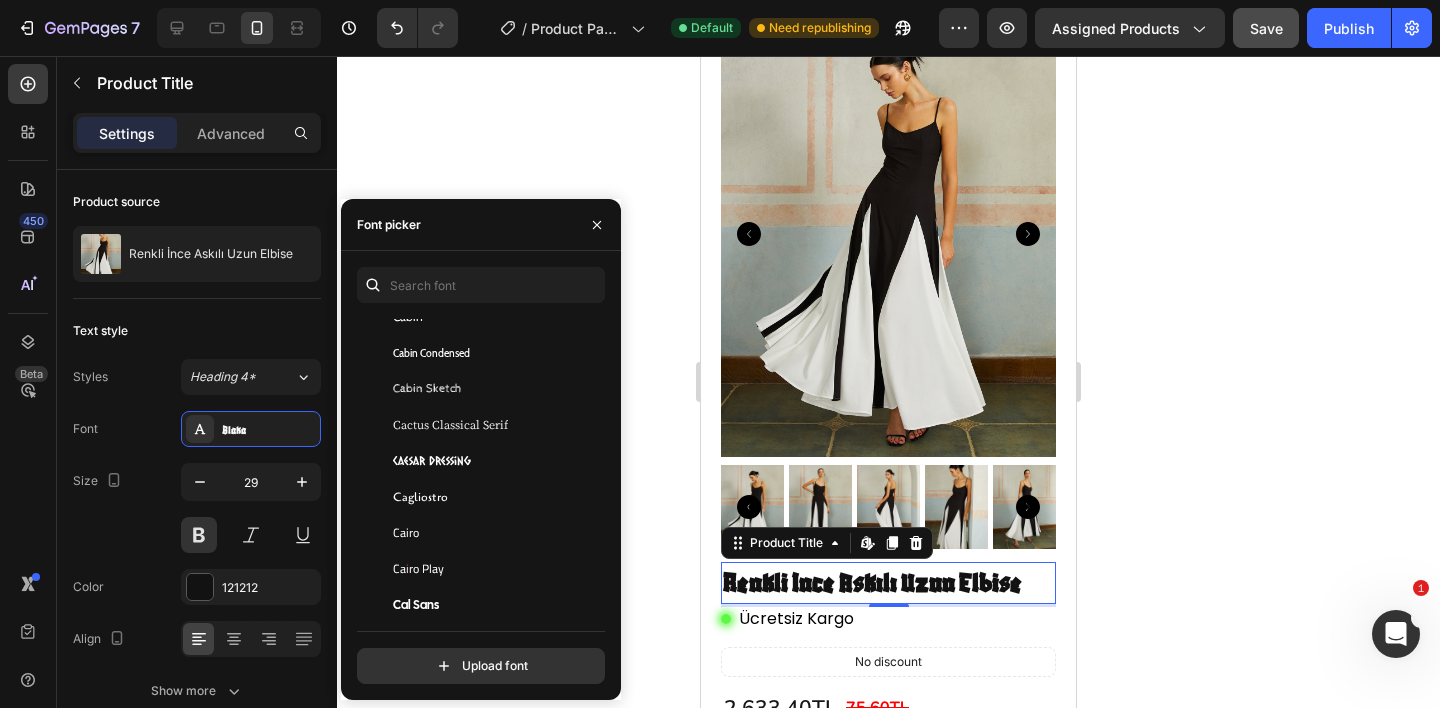 scroll, scrollTop: 9799, scrollLeft: 0, axis: vertical 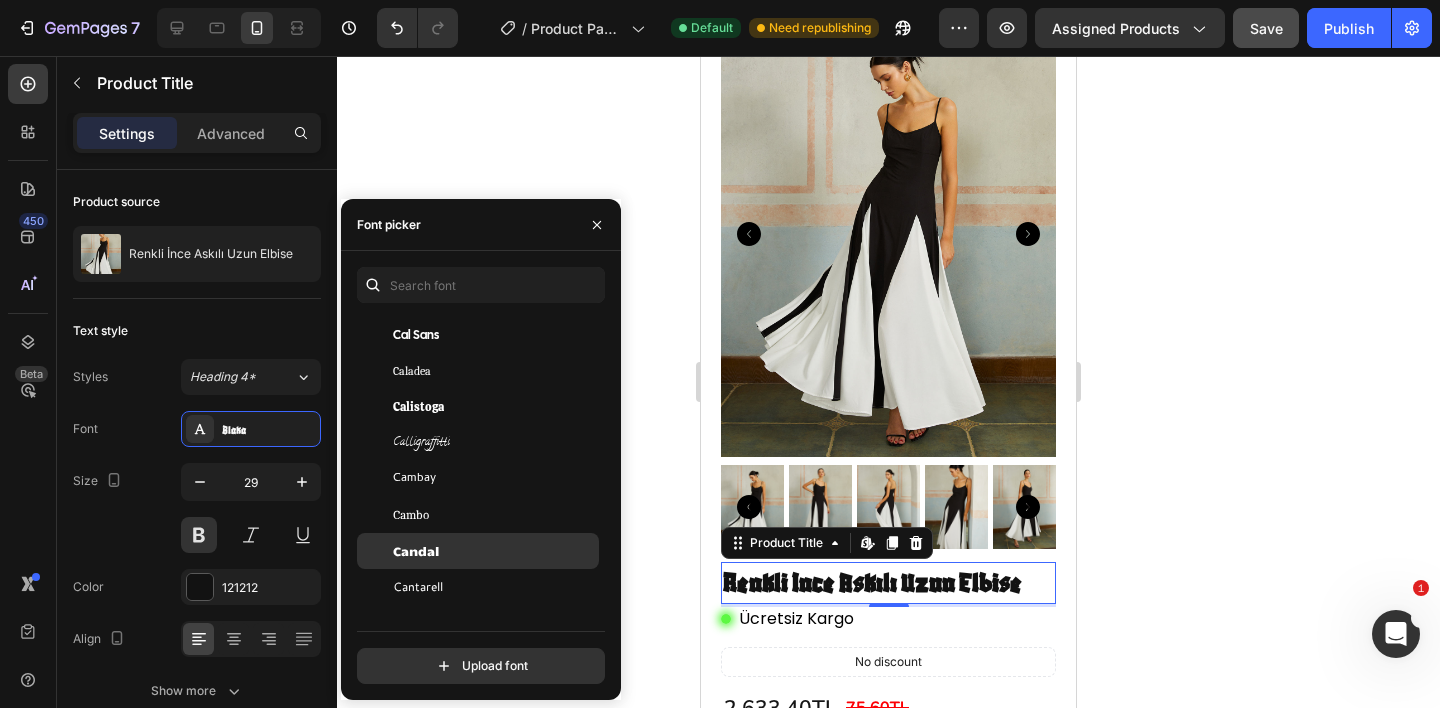 click on "Candal" 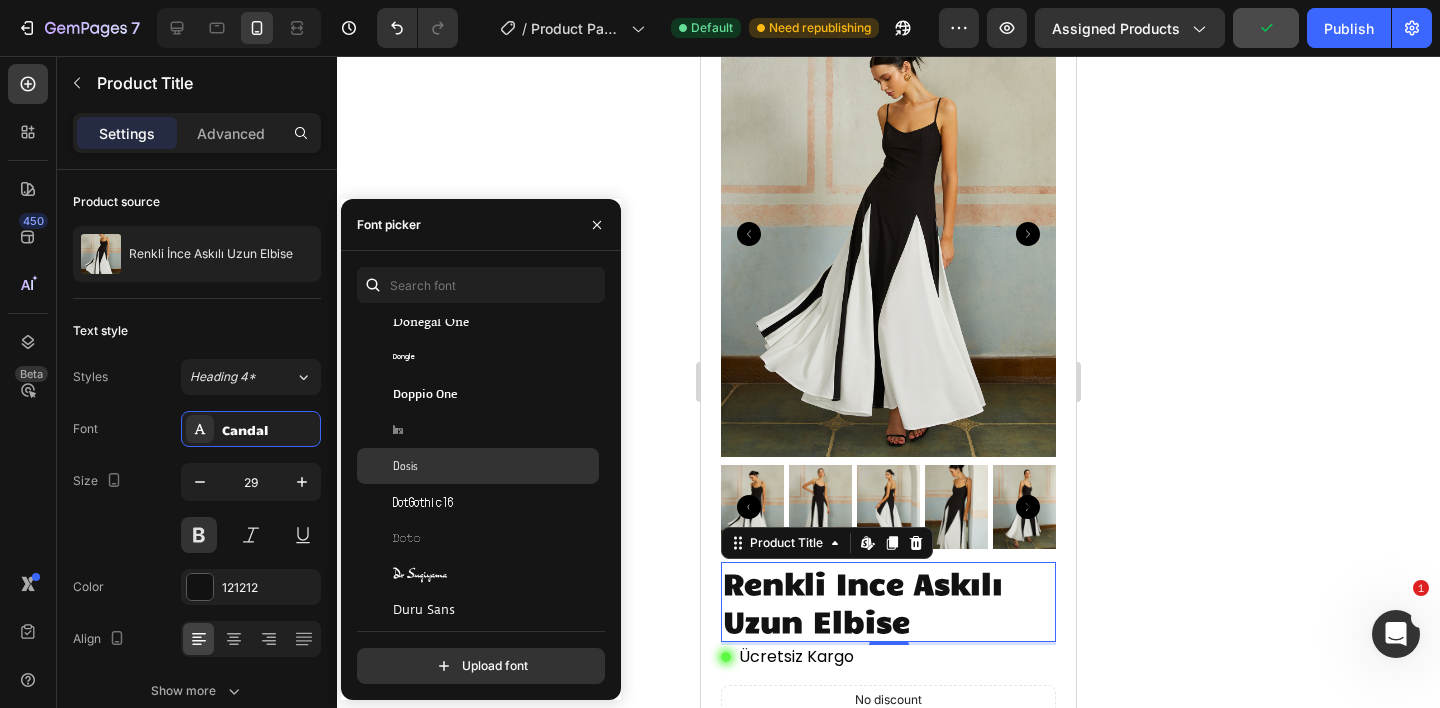 scroll, scrollTop: 15743, scrollLeft: 0, axis: vertical 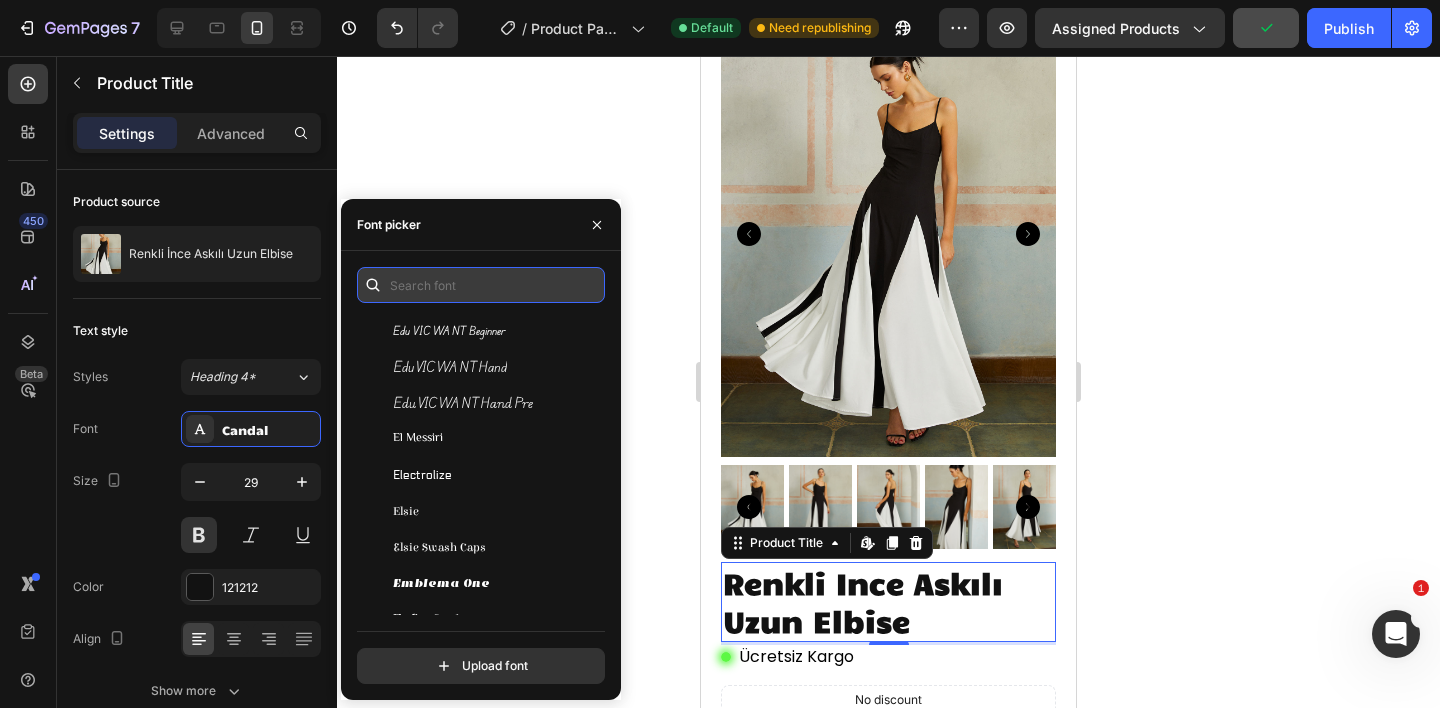 click at bounding box center [481, 285] 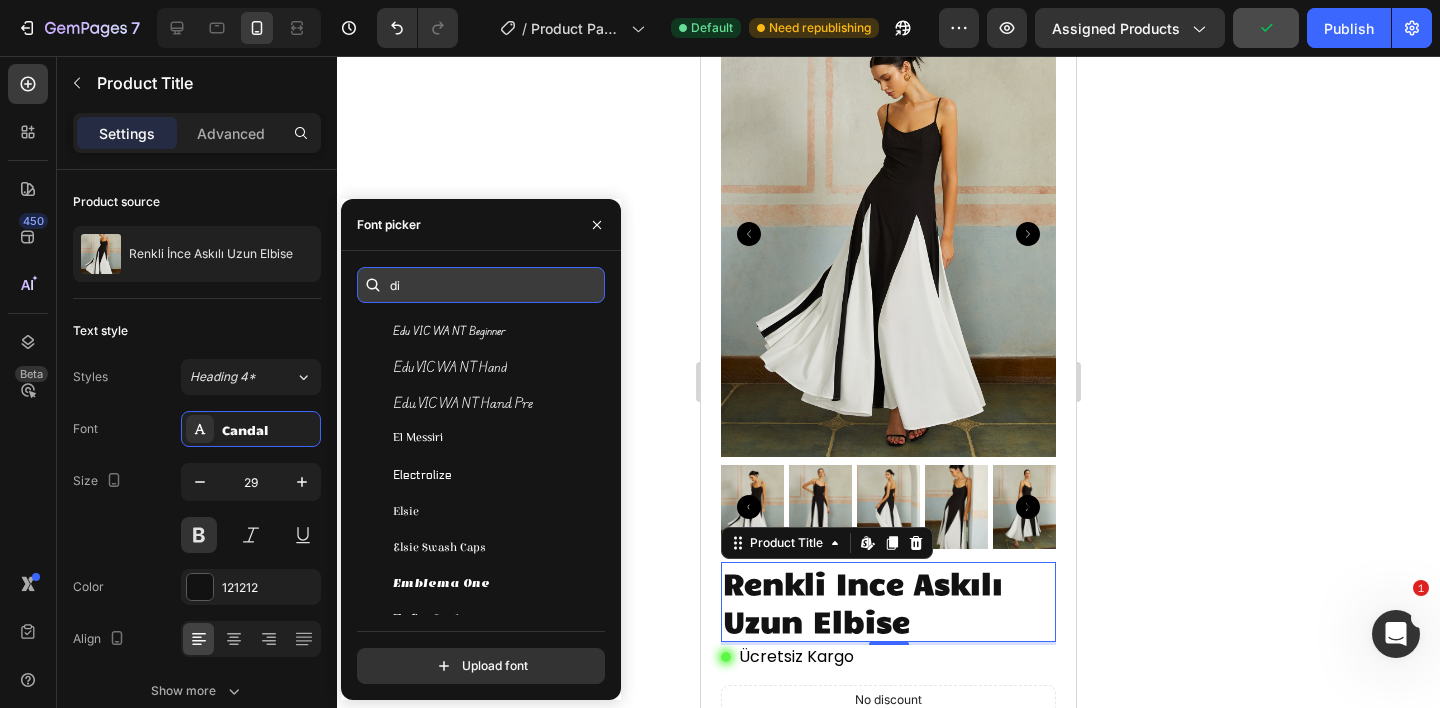 scroll, scrollTop: 0, scrollLeft: 0, axis: both 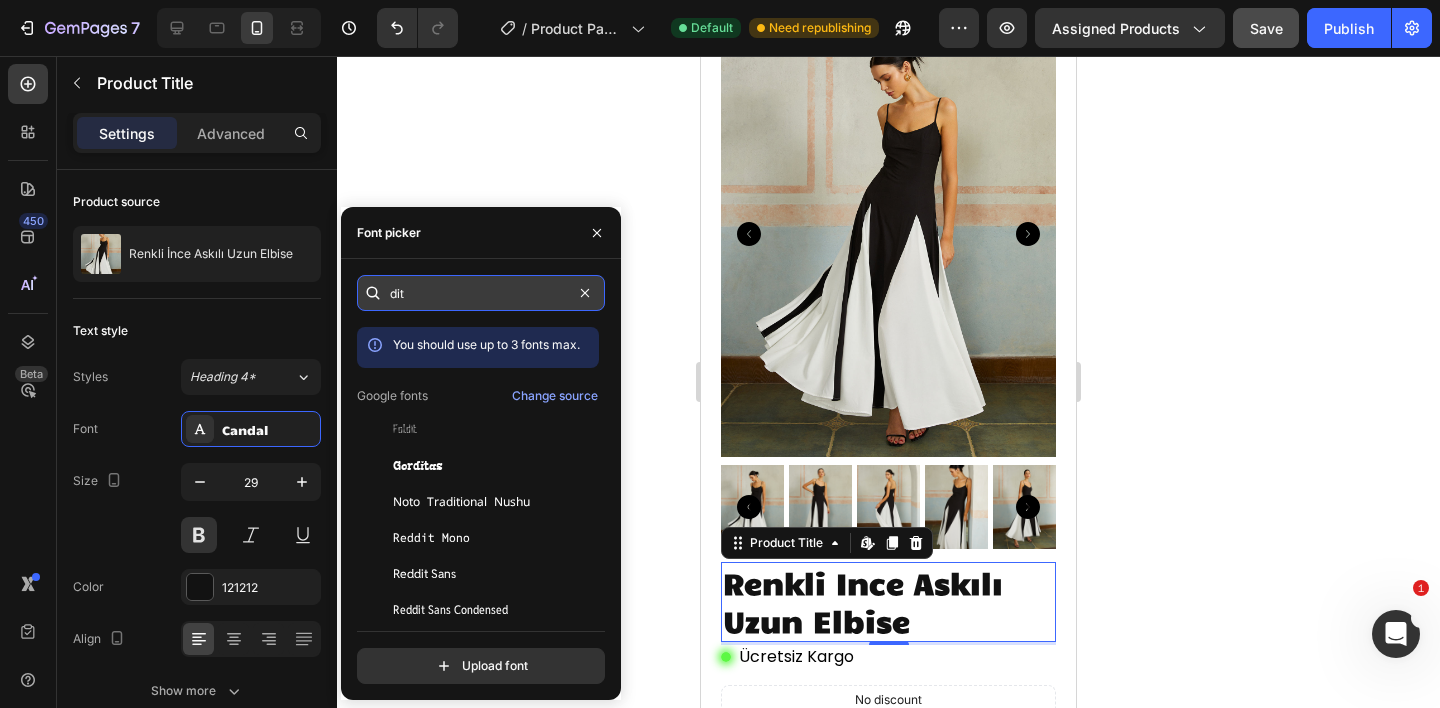 type on "ditt" 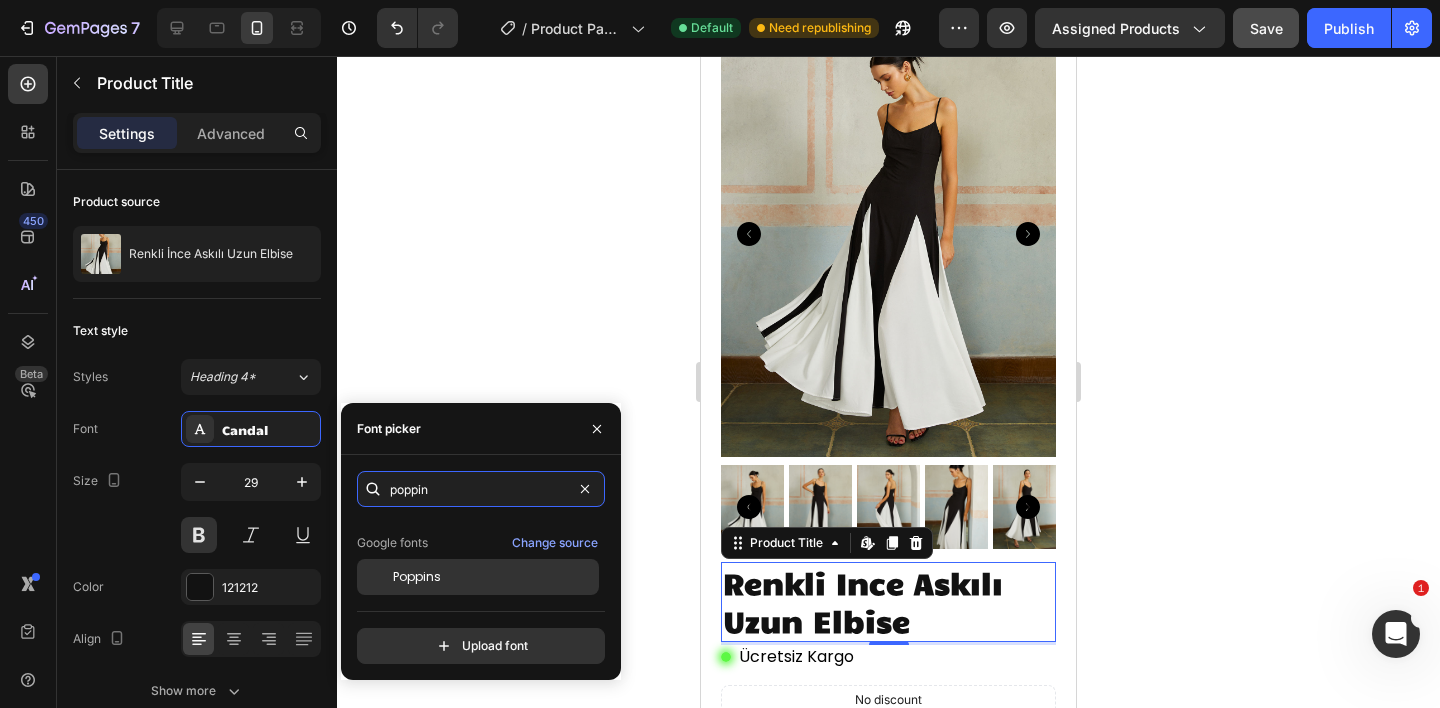 type on "poppin" 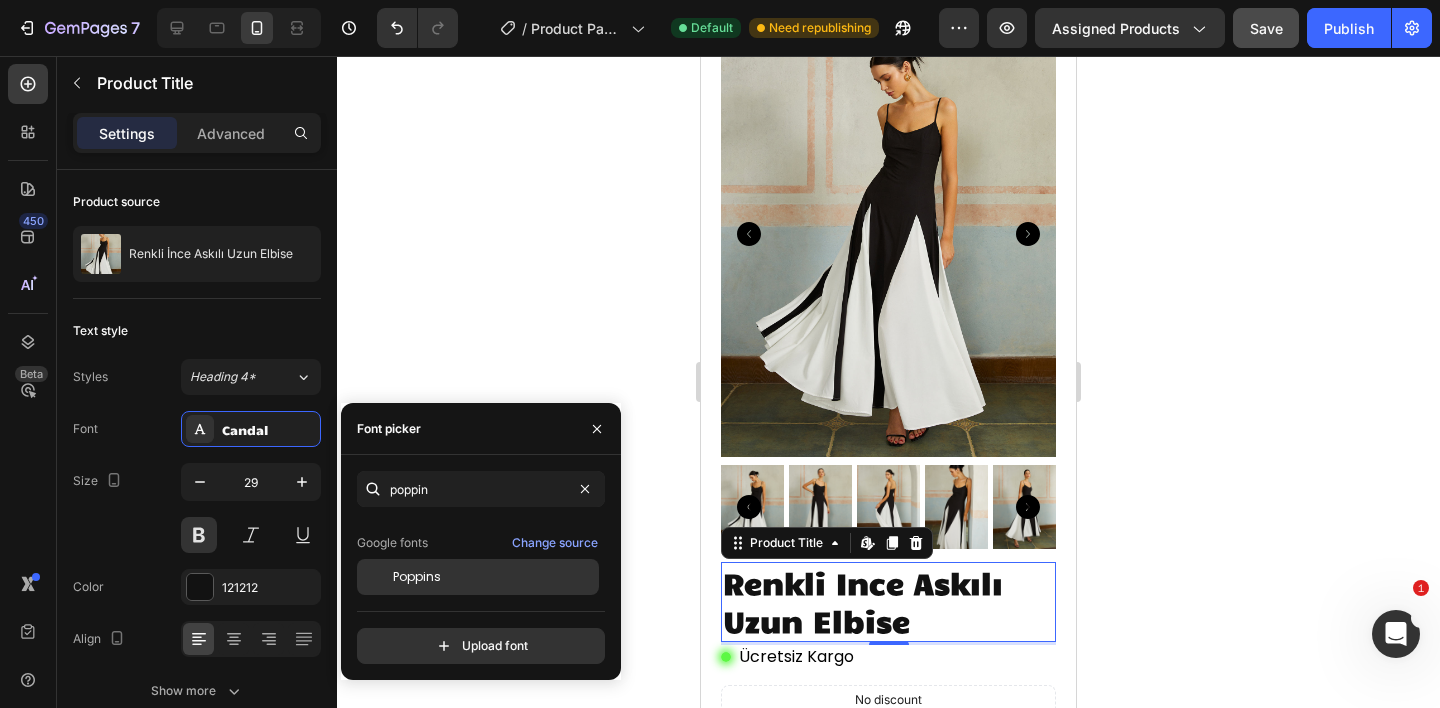 scroll, scrollTop: 49, scrollLeft: 0, axis: vertical 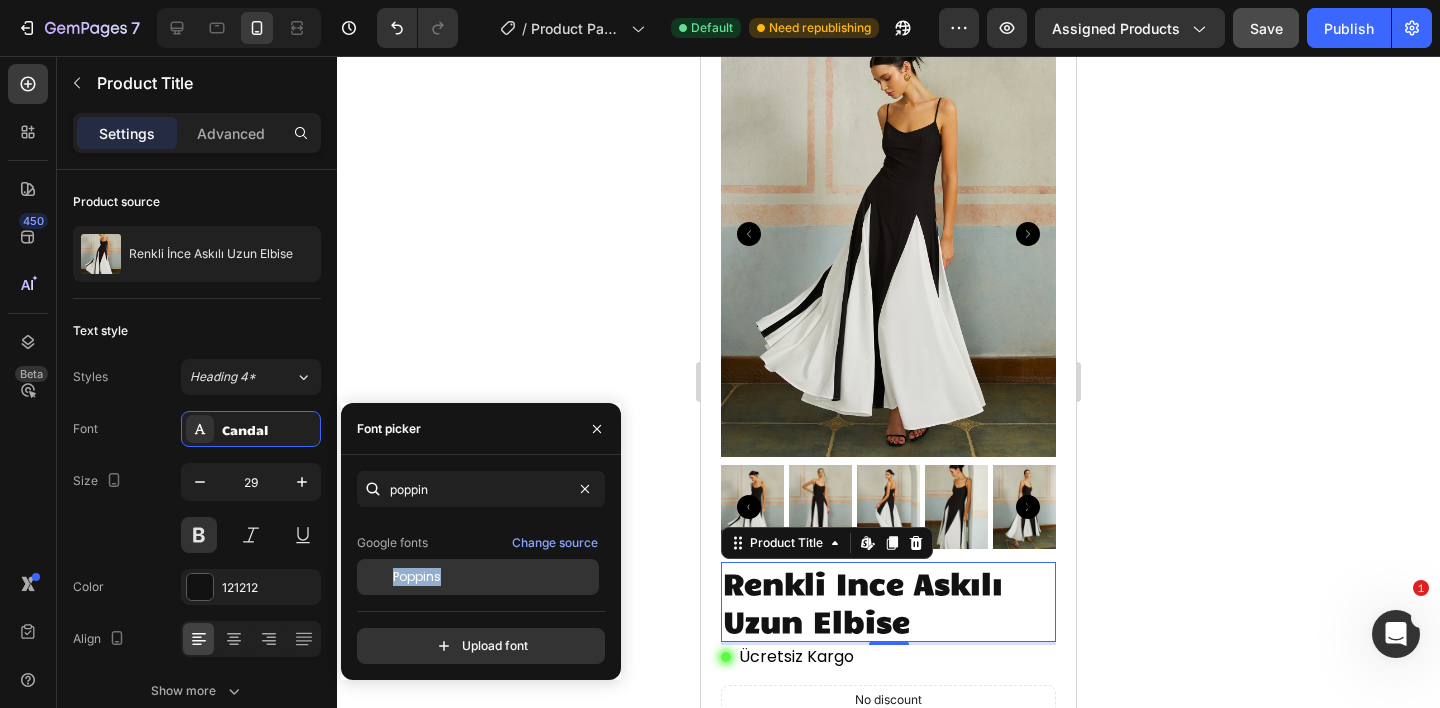 click on "Poppins" 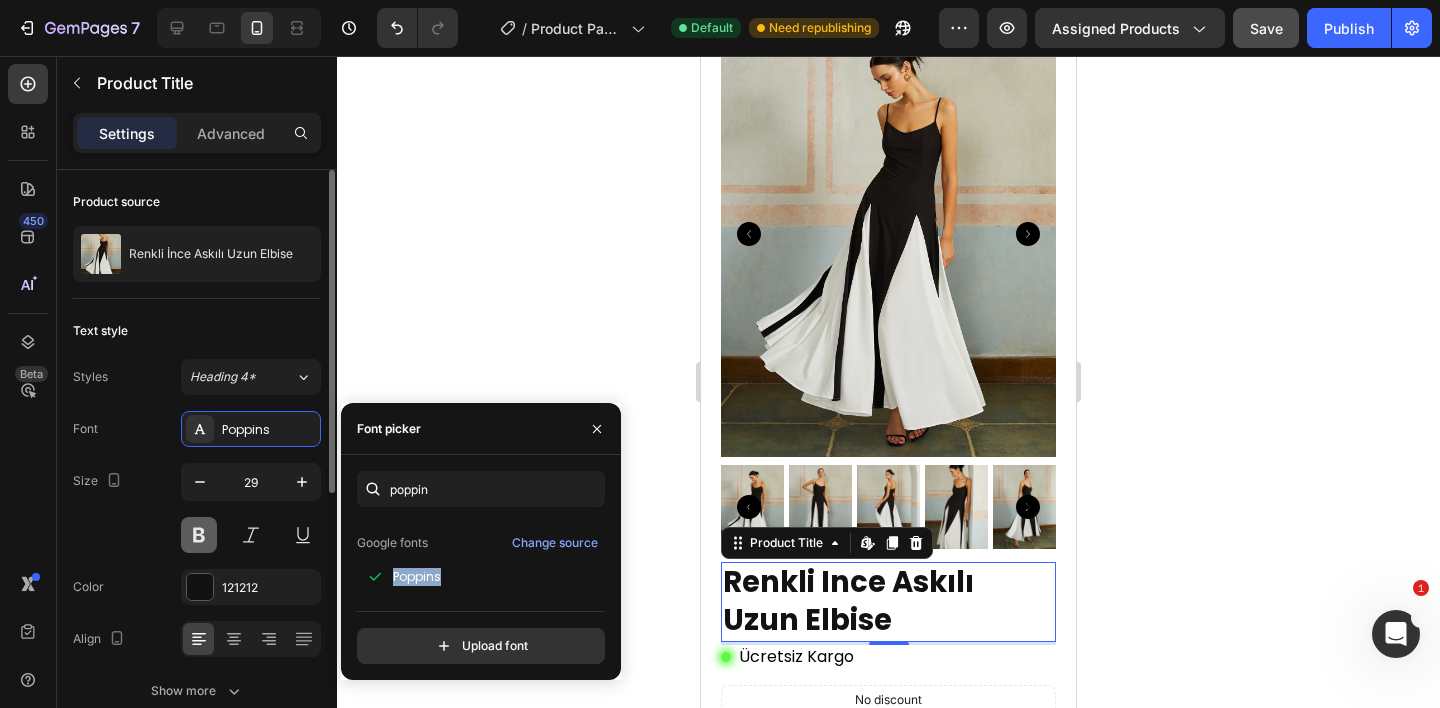 click at bounding box center (199, 535) 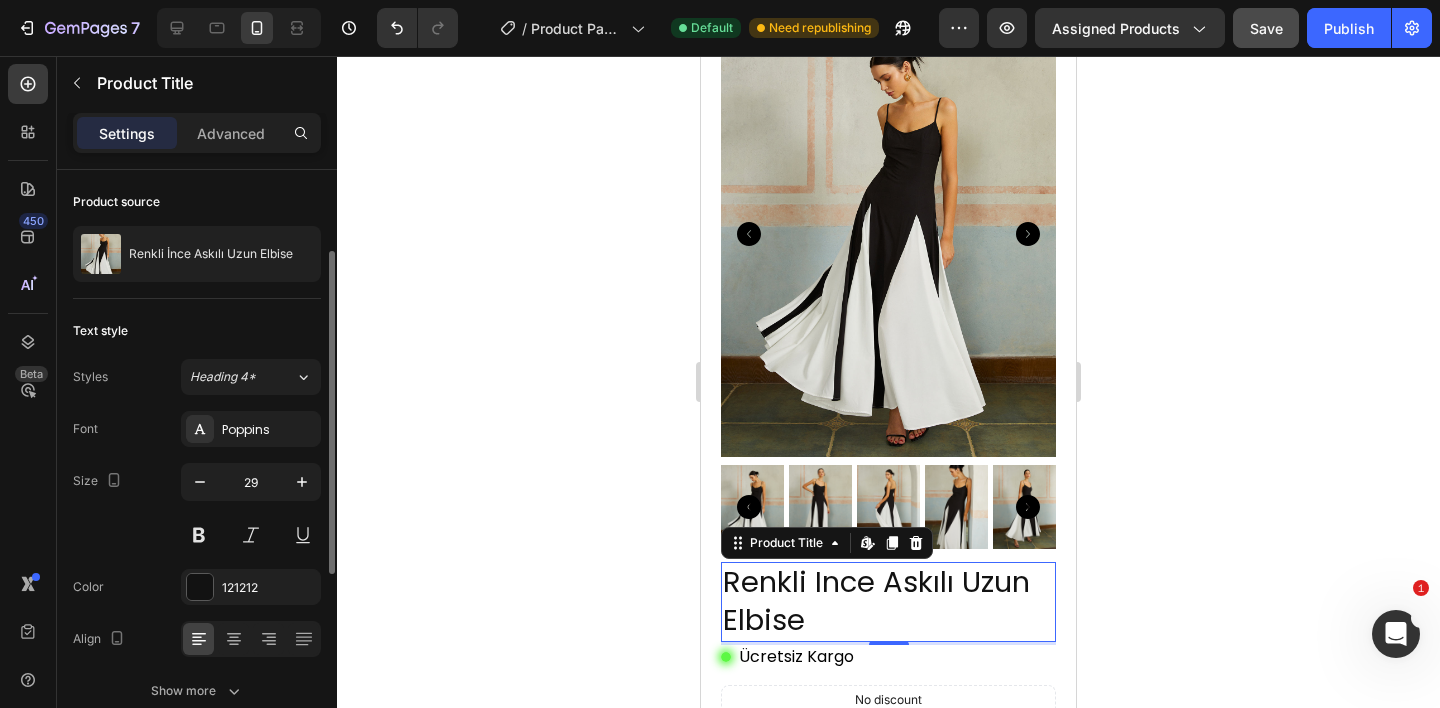 scroll, scrollTop: 105, scrollLeft: 0, axis: vertical 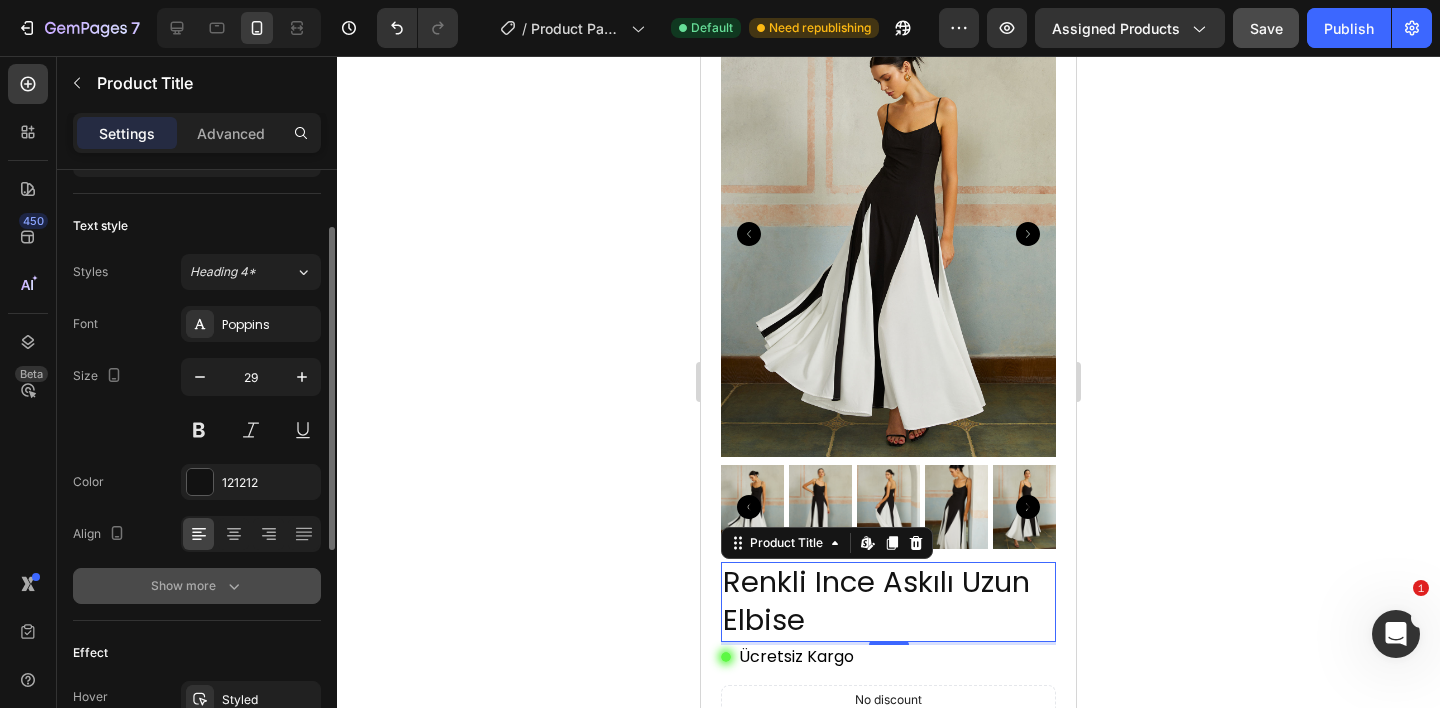click on "Show more" at bounding box center (197, 586) 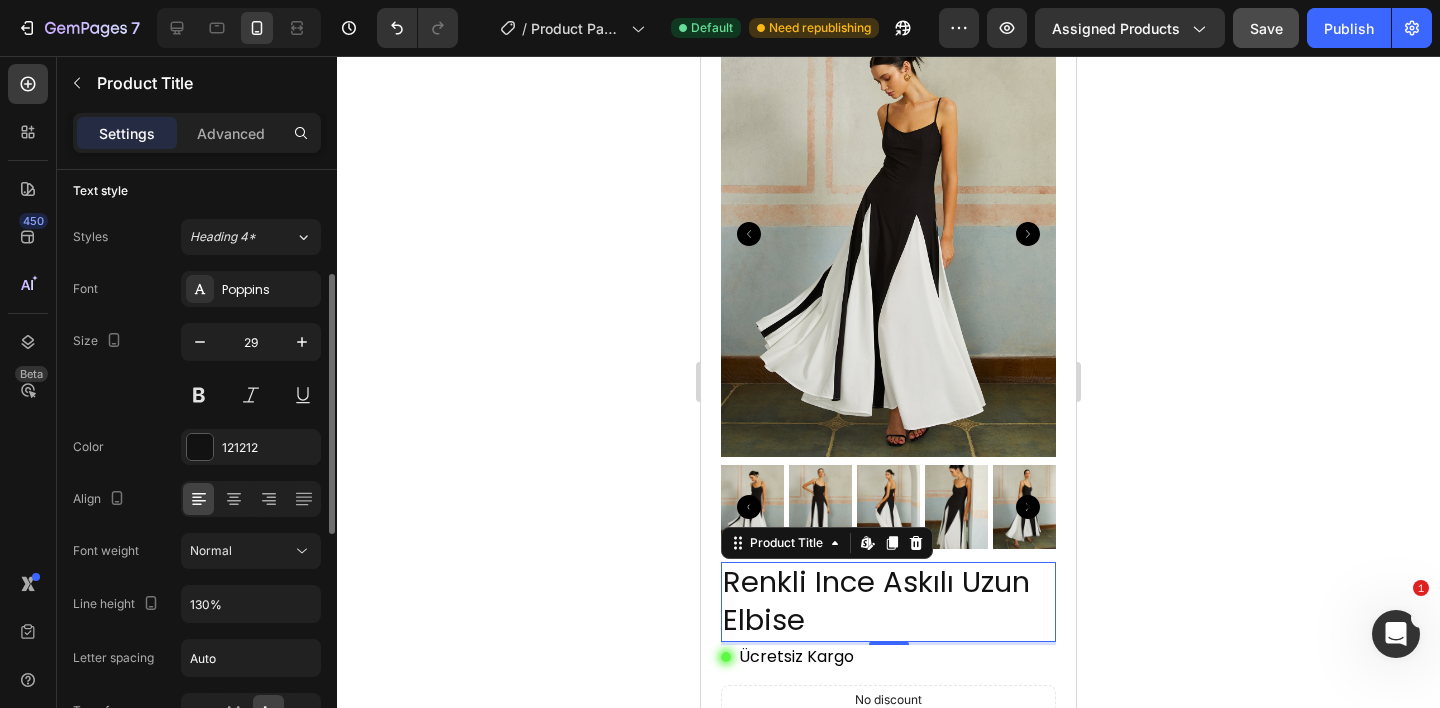 scroll, scrollTop: 182, scrollLeft: 0, axis: vertical 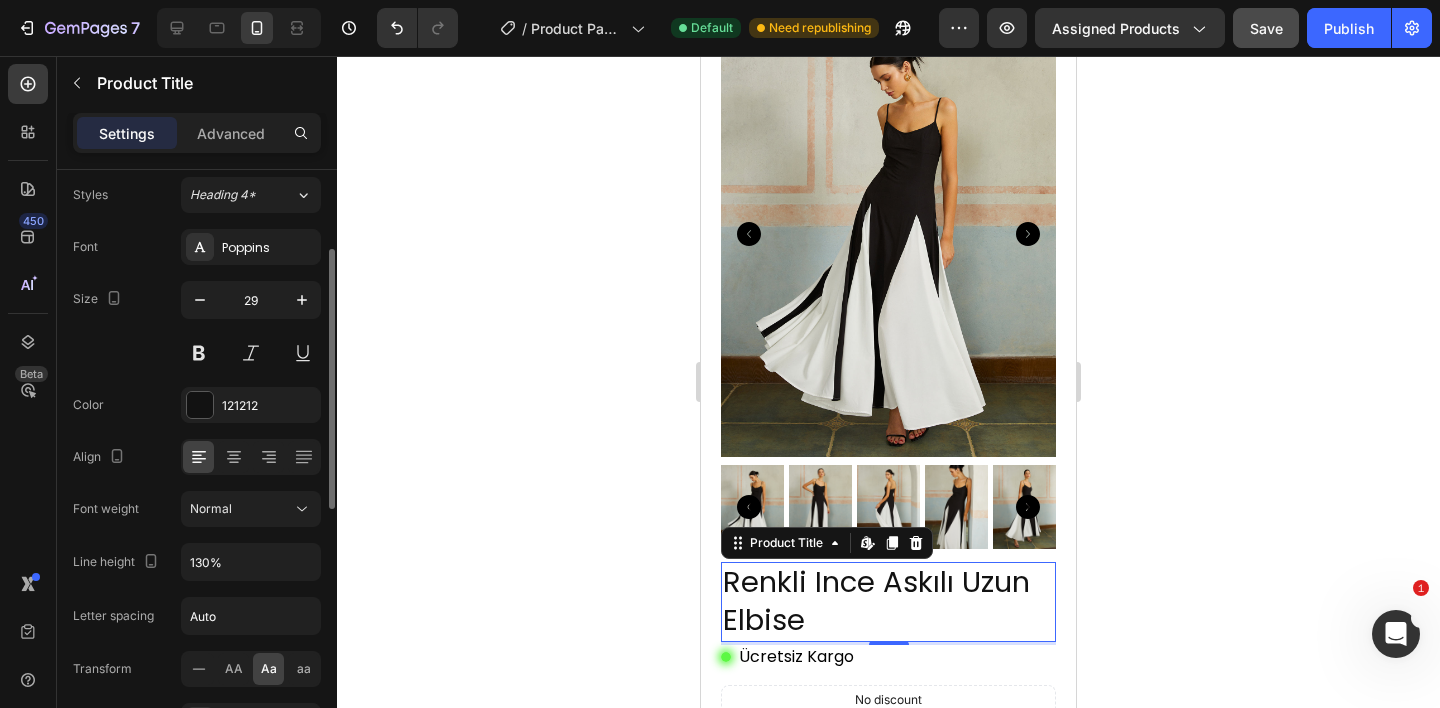 click on "Font Poppins Size 29 Color 121212 Align Font weight Normal Line height 130% Letter spacing Auto Transform AA Aa aa Shadow Add... Show less" at bounding box center [197, 510] 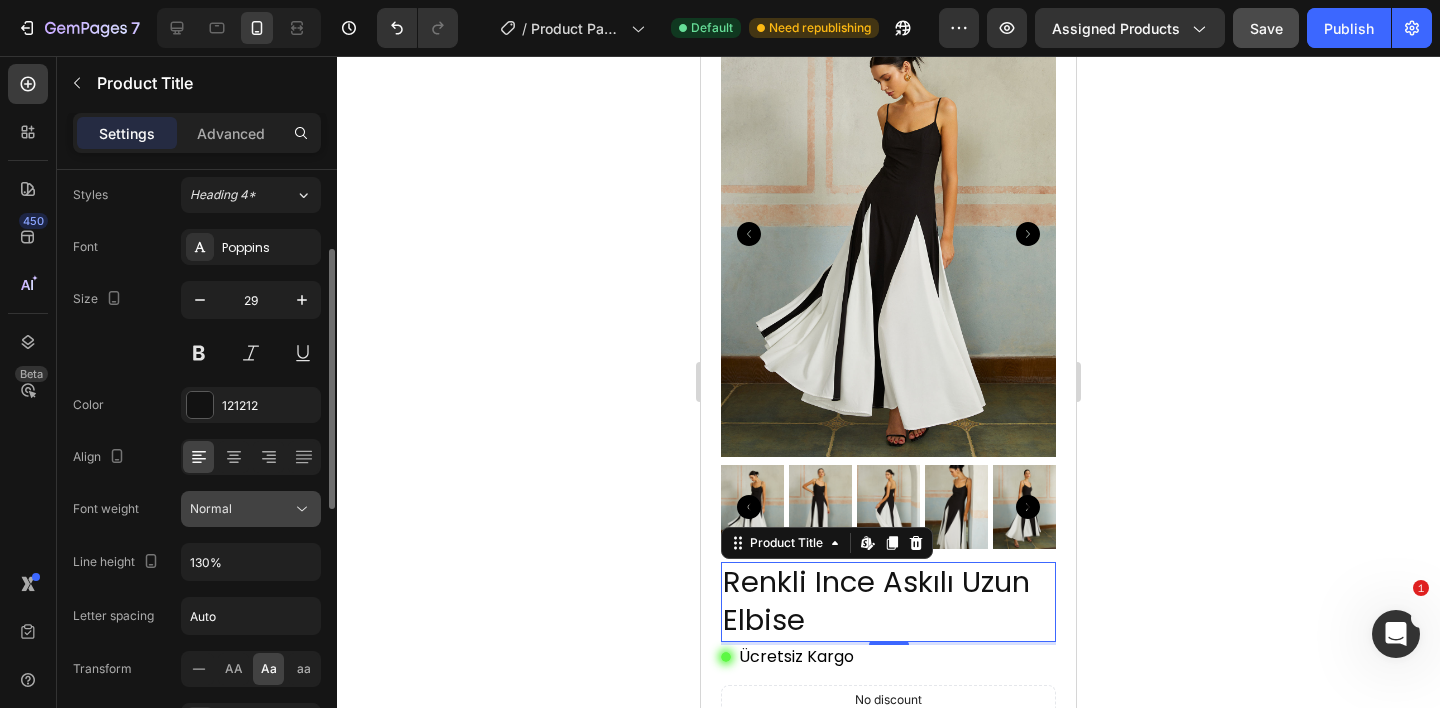 click on "Normal" 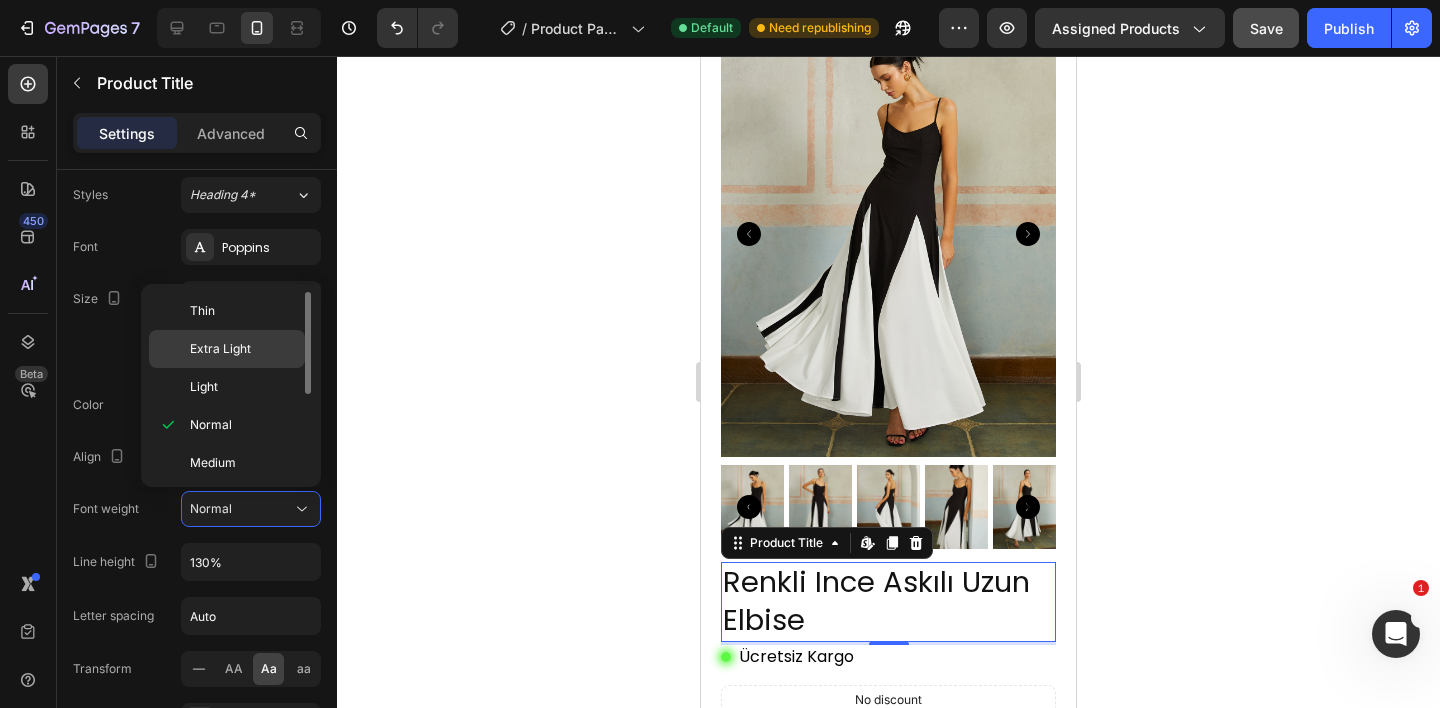 click on "Extra Light" 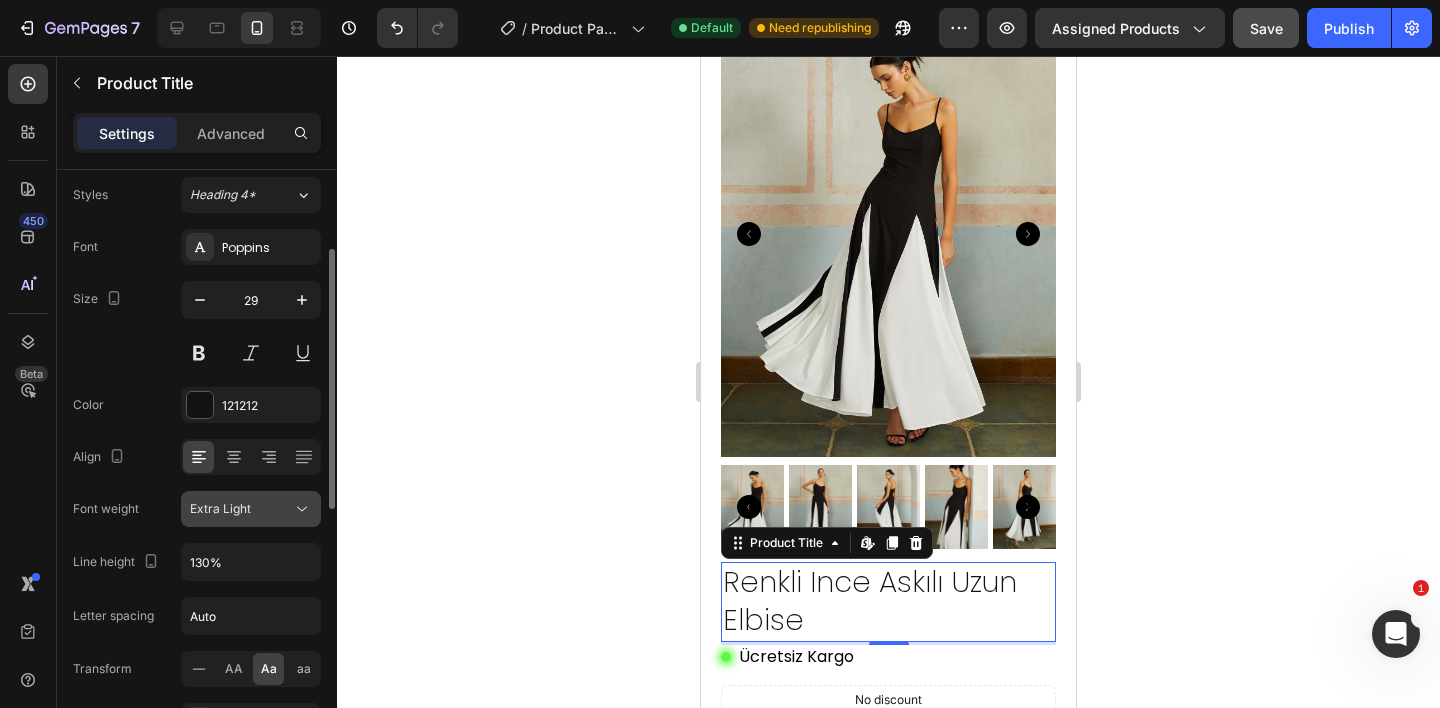 click on "Extra Light" at bounding box center (220, 509) 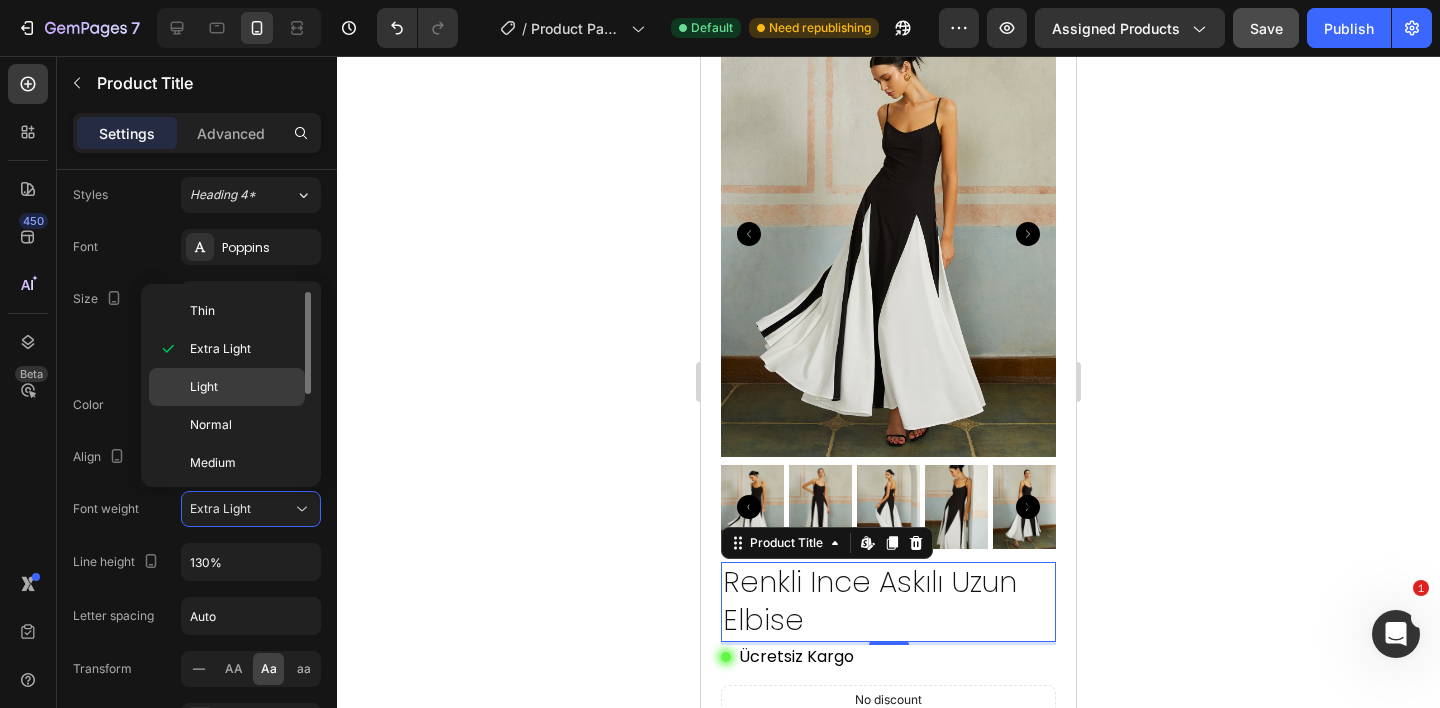 click on "Light" at bounding box center [243, 387] 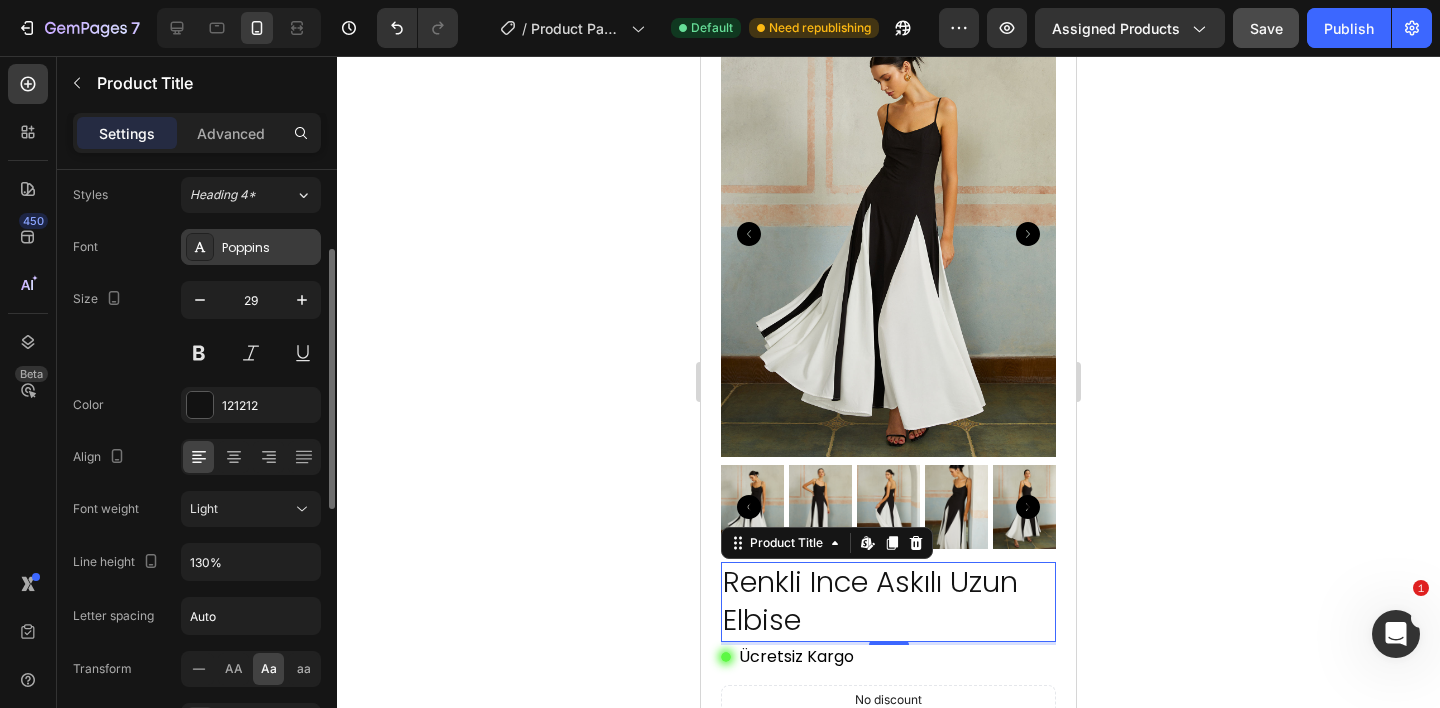 click on "Poppins" at bounding box center (269, 248) 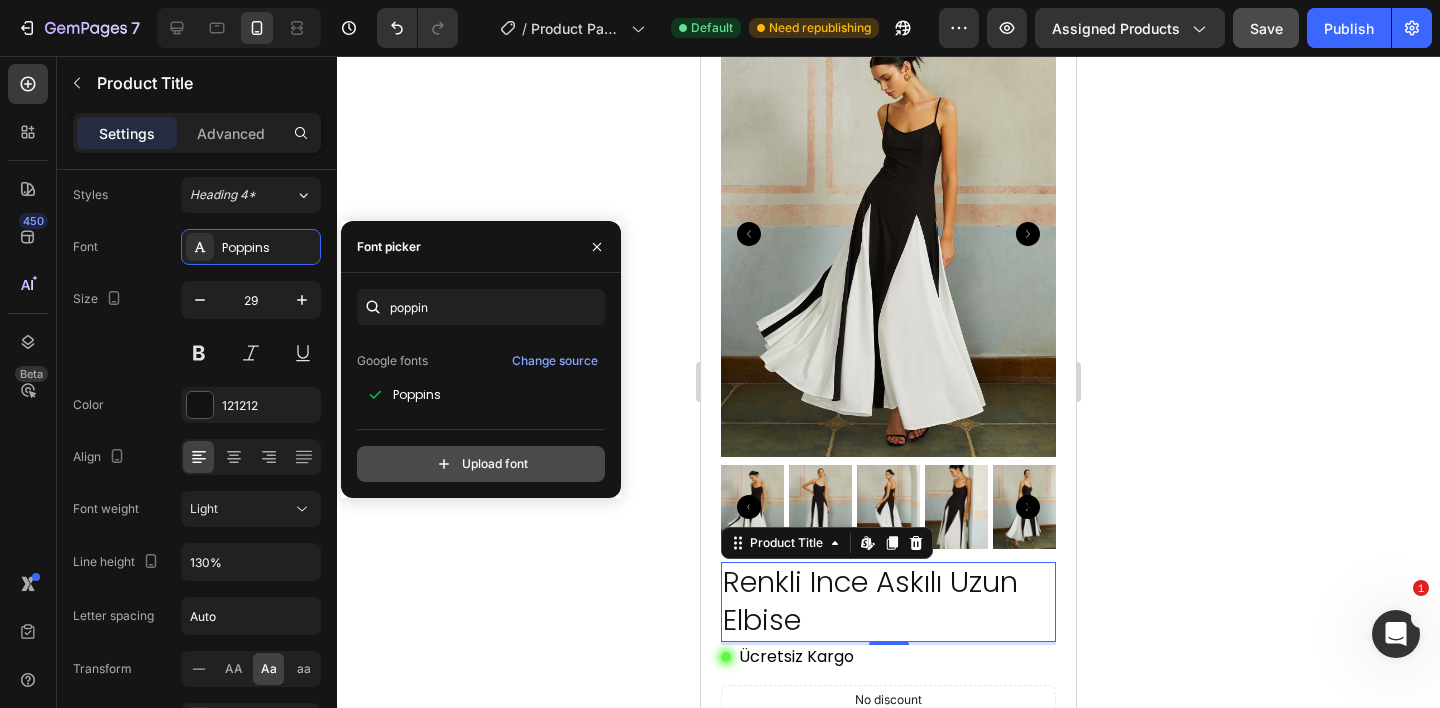 click 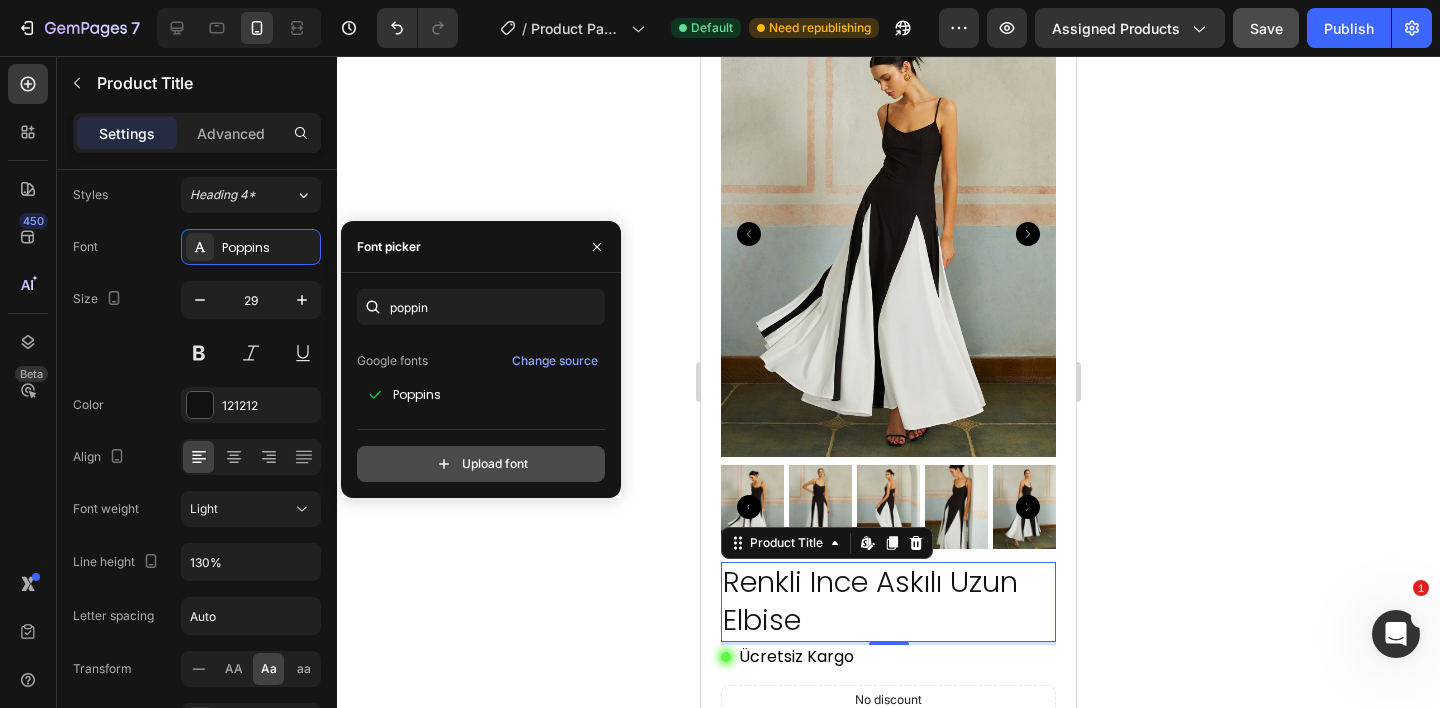 type on "C:\fakepath\HelveticaNeue-Light.otf" 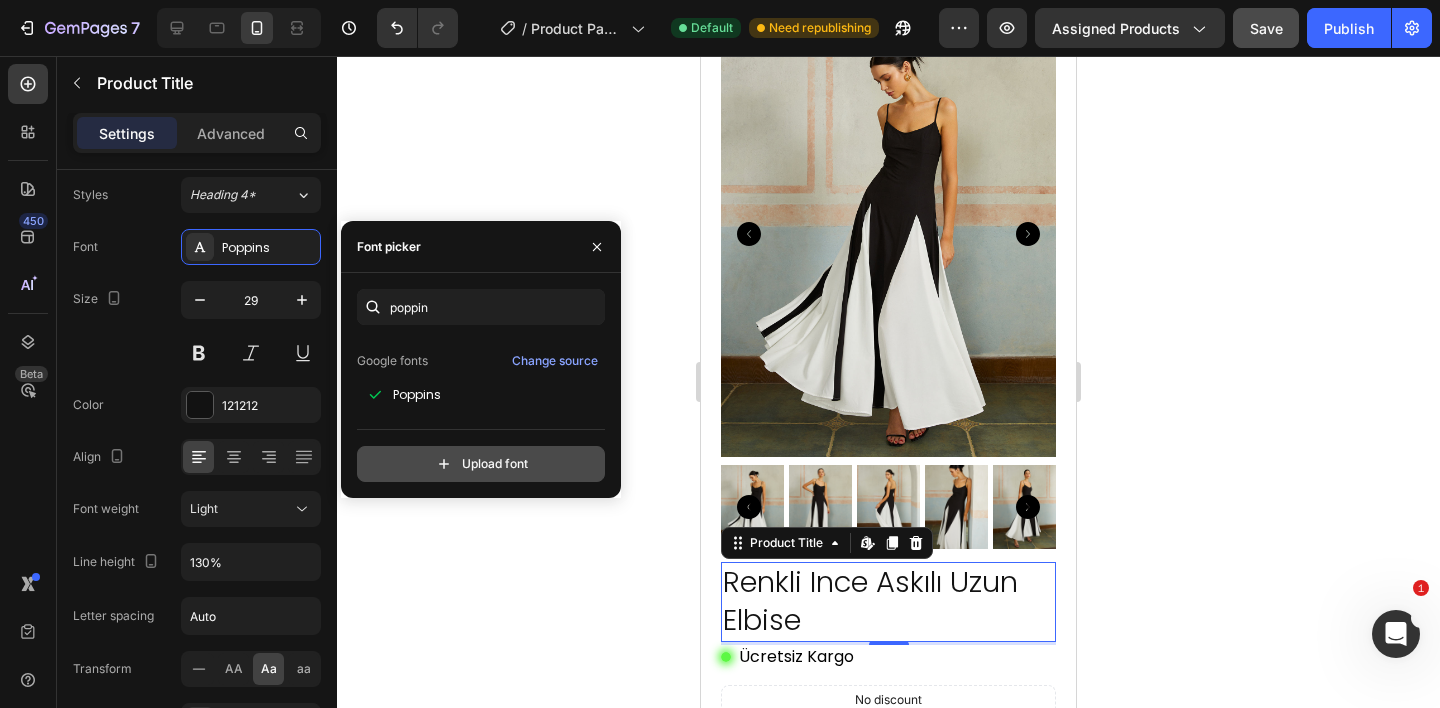 type 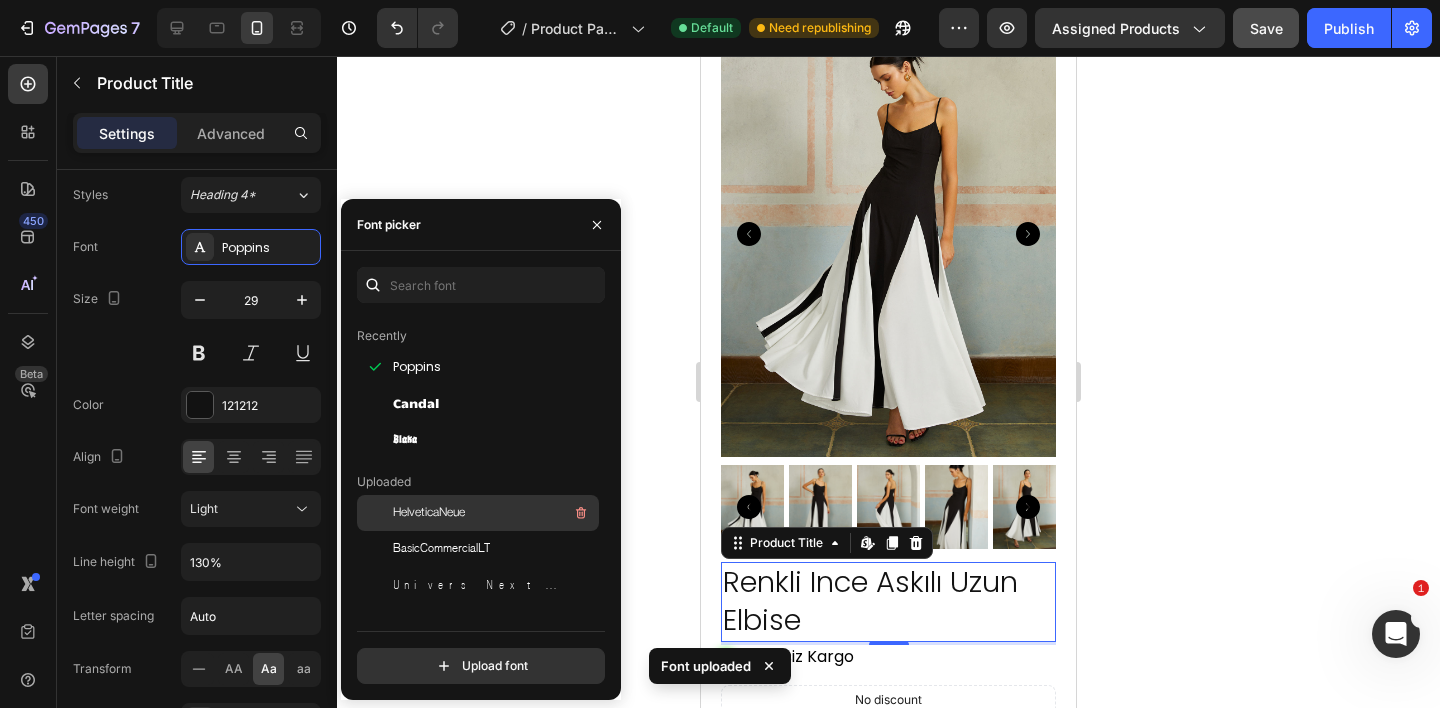click on "HelveticaNeue" at bounding box center (429, 513) 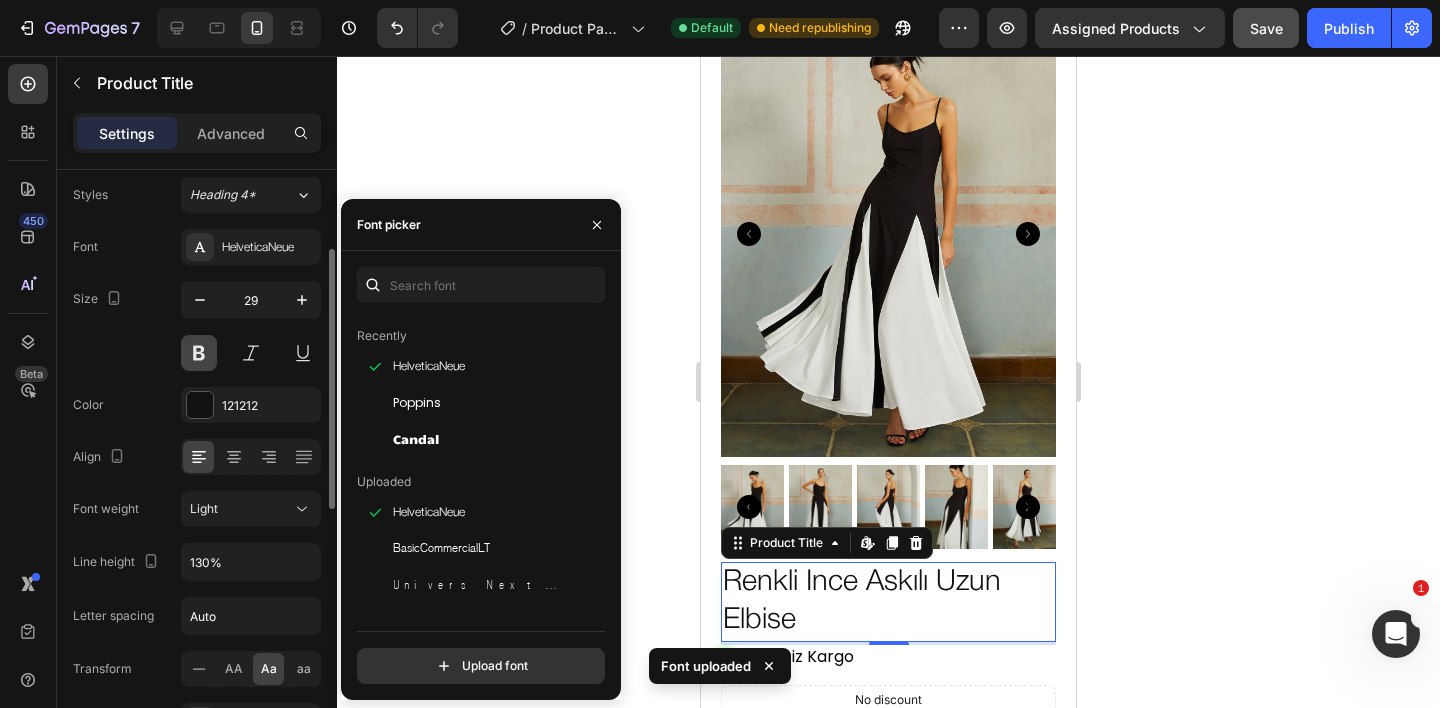 click at bounding box center [199, 353] 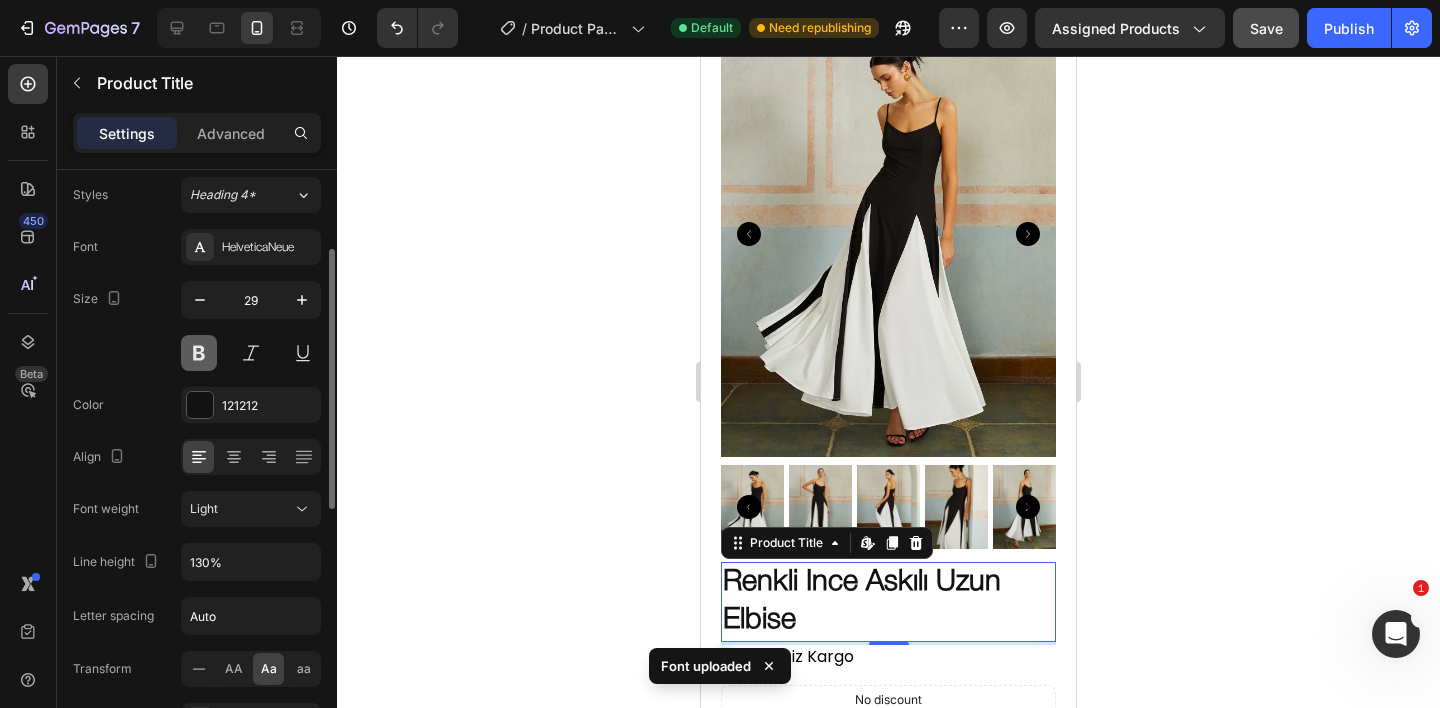 click at bounding box center (199, 353) 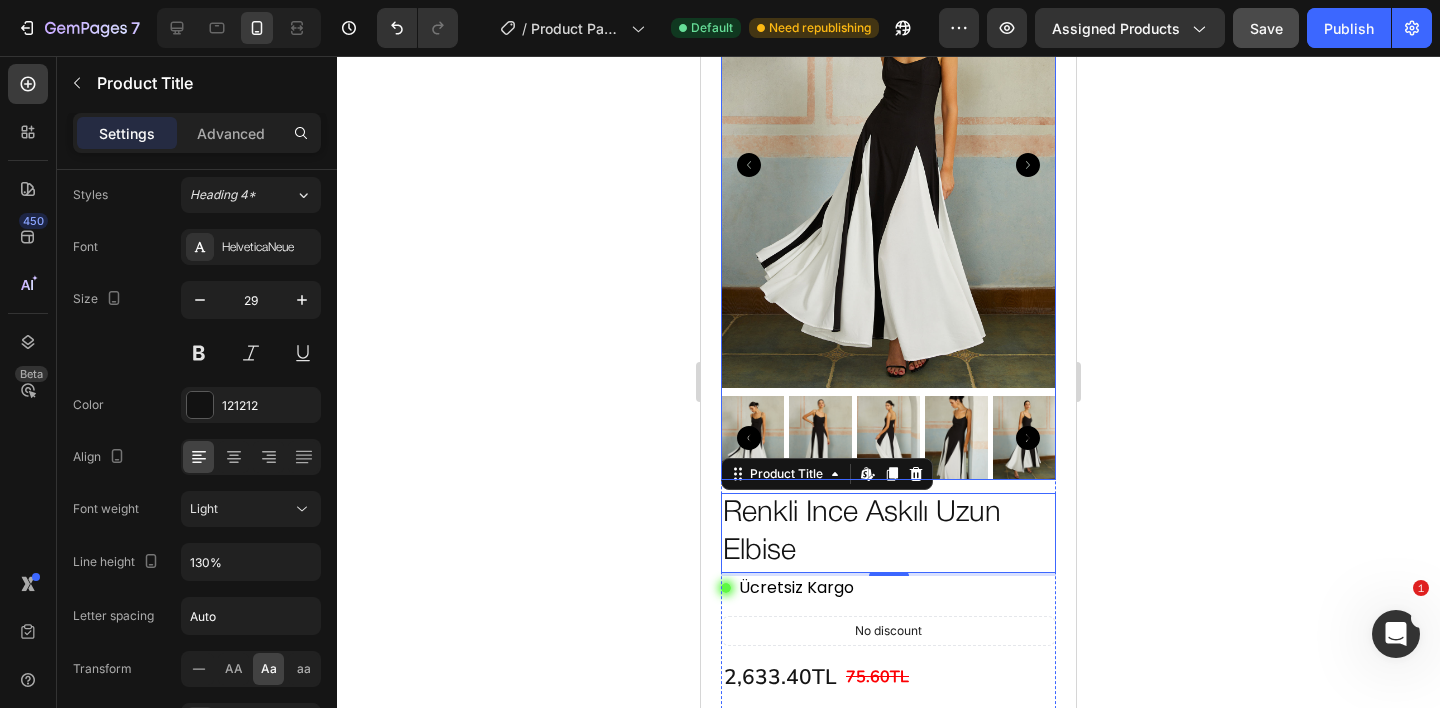 scroll, scrollTop: 456, scrollLeft: 0, axis: vertical 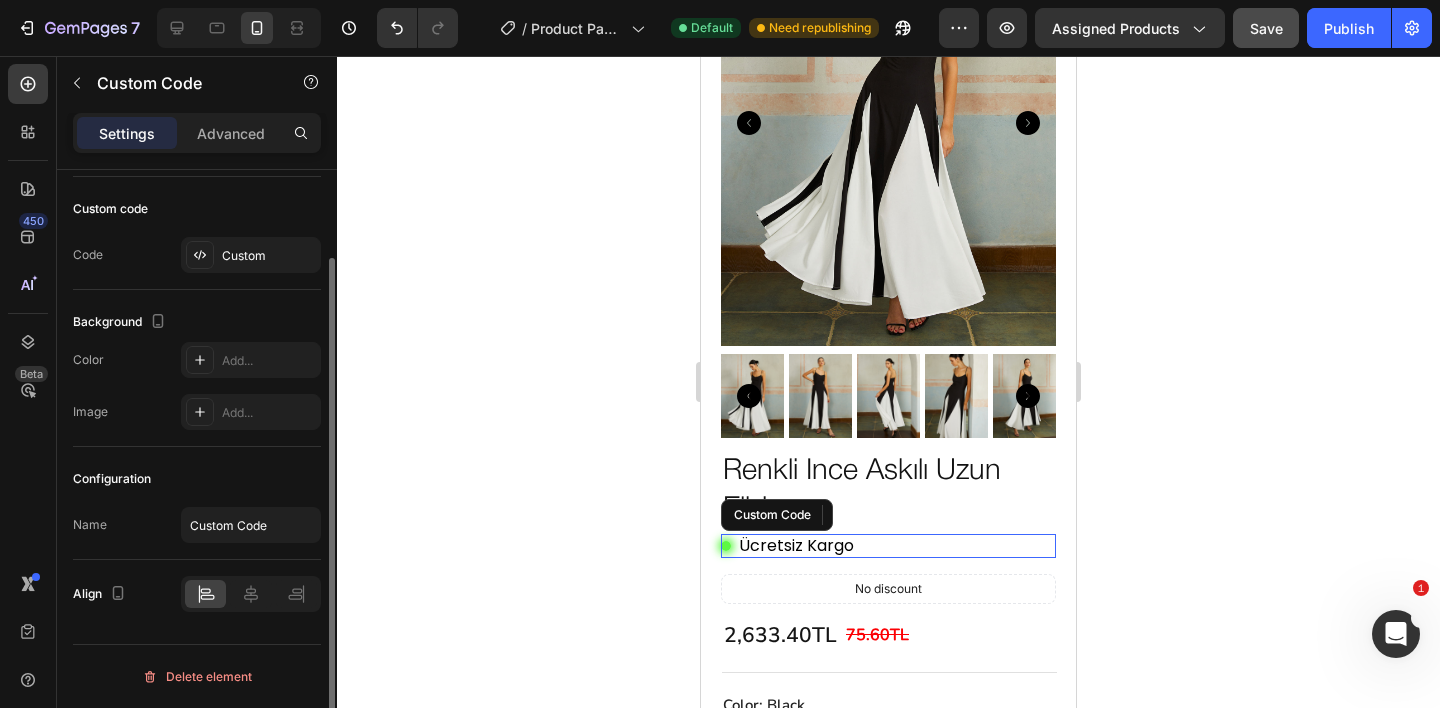 click on "Ücretsiz Kargo" at bounding box center [796, 546] 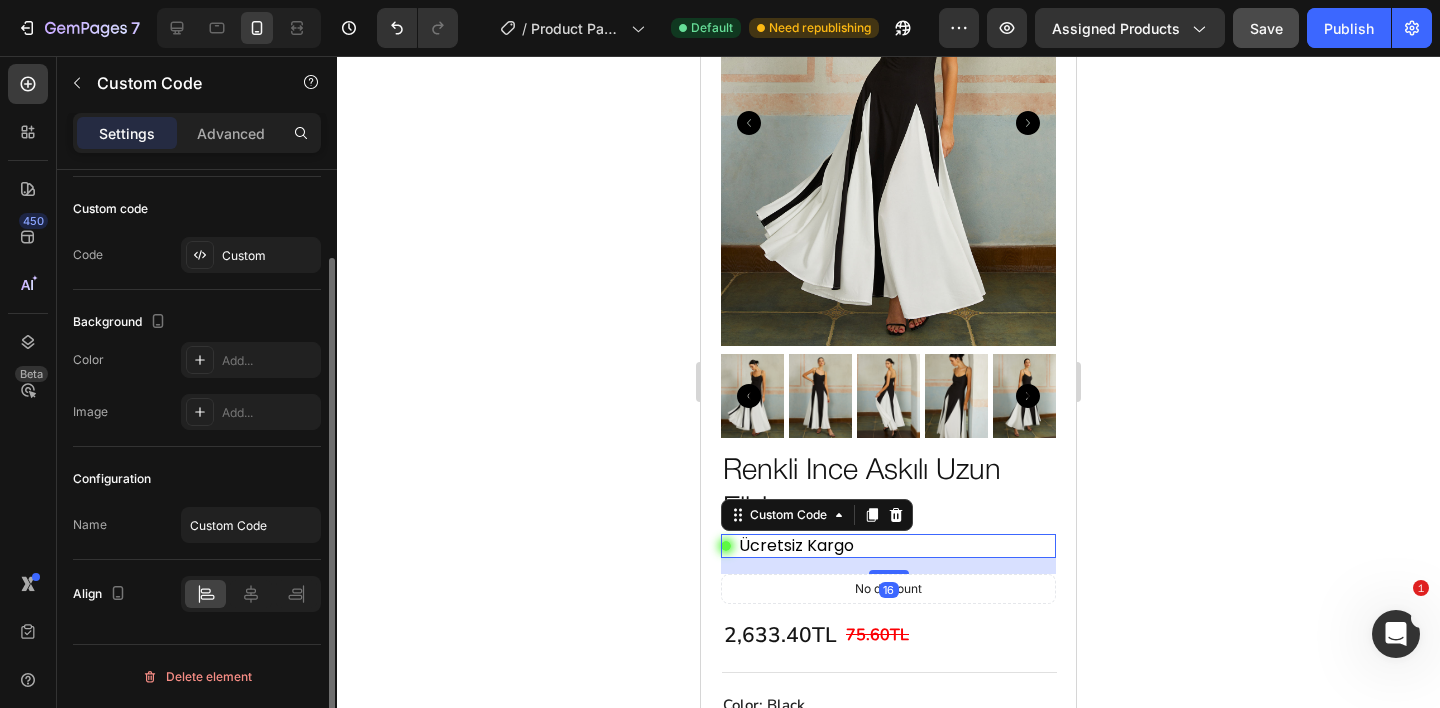 scroll, scrollTop: 0, scrollLeft: 0, axis: both 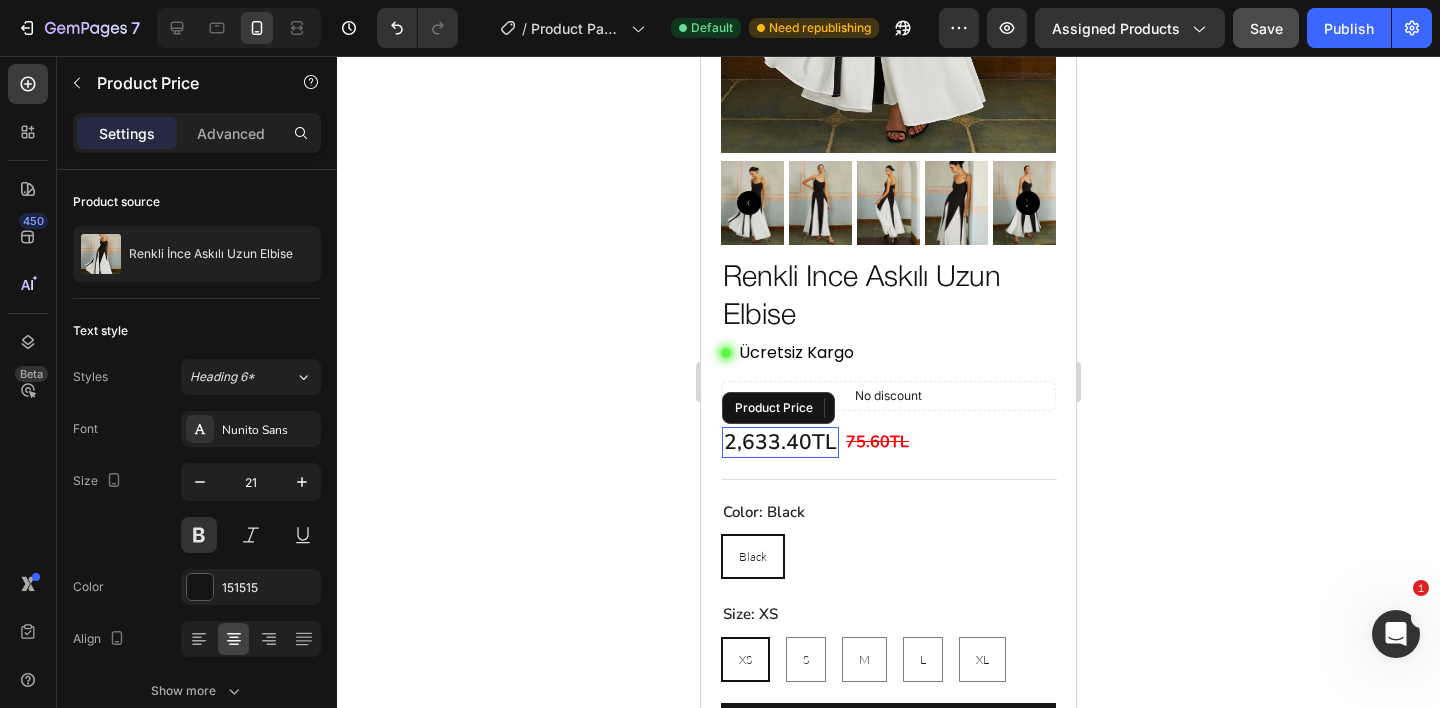 drag, startPoint x: 767, startPoint y: 445, endPoint x: 1236, endPoint y: 500, distance: 472.21393 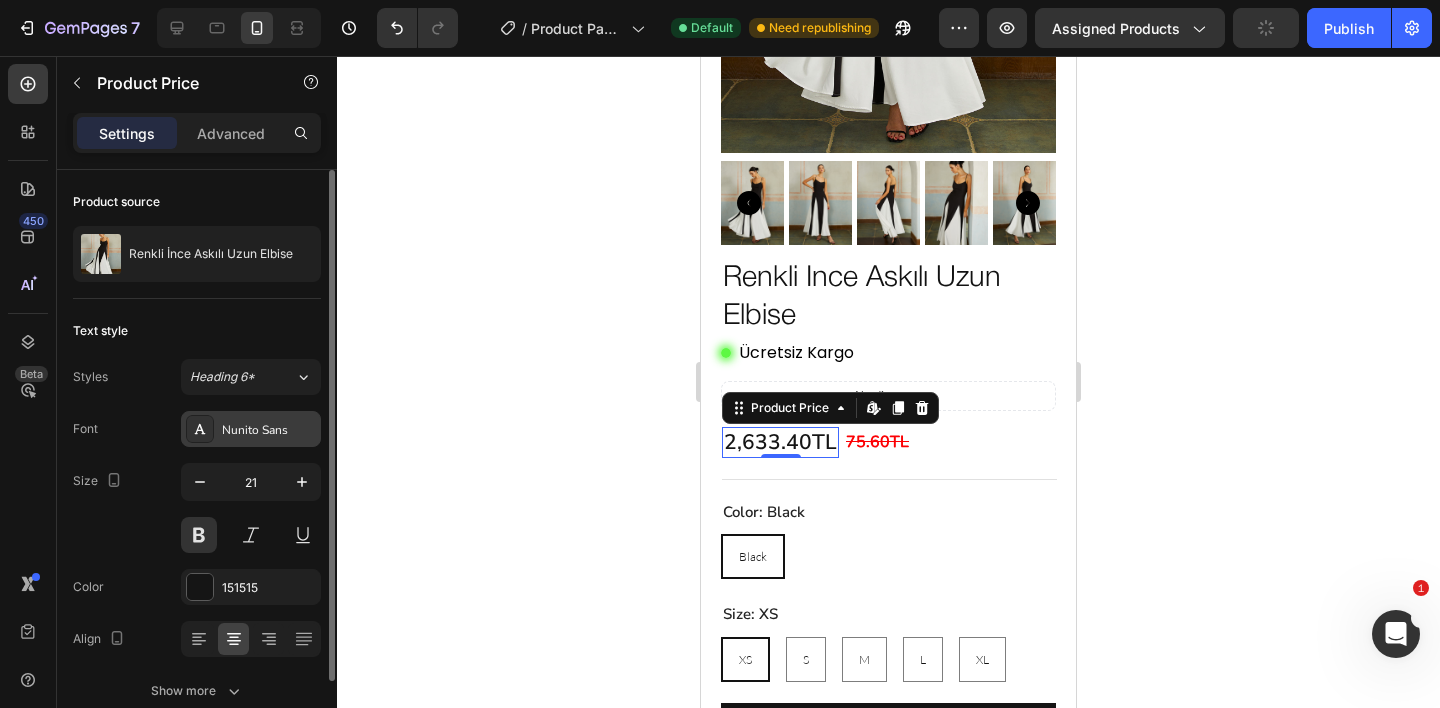 click on "Nunito Sans" at bounding box center [251, 429] 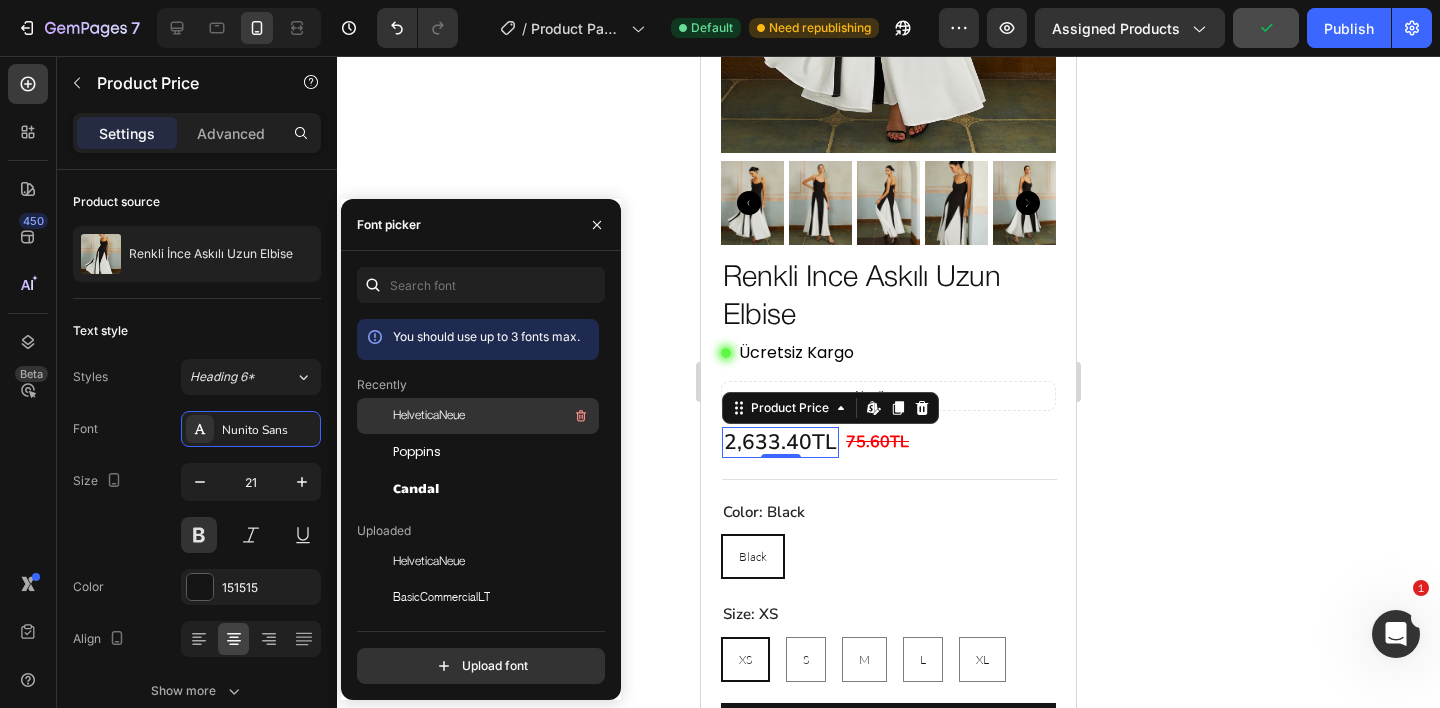 click on "HelveticaNeue" at bounding box center [429, 416] 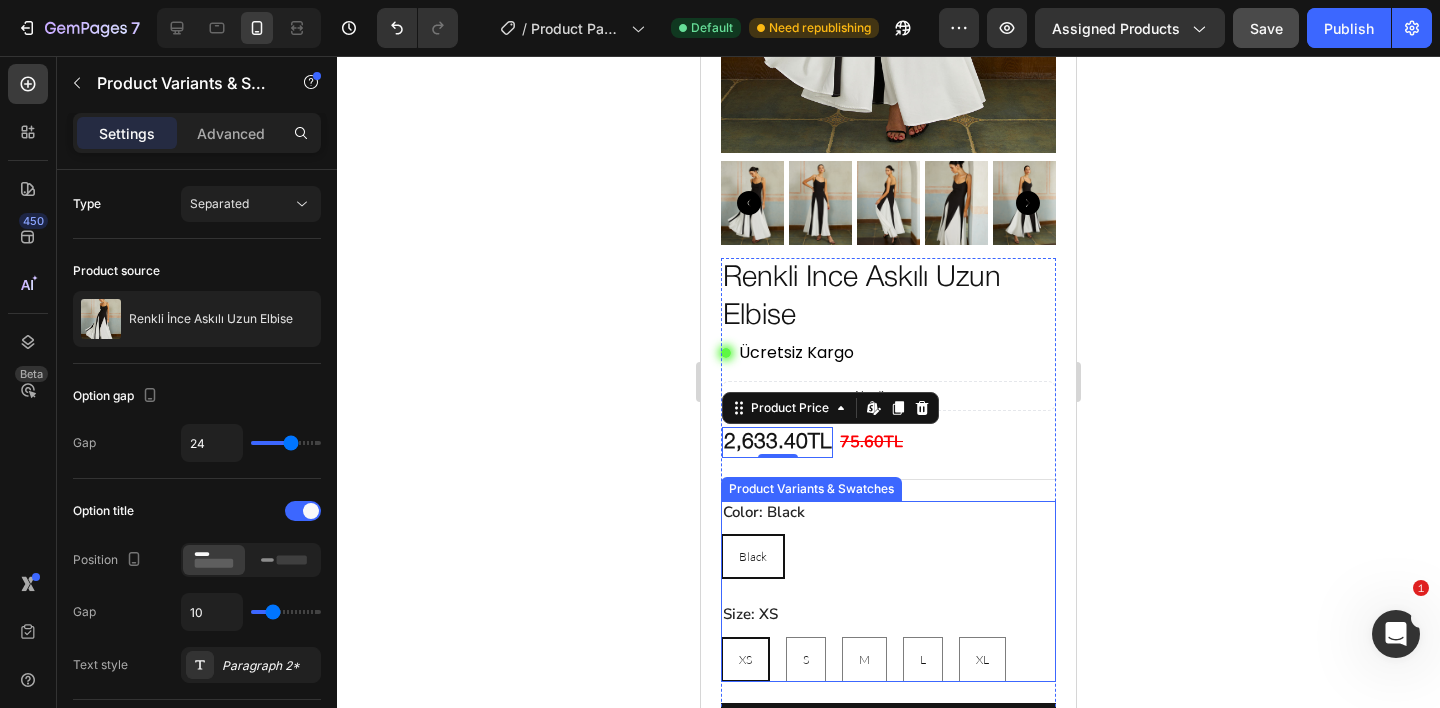 click on "Color: Black" at bounding box center [781, 513] 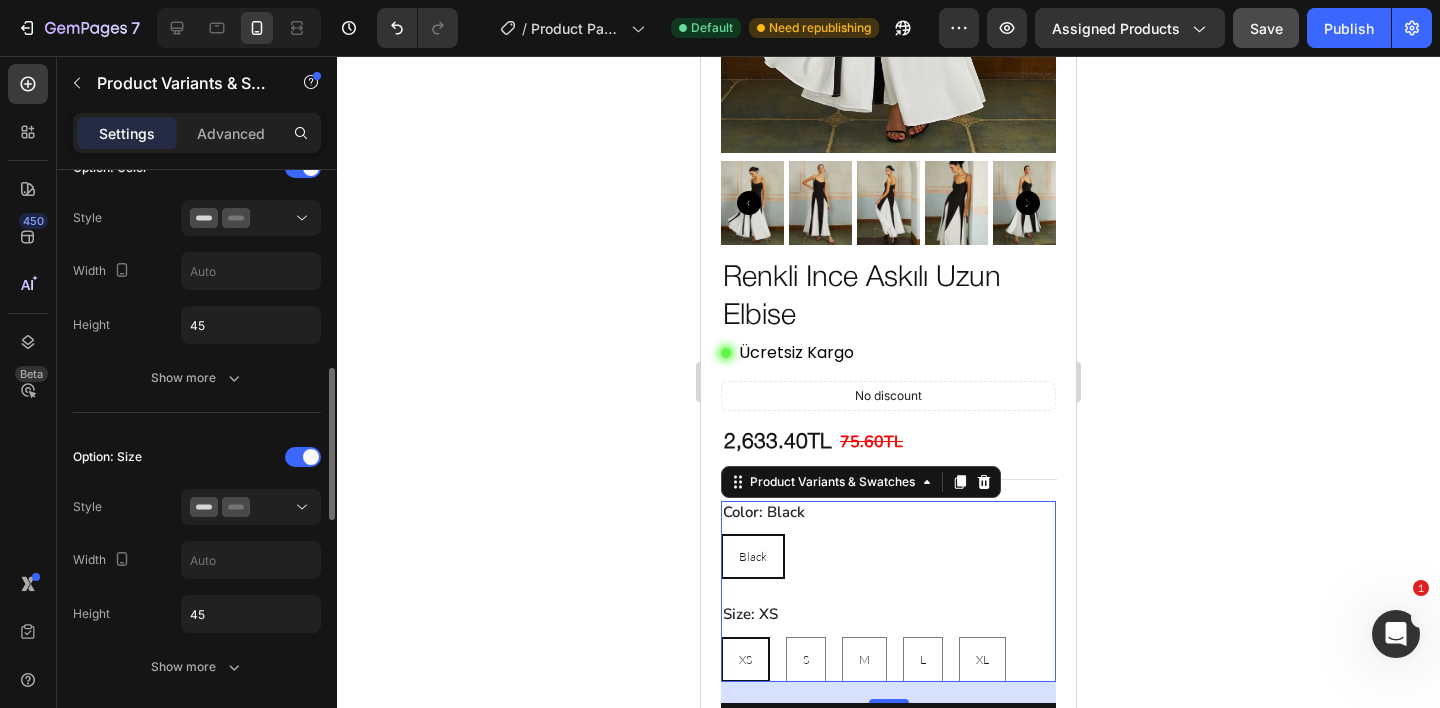 scroll, scrollTop: 1082, scrollLeft: 0, axis: vertical 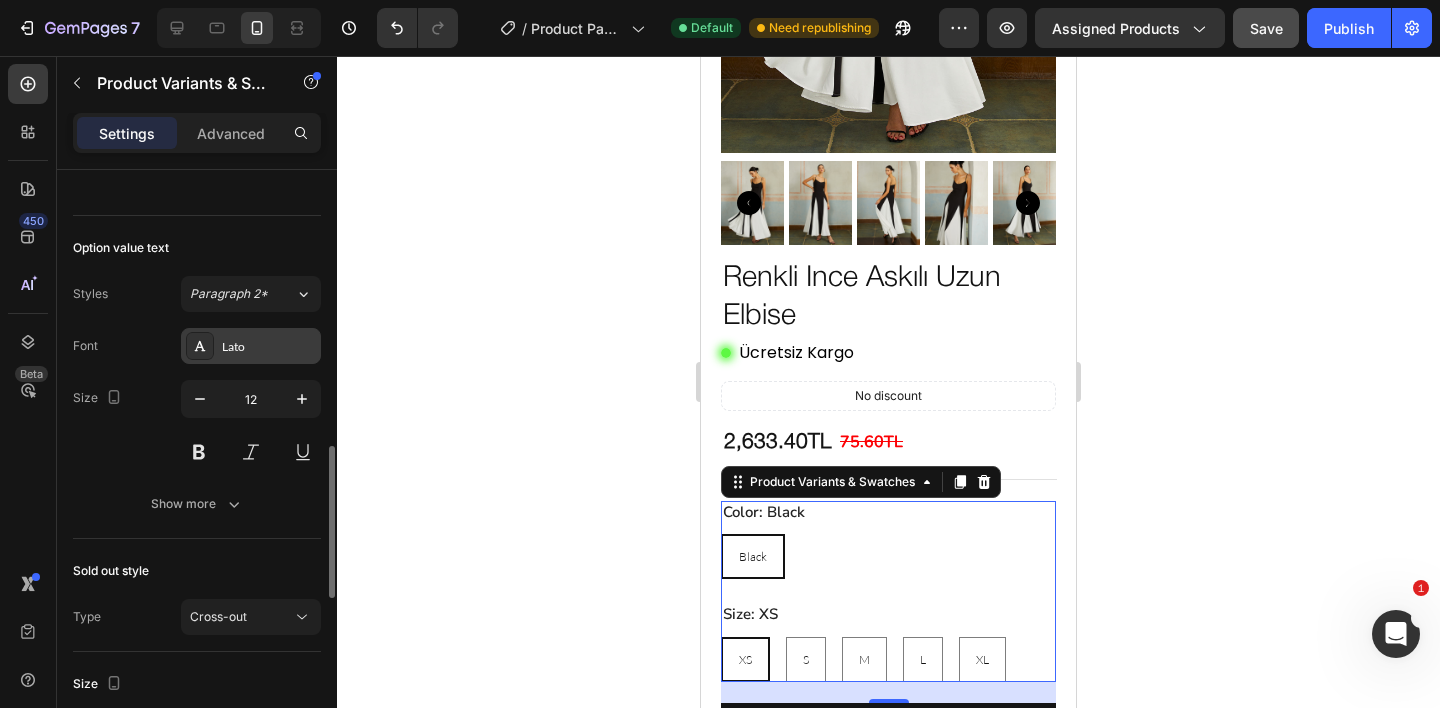 click on "Lato" at bounding box center (269, 347) 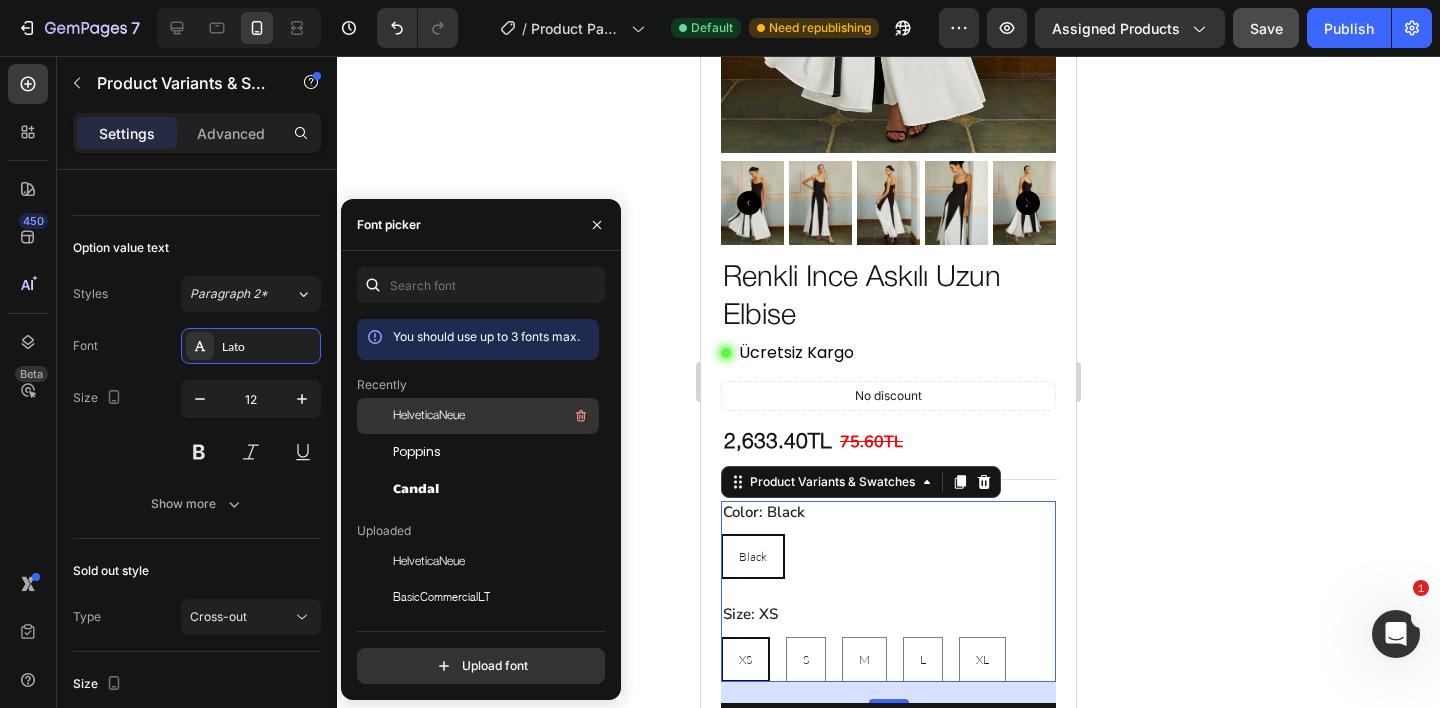 click on "HelveticaNeue" at bounding box center [429, 416] 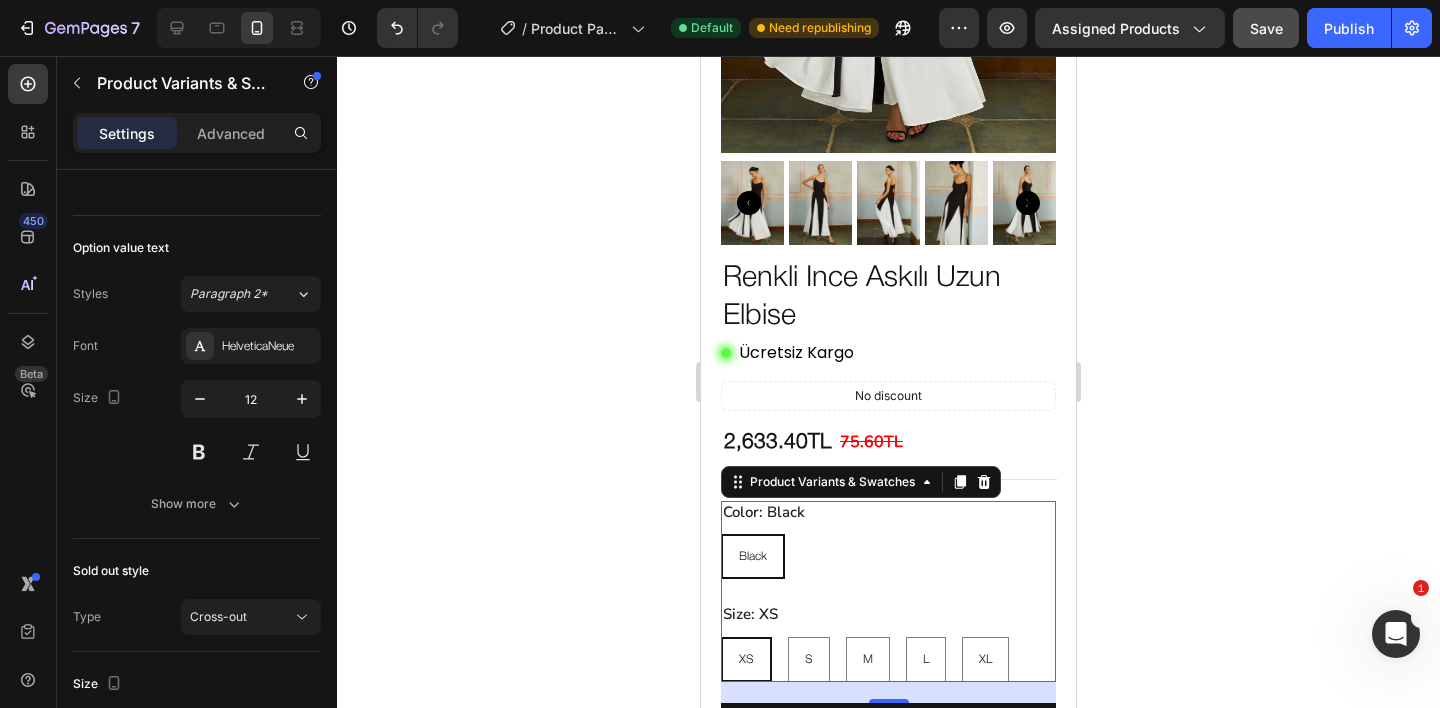 click on "Black Black Black" at bounding box center (888, 556) 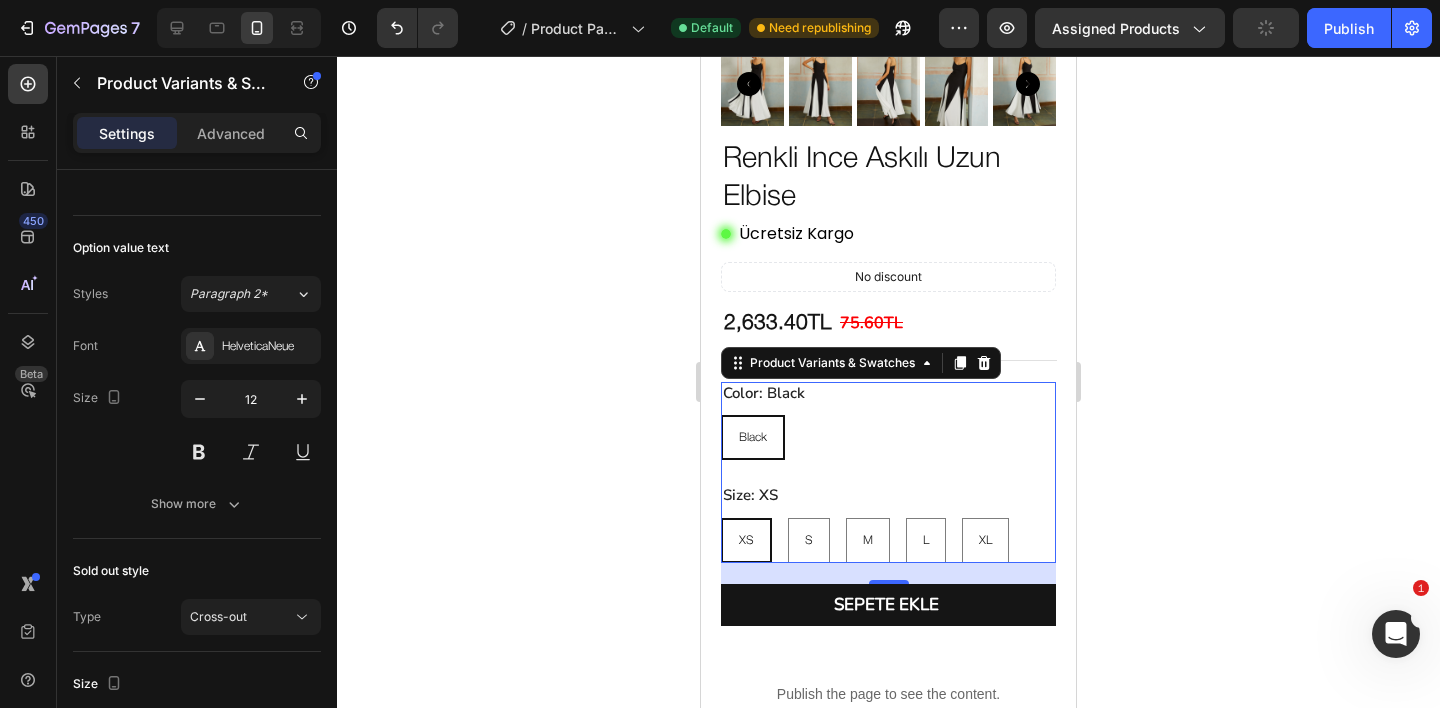 scroll, scrollTop: 816, scrollLeft: 0, axis: vertical 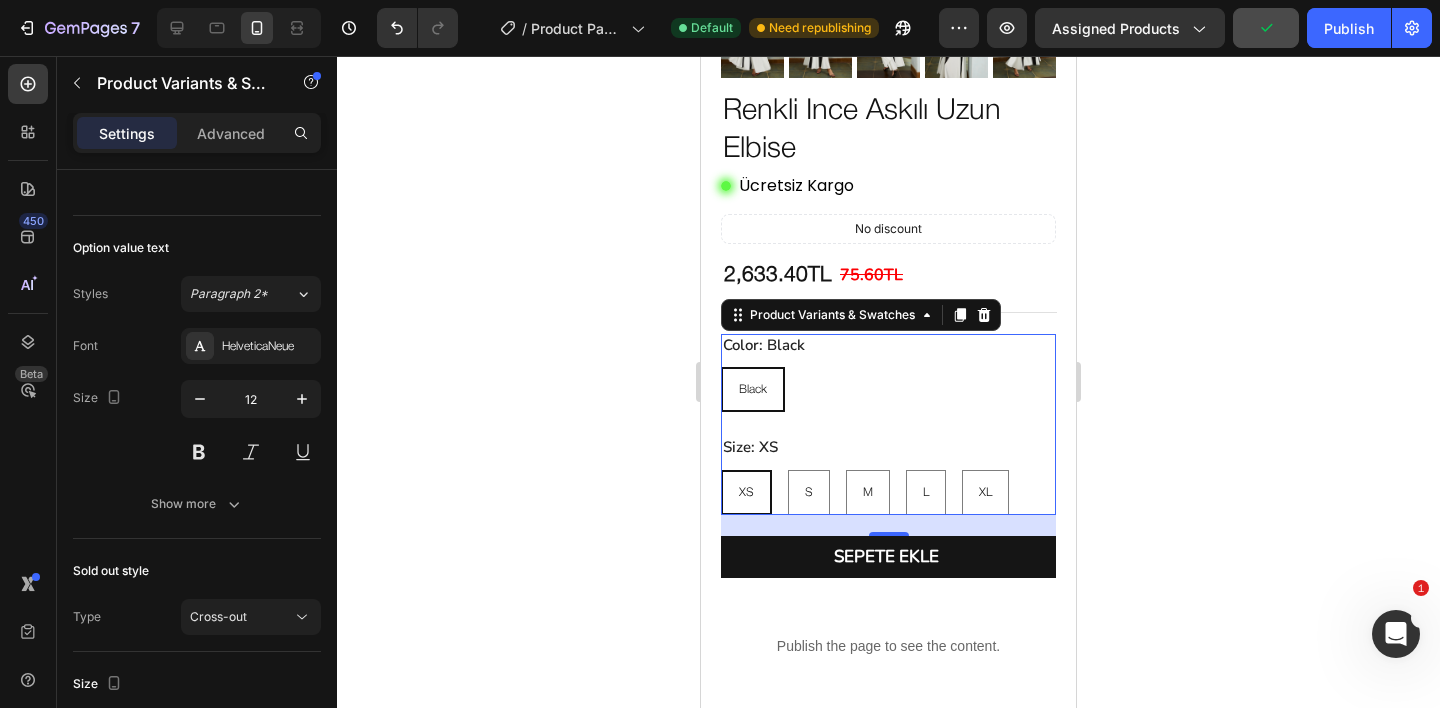click on "21" at bounding box center [889, 552] 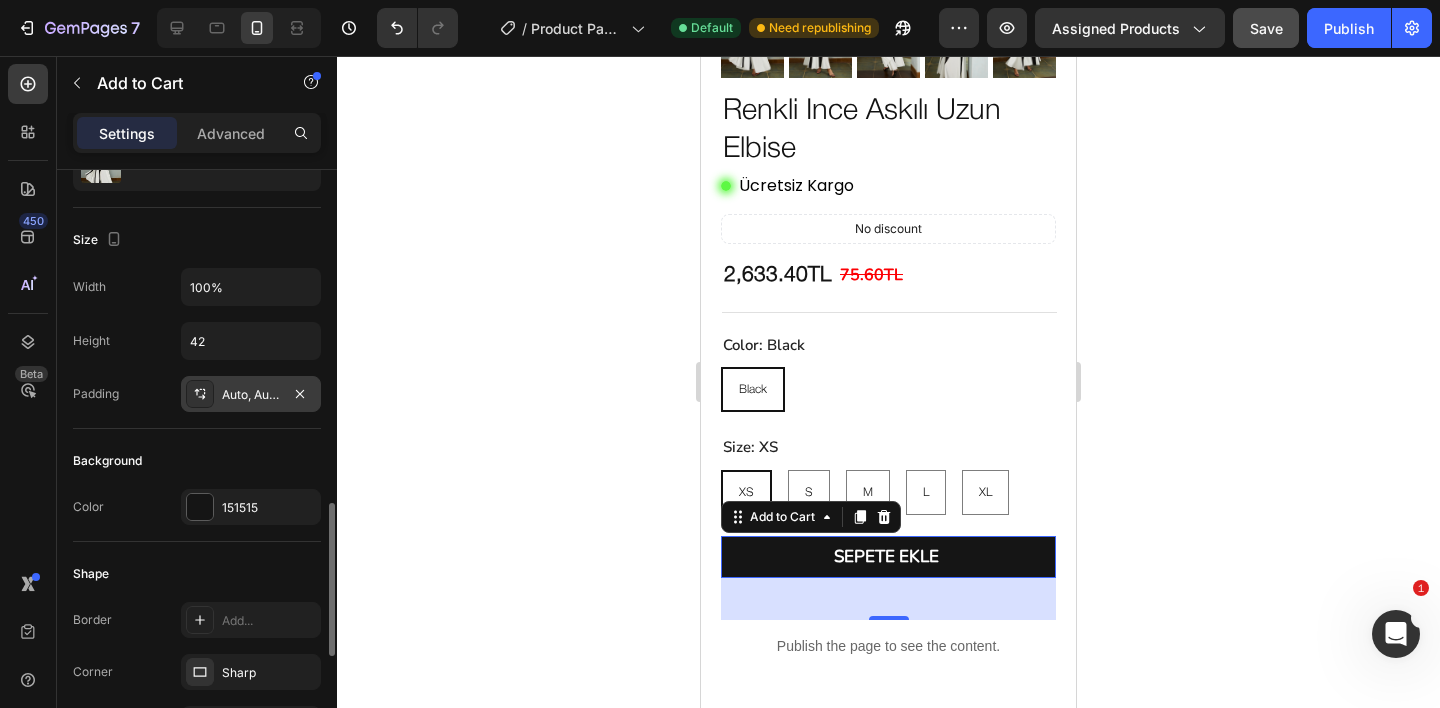 scroll, scrollTop: 614, scrollLeft: 0, axis: vertical 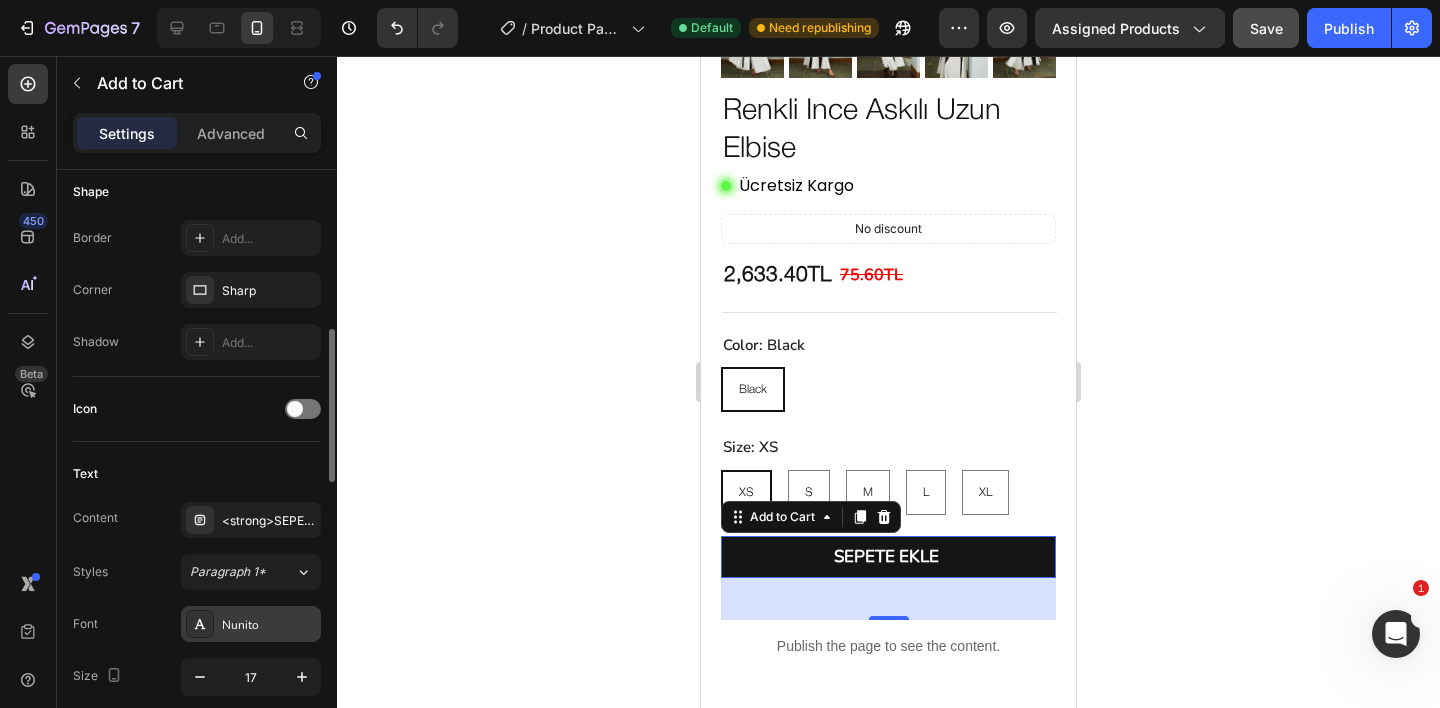 click on "Nunito" at bounding box center (269, 625) 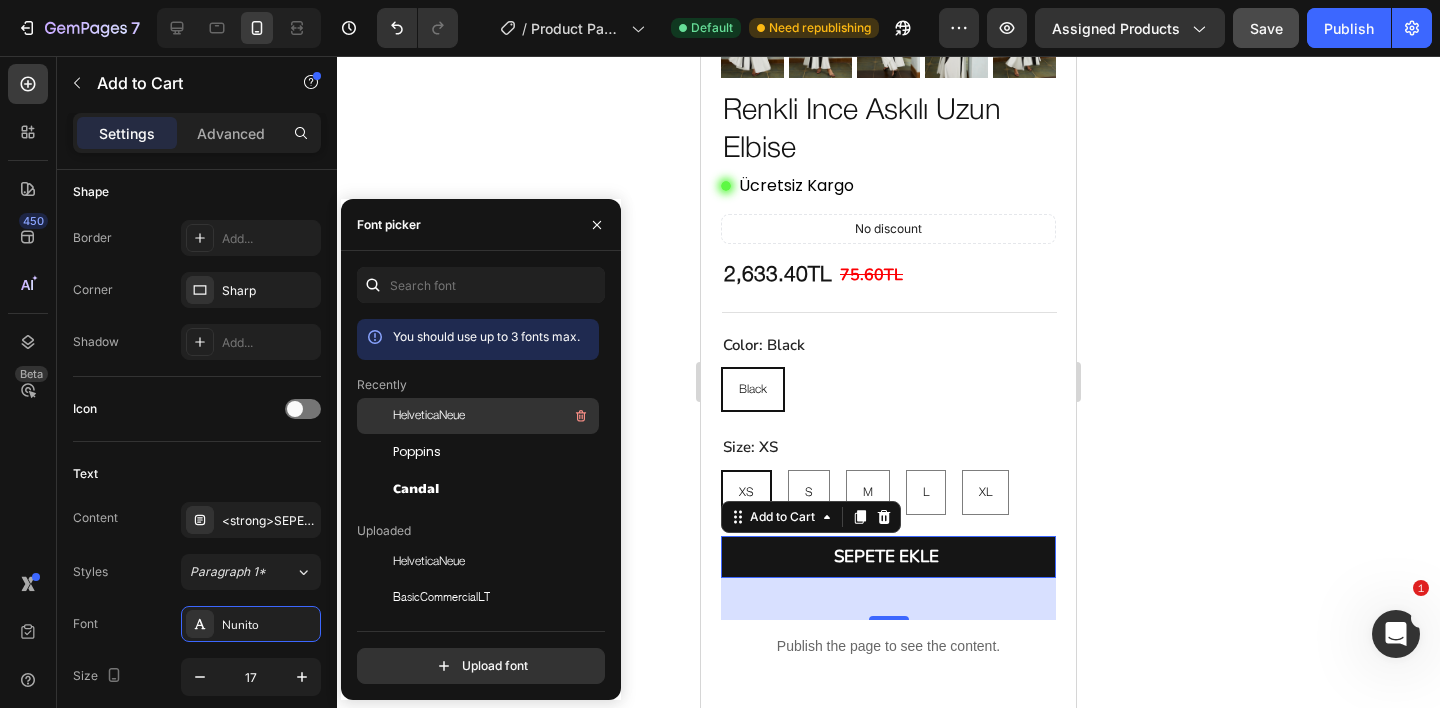 click on "HelveticaNeue" at bounding box center [429, 416] 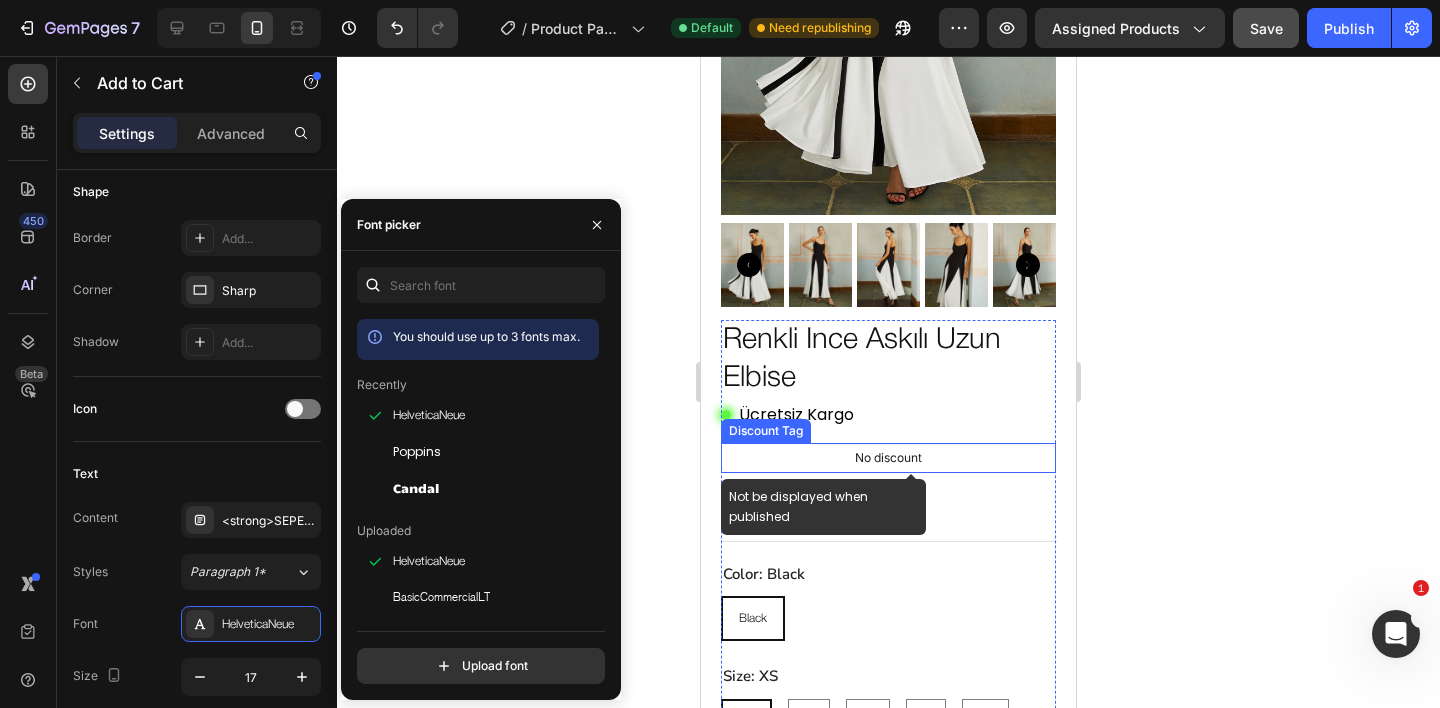 scroll, scrollTop: 606, scrollLeft: 0, axis: vertical 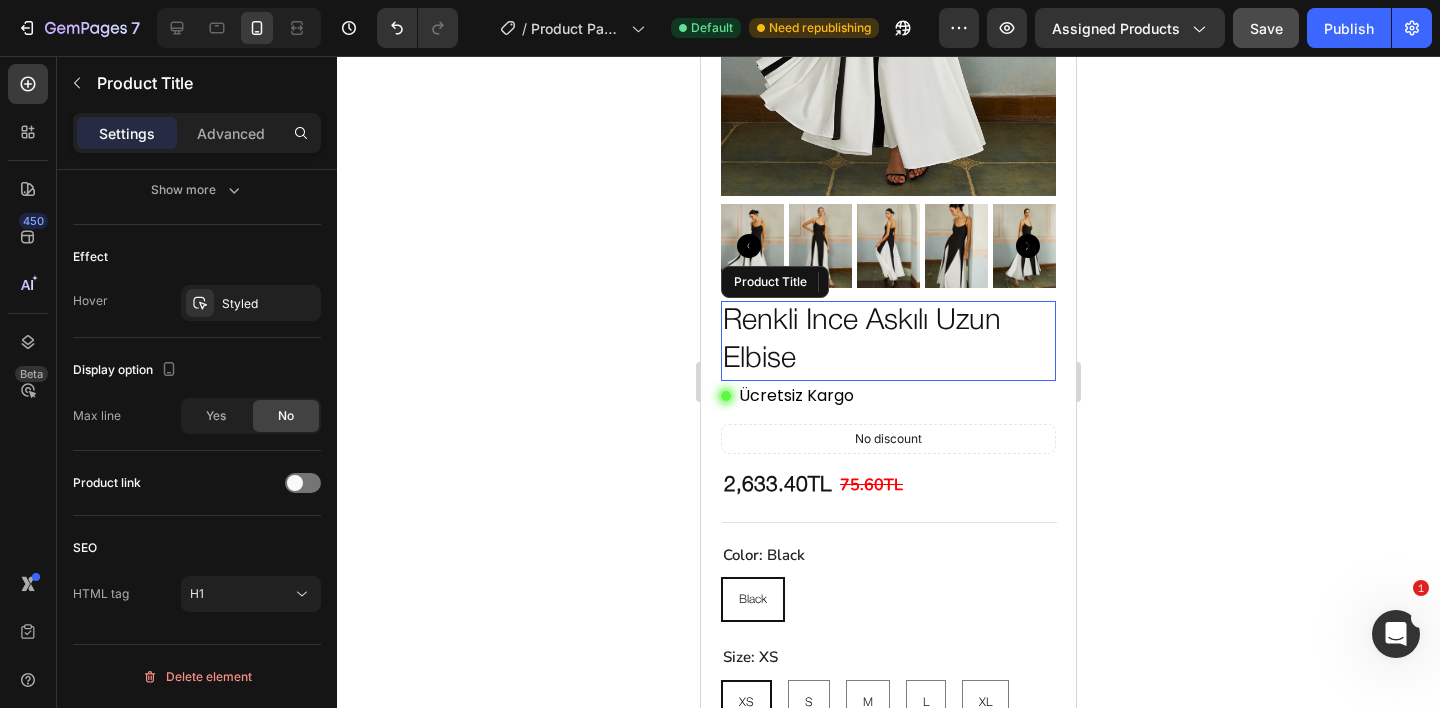 click on "renkli ince askılı uzun elbise" at bounding box center [888, 340] 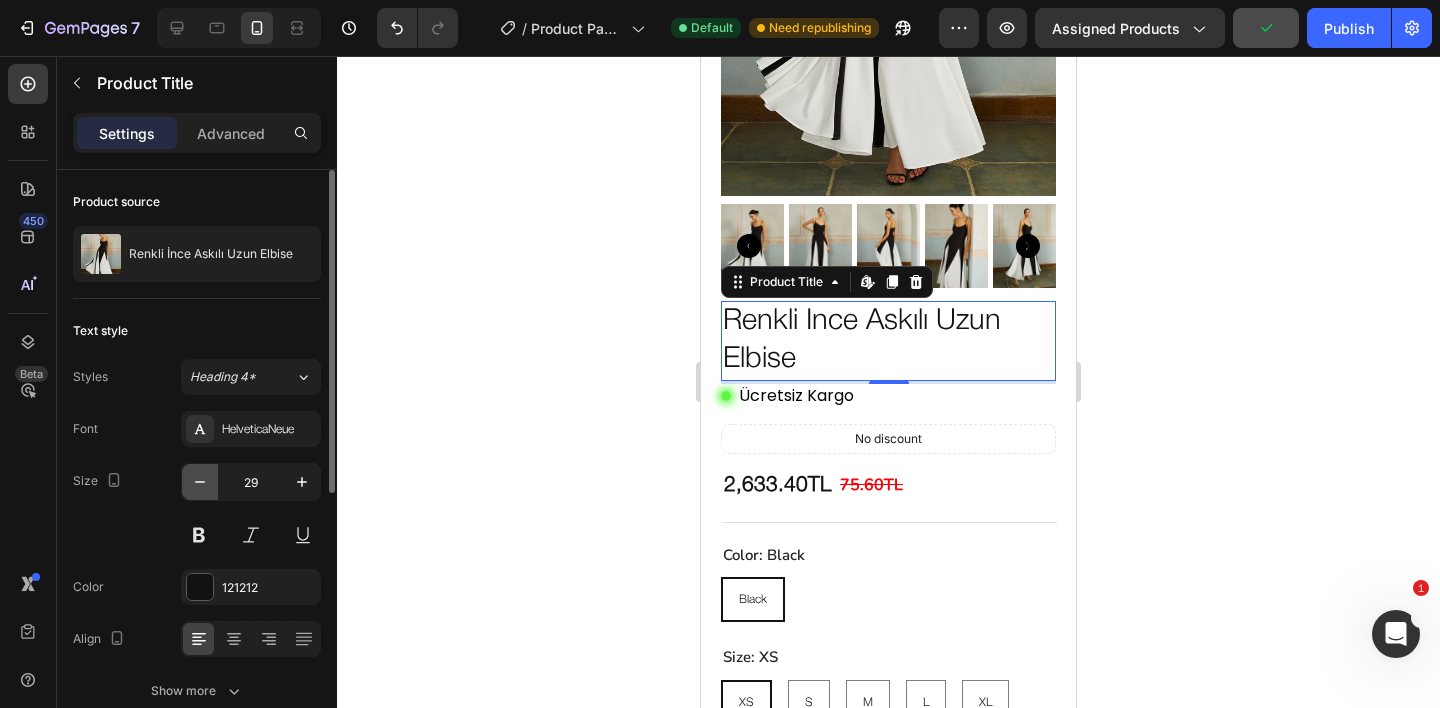 click 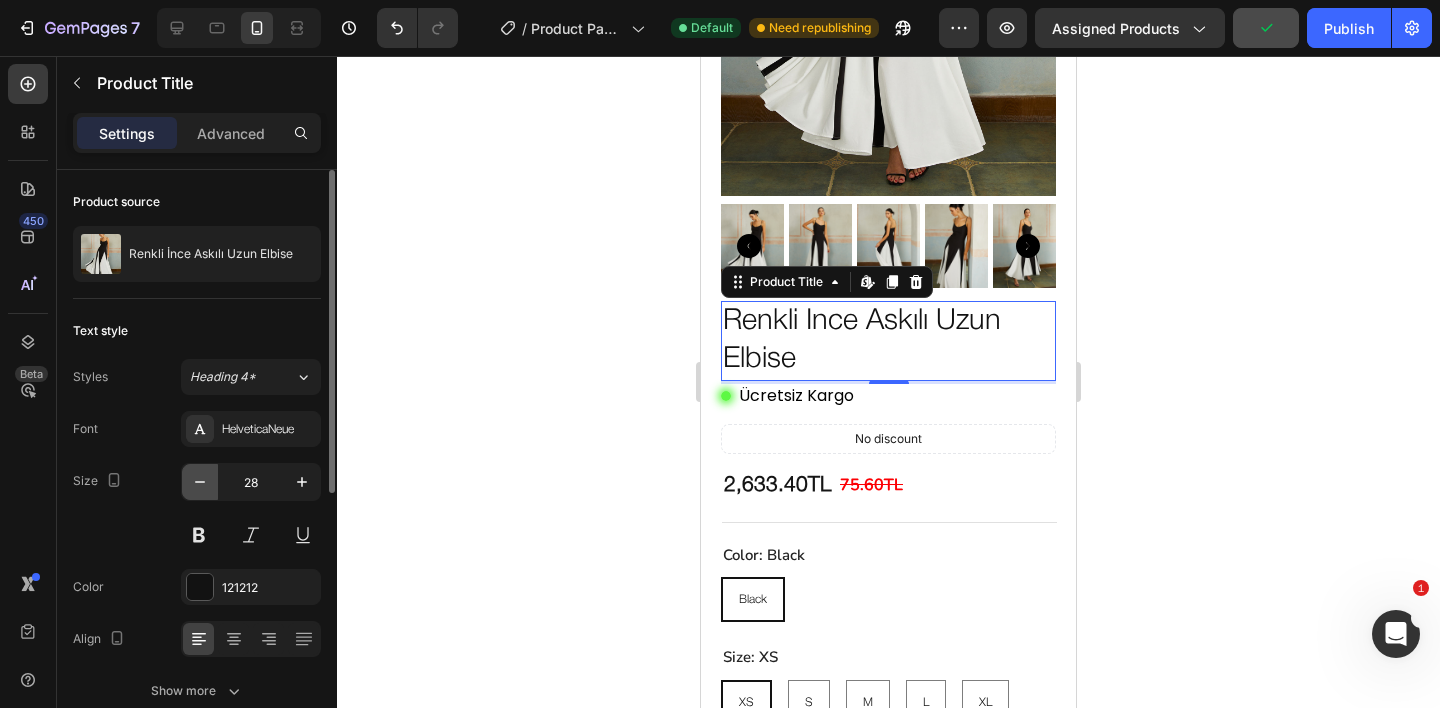 click 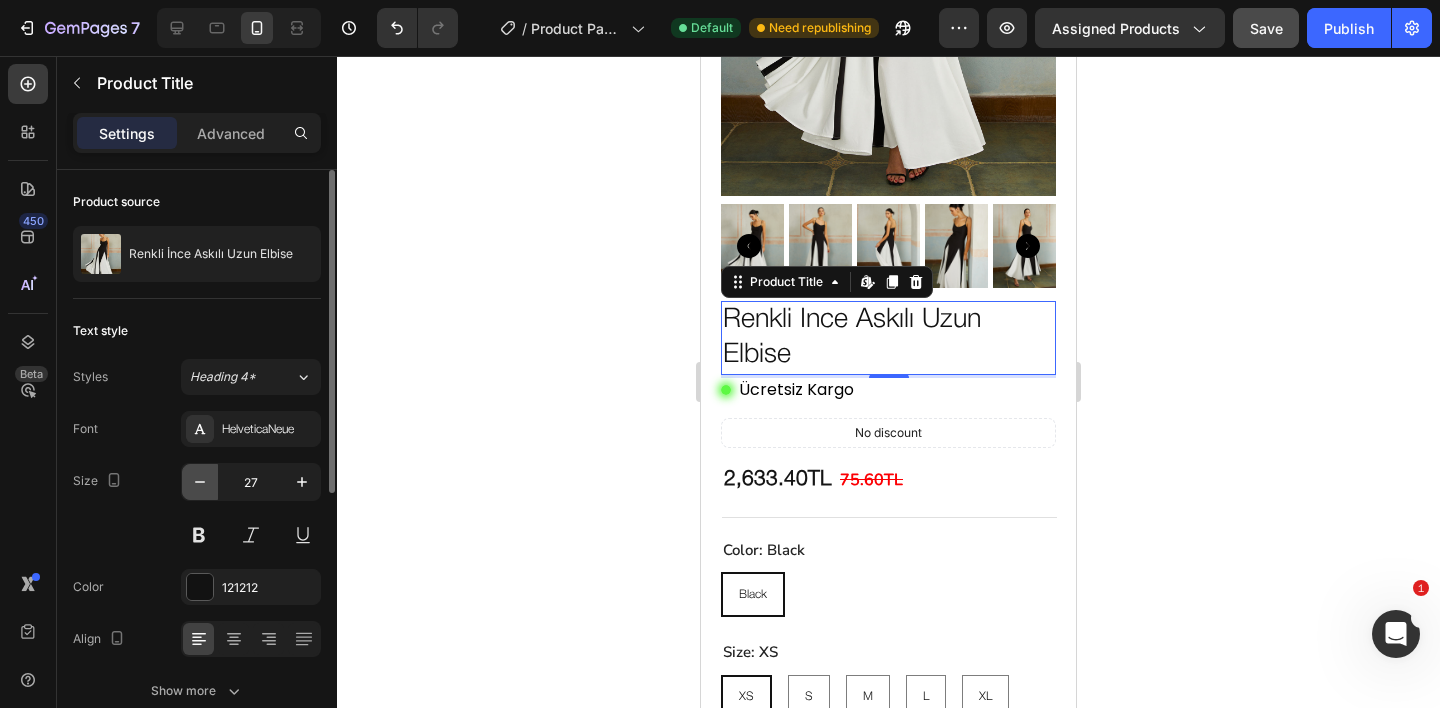 click 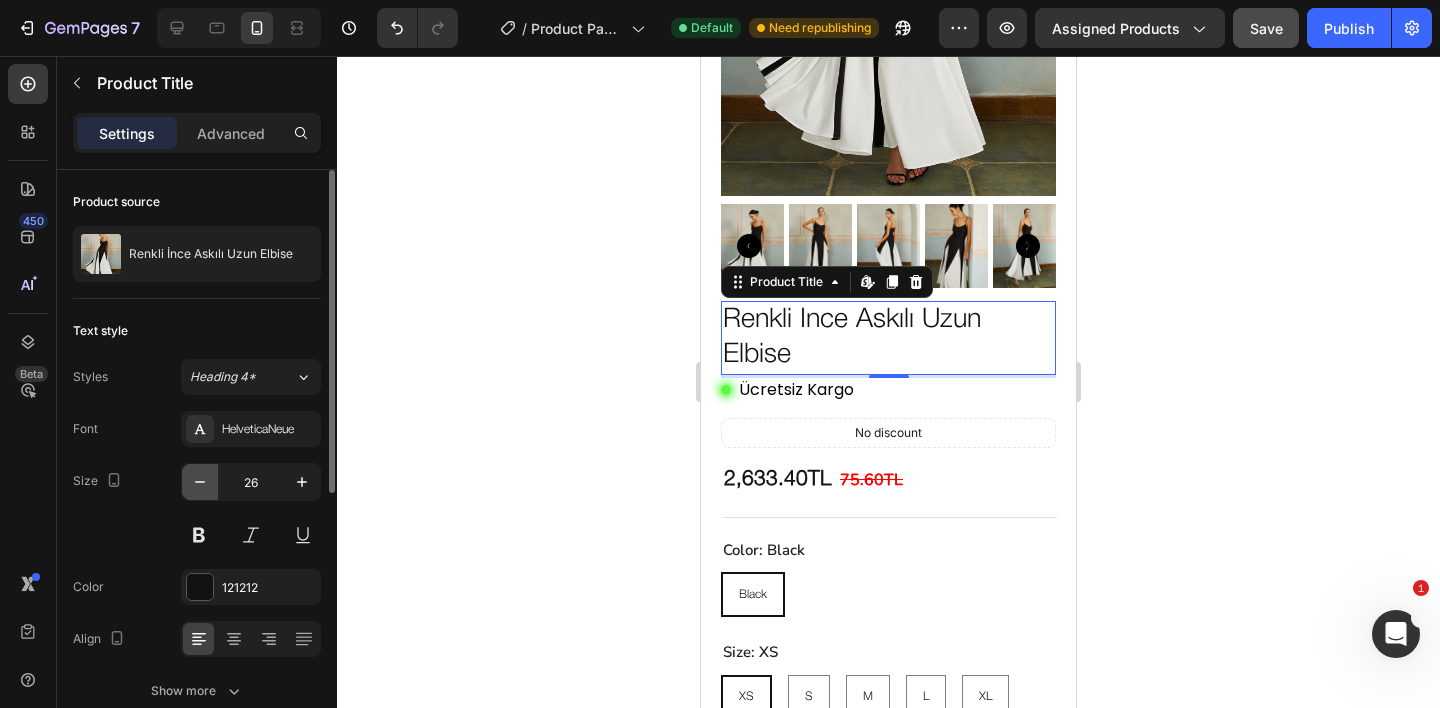 click 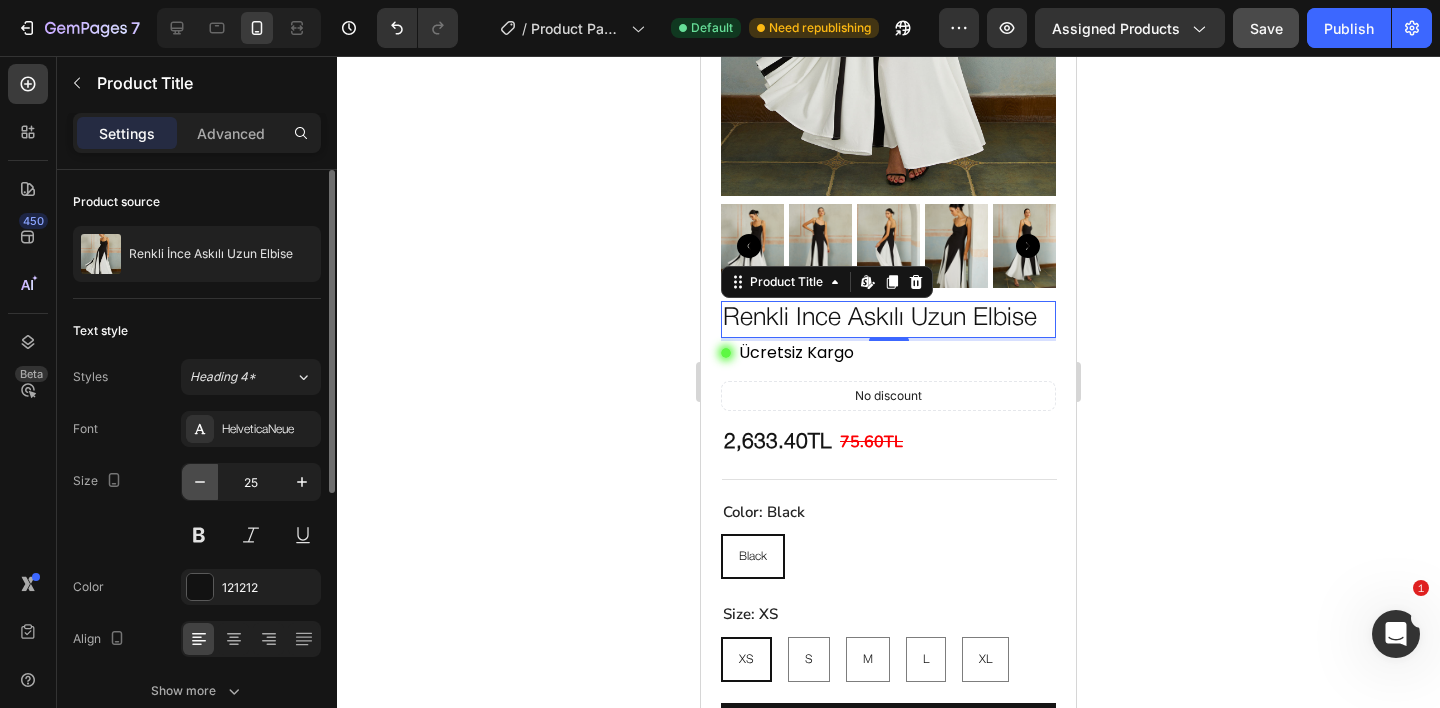 click 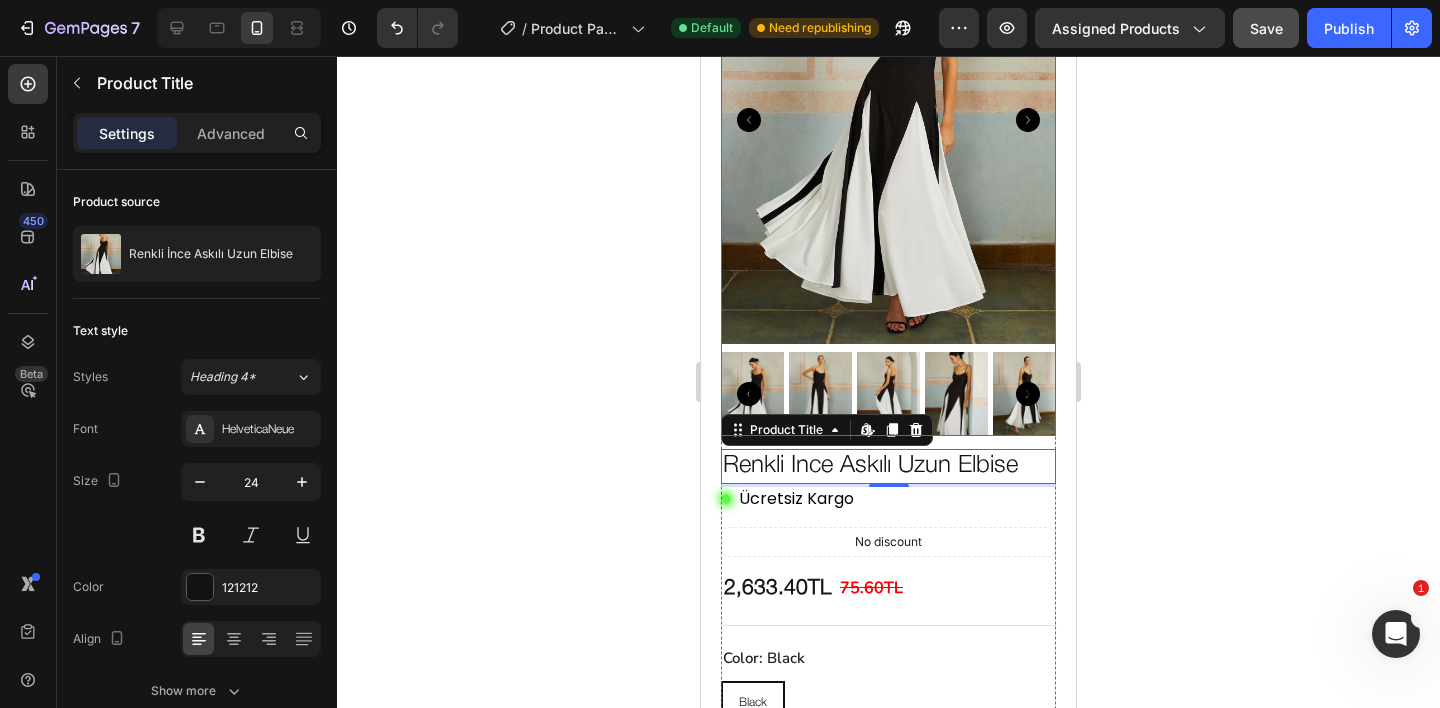 scroll, scrollTop: 434, scrollLeft: 0, axis: vertical 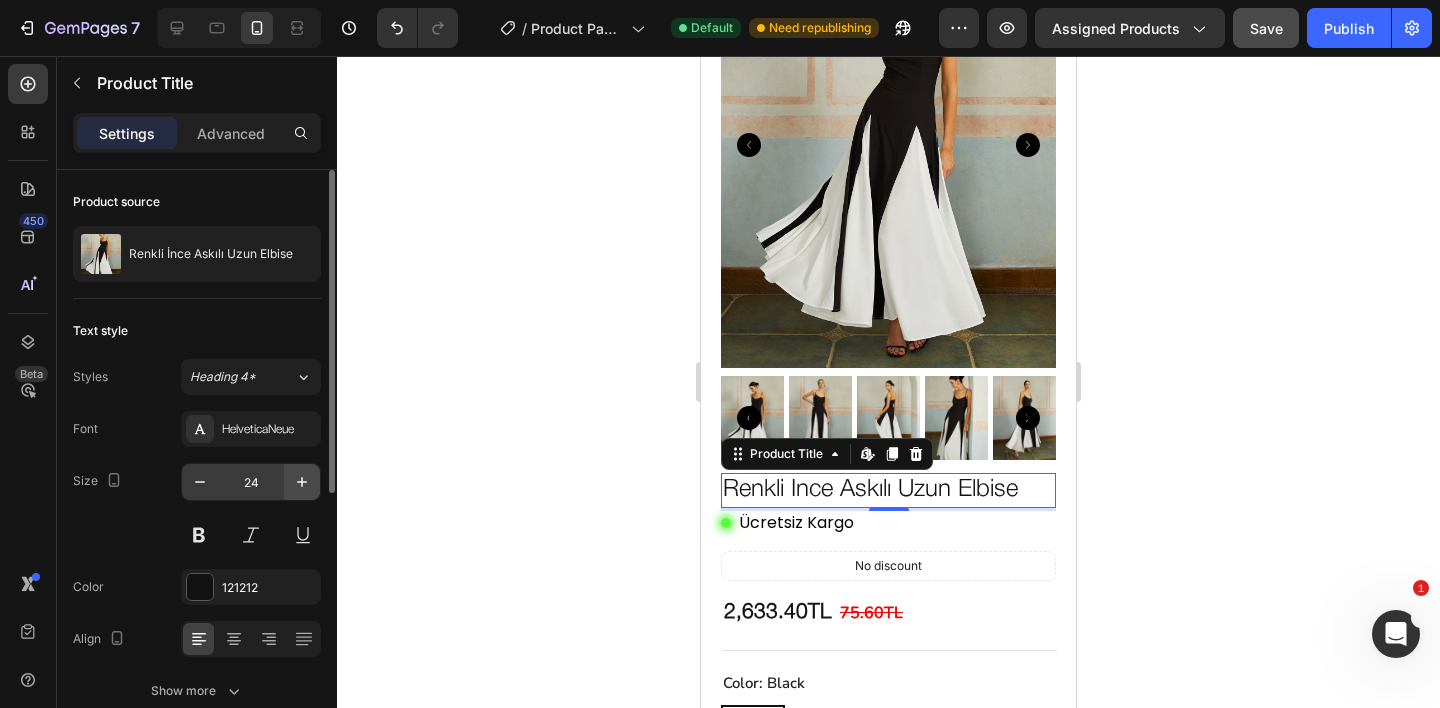 click 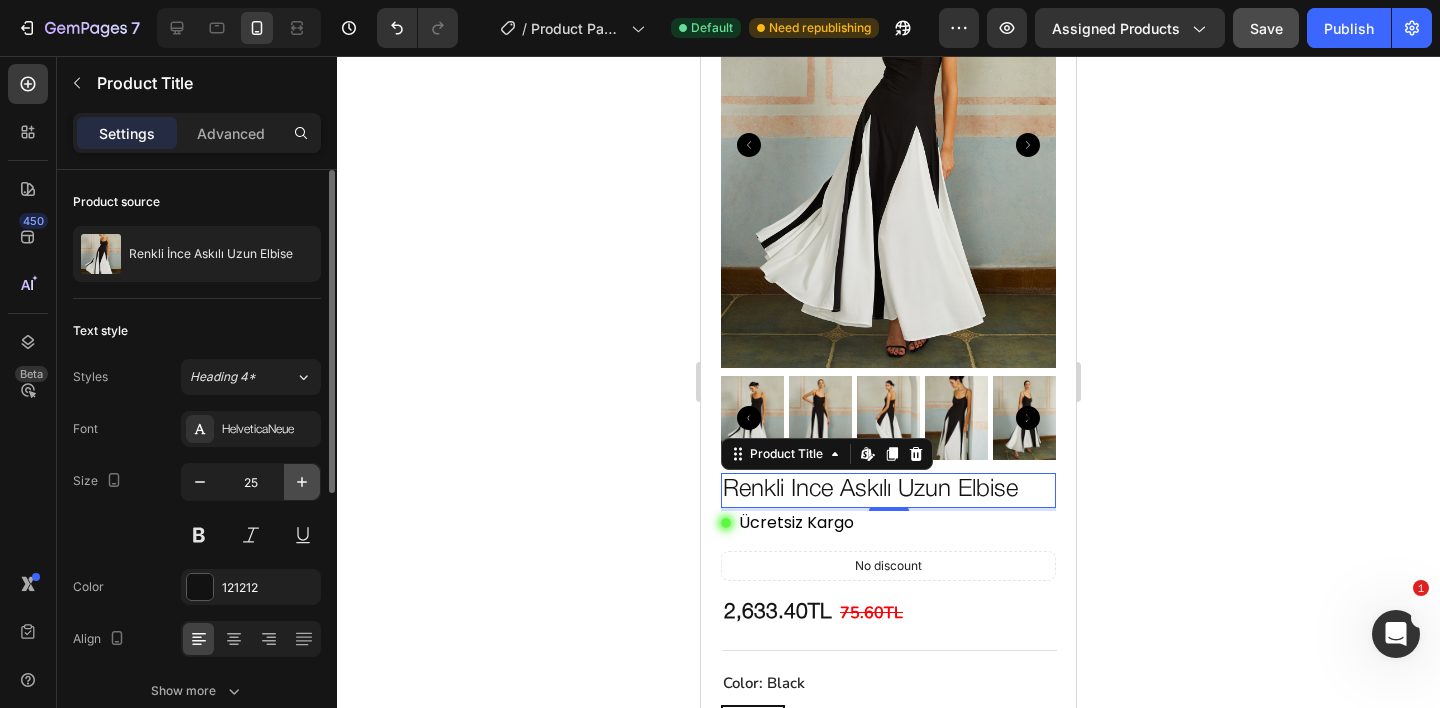click 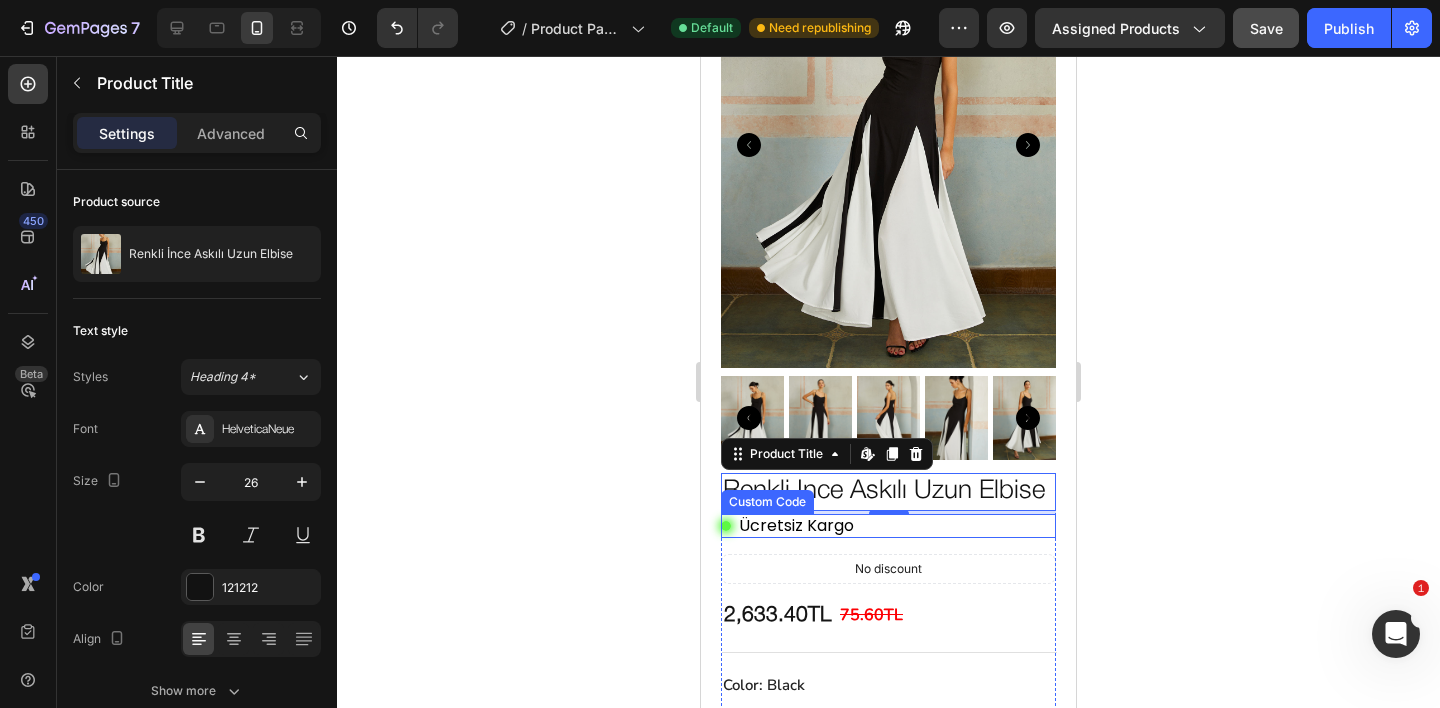 click on "Ücretsiz Kargo" at bounding box center (796, 526) 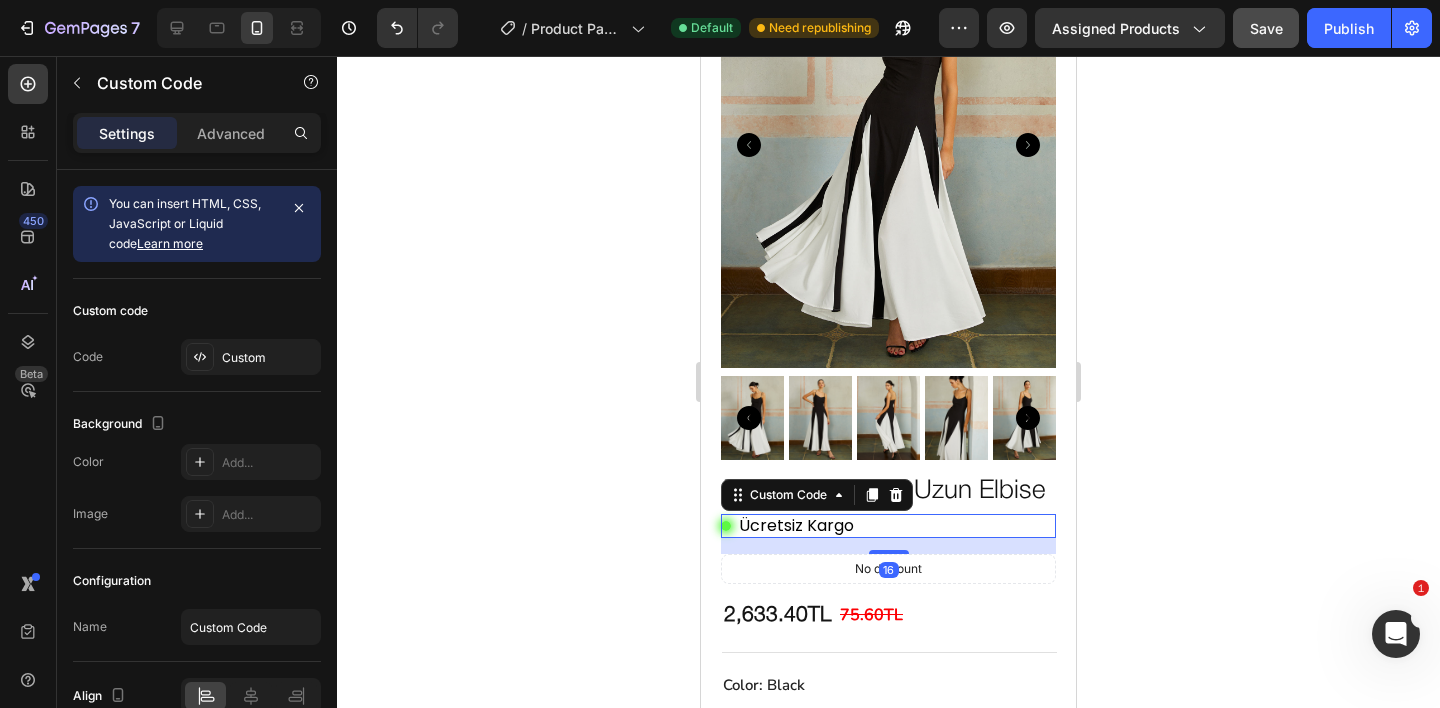 click on "Ücretsiz Kargo" at bounding box center (796, 526) 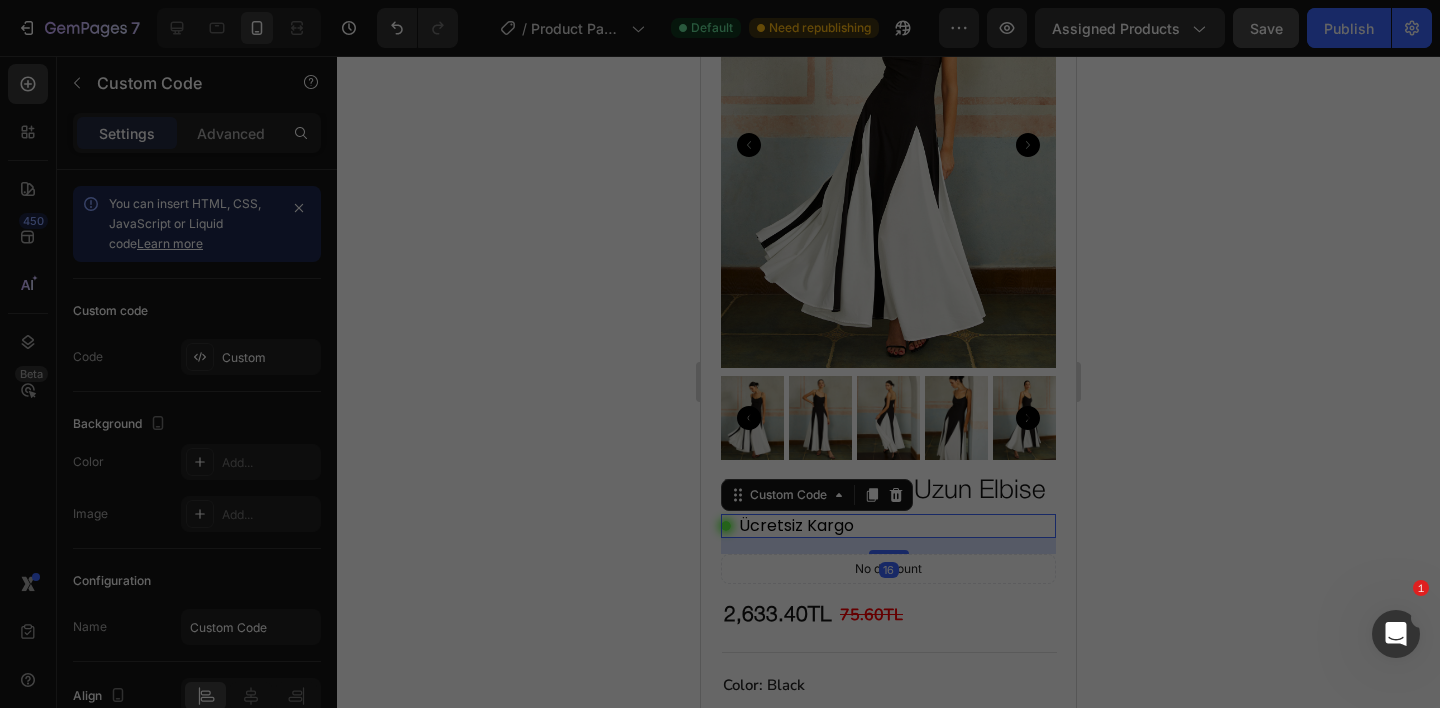type on "</div>" 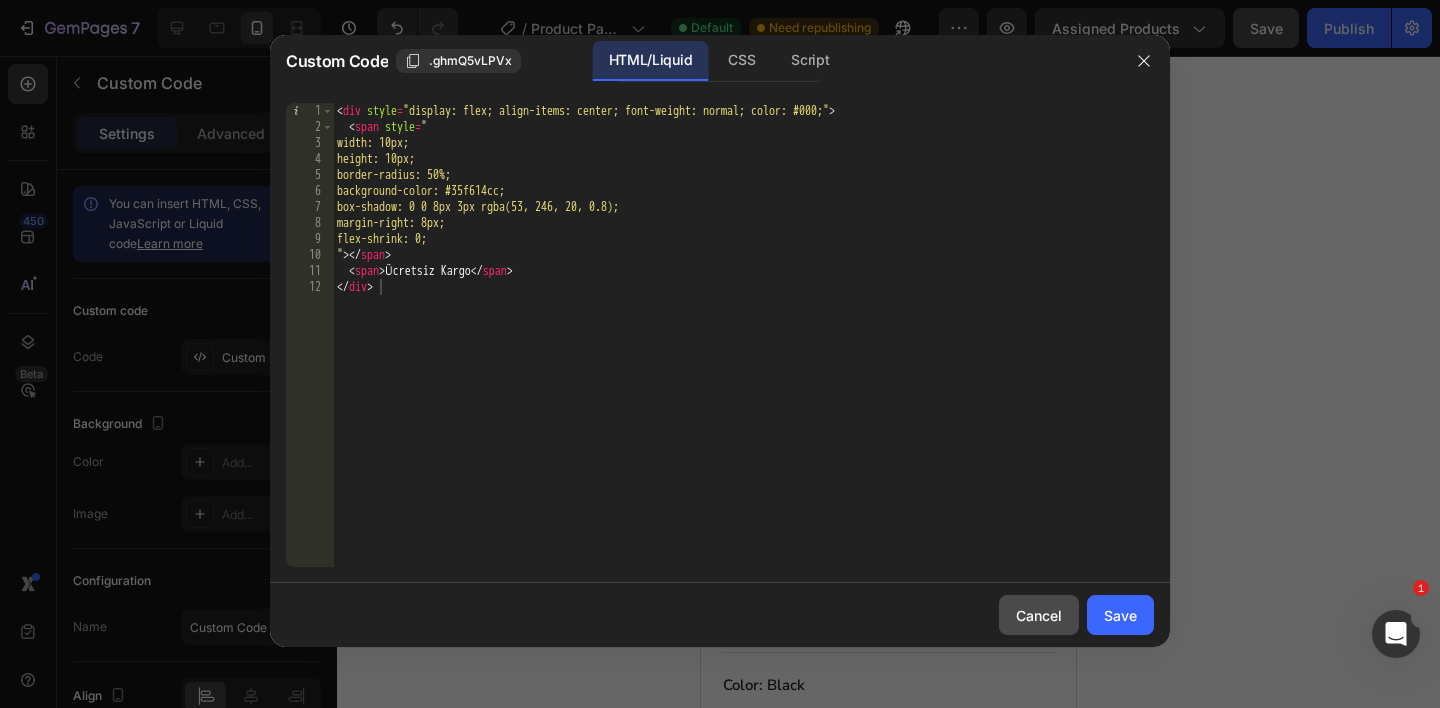click on "Cancel" at bounding box center (1039, 615) 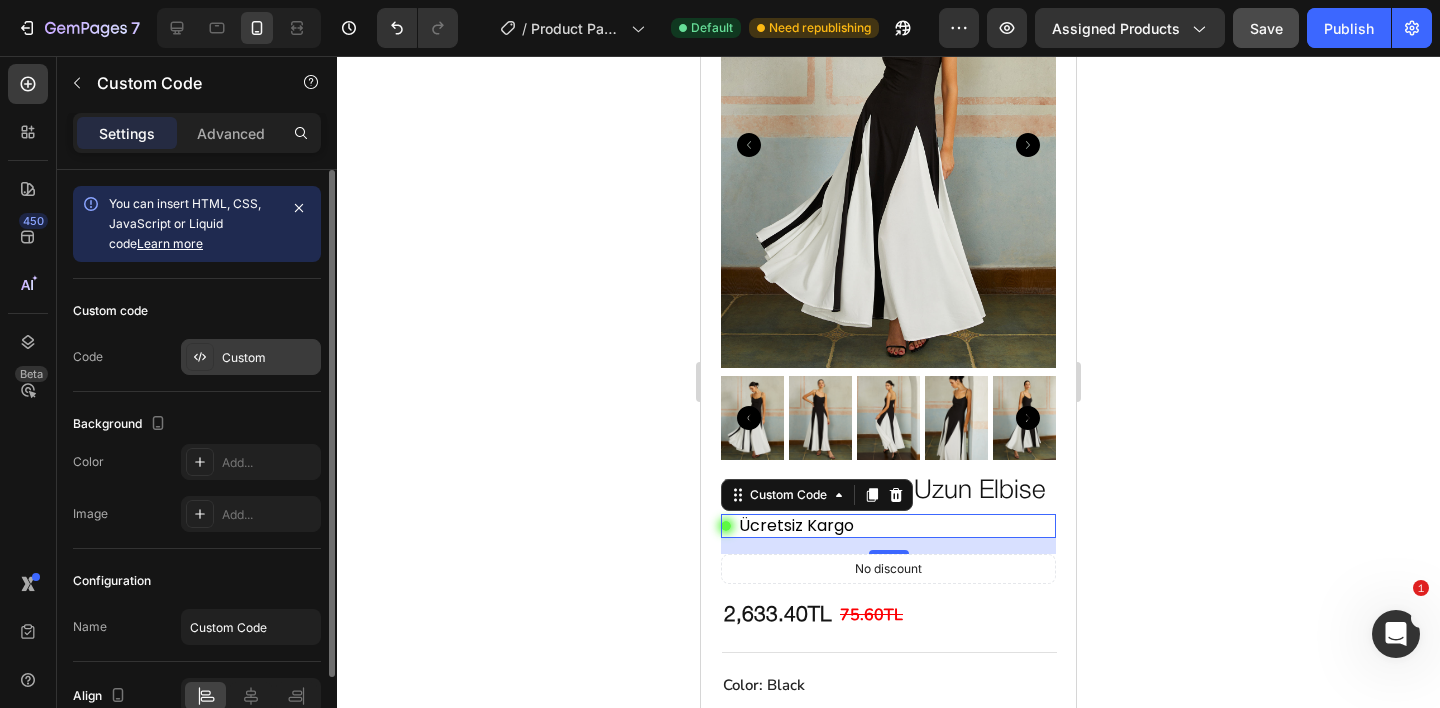 click on "Custom" at bounding box center [251, 357] 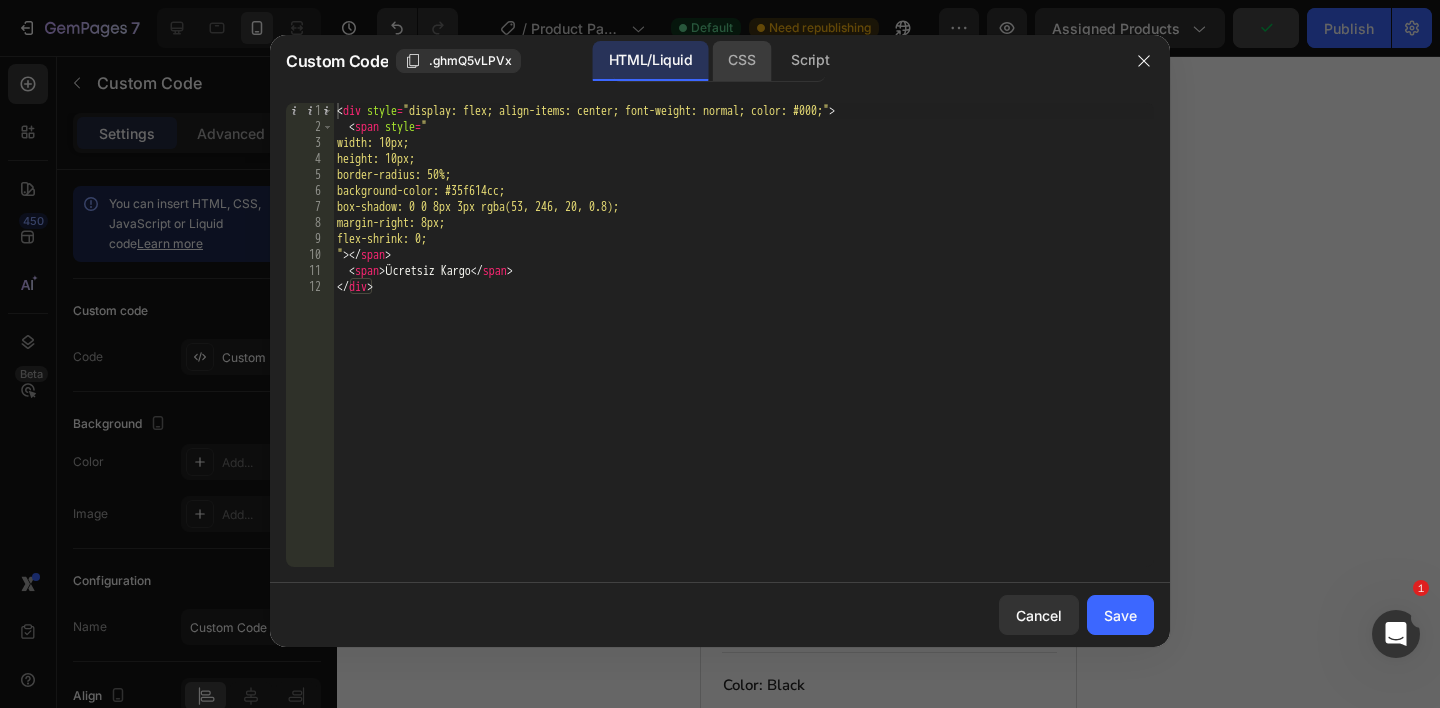 click on "CSS" 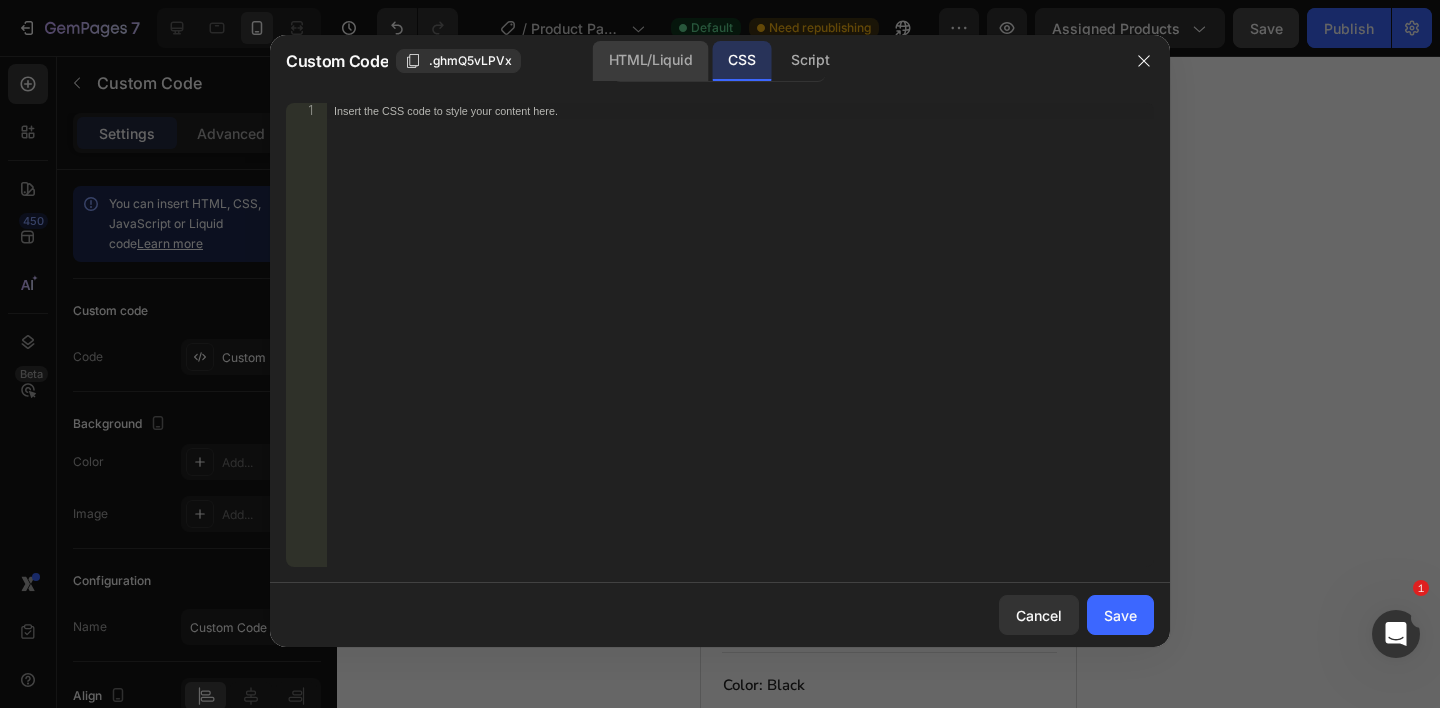 click on "HTML/Liquid" 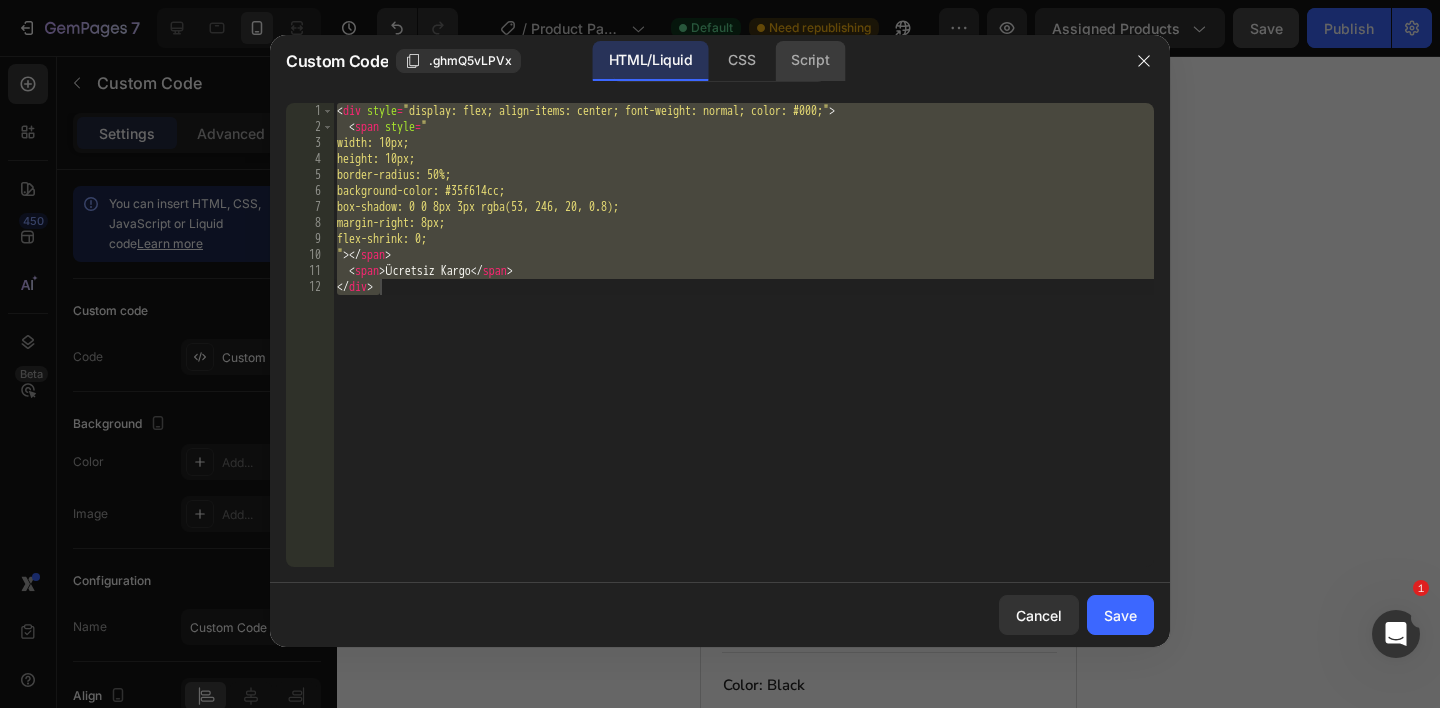 click on "Script" 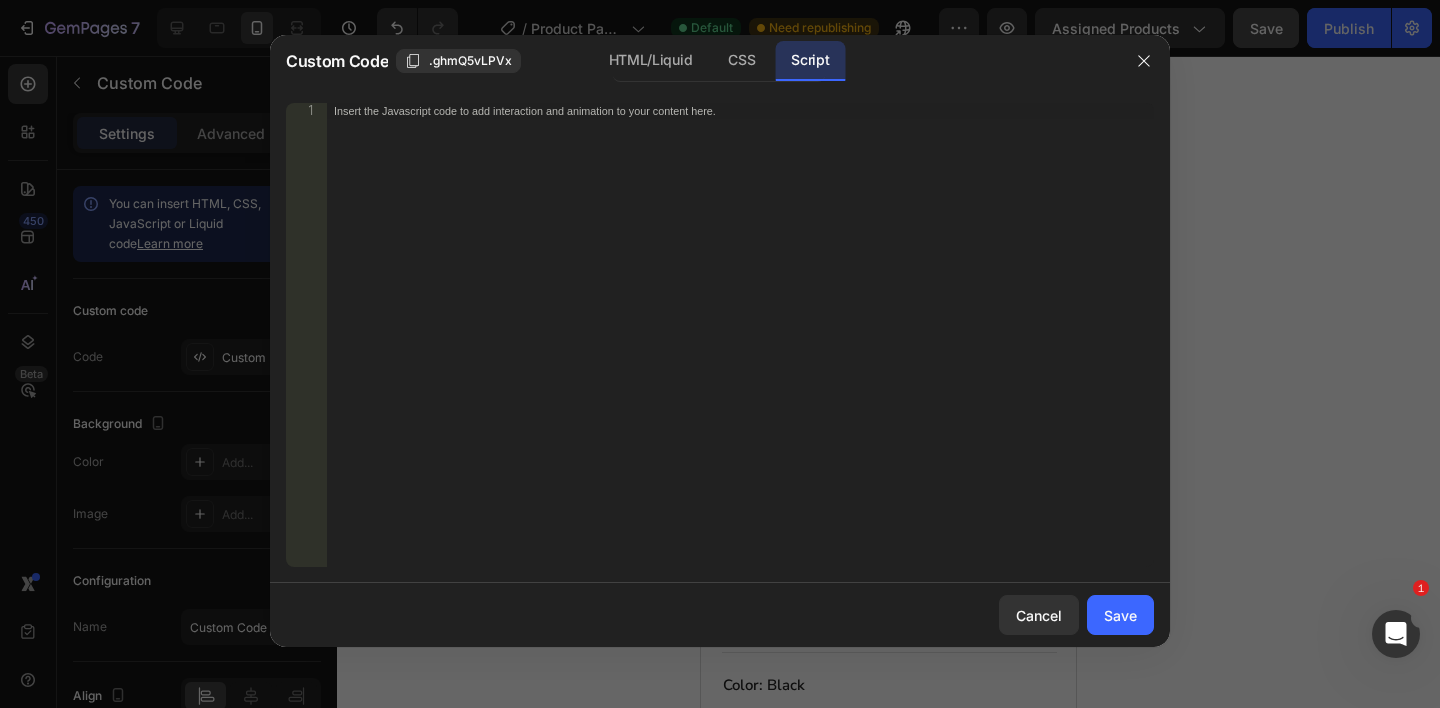 click on "Custom Code .ghmQ5vLPVx HTML/Liquid CSS Script" at bounding box center (694, 61) 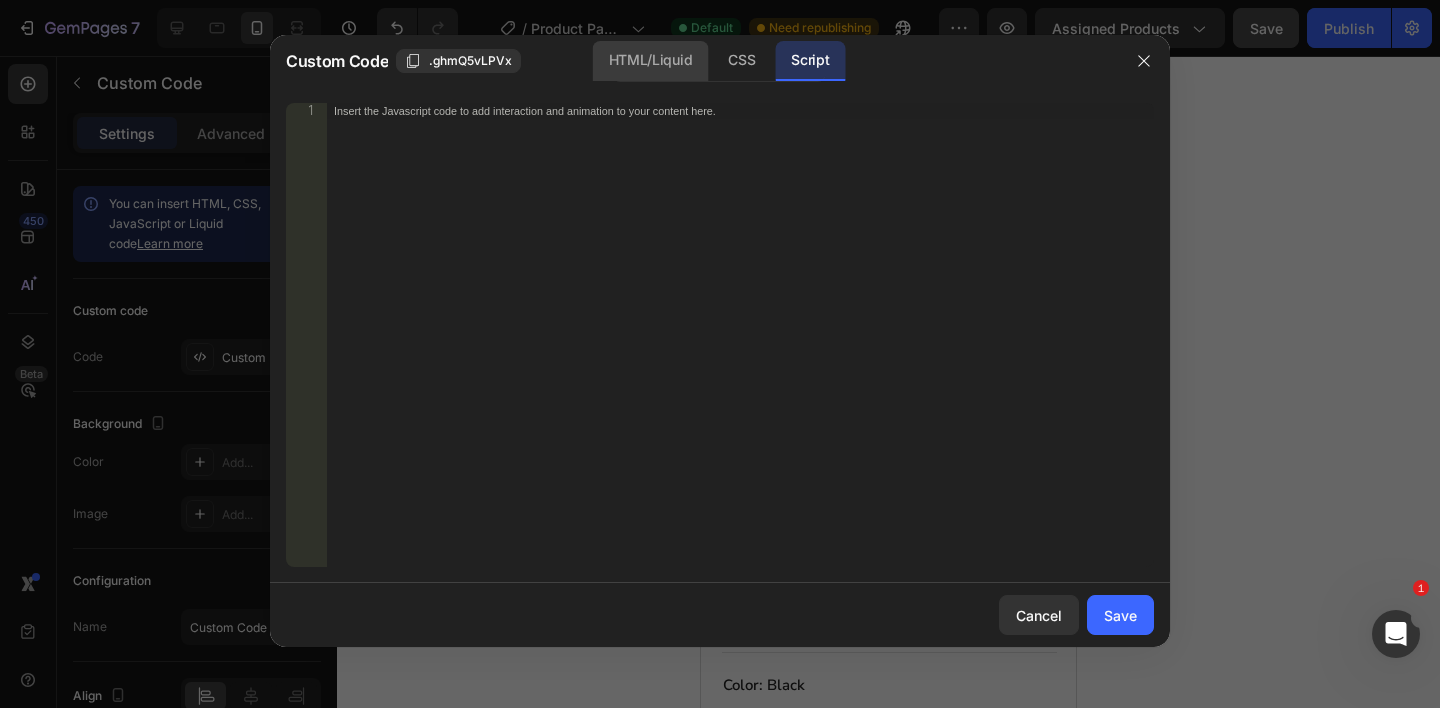 click on "HTML/Liquid" 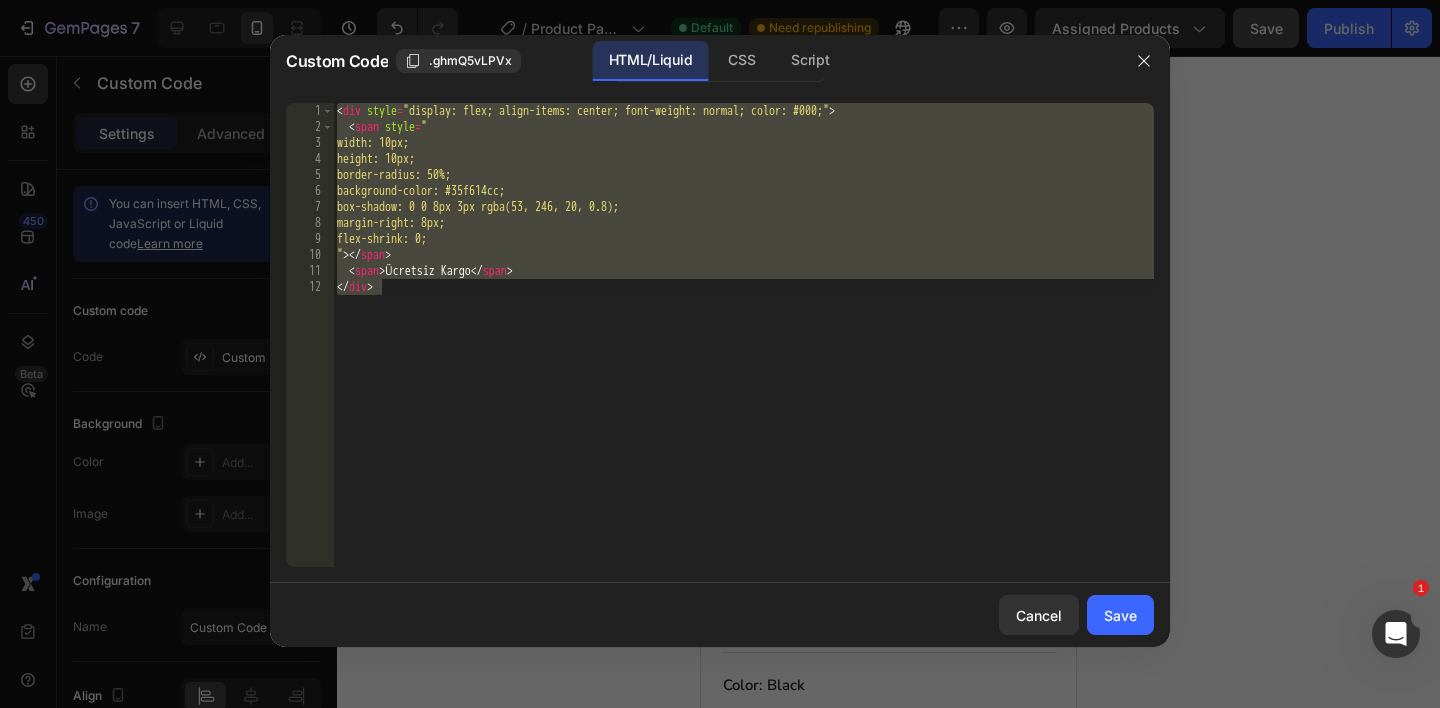 click on "< div   style = "display: flex; align-items: center; font-weight: normal; color: #000;" >    < span   style = "     width: 10px;     height: 10px;     border-radius: 50%;     background-color: #35f614cc;     box-shadow: 0 0 8px 3px rgba(53, 246, 20, 0.8);     margin-right: 8px;     flex-shrink: 0;   " > </ span >    < span > Ücretsiz Kargo </ span > </ div >" at bounding box center [743, 351] 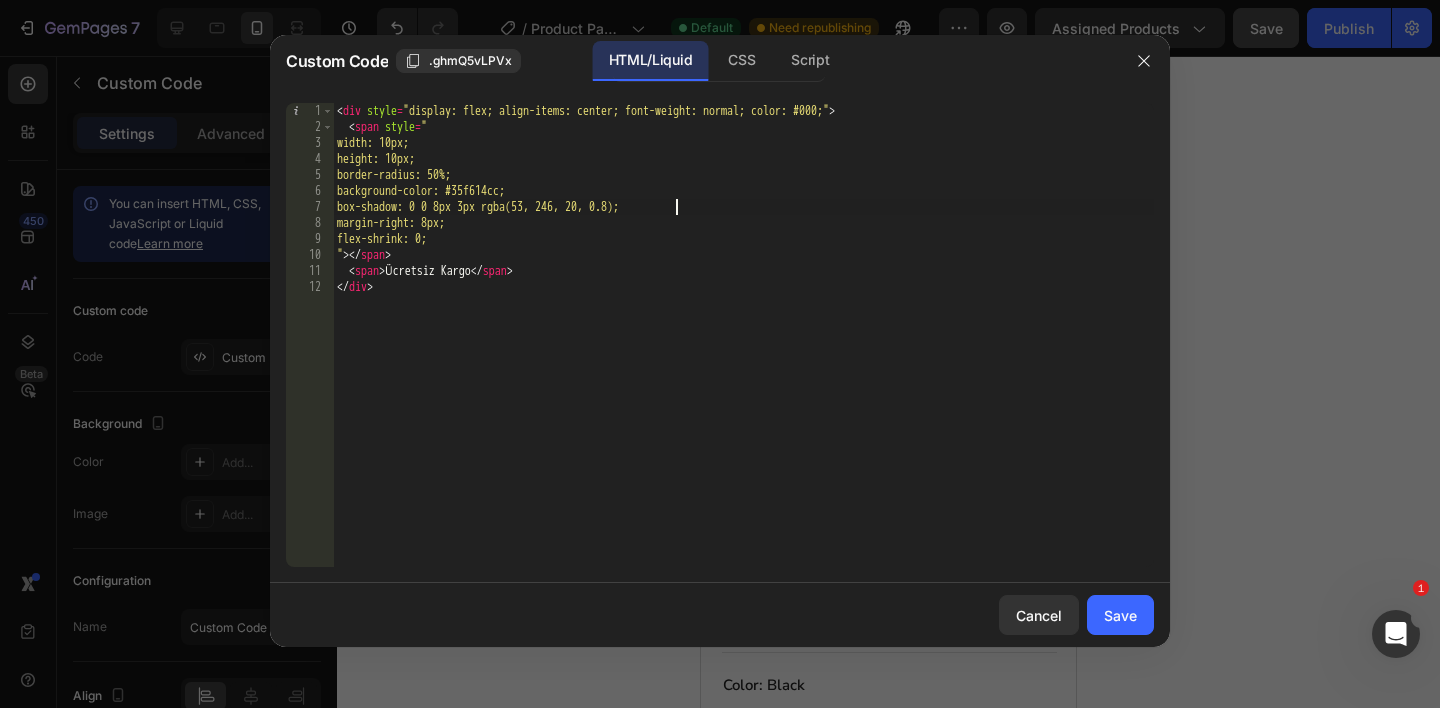 click on "< div   style = "display: flex; align-items: center; font-weight: normal; color: #000;" >    < span   style = "     width: 10px;     height: 10px;     border-radius: 50%;     background-color: #35f614cc;     box-shadow: 0 0 8px 3px rgba(53, 246, 20, 0.8);     margin-right: 8px;     flex-shrink: 0;   " > </ span >    < span > Ücretsiz Kargo </ span > </ div >" at bounding box center (743, 351) 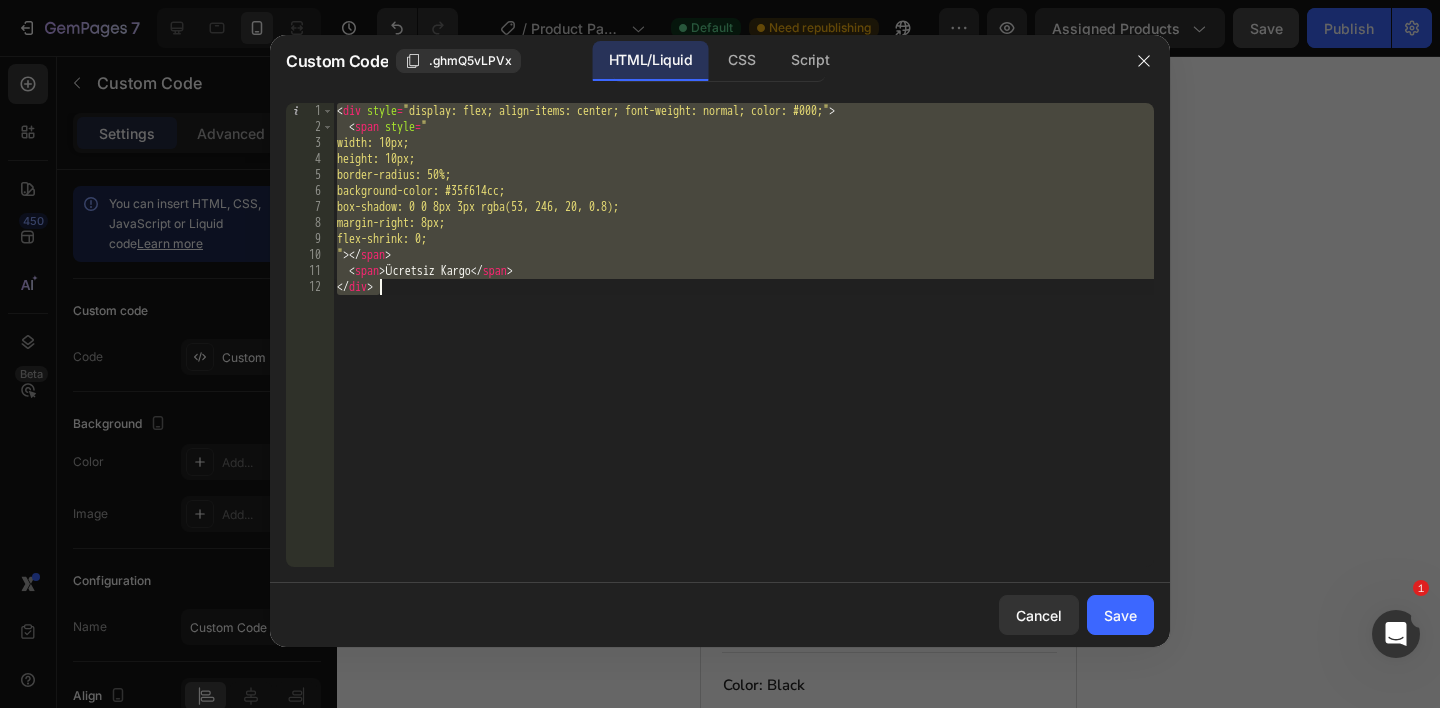 click on "< div   style = "display: flex; align-items: center; font-weight: normal; color: #000;" >    < span   style = "     width: 10px;     height: 10px;     border-radius: 50%;     background-color: #35f614cc;     box-shadow: 0 0 8px 3px rgba(53, 246, 20, 0.8);     margin-right: 8px;     flex-shrink: 0;   " > </ span >    < span > Ücretsiz Kargo </ span > </ div >" at bounding box center [743, 351] 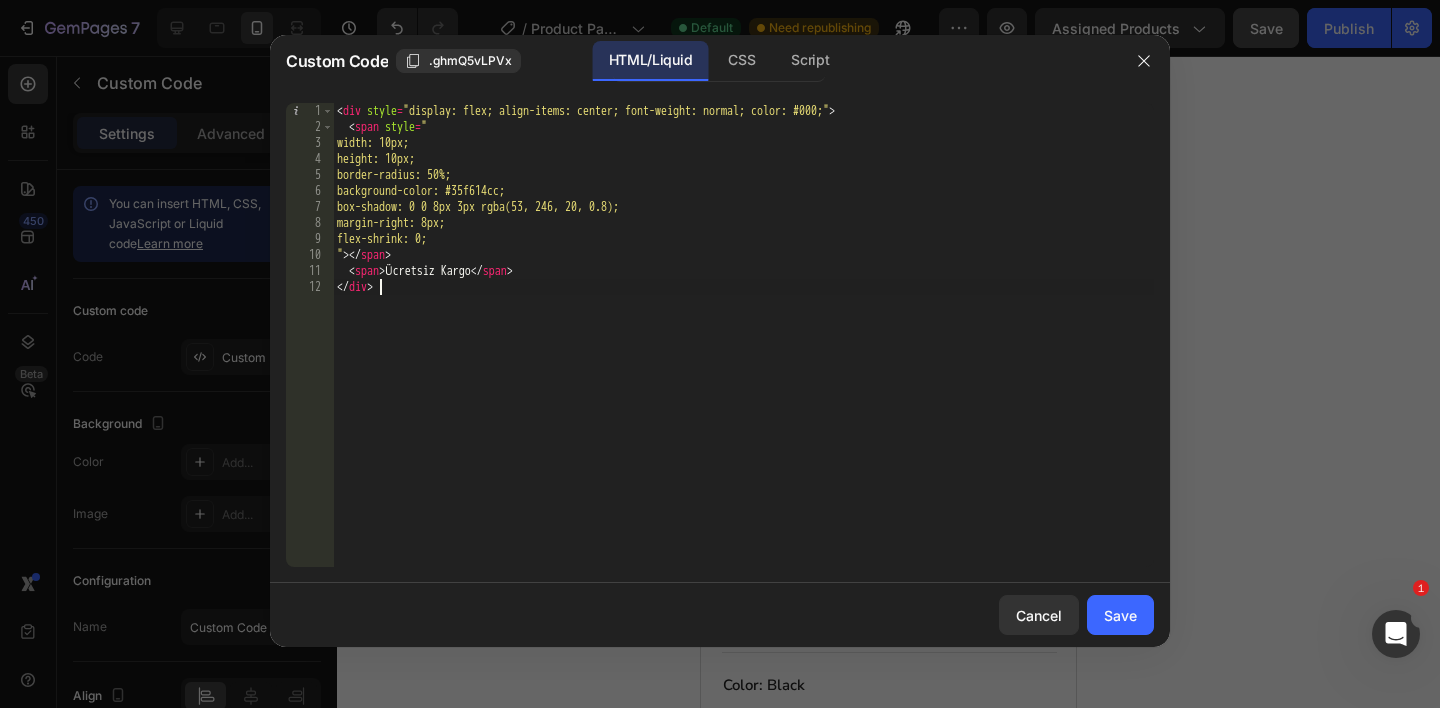 click on "< div   style = "display: flex; align-items: center; font-weight: normal; color: #000;" >    < span   style = "     width: 10px;     height: 10px;     border-radius: 50%;     background-color: #35f614cc;     box-shadow: 0 0 8px 3px rgba(53, 246, 20, 0.8);     margin-right: 8px;     flex-shrink: 0;   " > </ span >    < span > Ücretsiz Kargo </ span > </ div >" at bounding box center [743, 351] 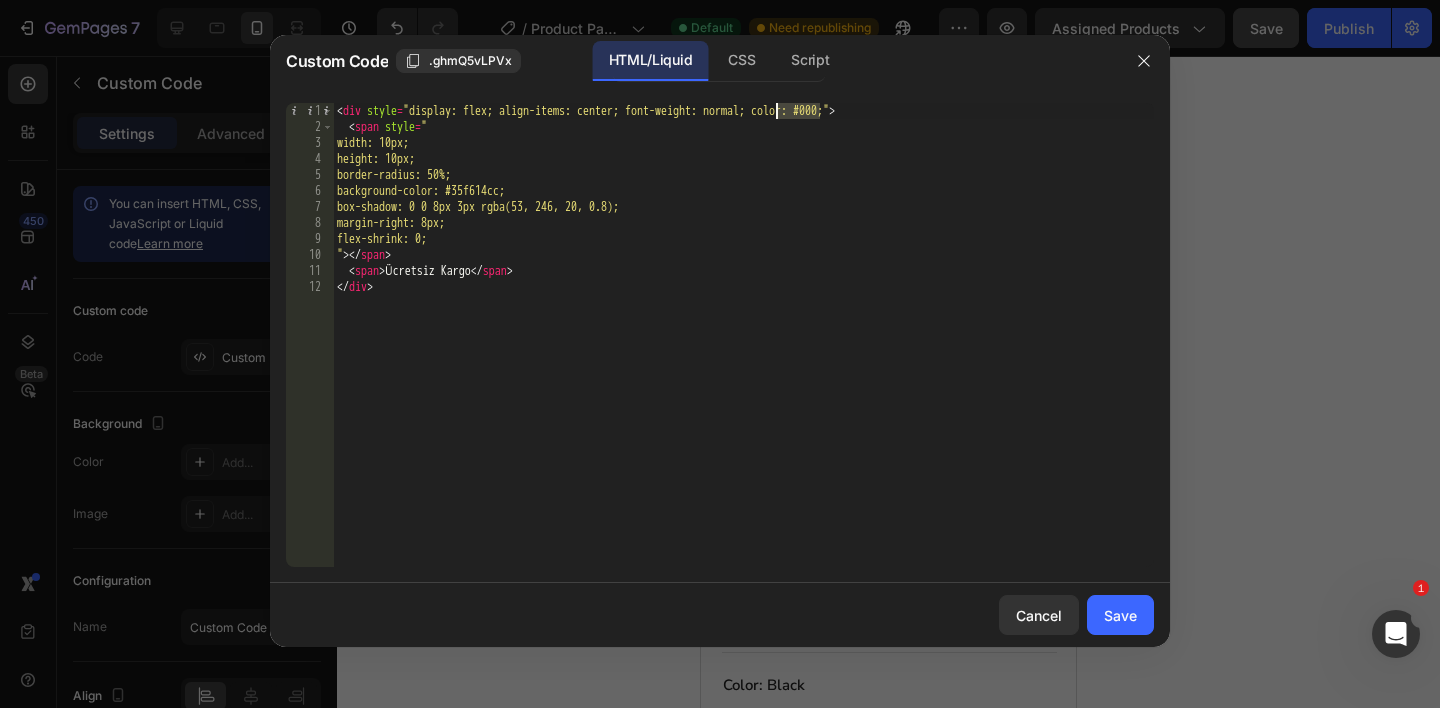 click on "< div   style = "display: flex; align-items: center; font-weight: normal; color: #000;" >    < span   style = "     width: 10px;     height: 10px;     border-radius: 50%;     background-color: #35f614cc;     box-shadow: 0 0 8px 3px rgba(53, 246, 20, 0.8);     margin-right: 8px;     flex-shrink: 0;   " > </ span >    < span > Ücretsiz Kargo </ span > </ div >" at bounding box center [743, 351] 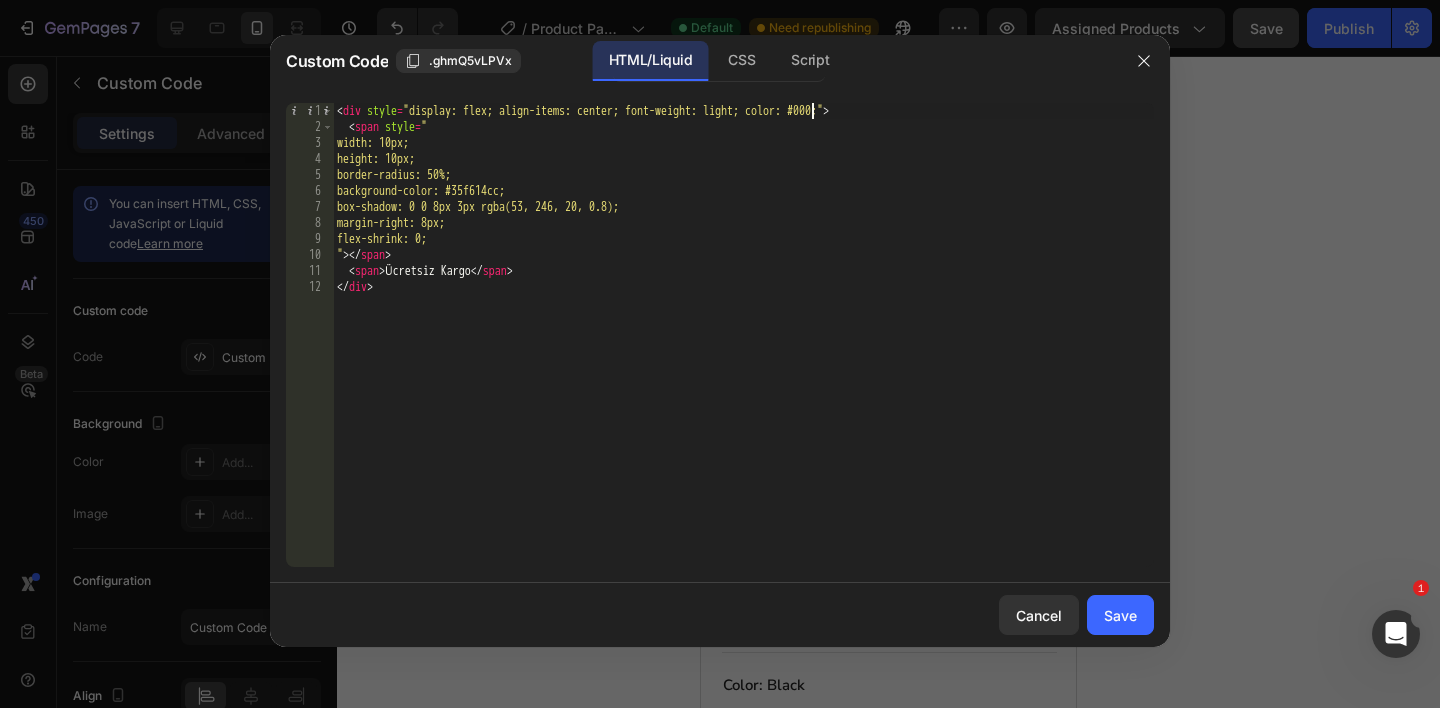 click on "< div   style = "display: flex; align-items: center; font-weight: light; color: #000;" >    < span   style = "     width: 10px;     height: 10px;     border-radius: 50%;     background-color: #35f614cc;     box-shadow: 0 0 8px 3px rgba(53, 246, 20, 0.8);     margin-right: 8px;     flex-shrink: 0;   " > </ span >    < span > Ücretsiz Kargo </ span > </ div >" at bounding box center (743, 351) 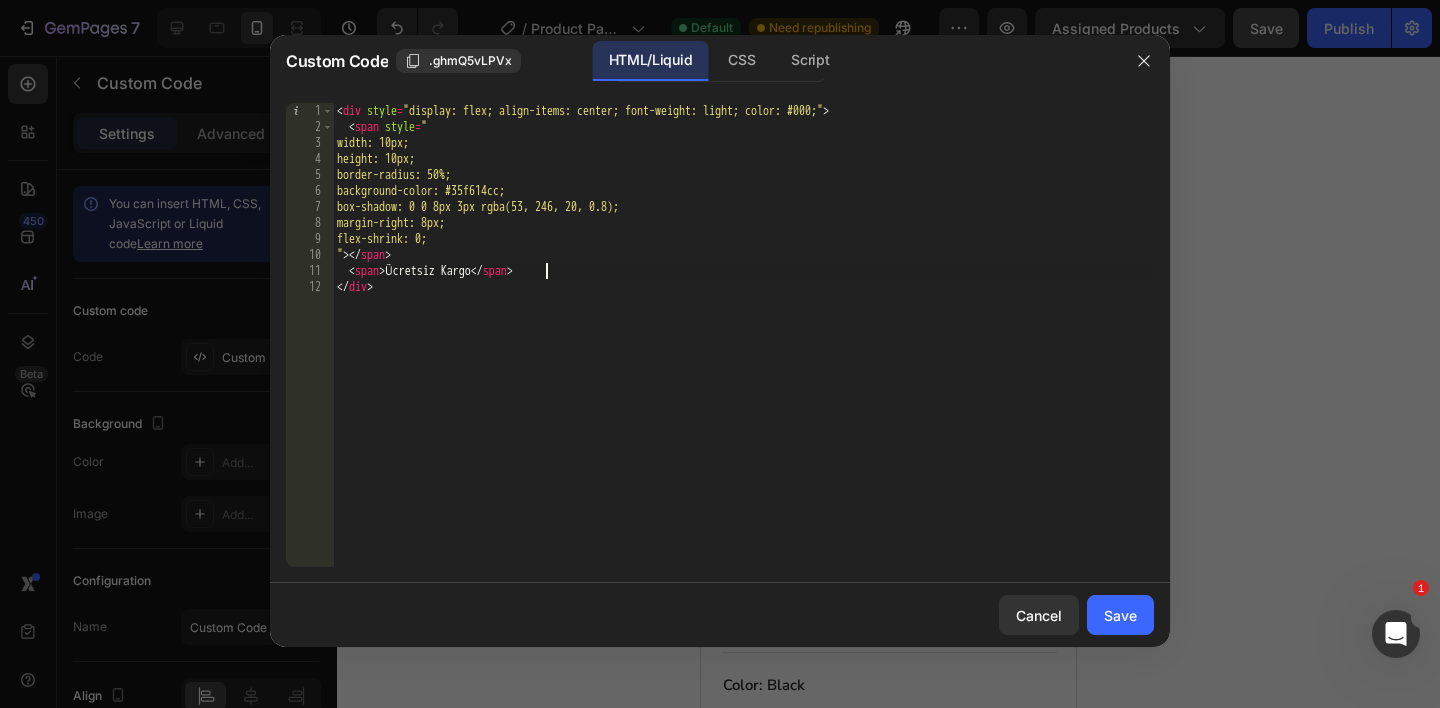 scroll, scrollTop: 0, scrollLeft: 16, axis: horizontal 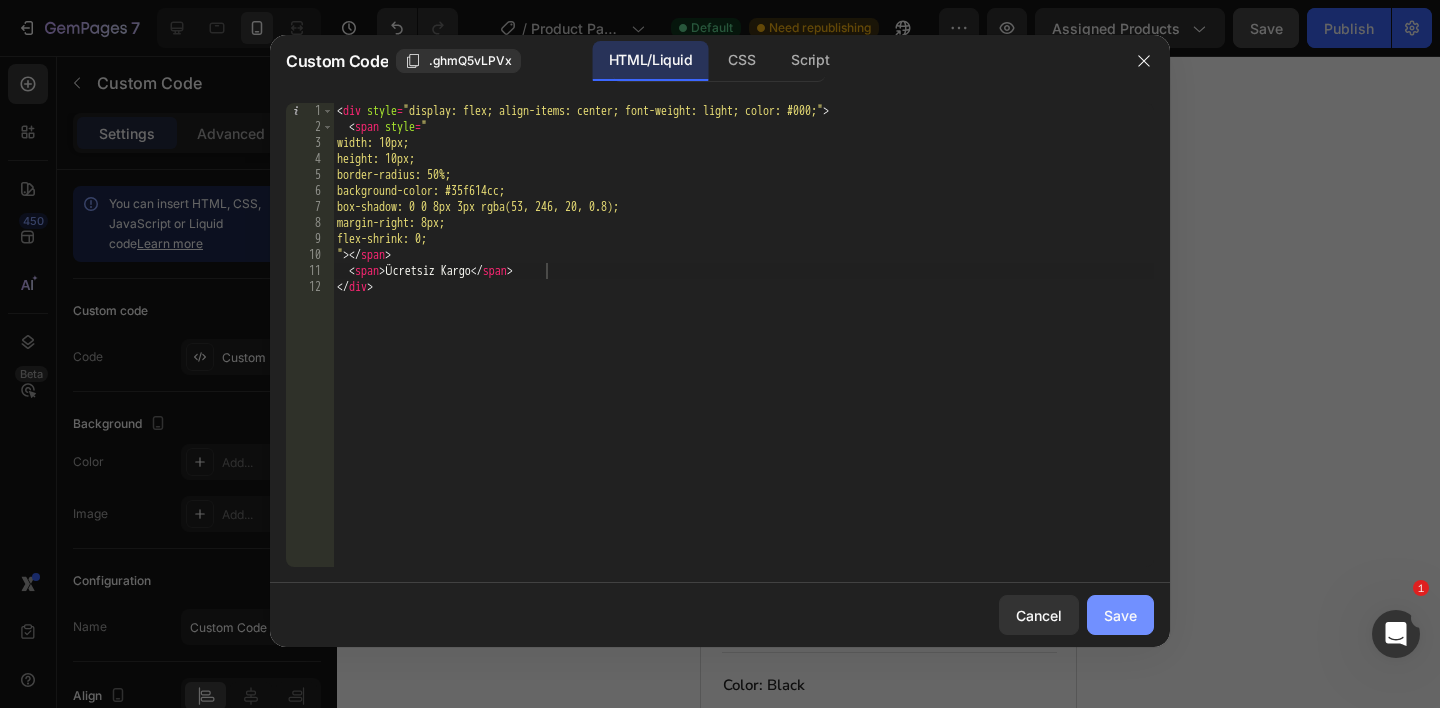 click on "Save" at bounding box center [1120, 615] 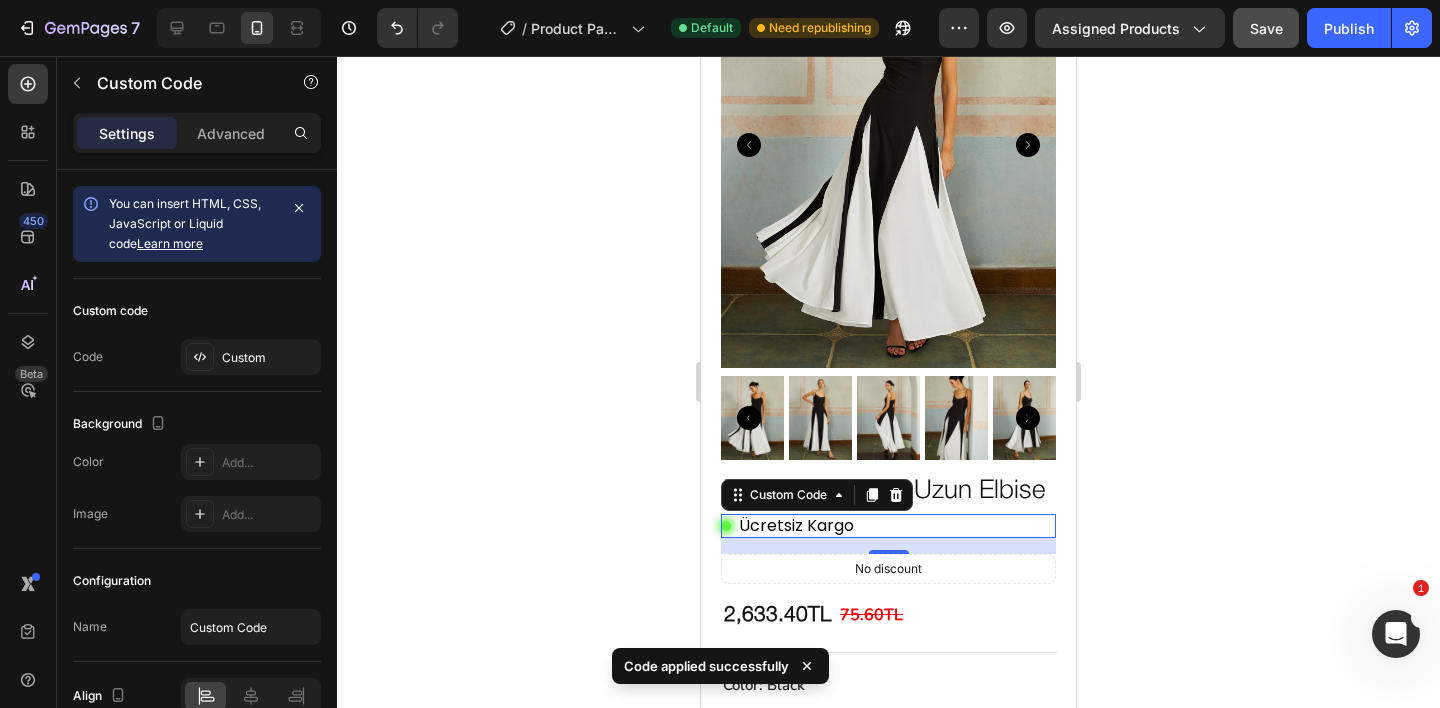 click on "Ücretsiz Kargo" at bounding box center [796, 526] 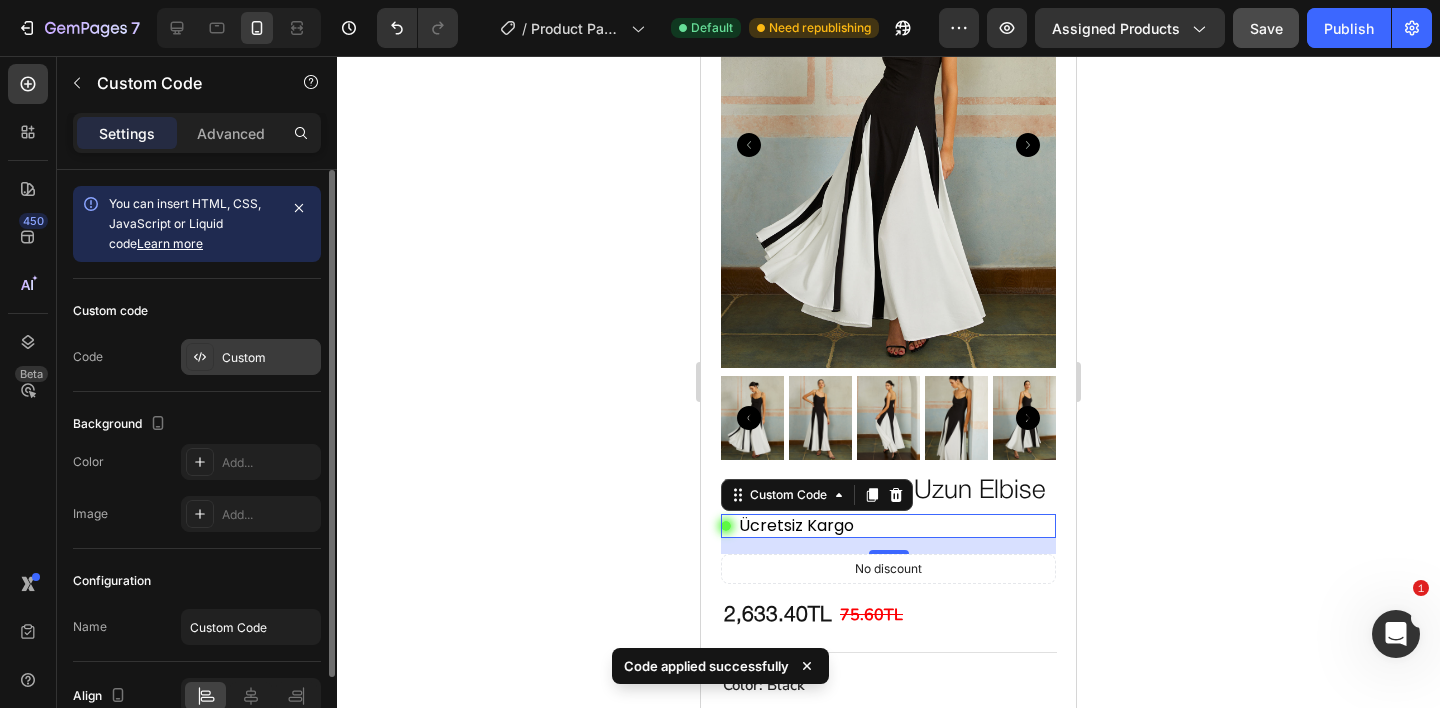 click on "Custom" at bounding box center (269, 358) 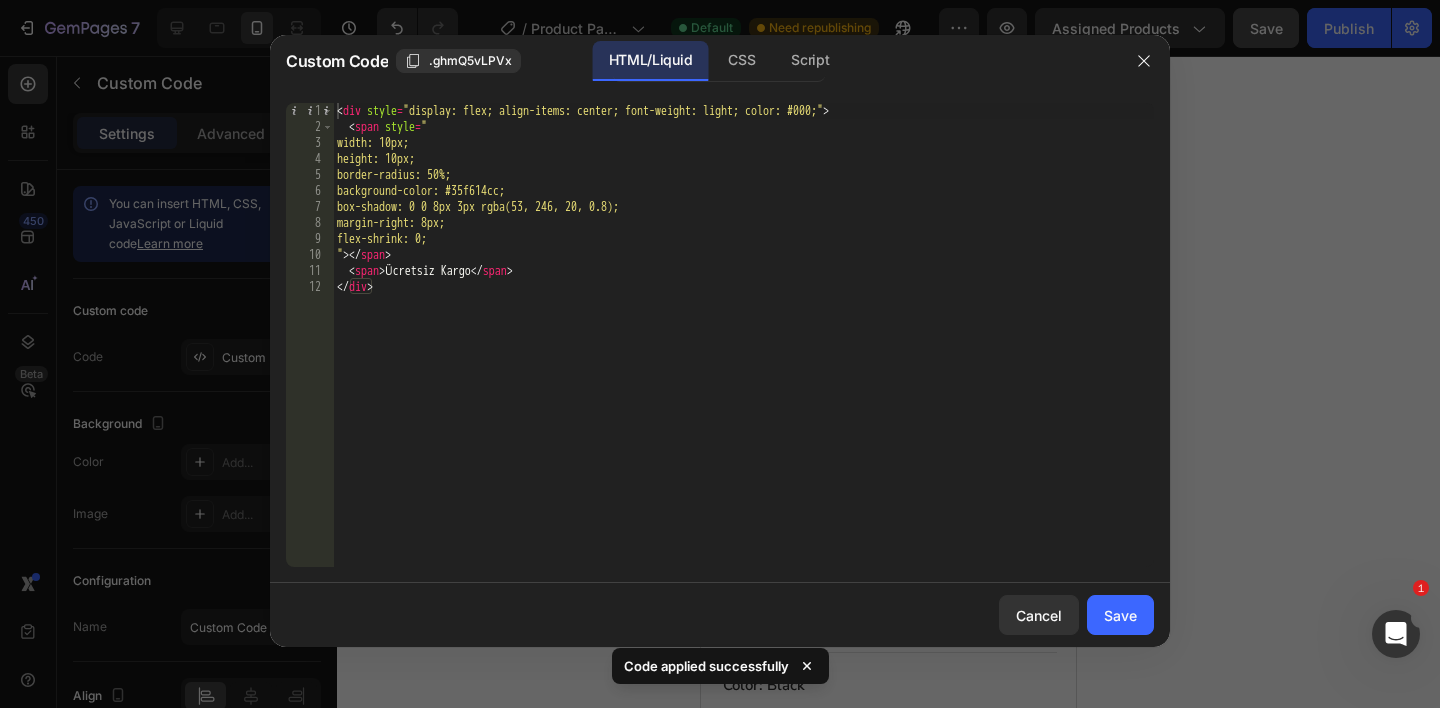 click on "< div   style = "display: flex; align-items: center; font-weight: light; color: #000;" >    < span   style = "     width: 10px;     height: 10px;     border-radius: 50%;     background-color: #35f614cc;     box-shadow: 0 0 8px 3px rgba(53, 246, 20, 0.8);     margin-right: 8px;     flex-shrink: 0;   " > </ span >    < span > Ücretsiz Kargo </ span > </ div >" at bounding box center (743, 351) 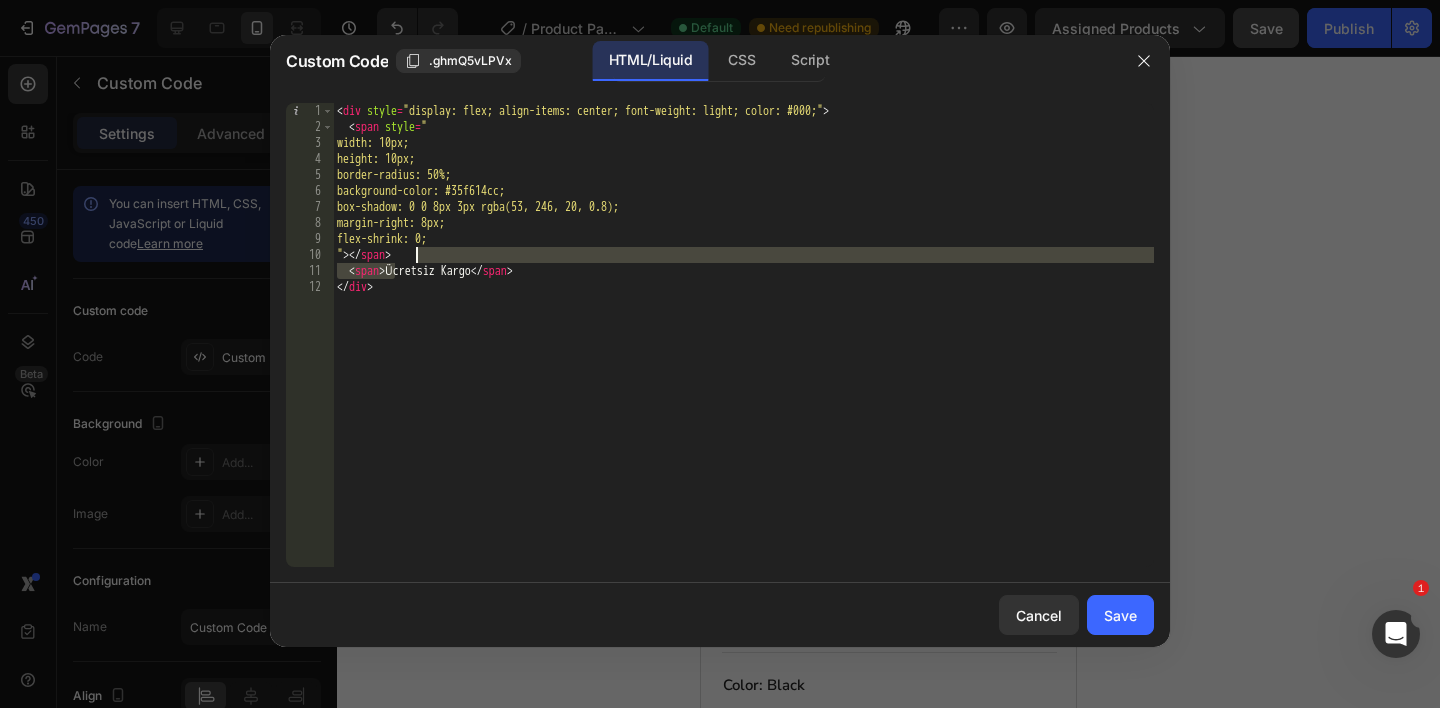 drag, startPoint x: 396, startPoint y: 267, endPoint x: 496, endPoint y: 265, distance: 100.02 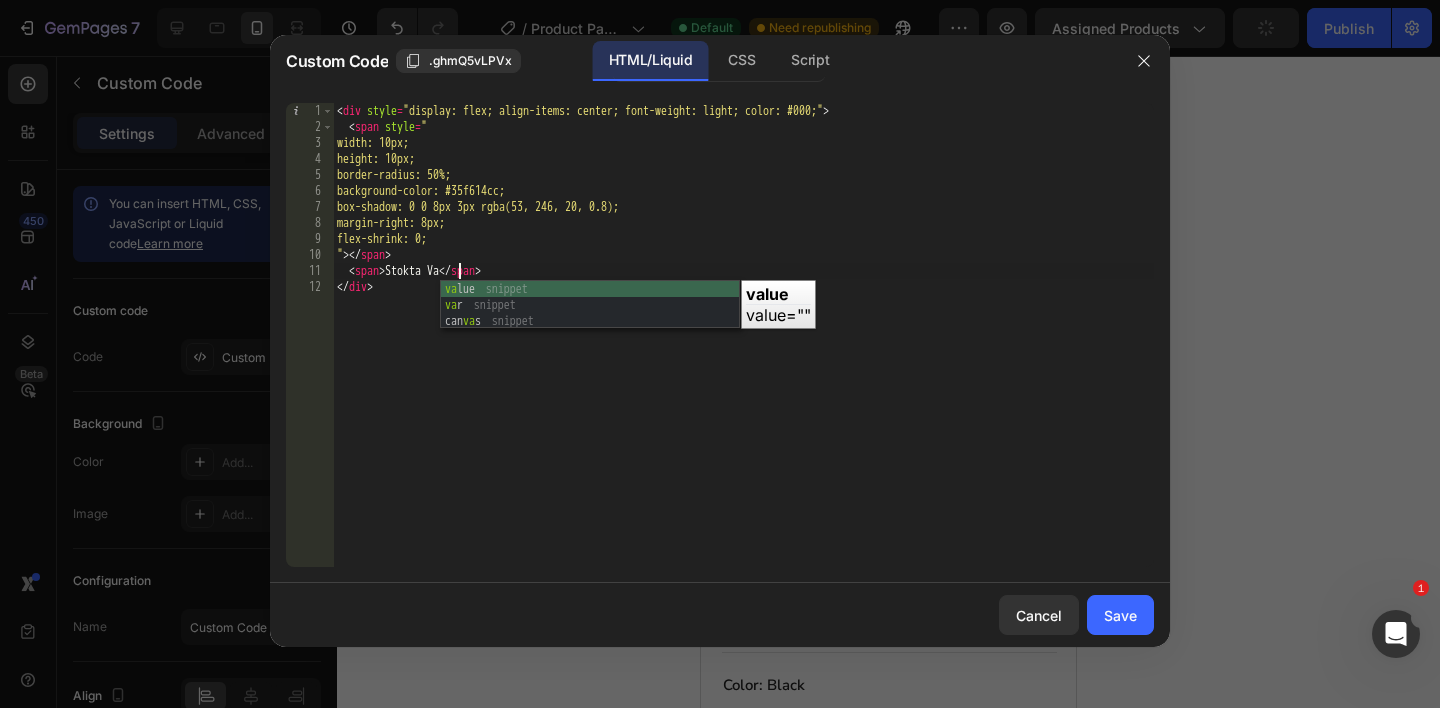 scroll, scrollTop: 0, scrollLeft: 11, axis: horizontal 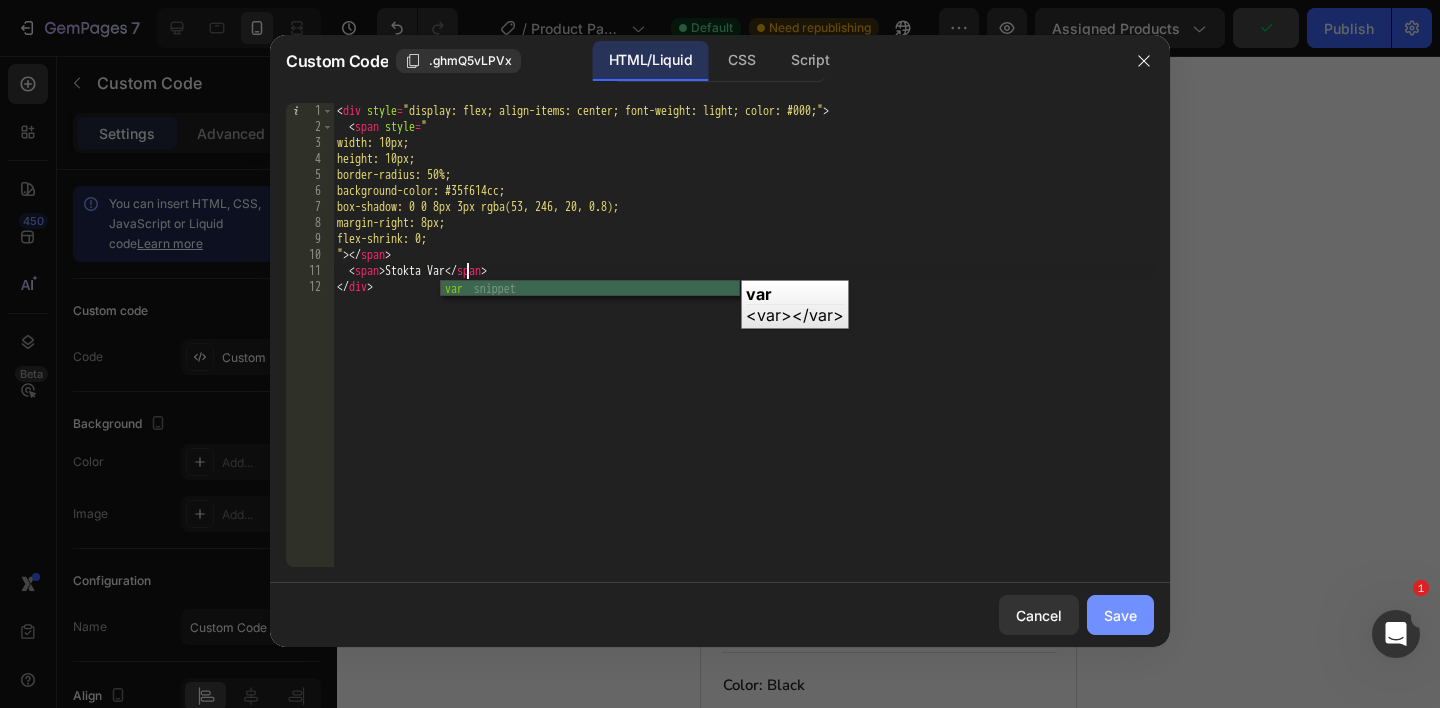 type on "<span>Stokta Var</span>" 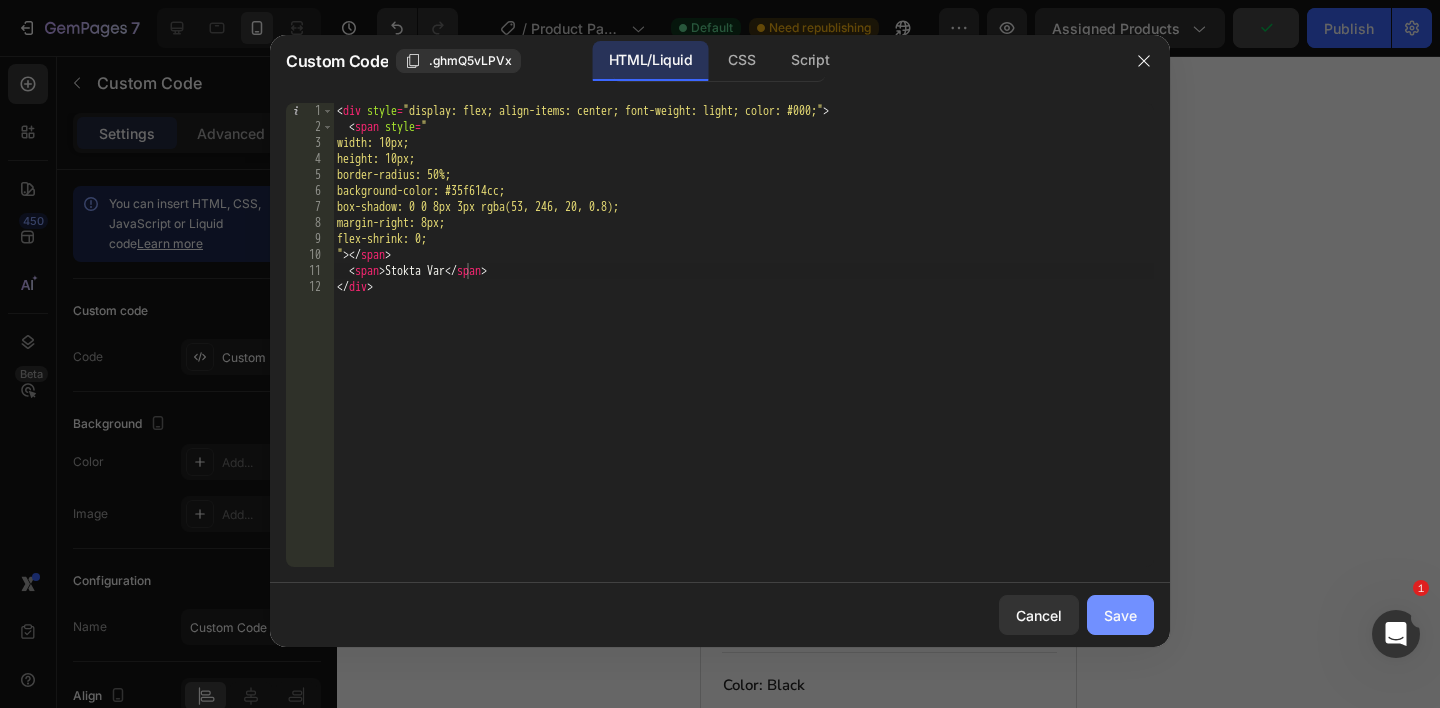 click on "Save" at bounding box center [1120, 615] 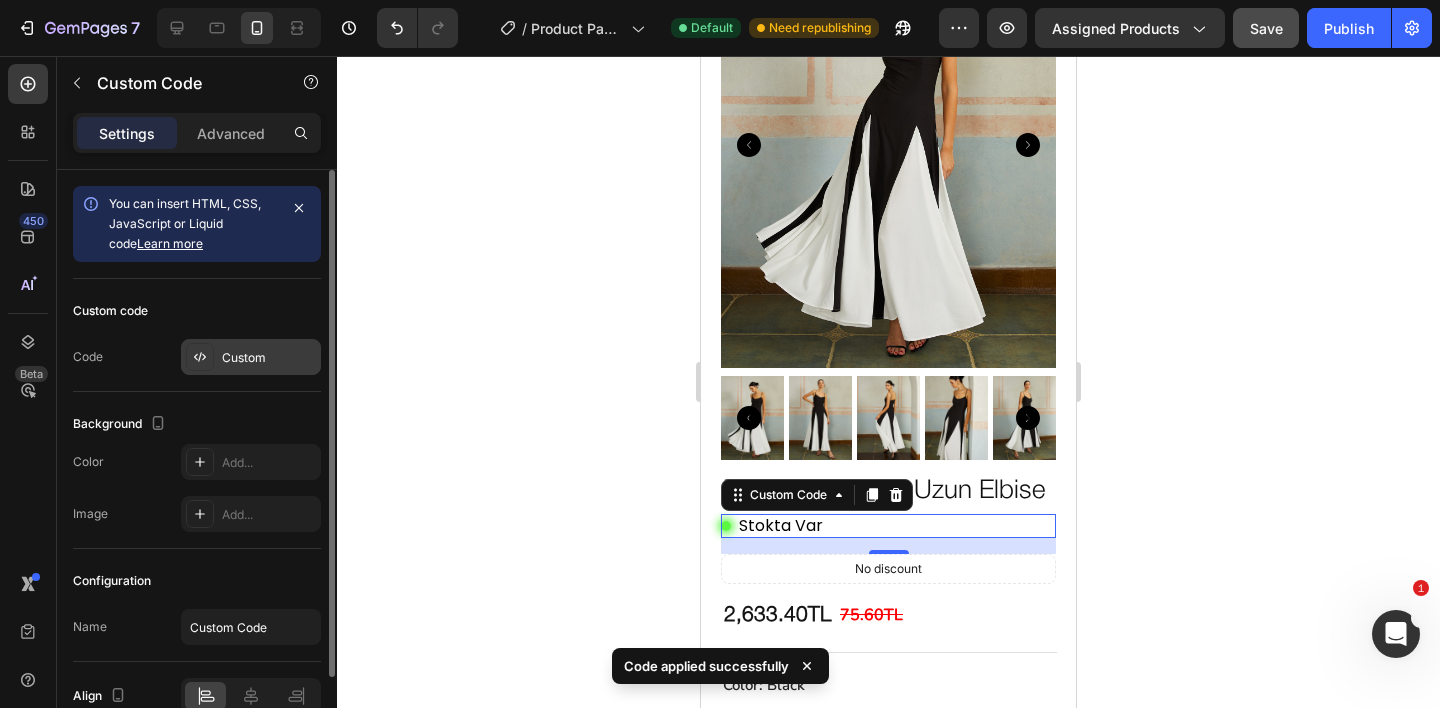 click on "Custom" at bounding box center (251, 357) 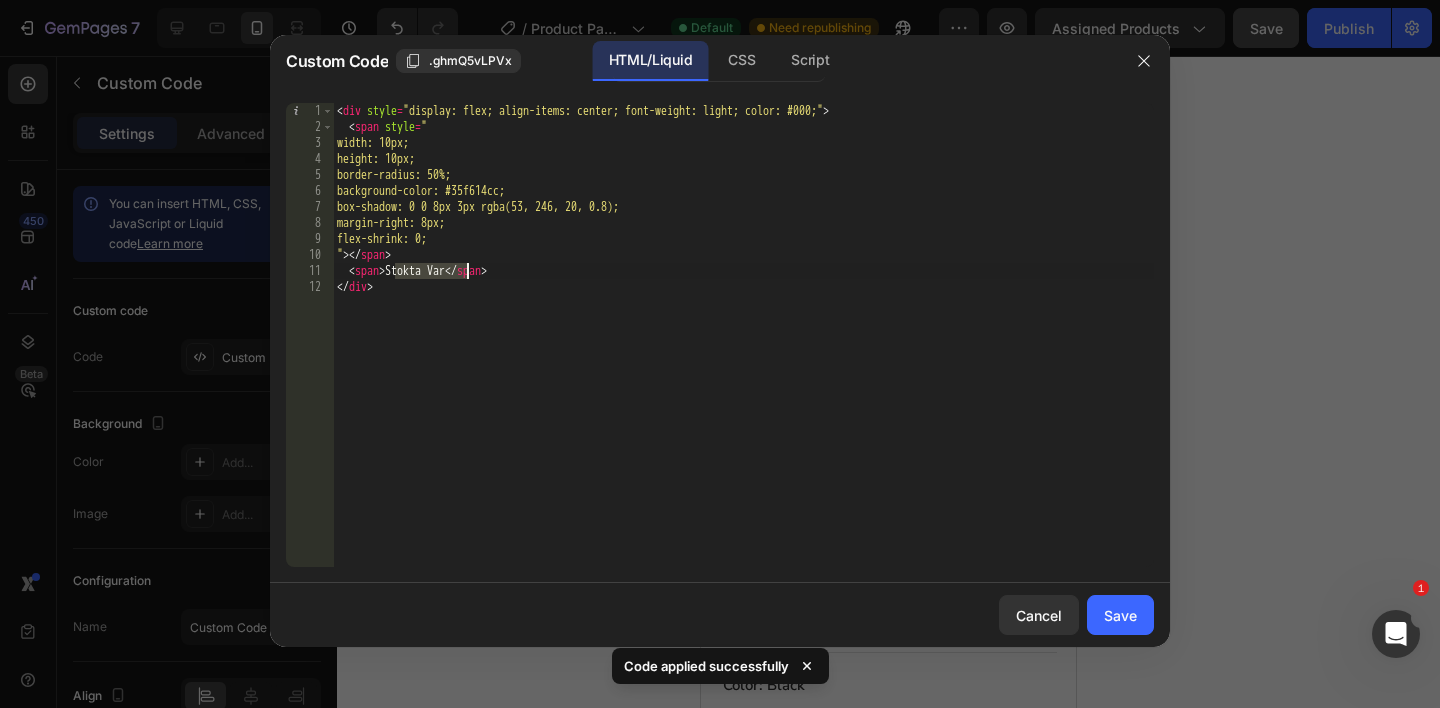 drag, startPoint x: 397, startPoint y: 268, endPoint x: 467, endPoint y: 268, distance: 70 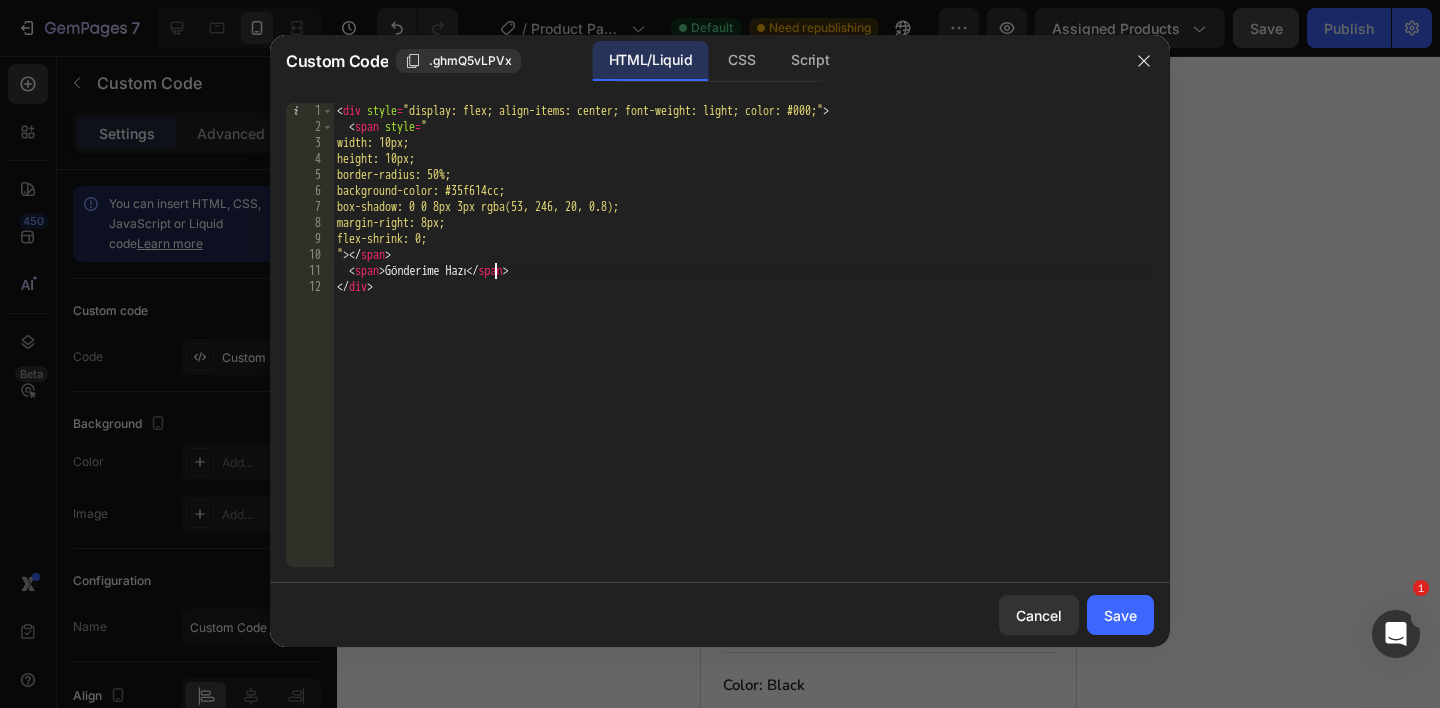 scroll, scrollTop: 0, scrollLeft: 14, axis: horizontal 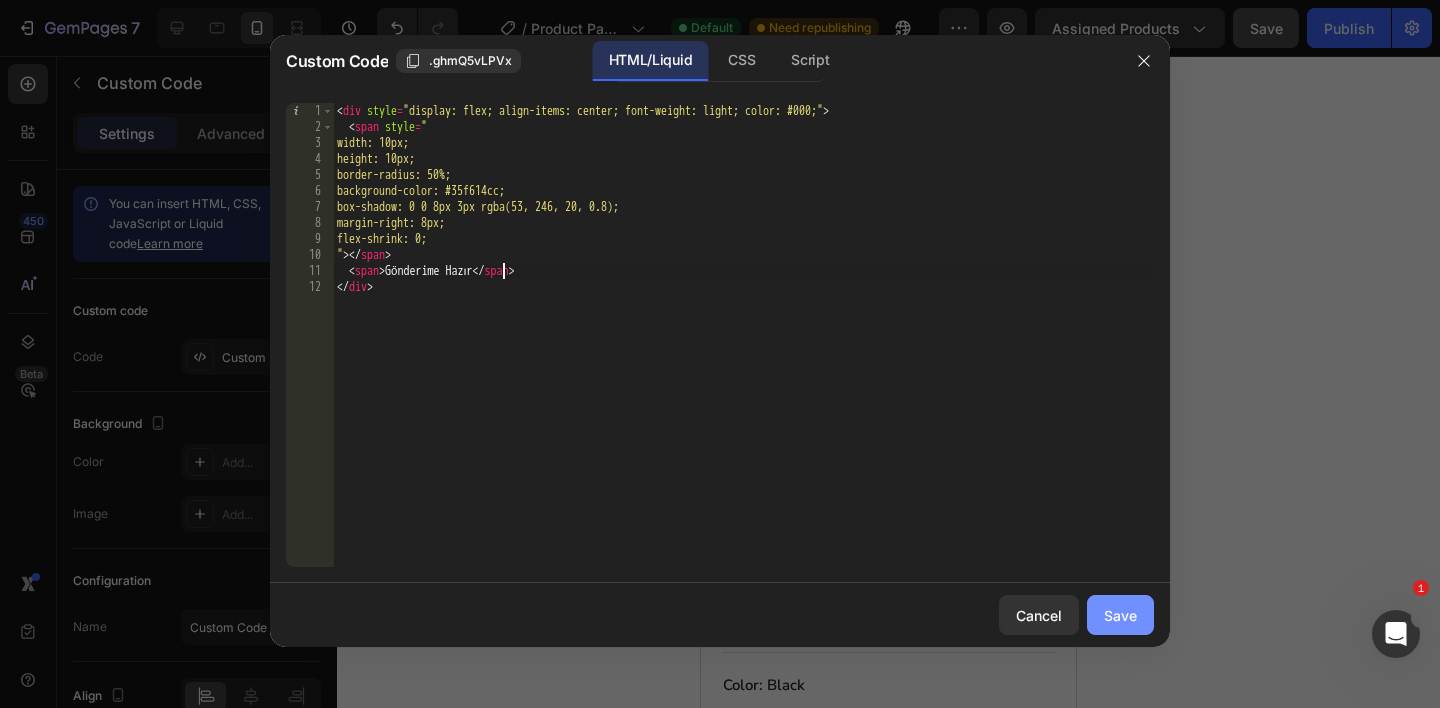 type on "<span>Gönderime Hazır</span>" 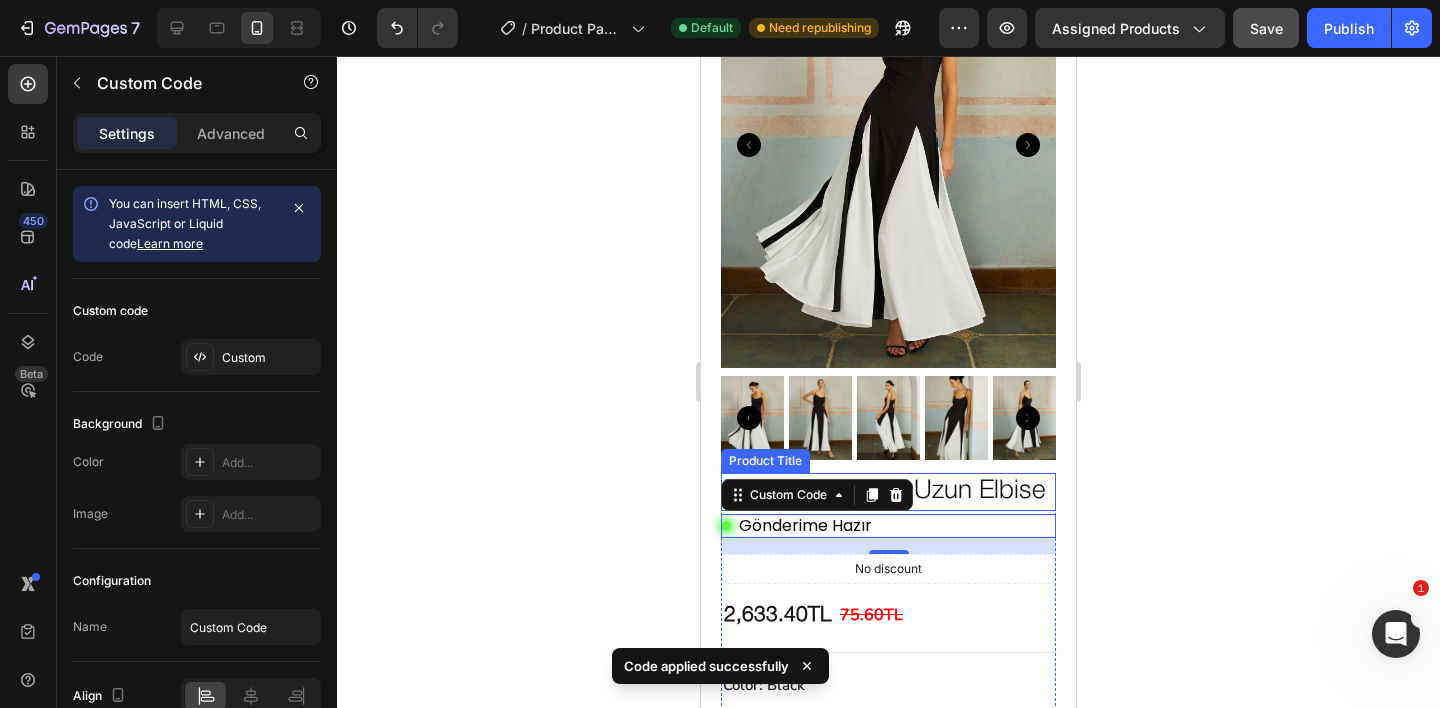 click on "Gönderime Hazır" at bounding box center (888, 526) 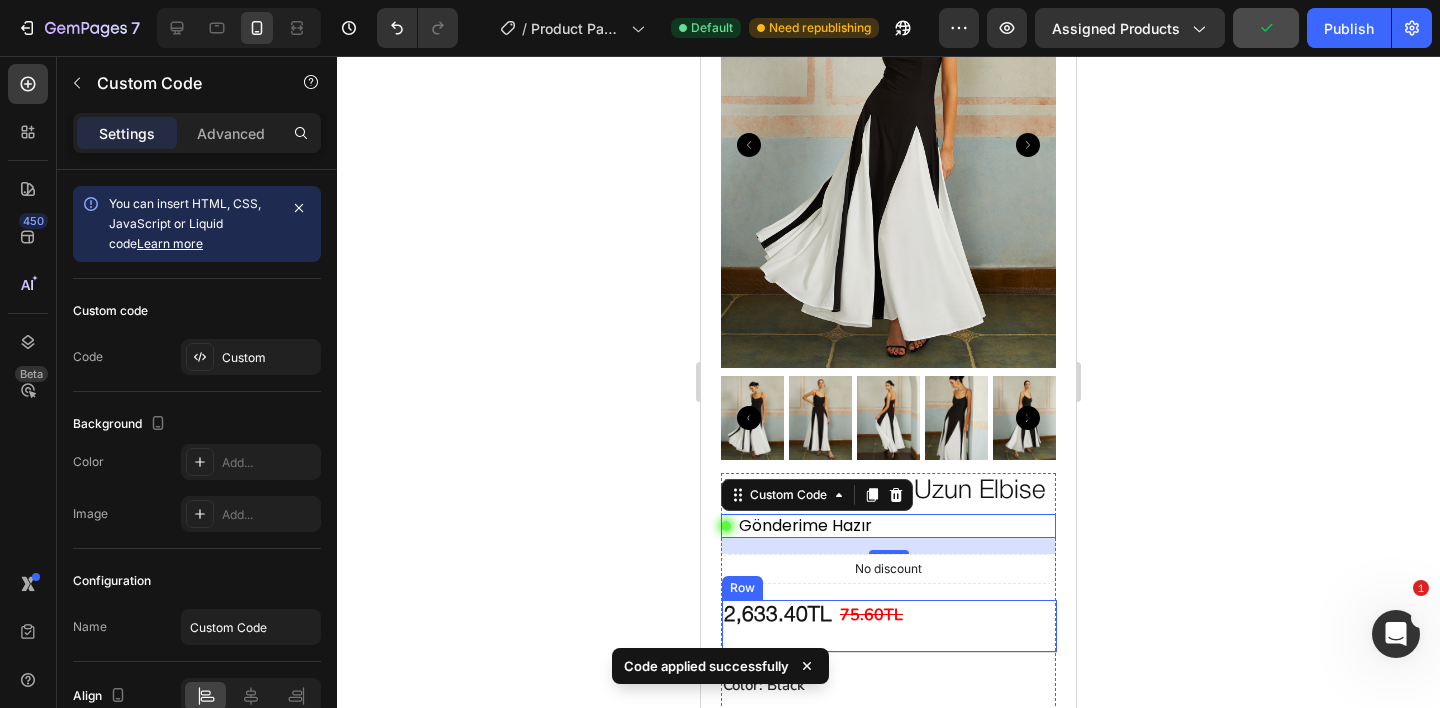 click on "2,633.40TL Product Price Product Price 75.60TL Product Price Product Price Row" at bounding box center (889, 626) 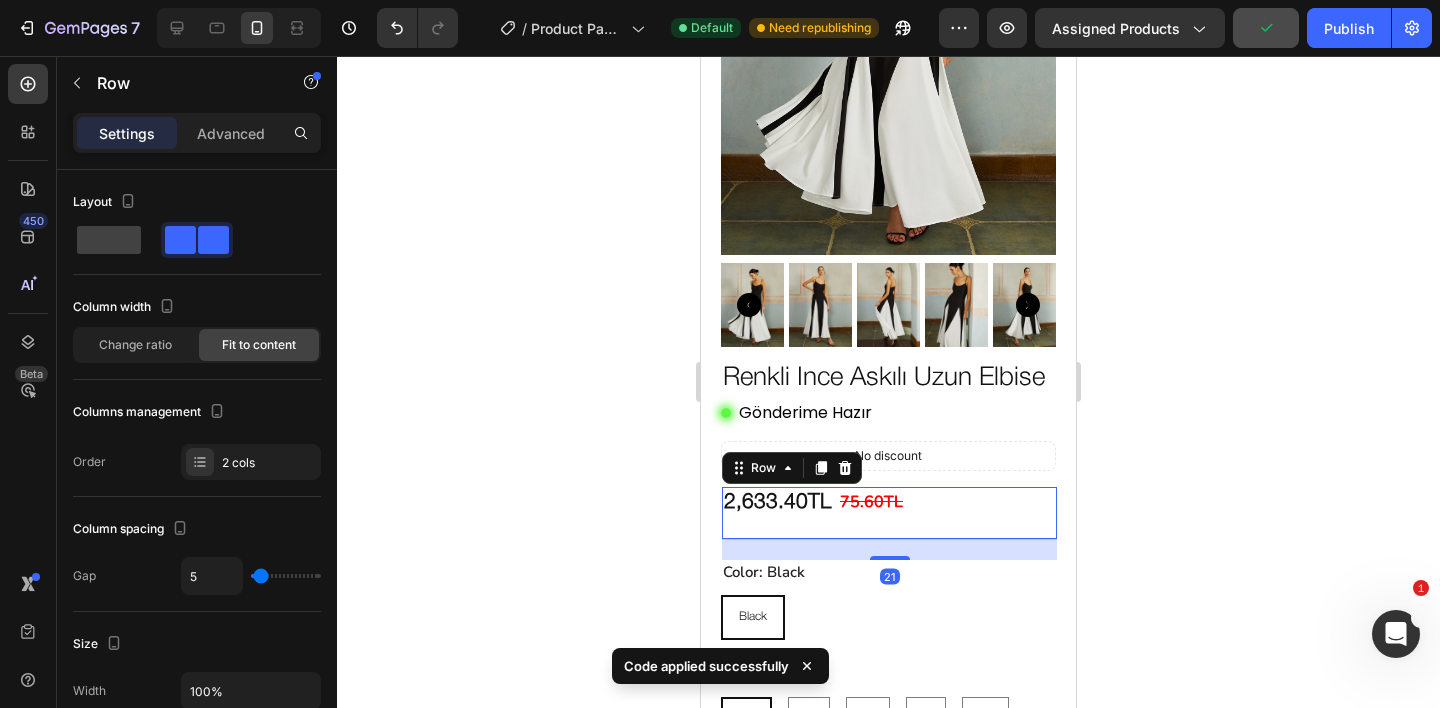 scroll, scrollTop: 558, scrollLeft: 0, axis: vertical 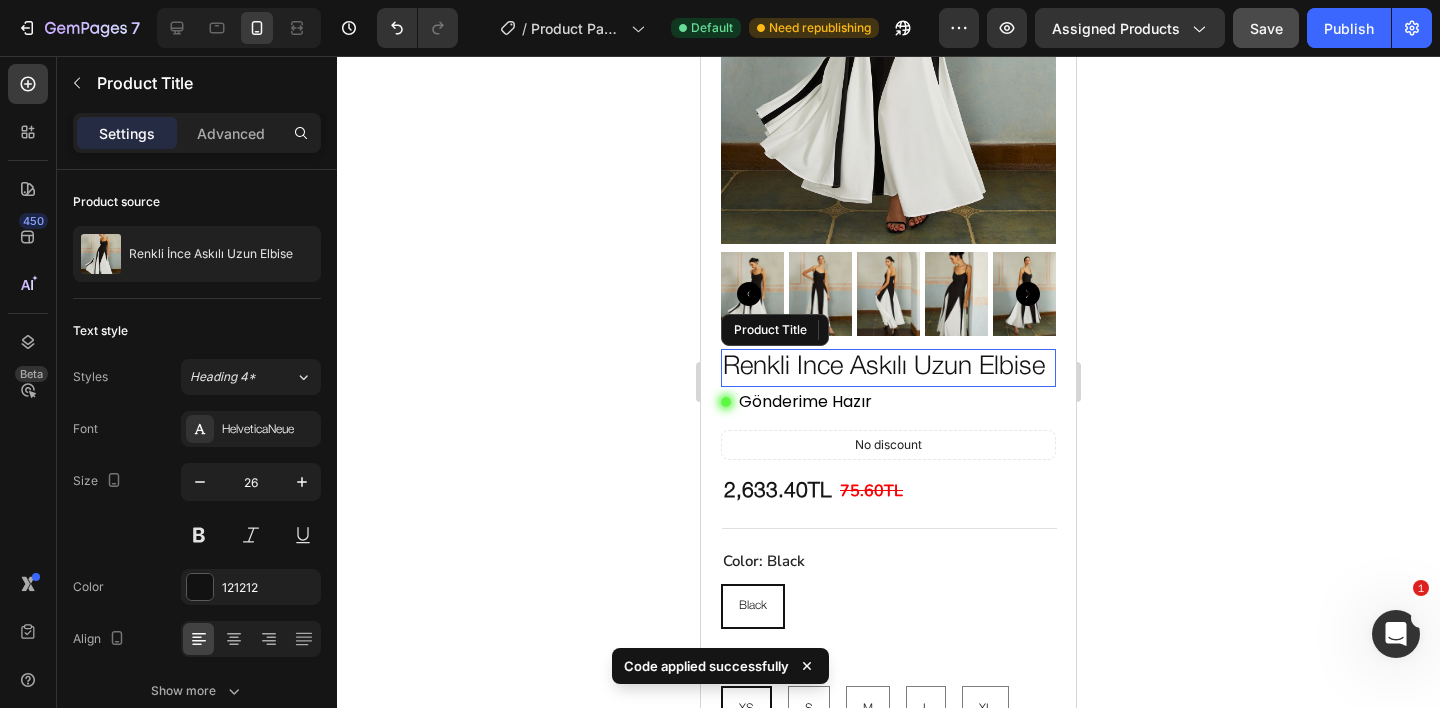 drag, startPoint x: 882, startPoint y: 370, endPoint x: 1206, endPoint y: 439, distance: 331.26575 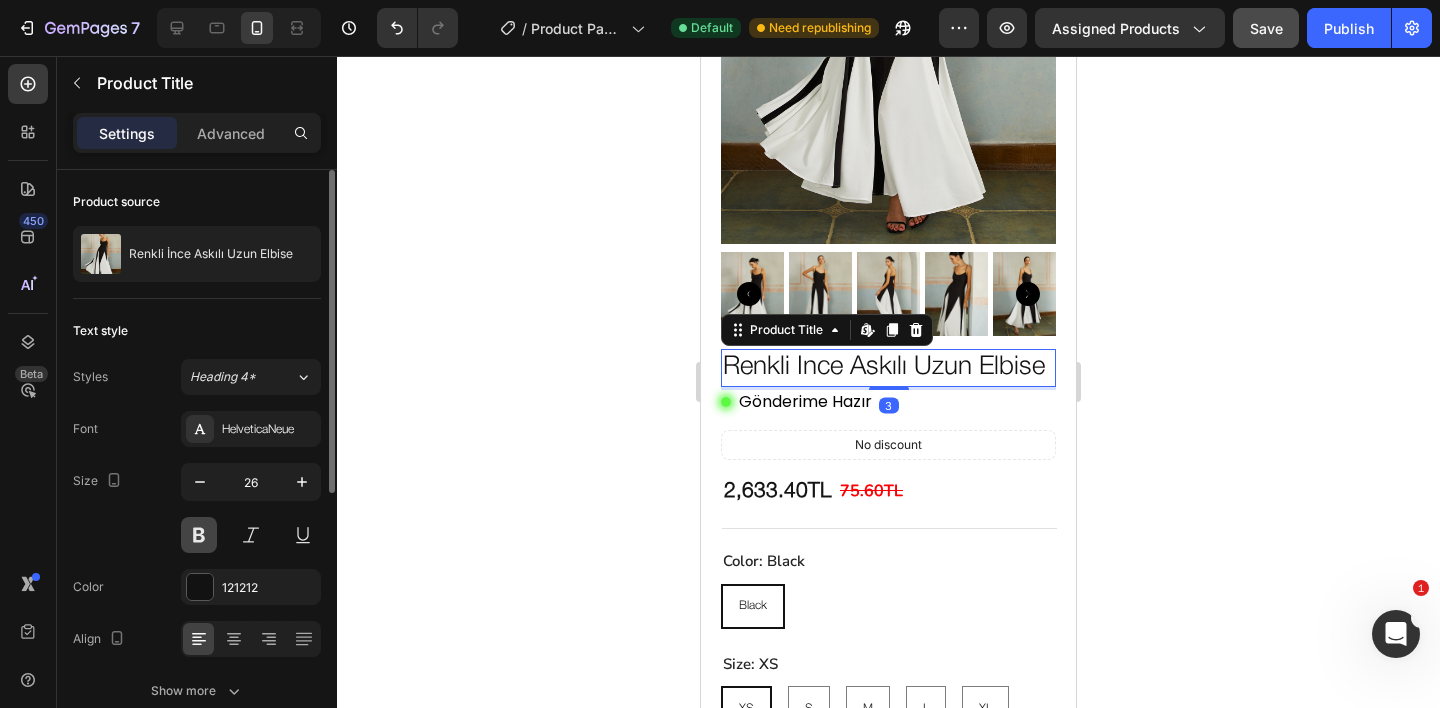 click at bounding box center [199, 535] 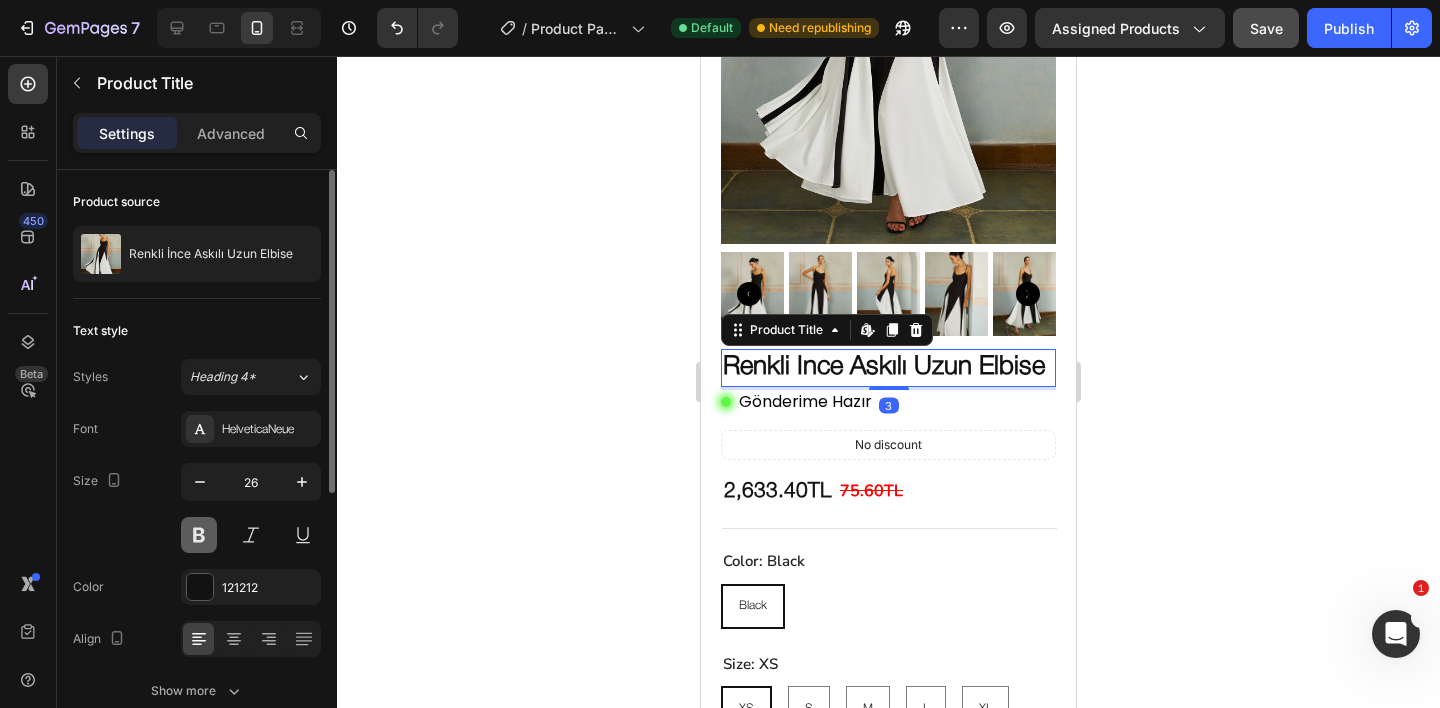click at bounding box center [199, 535] 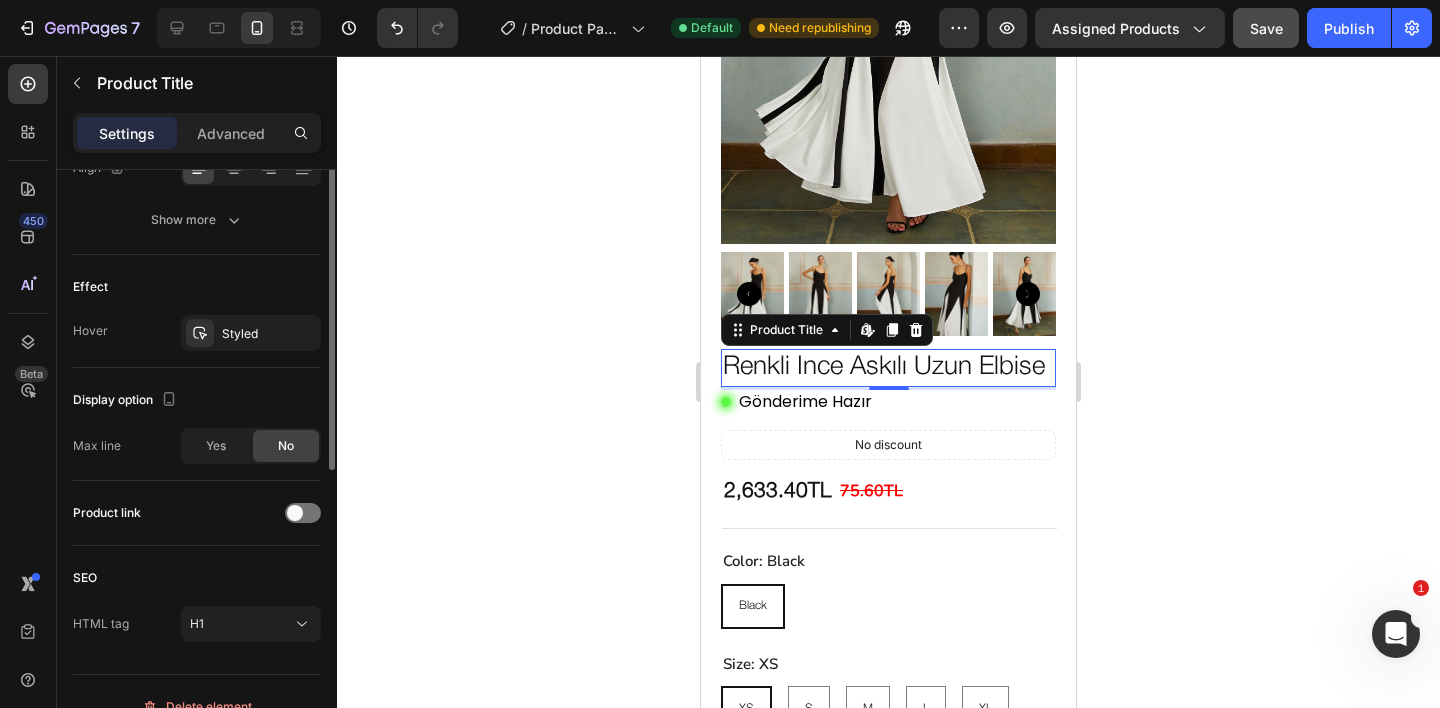 scroll, scrollTop: 471, scrollLeft: 0, axis: vertical 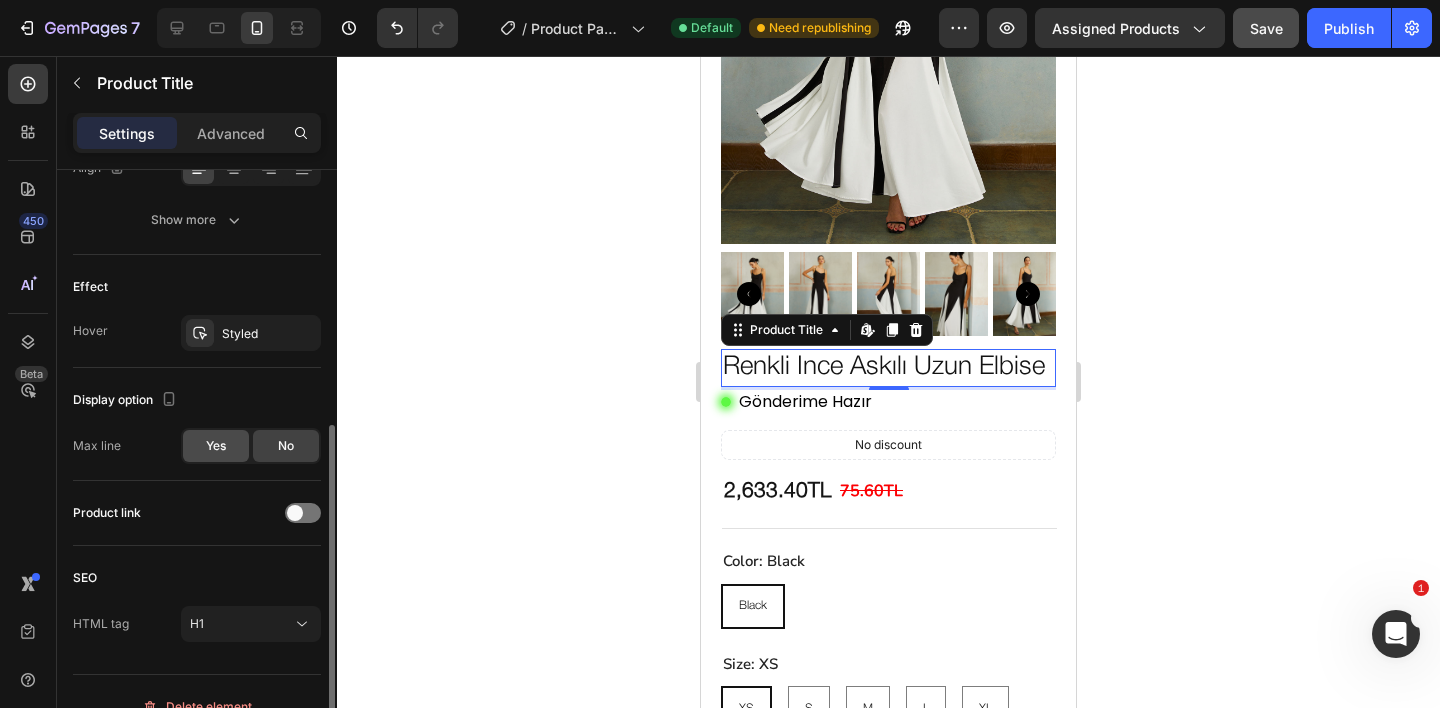 click on "Yes" 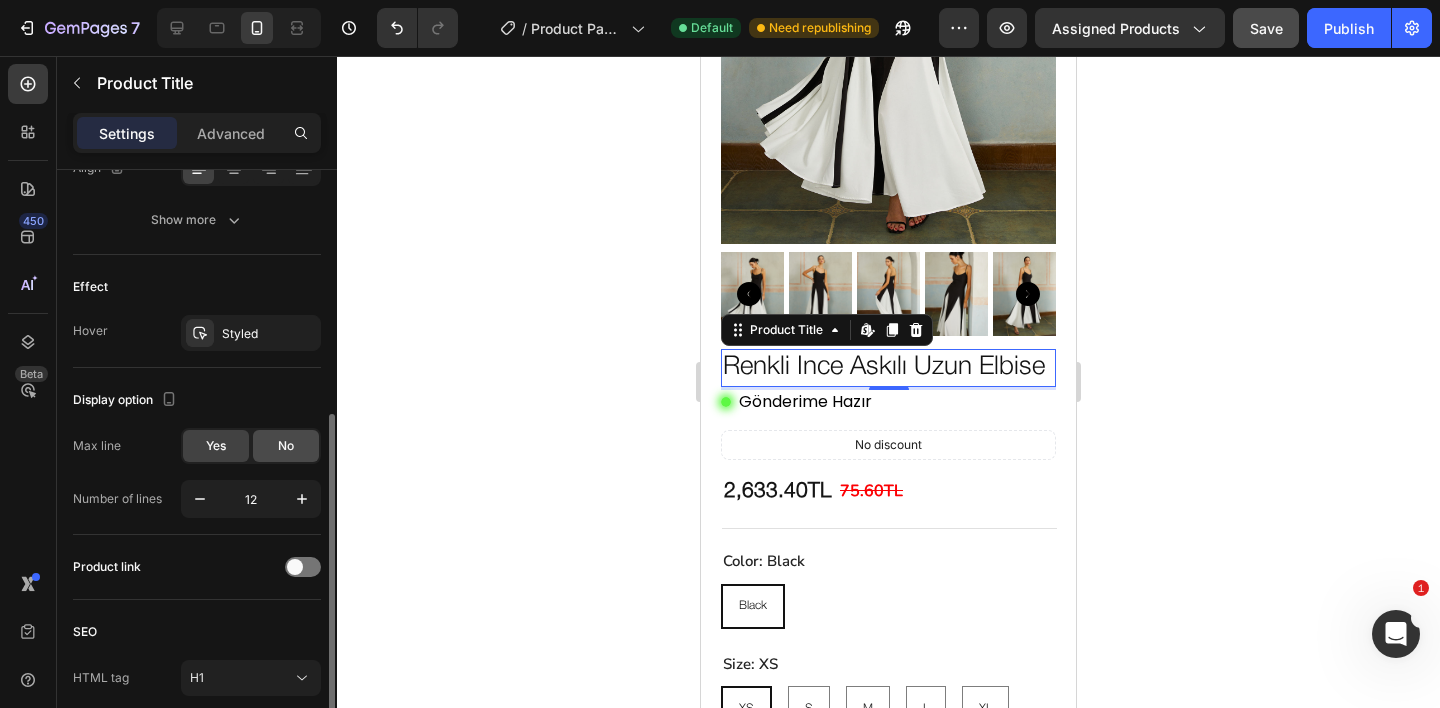 click on "No" 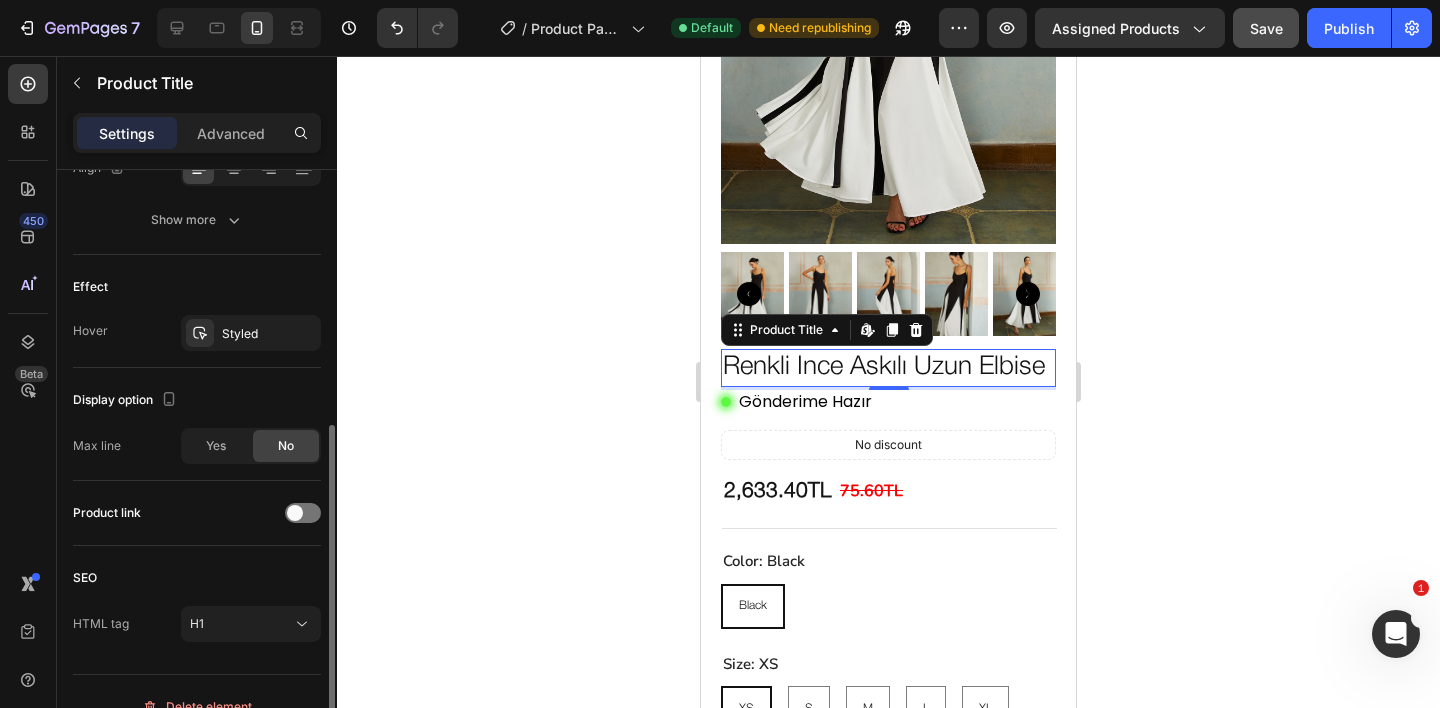 scroll, scrollTop: 501, scrollLeft: 0, axis: vertical 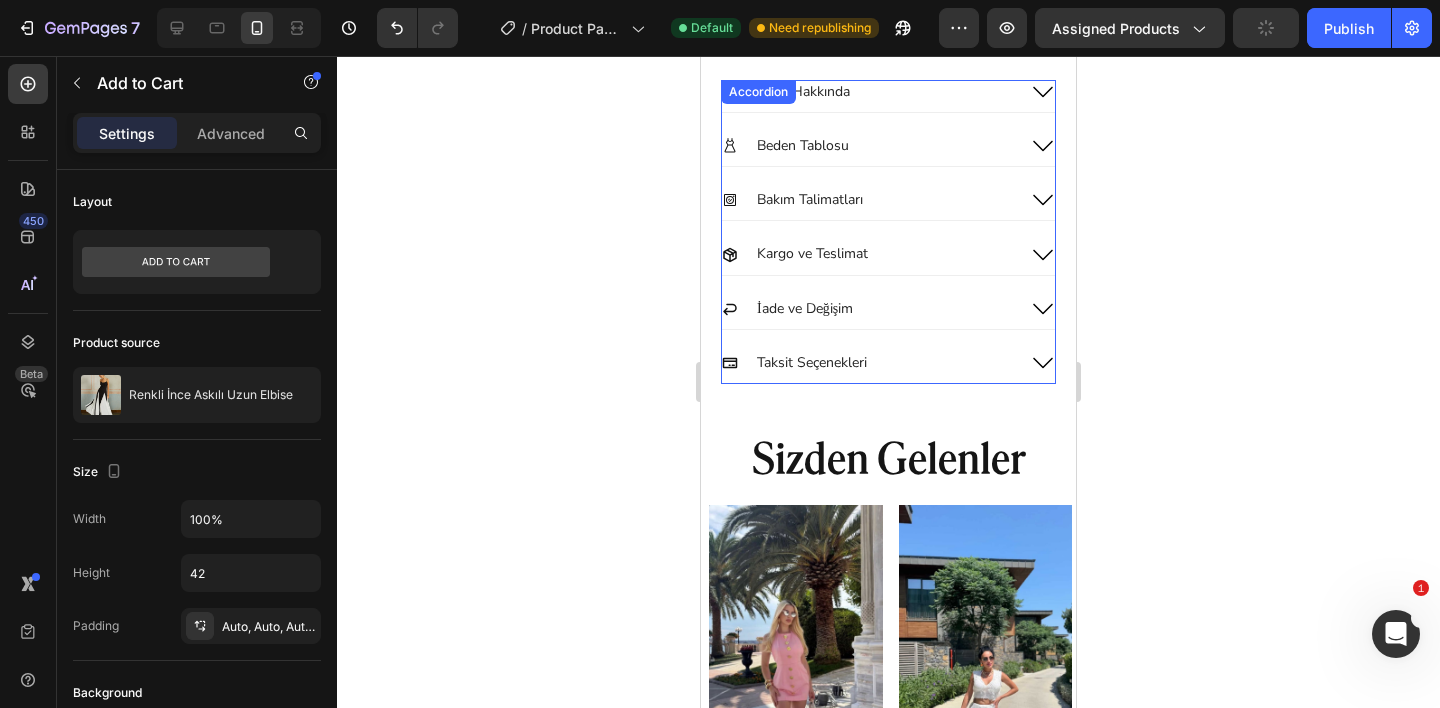 click on "İade ve Değişim" at bounding box center (888, 313) 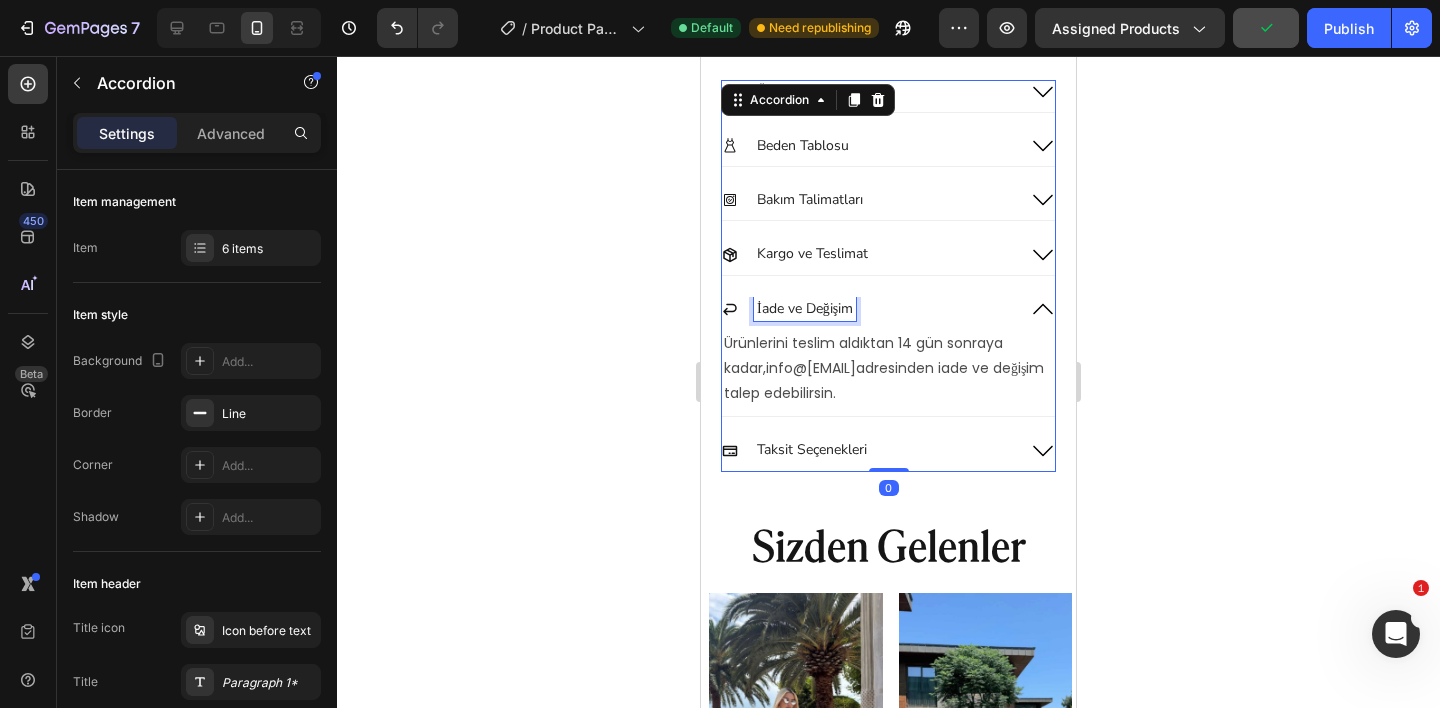 click on "İade ve Değişim" at bounding box center (805, 309) 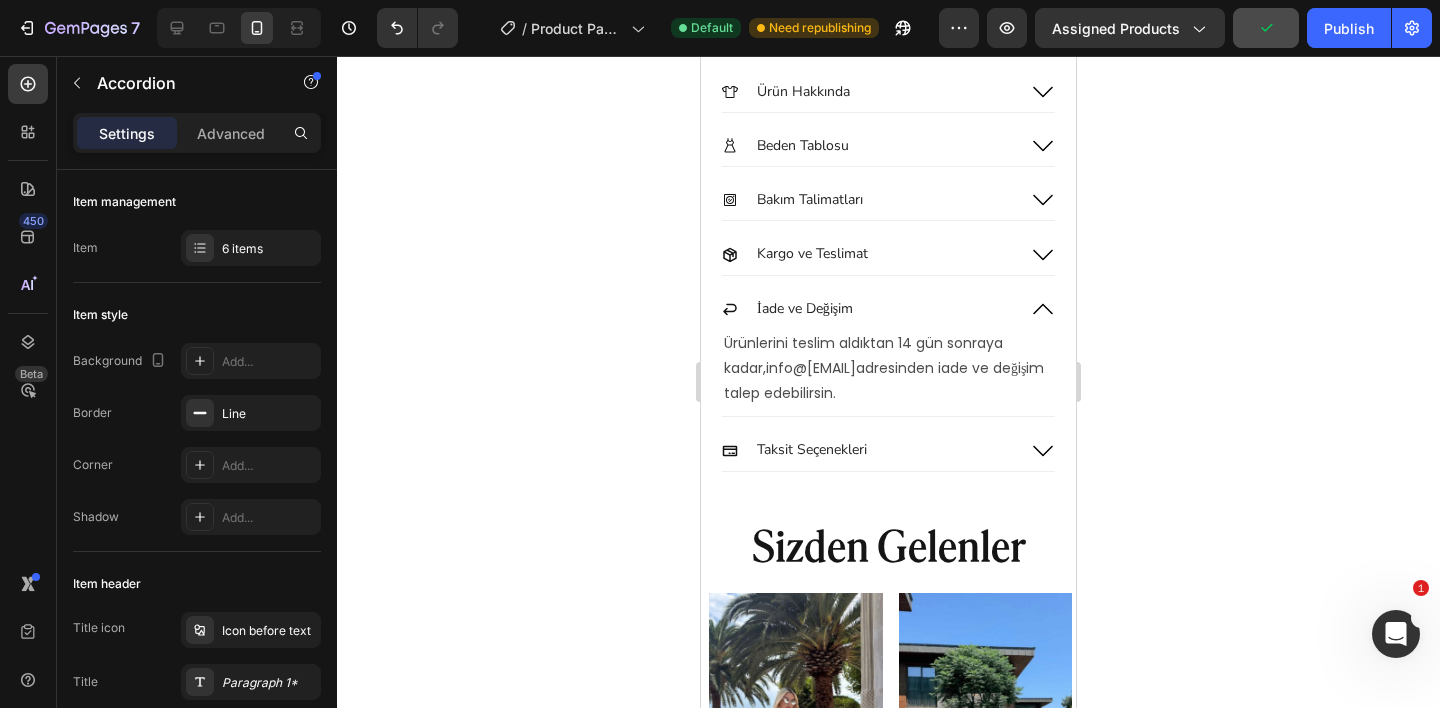 click on "İade ve Değişim" at bounding box center (868, 309) 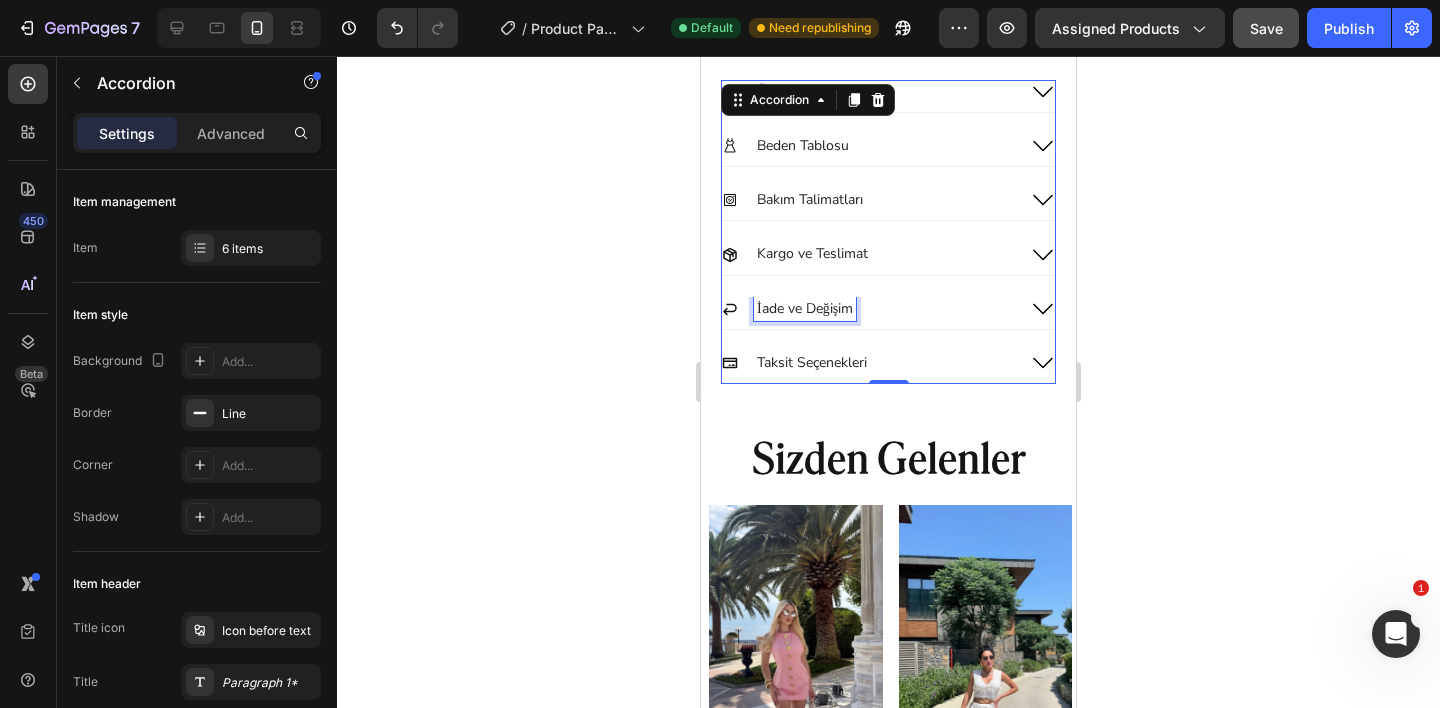 click on "İade ve Değişim" at bounding box center [805, 309] 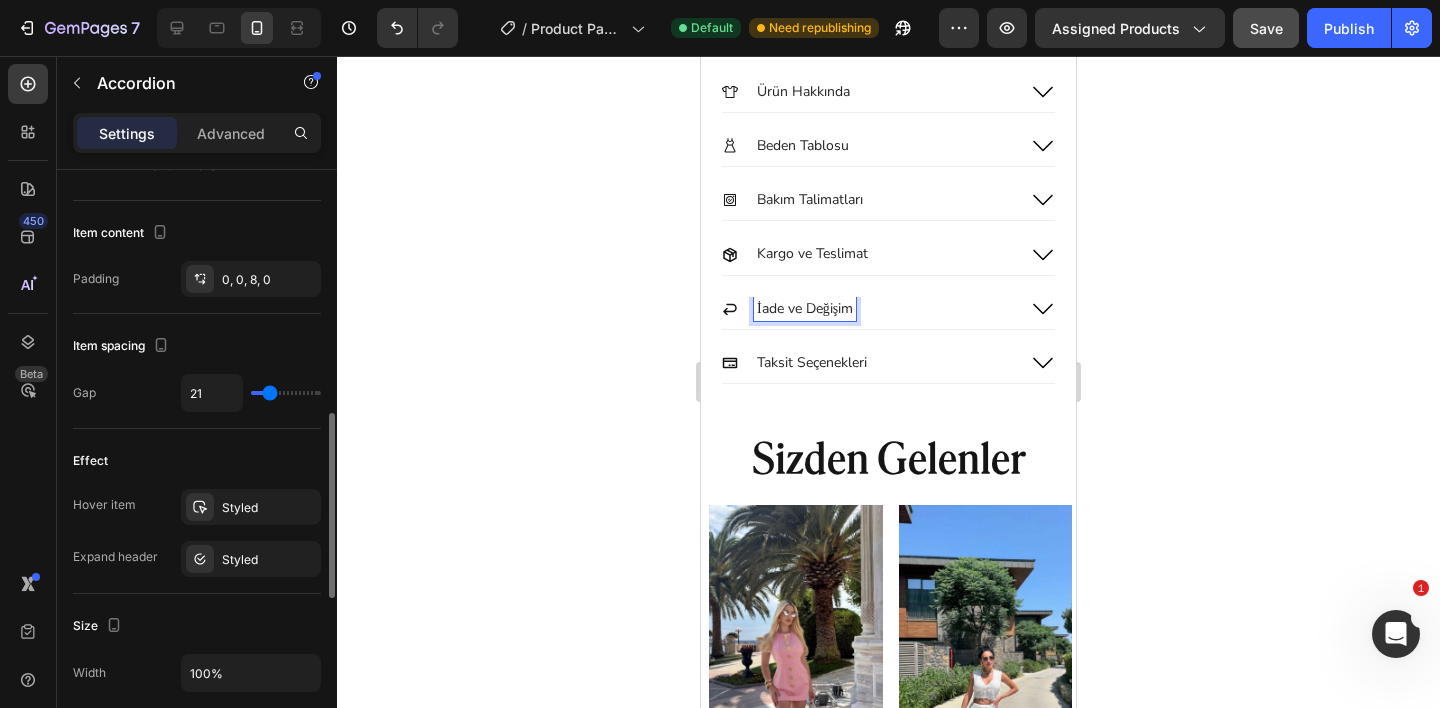 scroll, scrollTop: 345, scrollLeft: 0, axis: vertical 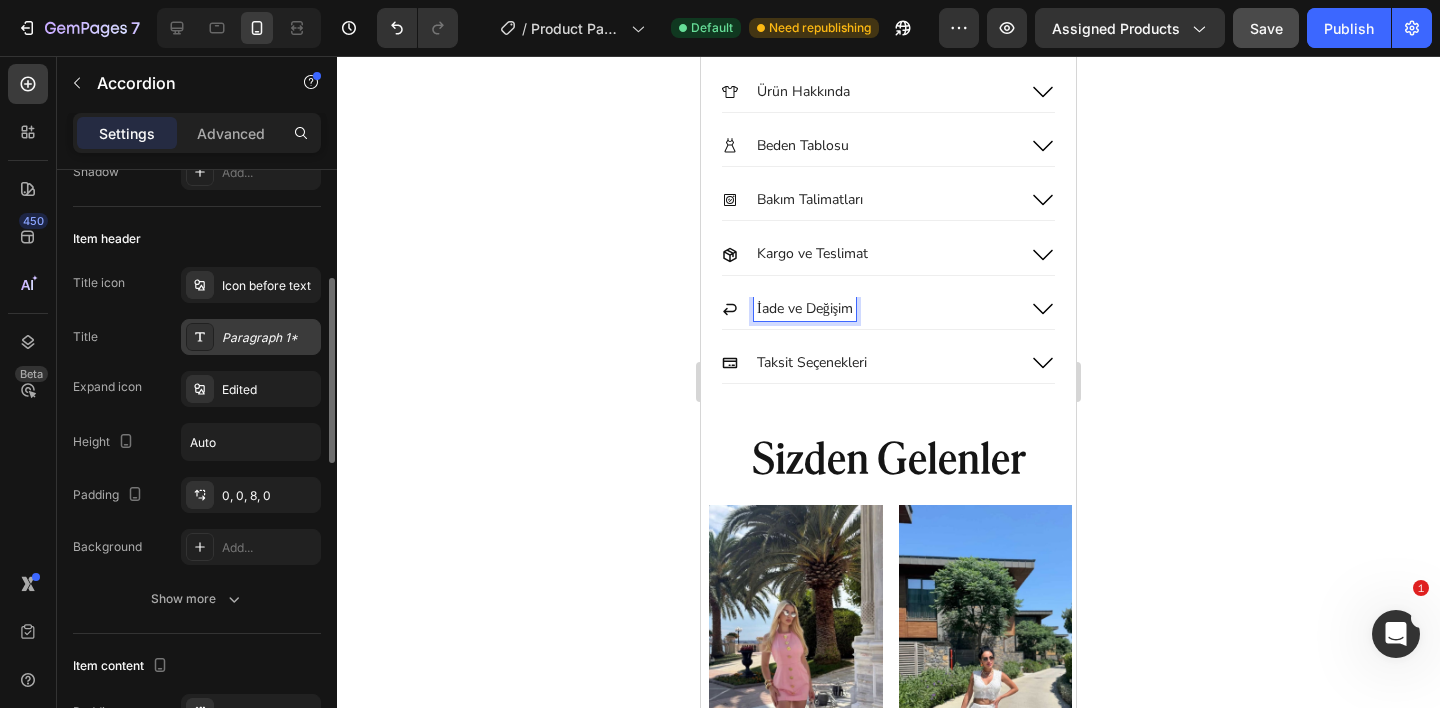 click on "Paragraph 1*" at bounding box center (251, 337) 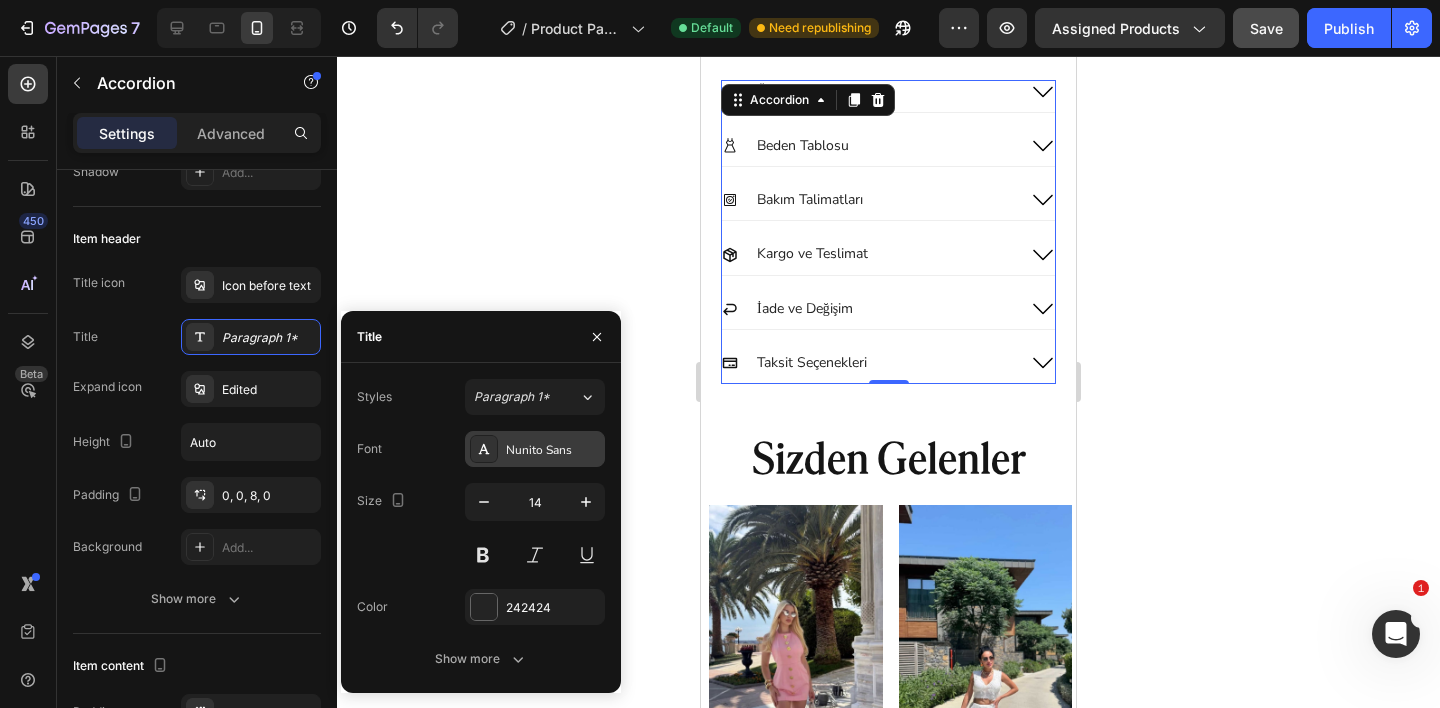 click on "Nunito Sans" at bounding box center (553, 450) 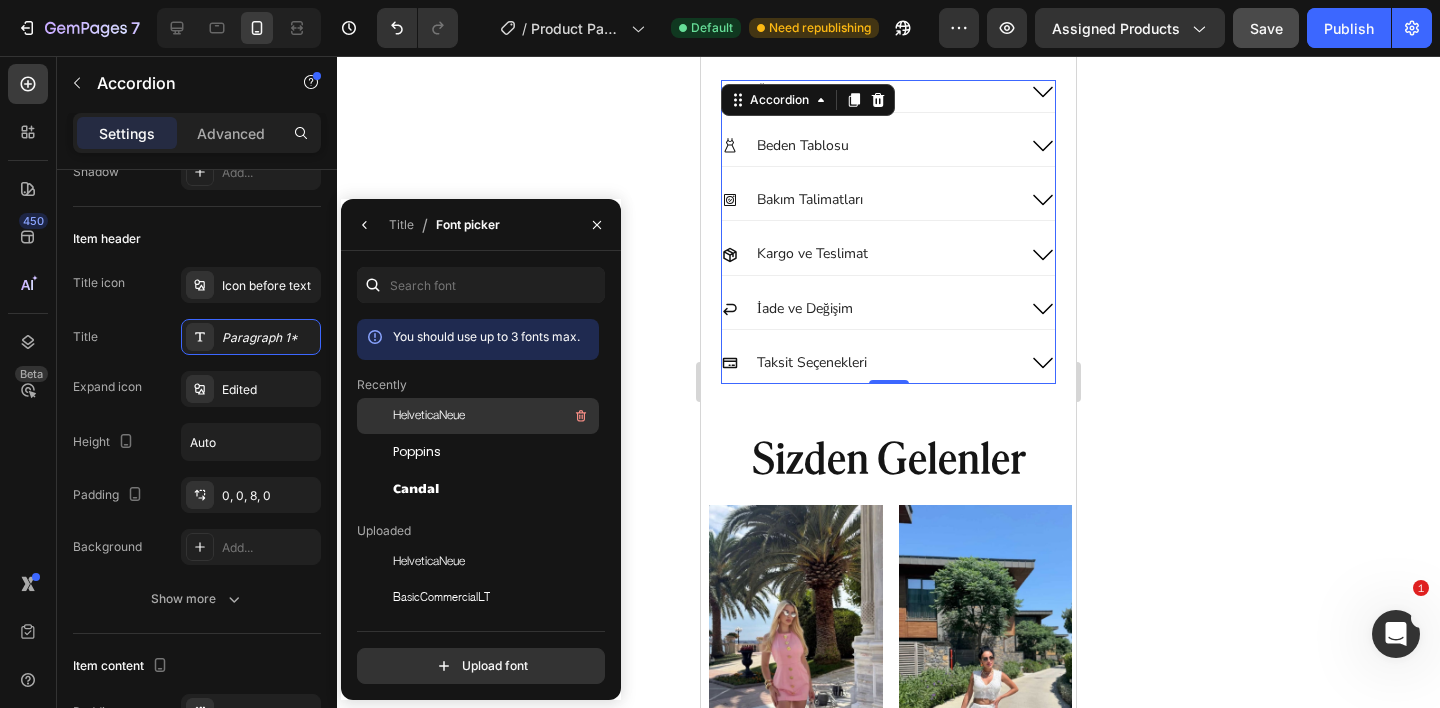 click on "HelveticaNeue" at bounding box center (494, 416) 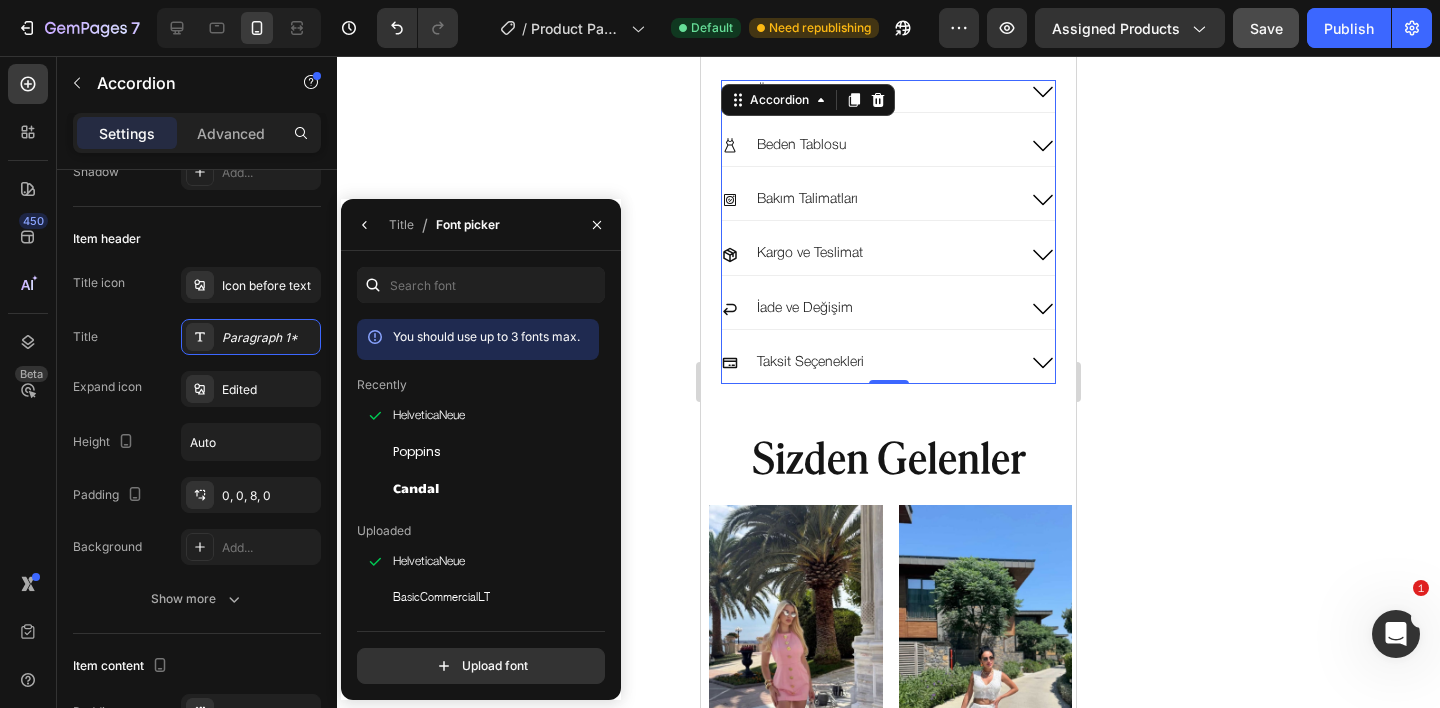 click on "Bakım Talimatları" at bounding box center (888, 204) 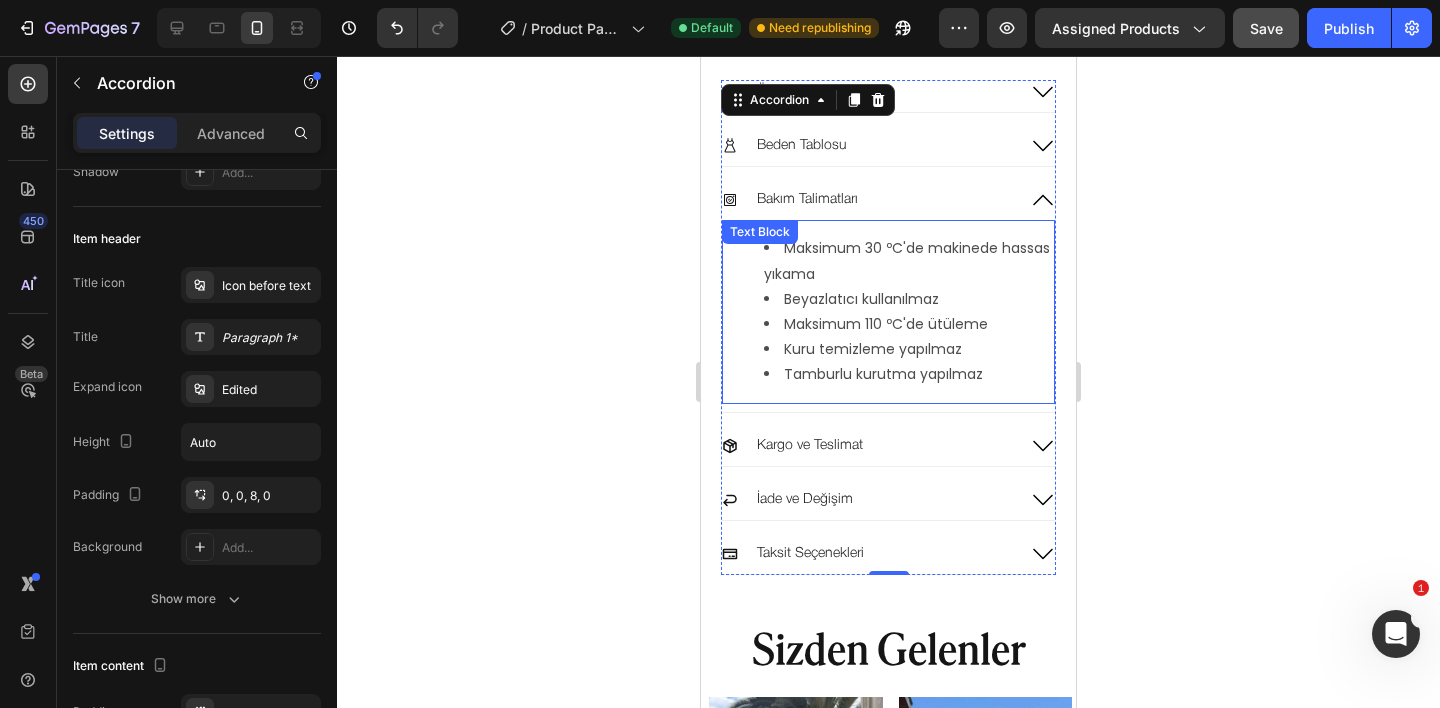 click on "Maksimum 30 ºC'de makinede hassas yıkama" at bounding box center [908, 261] 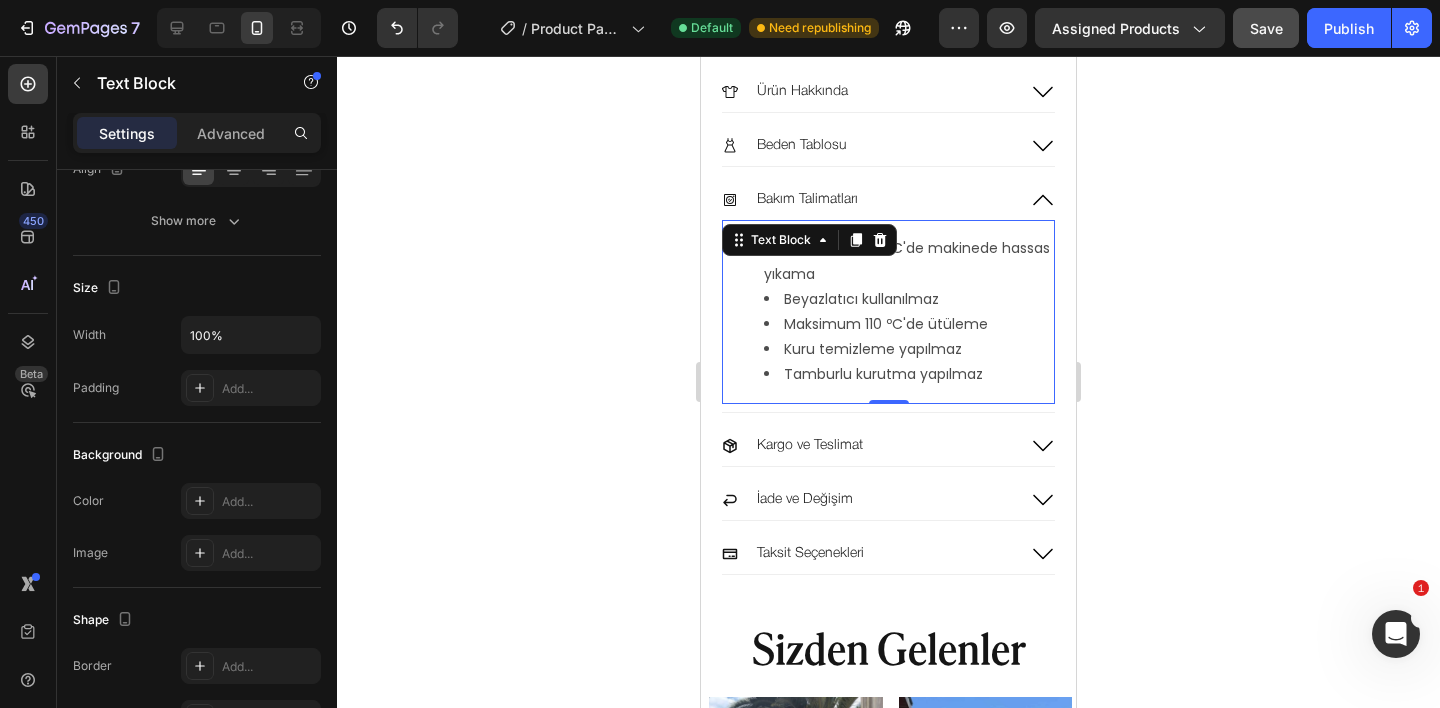 scroll, scrollTop: 0, scrollLeft: 0, axis: both 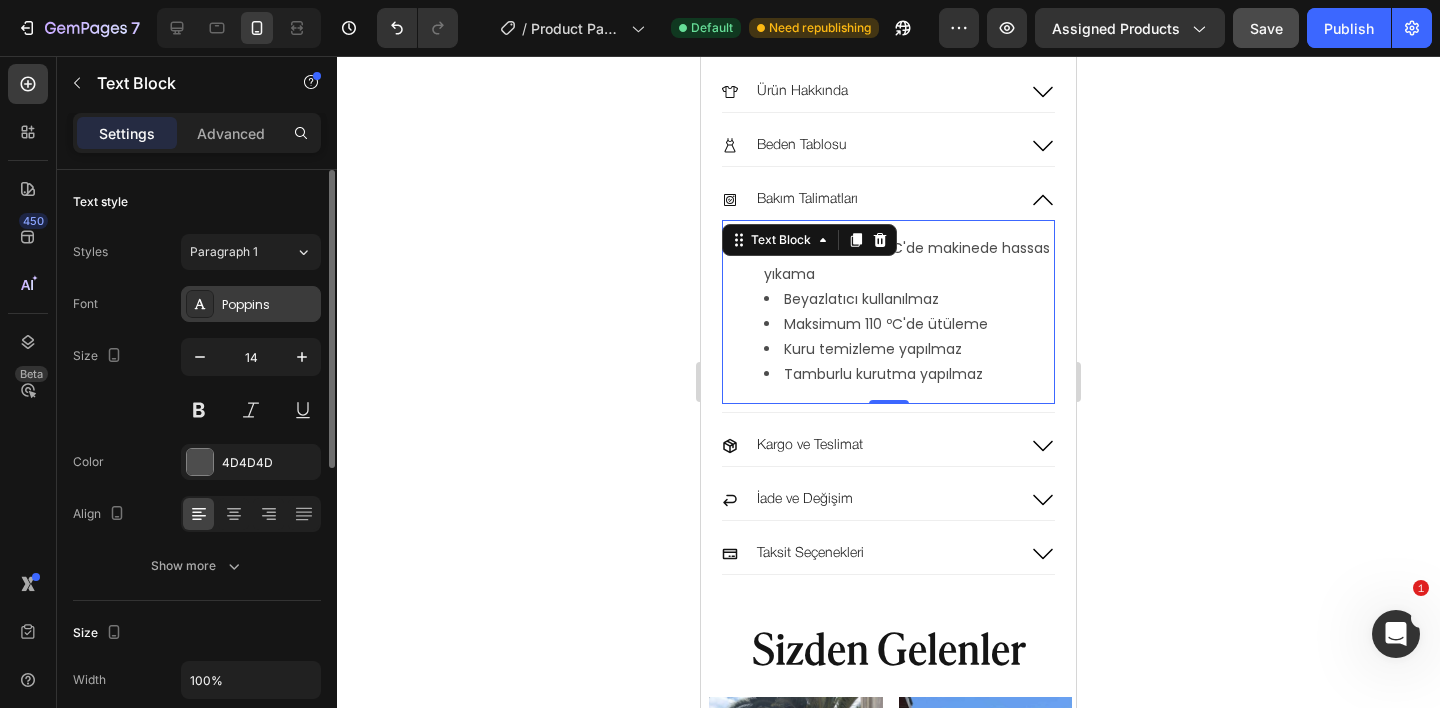 click on "Poppins" at bounding box center [269, 305] 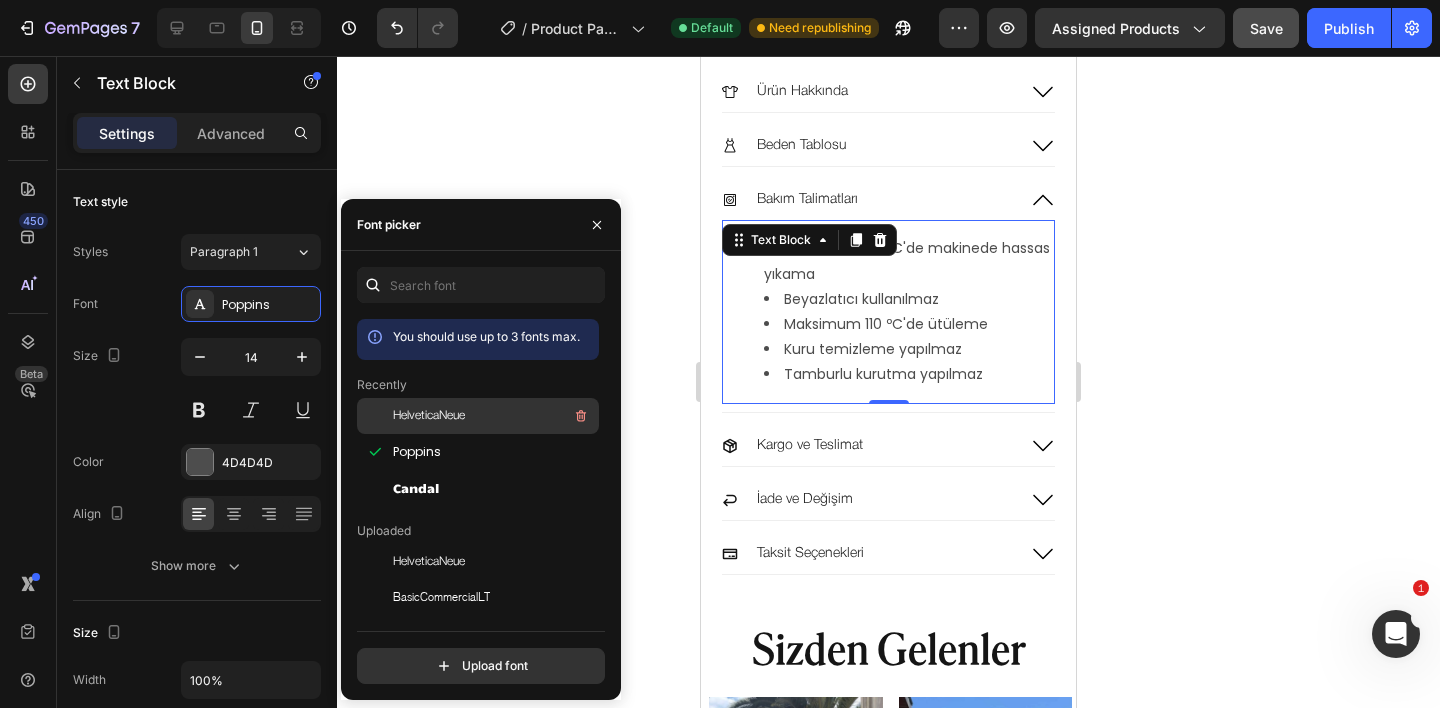 click on "HelveticaNeue" at bounding box center (494, 416) 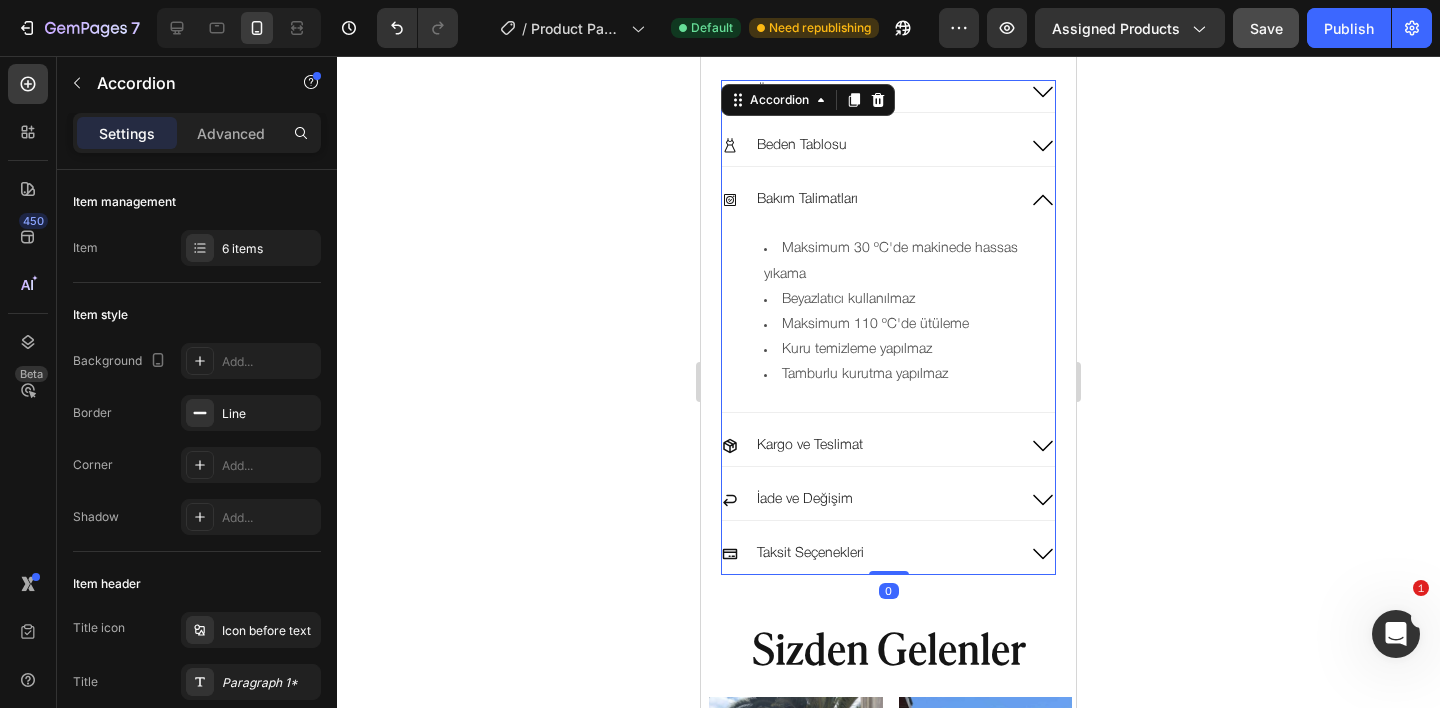 click on "Kargo ve Teslimat" at bounding box center [868, 446] 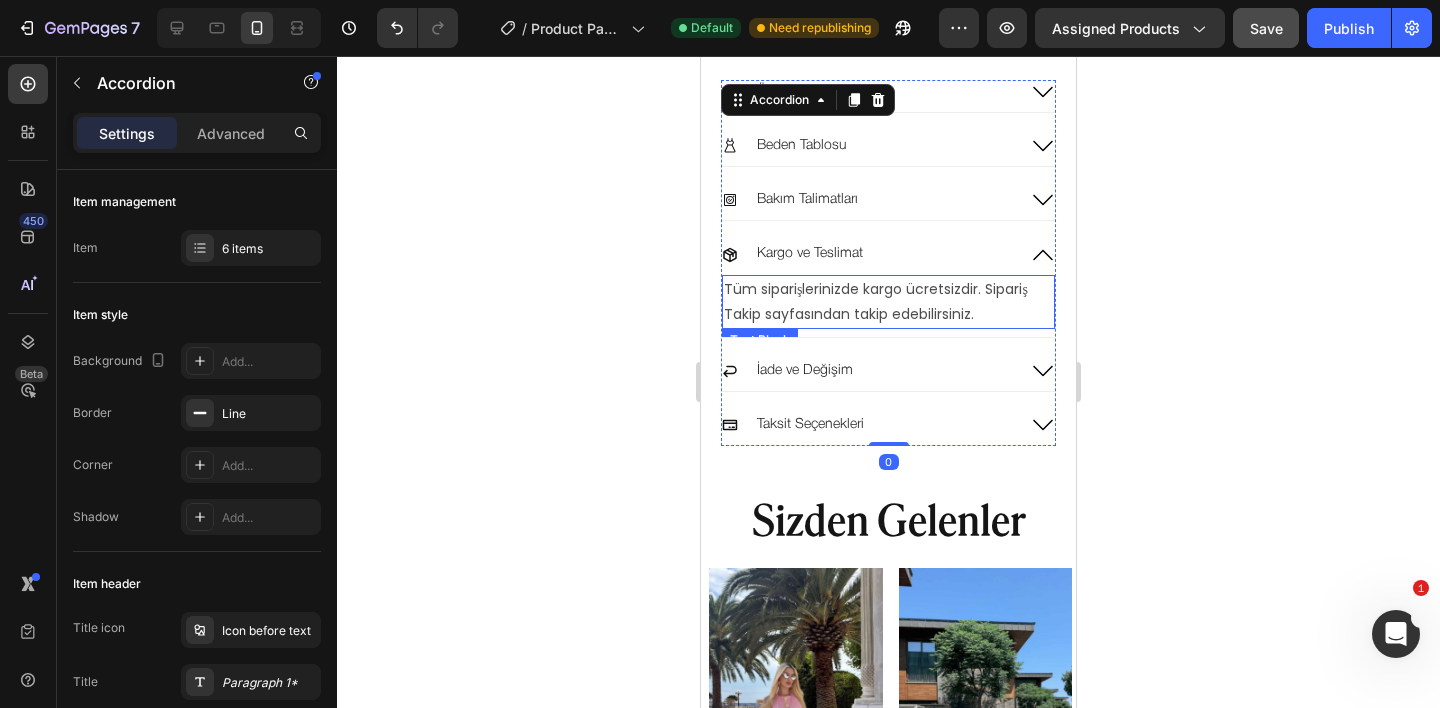 click on "Tüm siparişlerinizde kargo ücretsizdir. Sipariş Takip sayfasından takip edebilirsiniz." at bounding box center (888, 302) 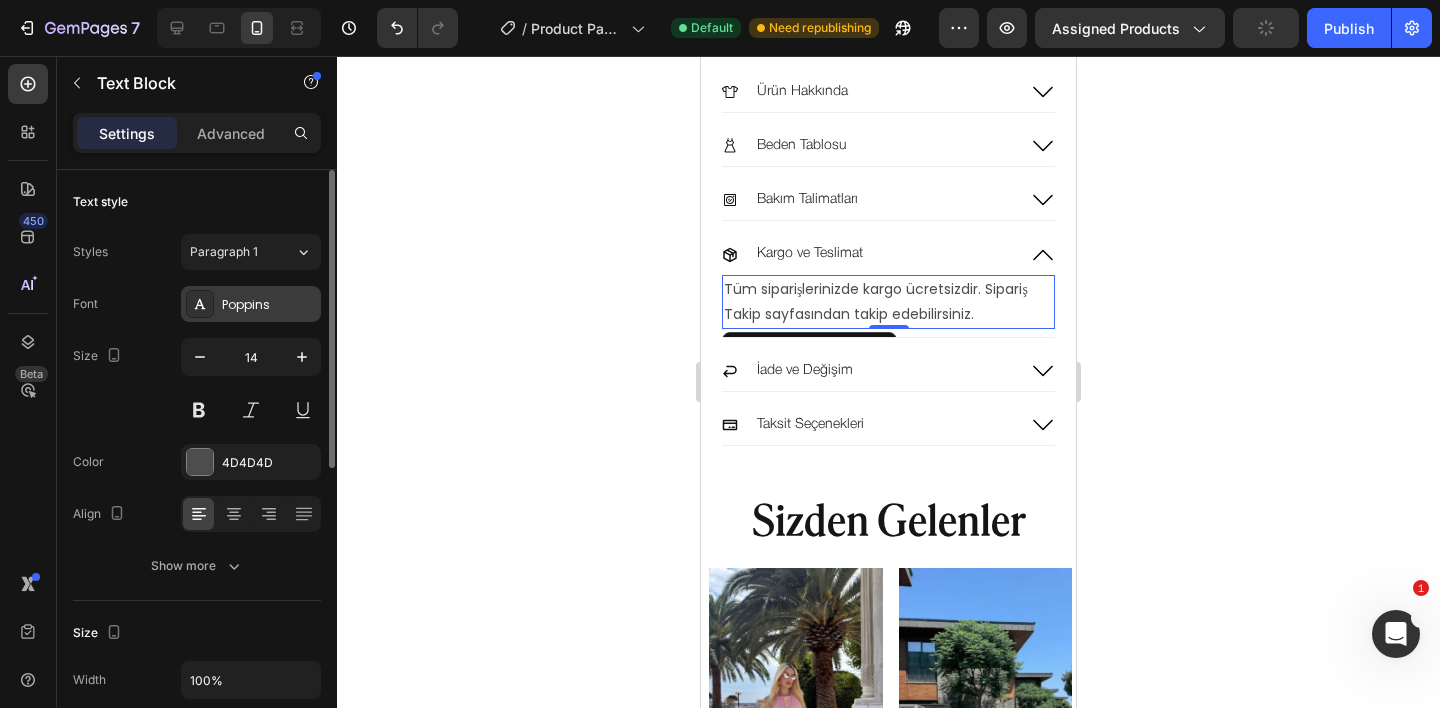 click on "Poppins" at bounding box center (251, 304) 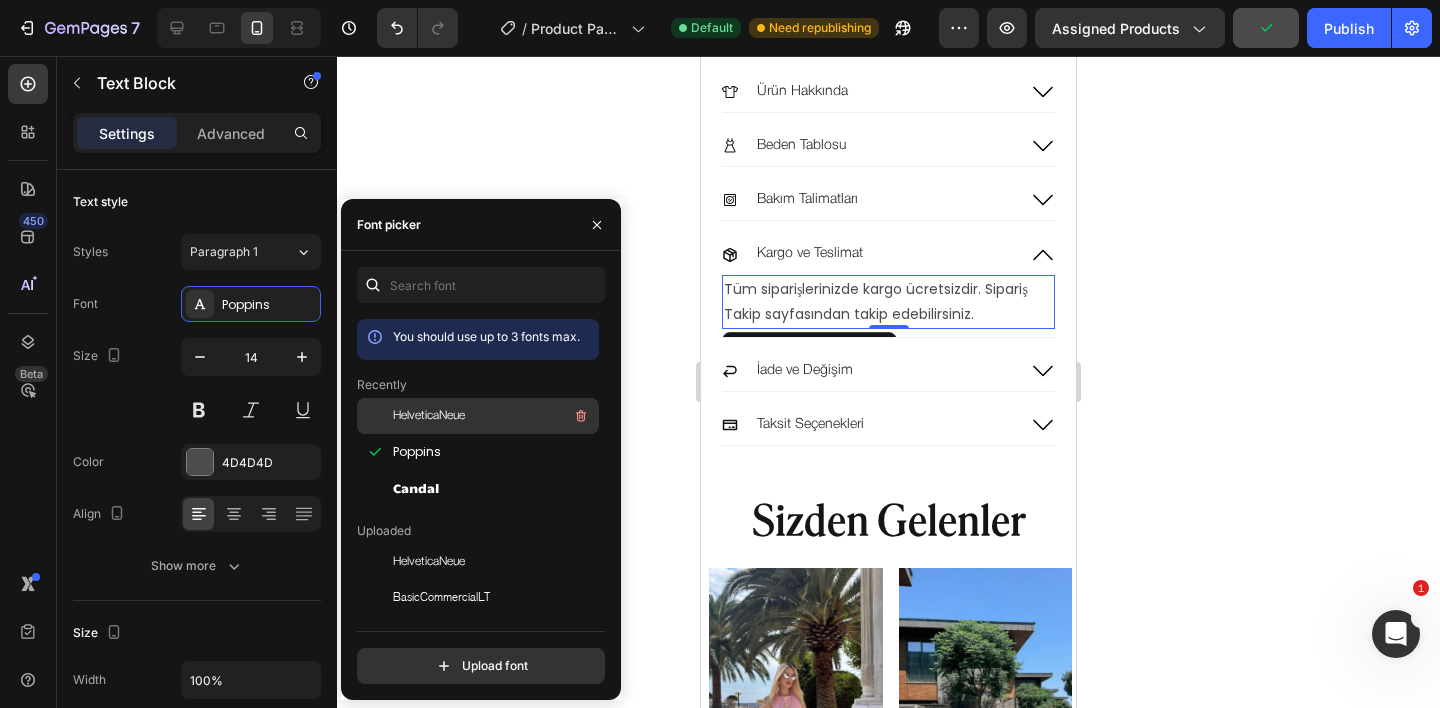 click on "HelveticaNeue" 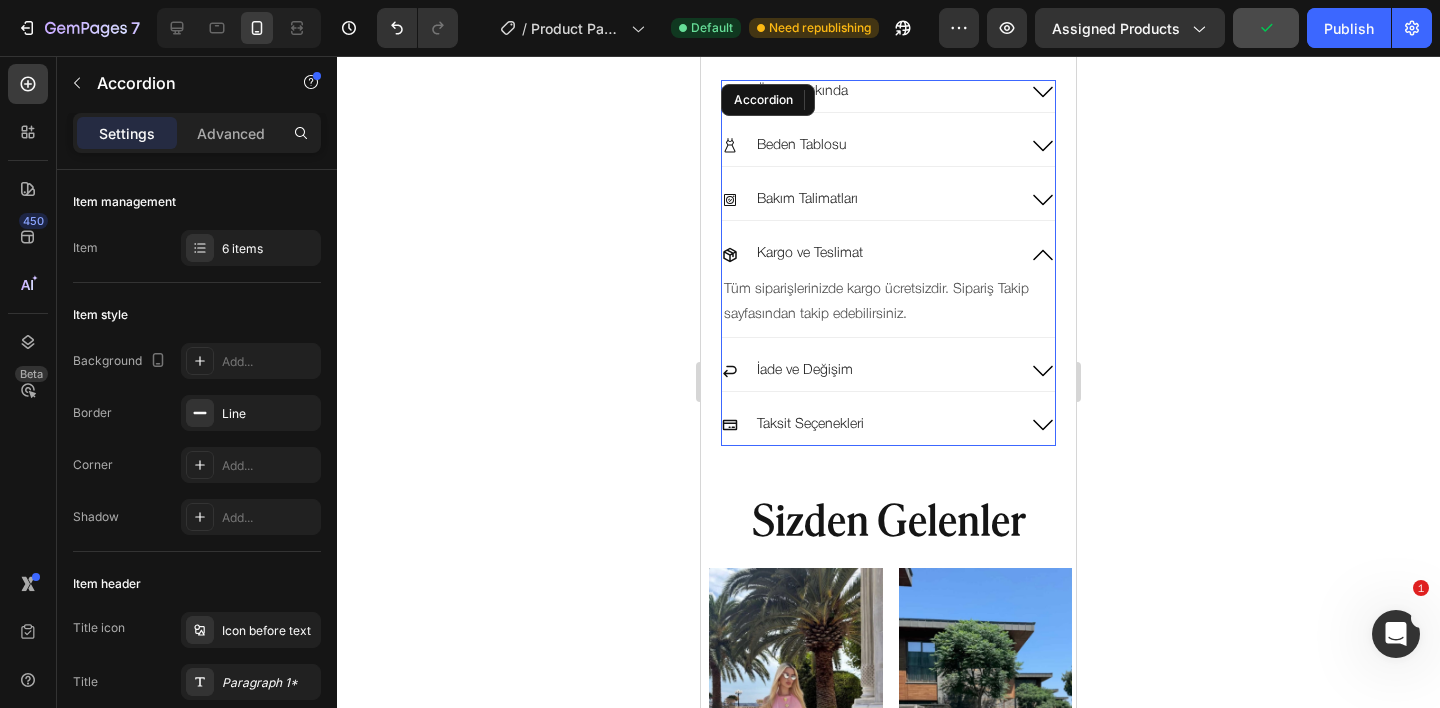 click on "İade ve Değişim" at bounding box center (868, 371) 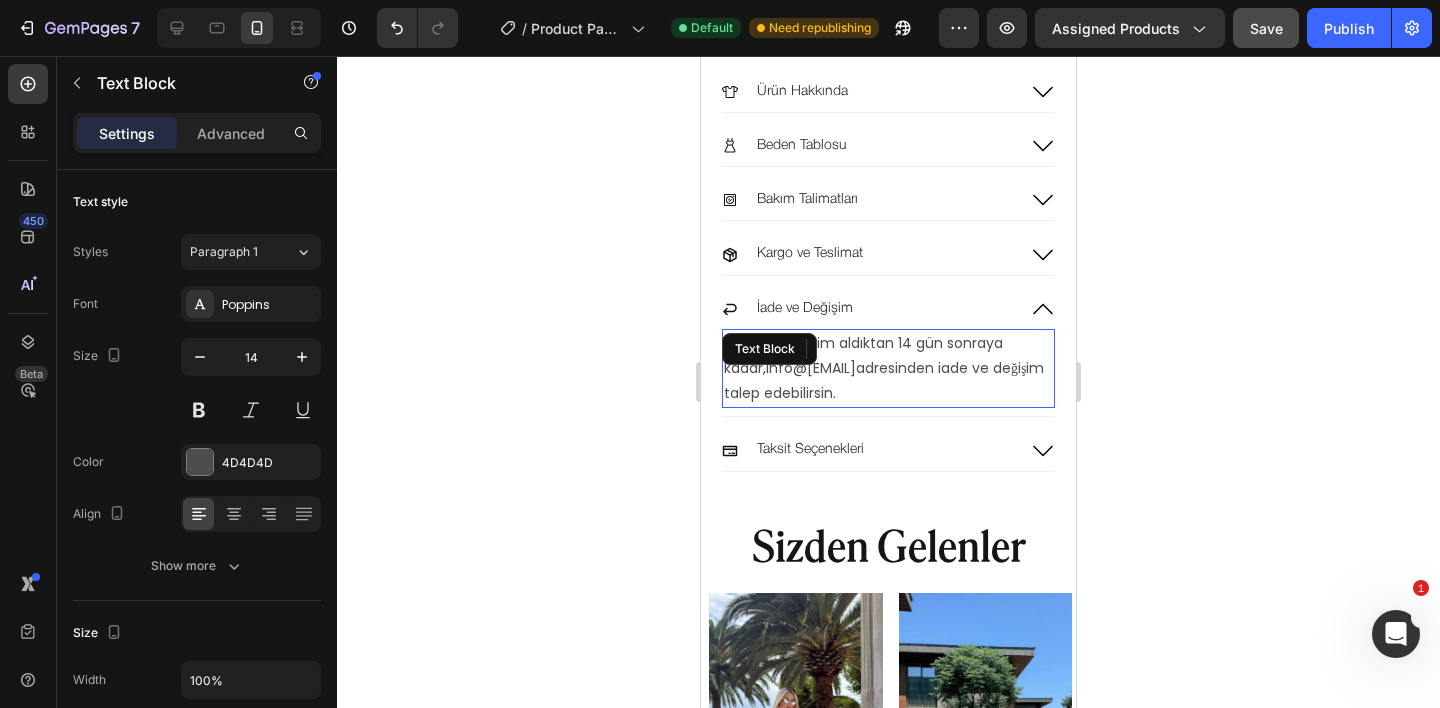 click on "Ürünlerini teslim aldıktan 14 gün sonraya kadar,  info@lagerta.com.tr  adresinden iade ve değişim talep edebilirsin. Text Block" at bounding box center [888, 369] 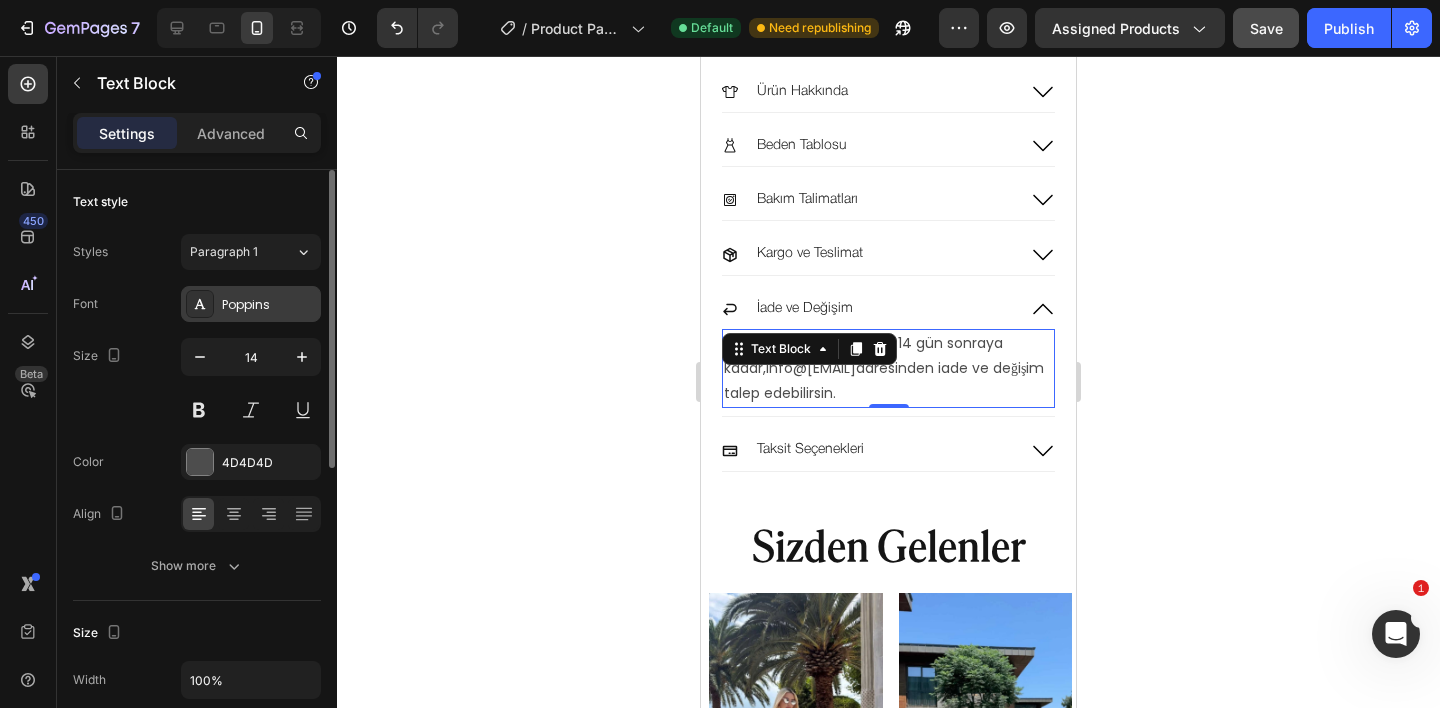 click on "Poppins" at bounding box center [269, 305] 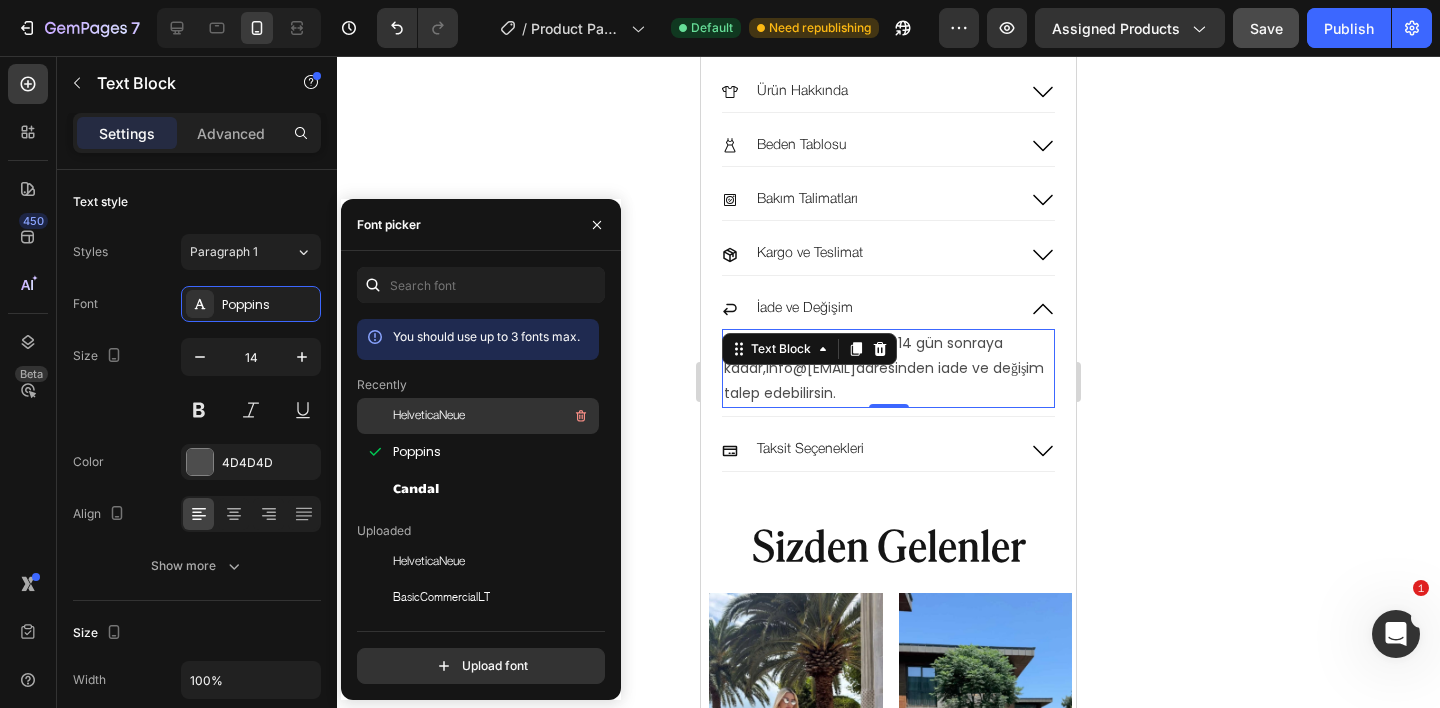 click on "HelveticaNeue" at bounding box center (429, 416) 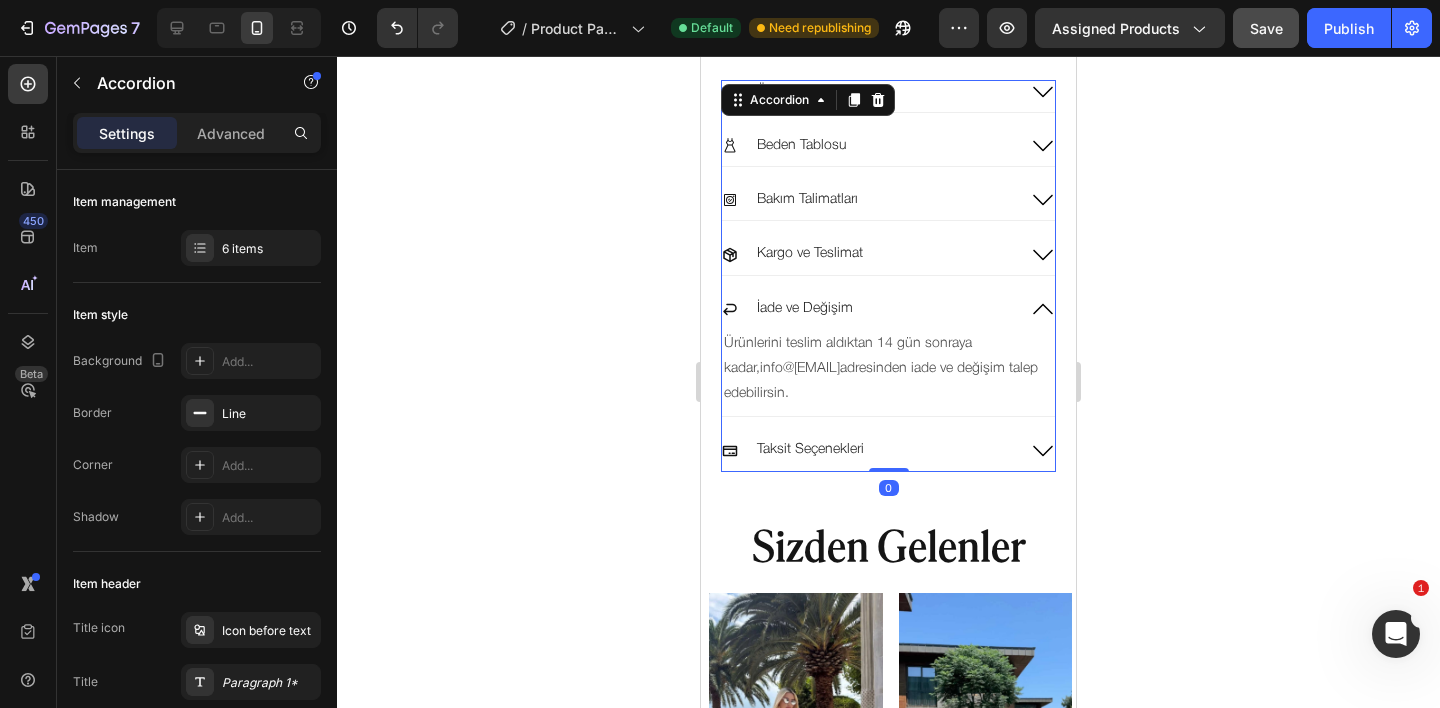click on "Taksit Seçenekleri" at bounding box center [868, 450] 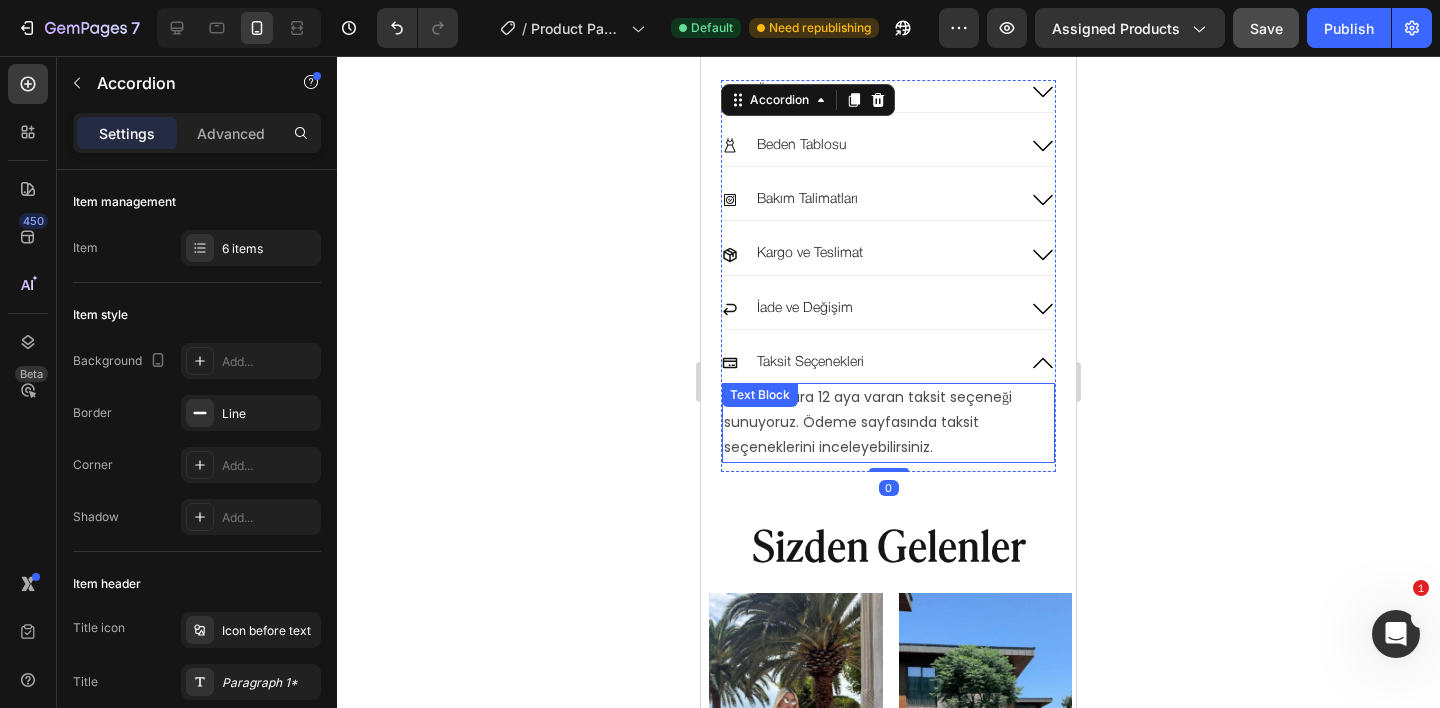 click on "Tüm kartlara 12 aya varan taksit seçeneği sunuyoruz. Ödeme sayfasında taksit seçeneklerini inceleyebilirsiniz. Text Block" at bounding box center [888, 423] 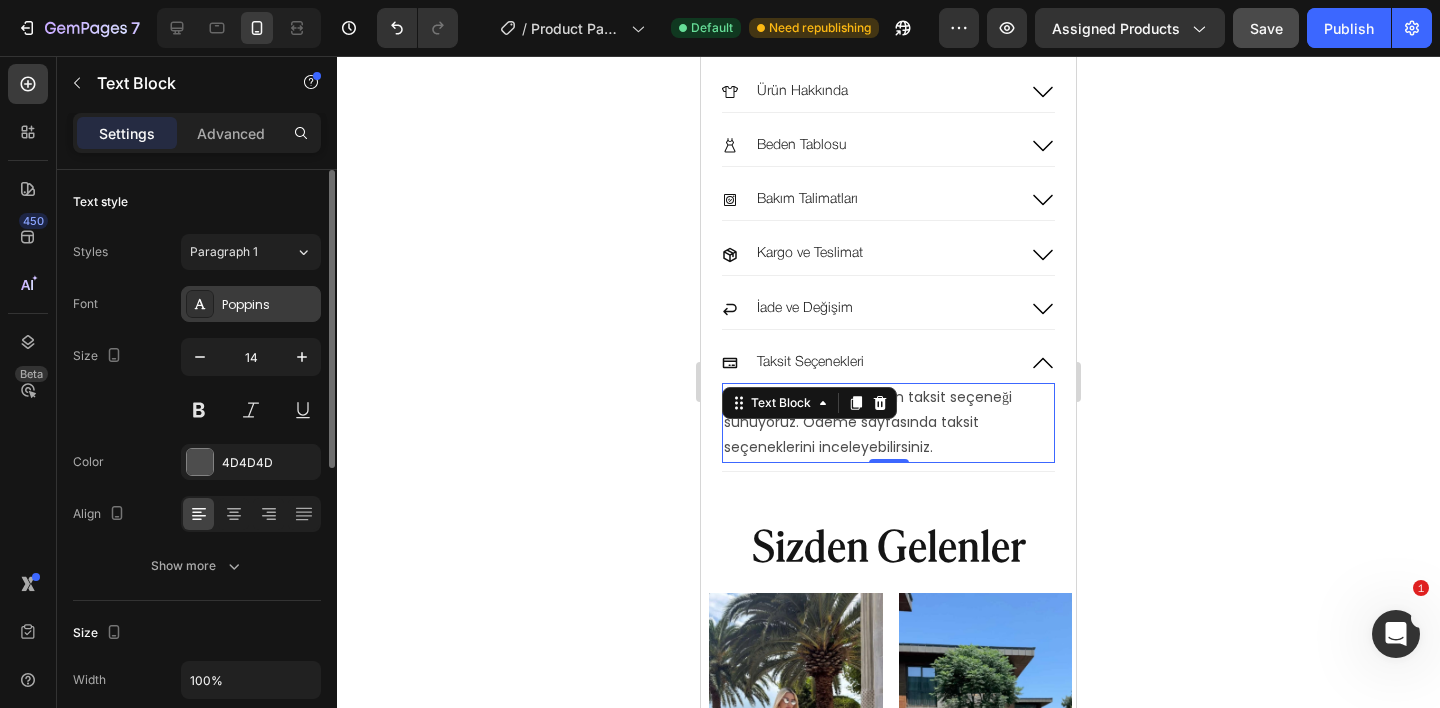 click on "Poppins" at bounding box center [269, 305] 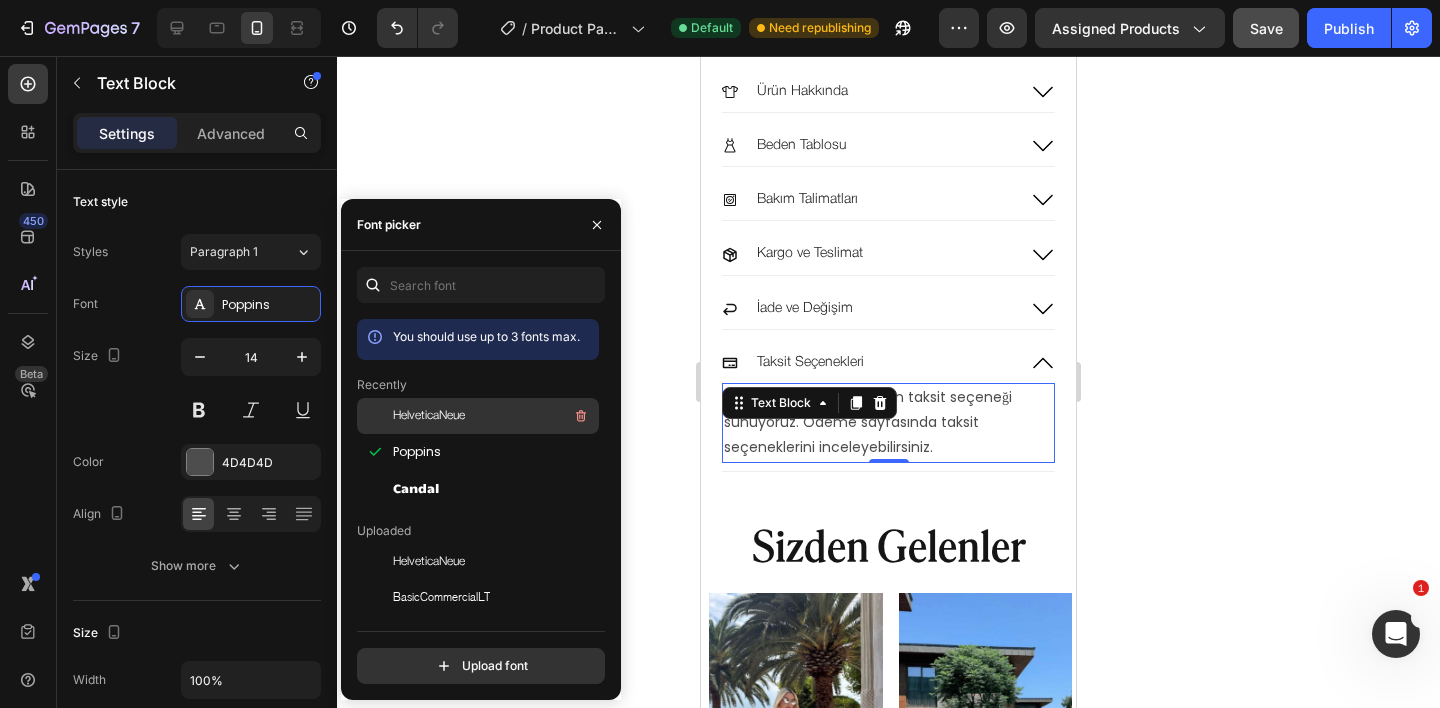drag, startPoint x: 394, startPoint y: 403, endPoint x: 408, endPoint y: 403, distance: 14 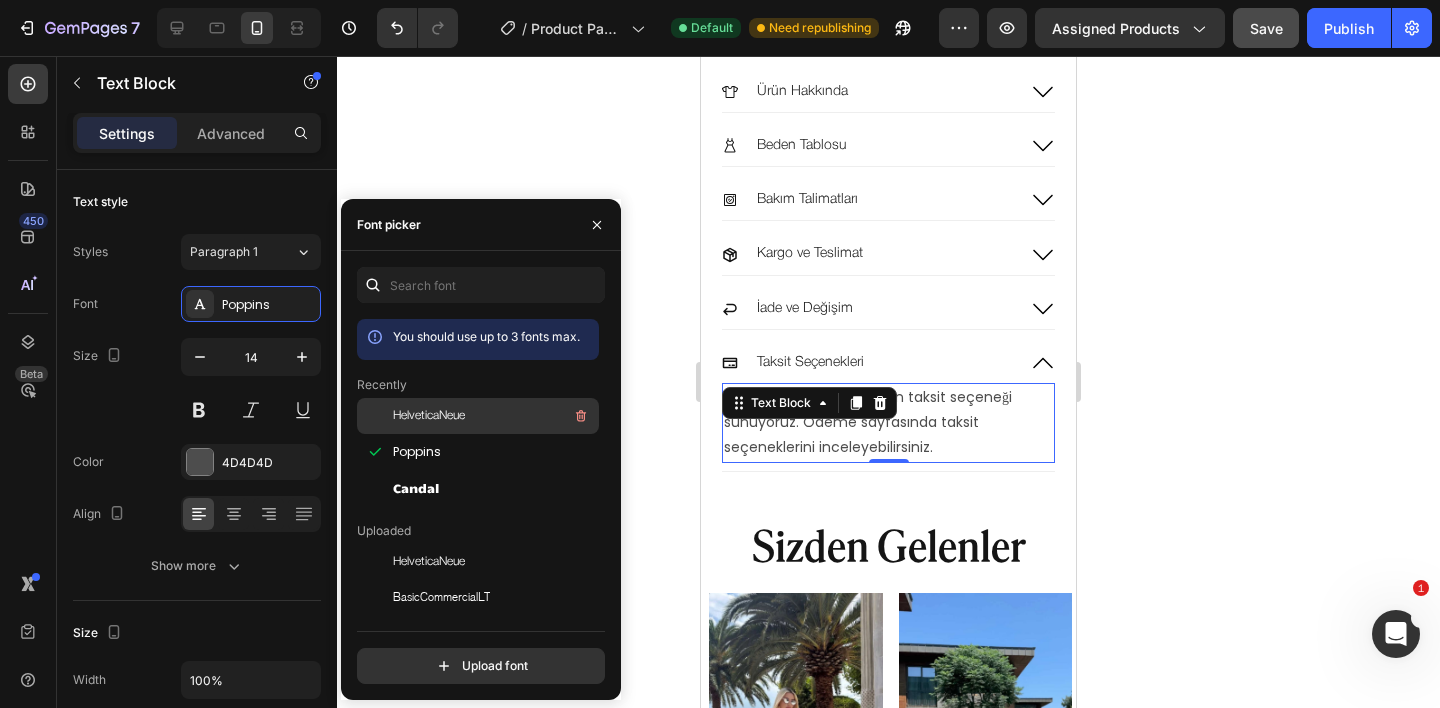 click on "HelveticaNeue" 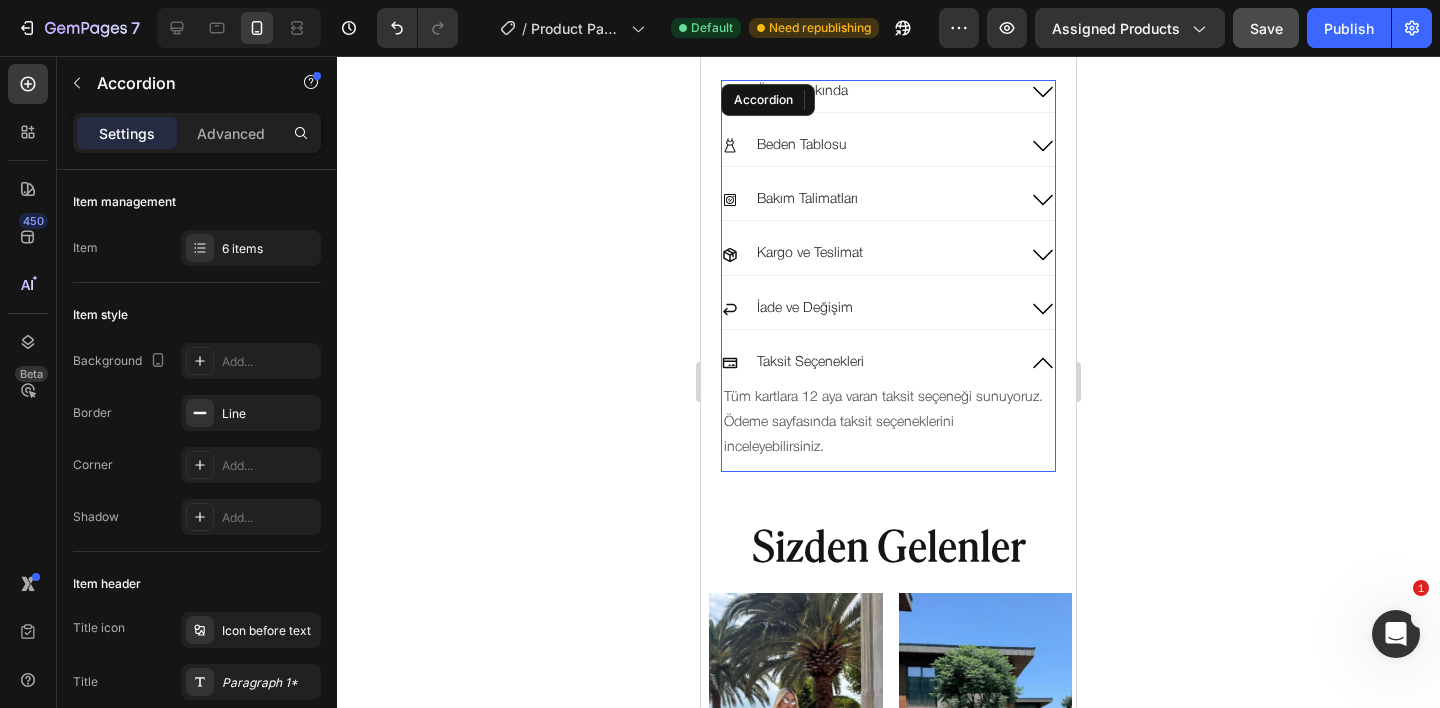 click on "Ürün Hakkında" at bounding box center [868, 92] 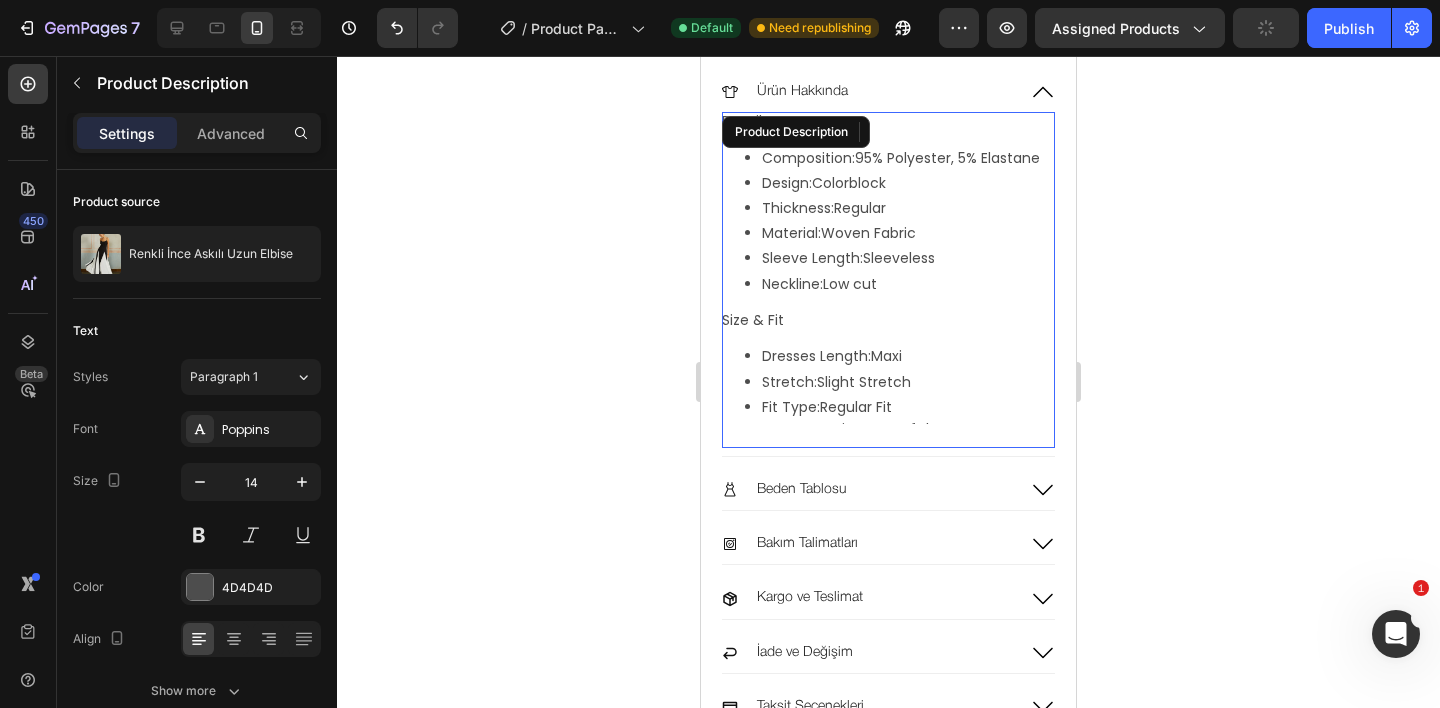 click on "Colorblock" at bounding box center [849, 183] 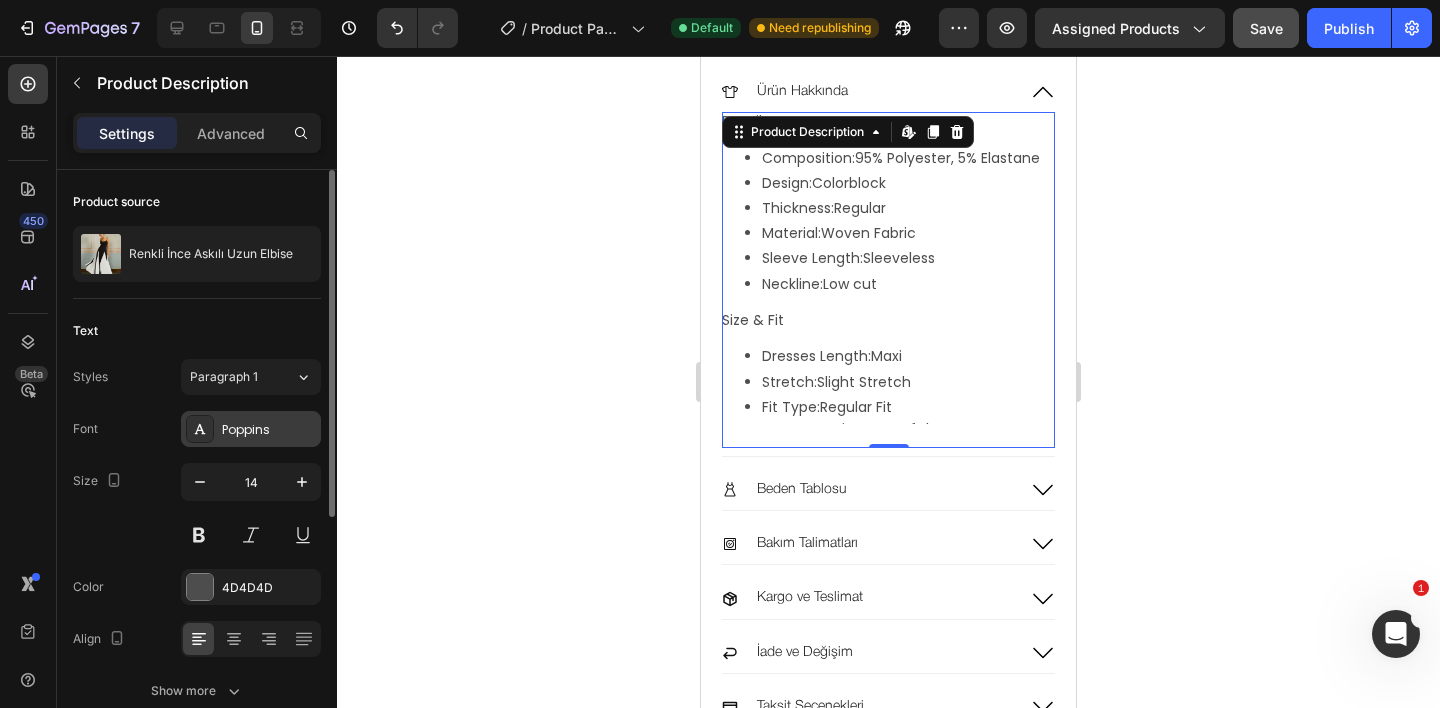 click on "Poppins" at bounding box center [269, 430] 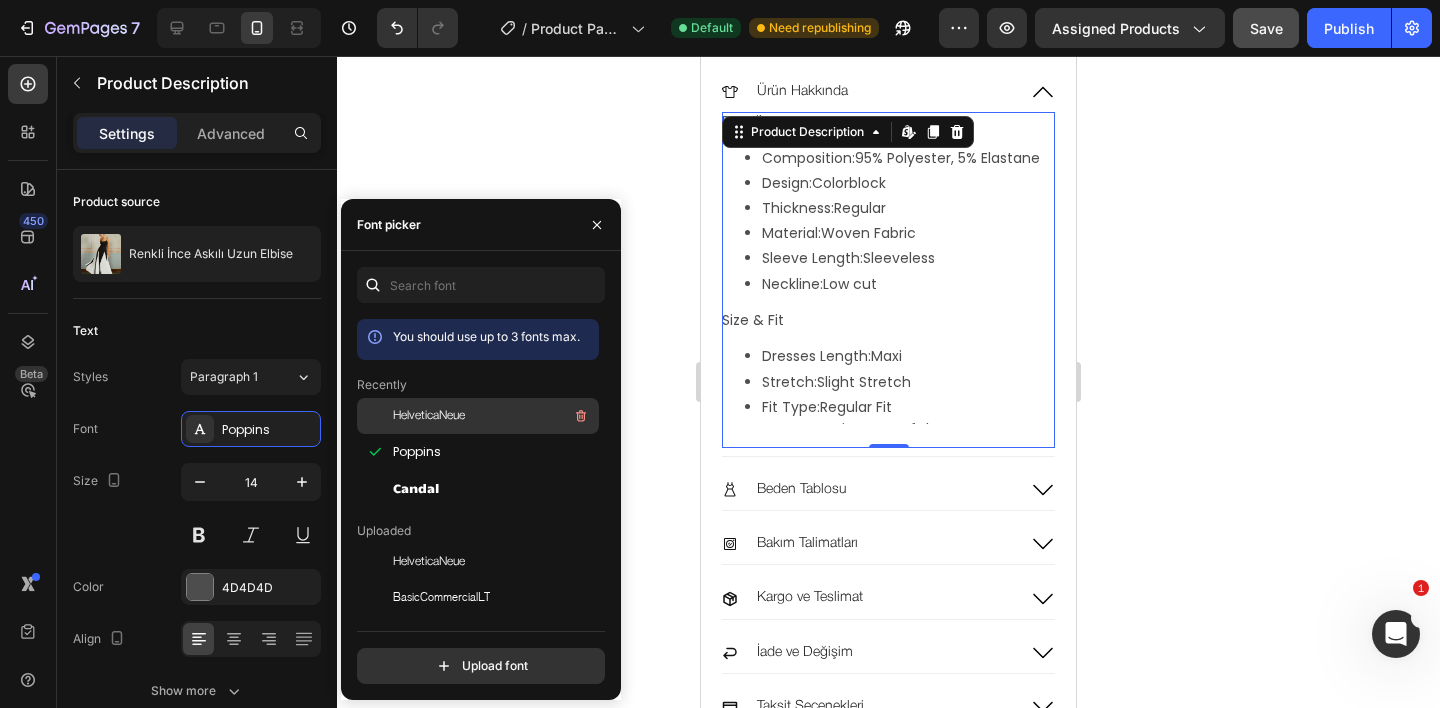 click on "HelveticaNeue" at bounding box center (429, 416) 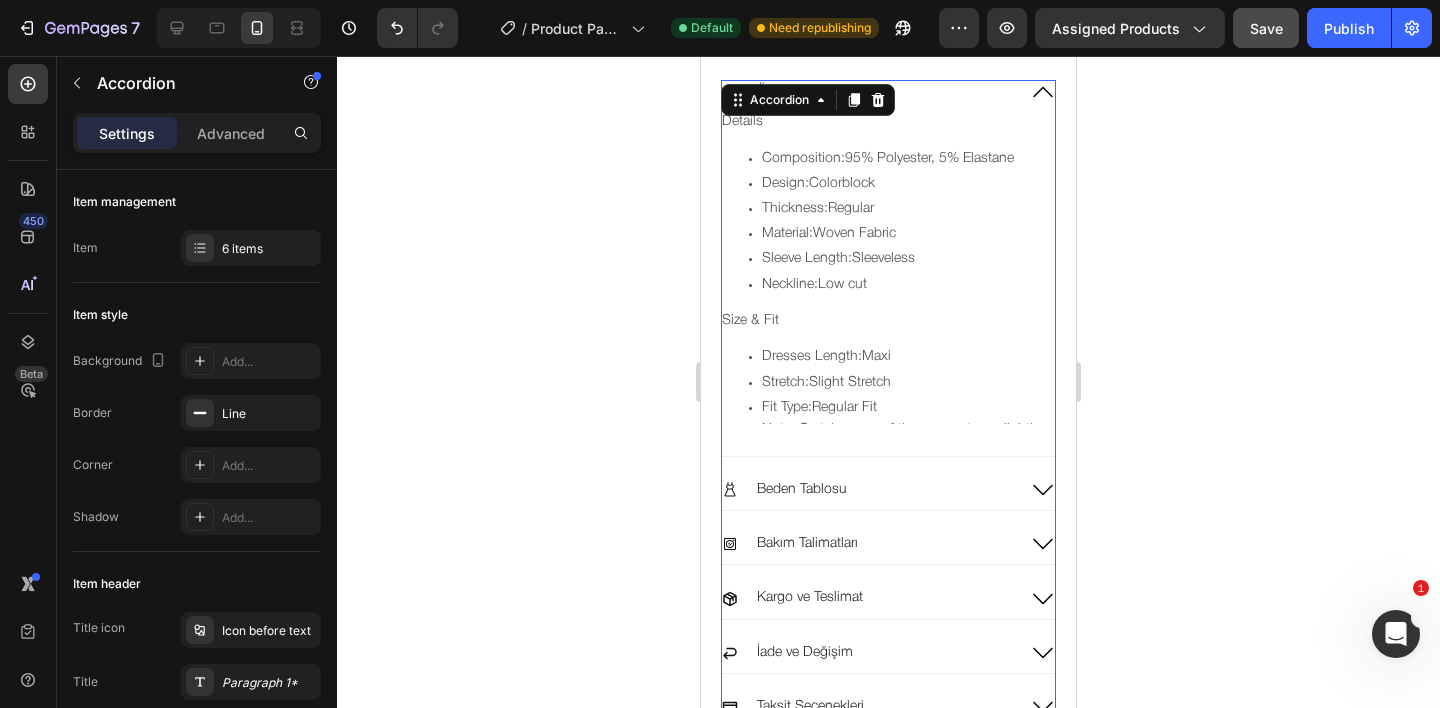 click on "Beden Tablosu" at bounding box center [888, 494] 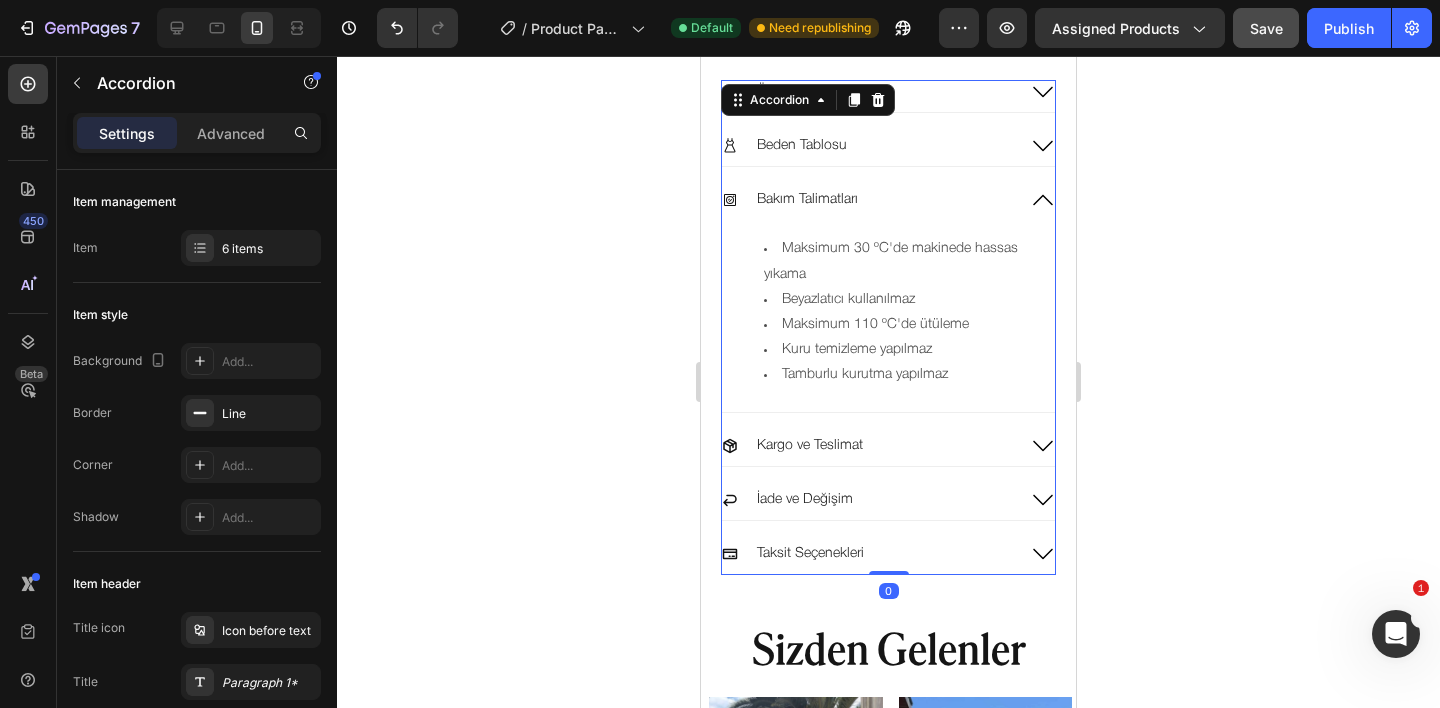click on "Kargo ve Teslimat" at bounding box center (868, 446) 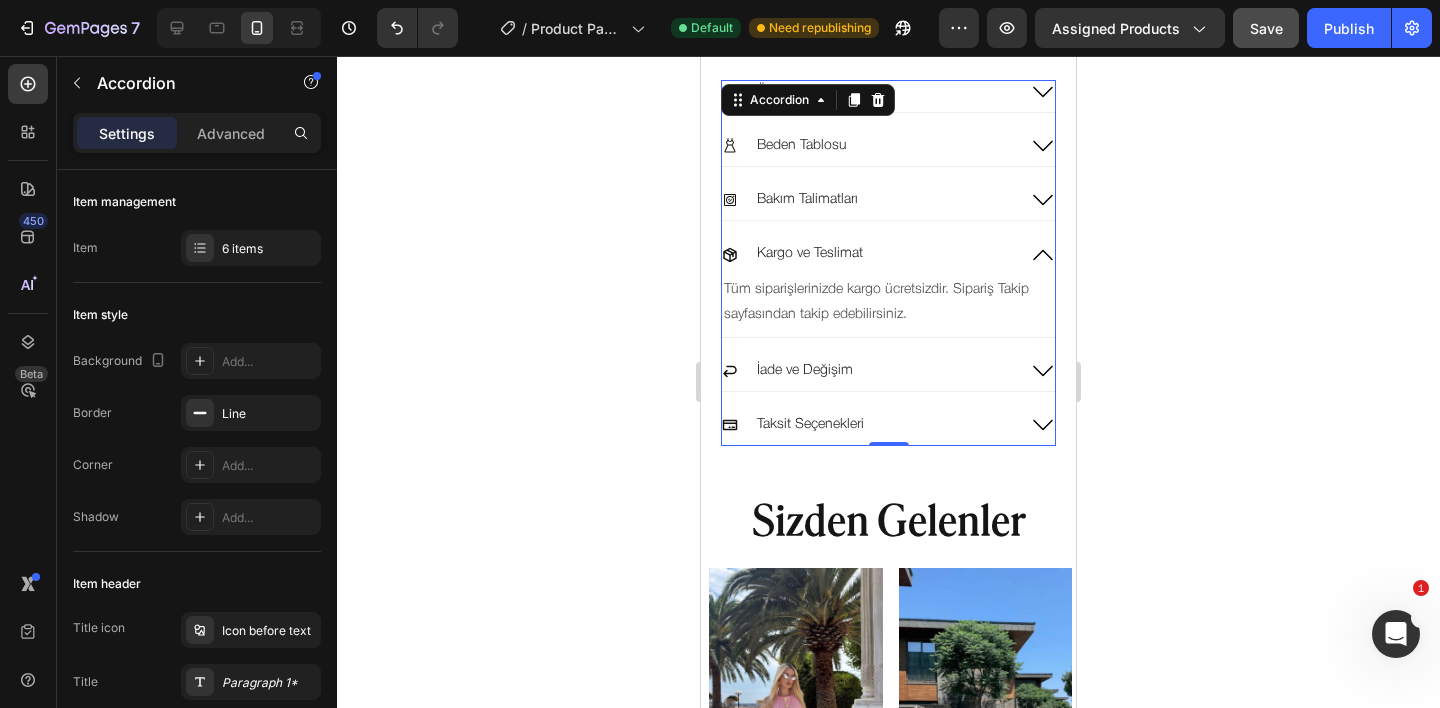 click on "İade ve Değişim" at bounding box center [868, 371] 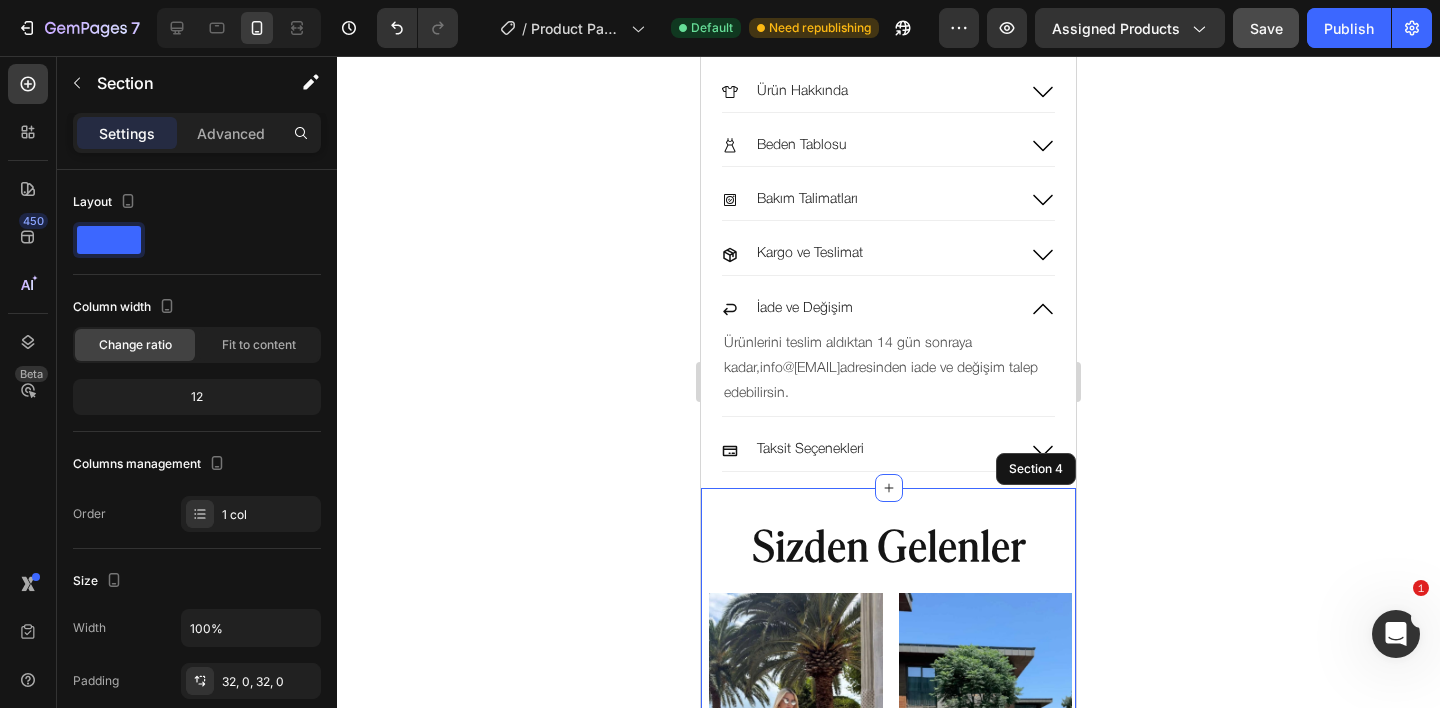 click on "Sizden Gelenler Heading
Image Image
Carousel Section 4" at bounding box center [888, 733] 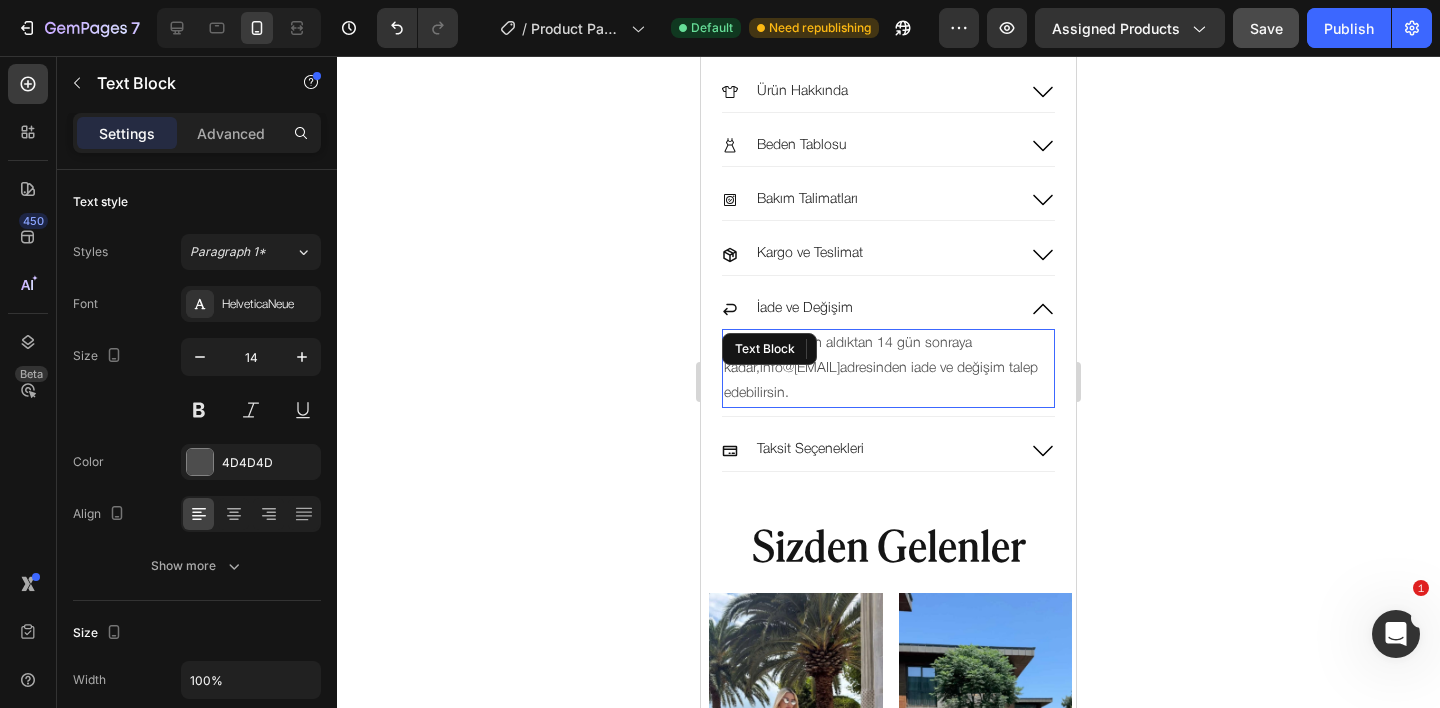 click on "info@lagerta.com.tr" at bounding box center (800, 368) 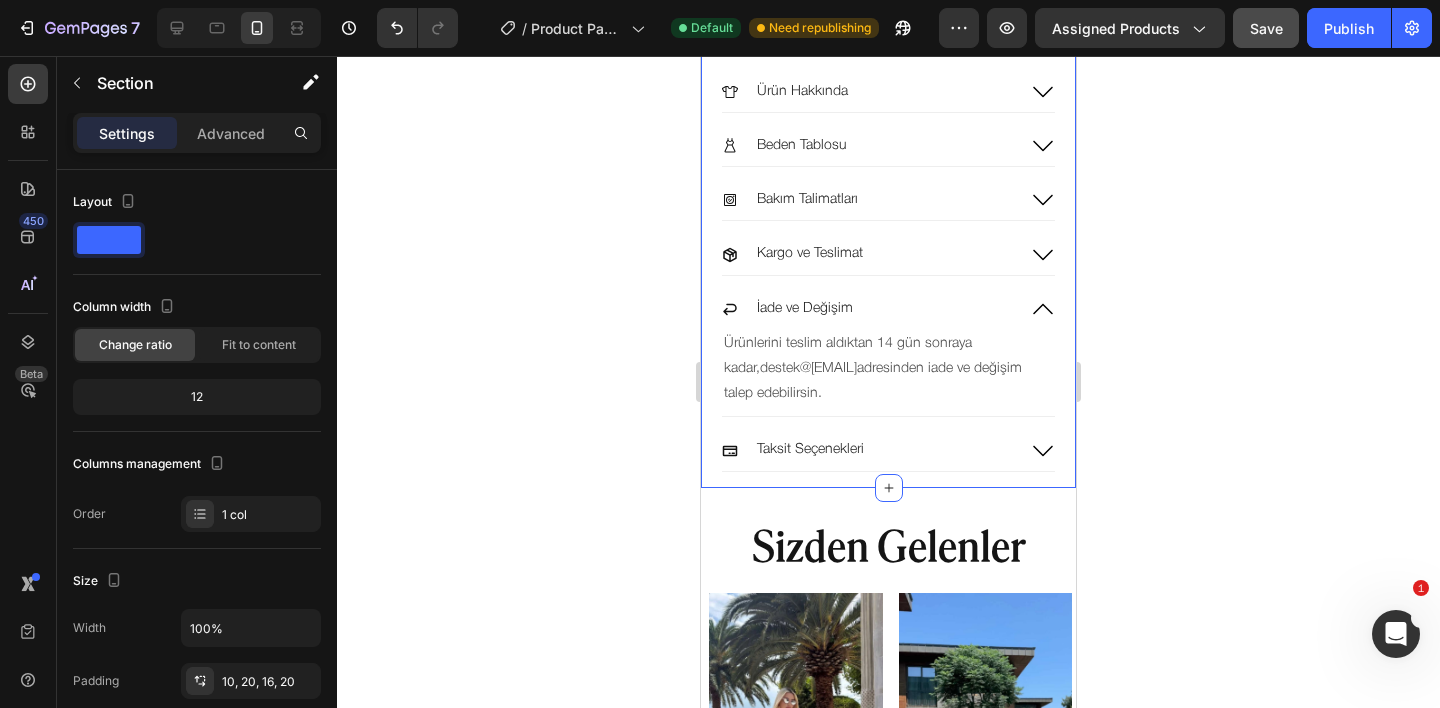 click on "Product Images renkli ince askılı uzun elbise Product Title
Gönderime Hazır
Custom Code No discount   Not be displayed when published Discount Tag 2,633.40TL Product Price Product Price 75.60TL Product Price Product Price Row Color: Black Black Black Black Size: XS XS XS XS S S S M M M L L L XL XL XL Product Variants & Swatches SEPETE EKLE Add to Cart
Publish the page to see the content.
Custom Code Image LUXURY CRAFT Text Block Image 14 GÜN İADE Text Block Image AYA VARAN TAKSİT Text Block Row
Ürün Hakkında
Beden Tablosu
Bakım Talimatları
Kargo ve Teslimat
İade ve Değişim Ürünlerini teslim aldıktan 14 gün sonraya kadar,  destek@lagerta.com.tr  adresinden iade ve değişim talep edebilirsin. Text Block   0
Taksit Seçenekleri Accordion Row Row Product" at bounding box center (888, -376) 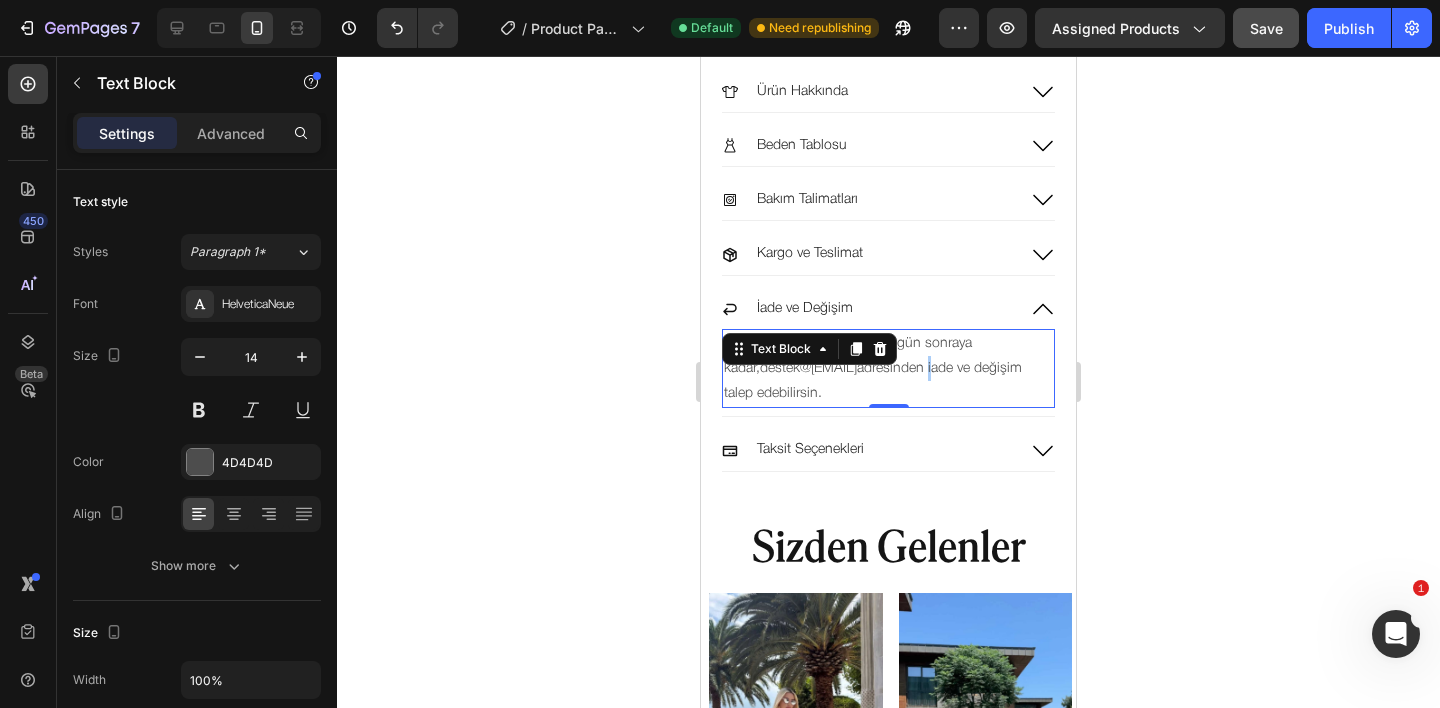 click 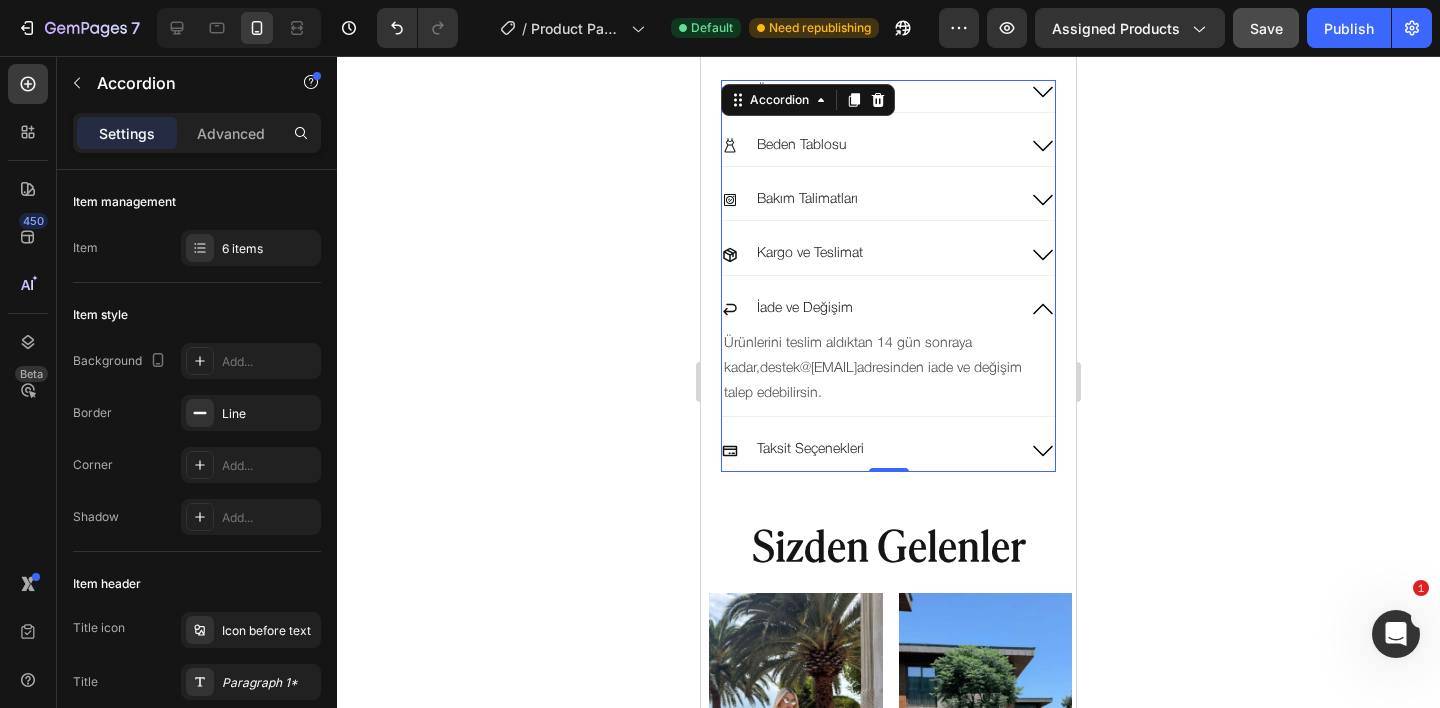 click 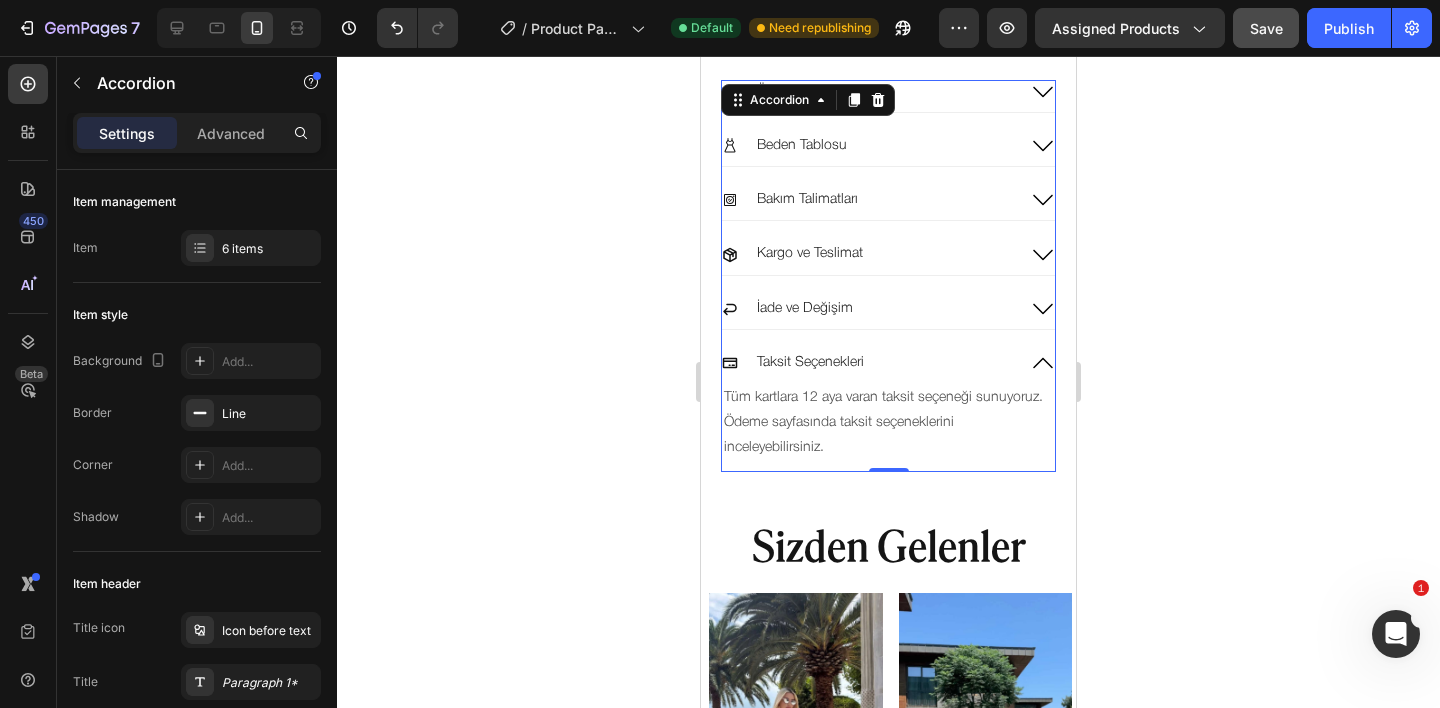 click on "Taksit Seçenekleri" at bounding box center (868, 363) 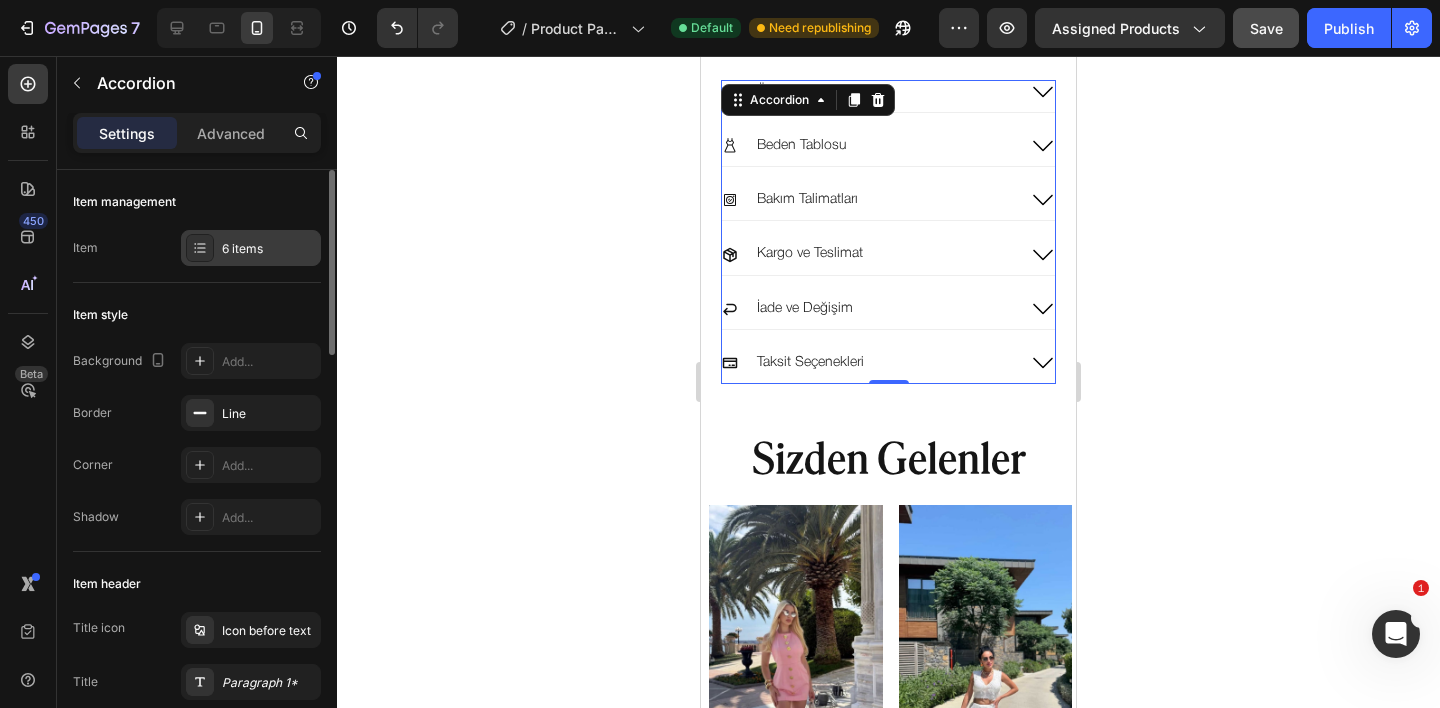 click on "6 items" at bounding box center (269, 249) 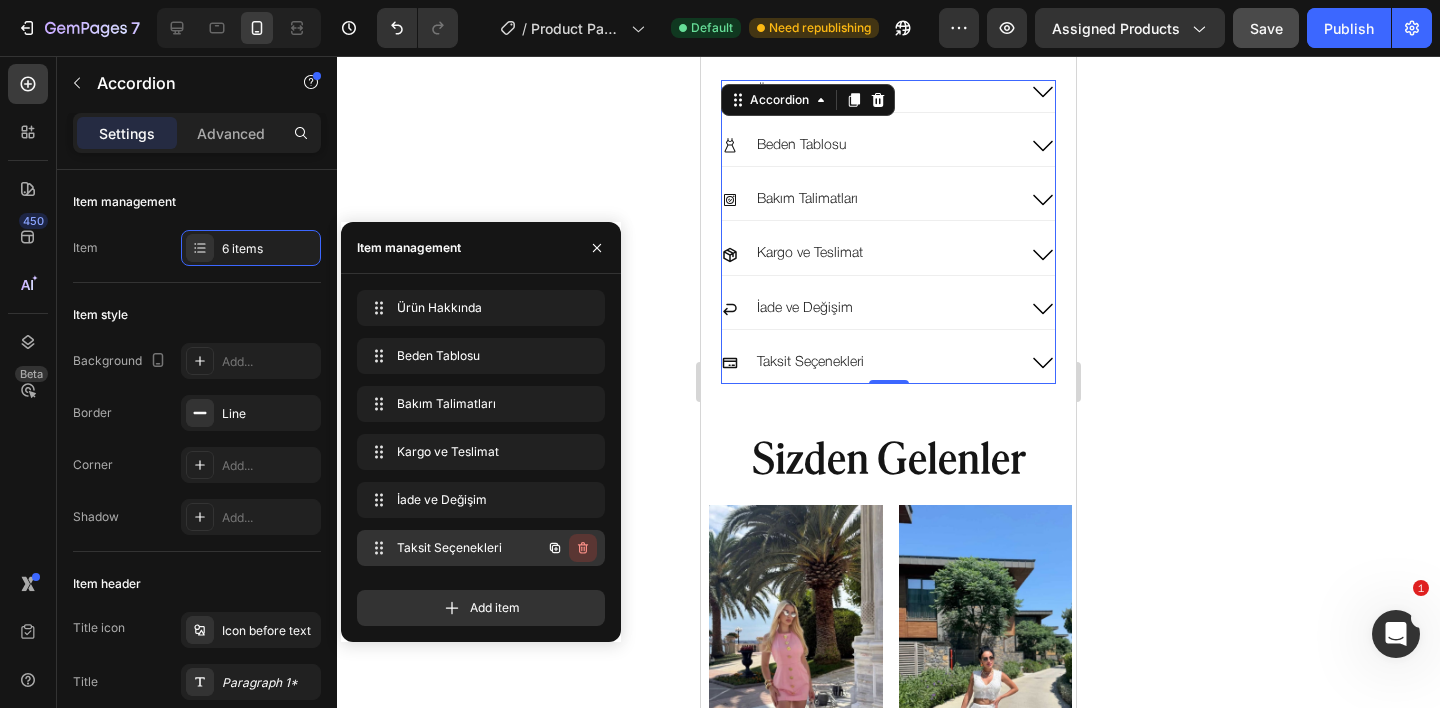 click 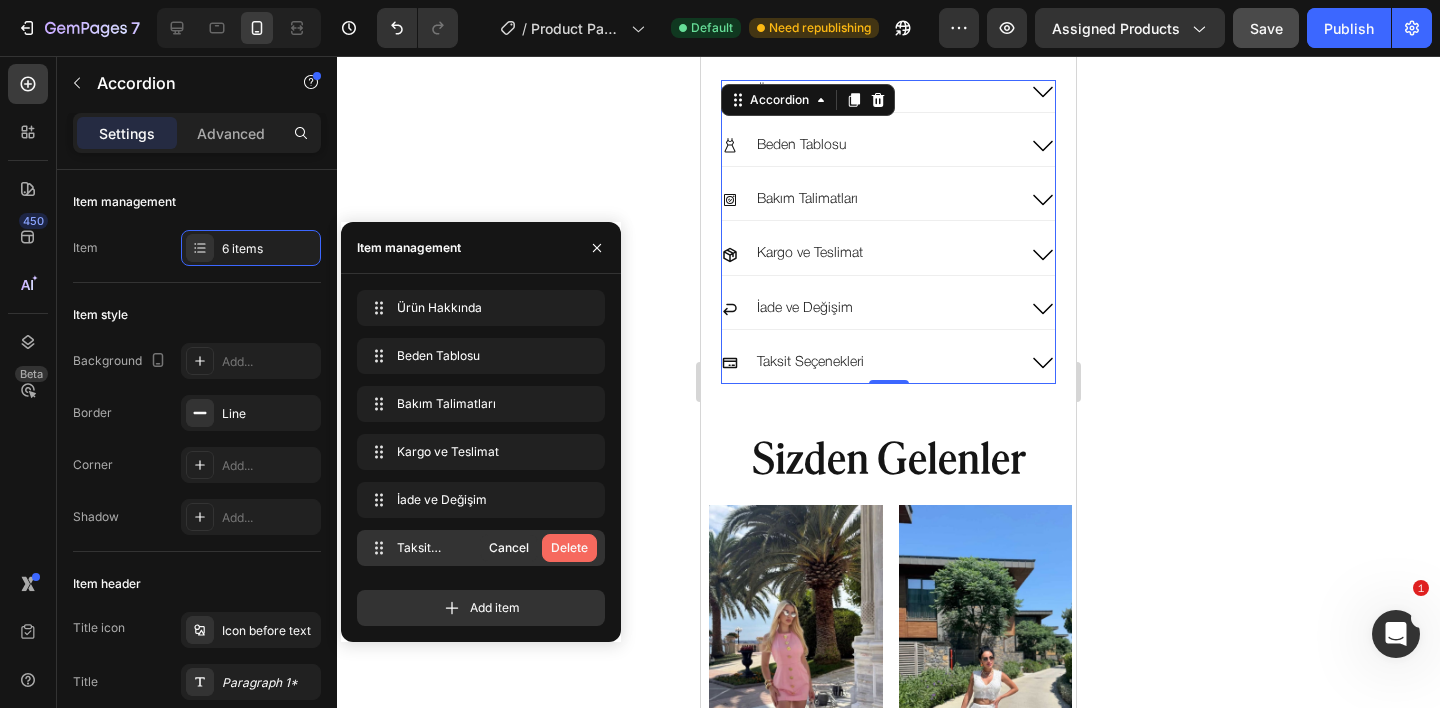 click on "Delete" at bounding box center [569, 548] 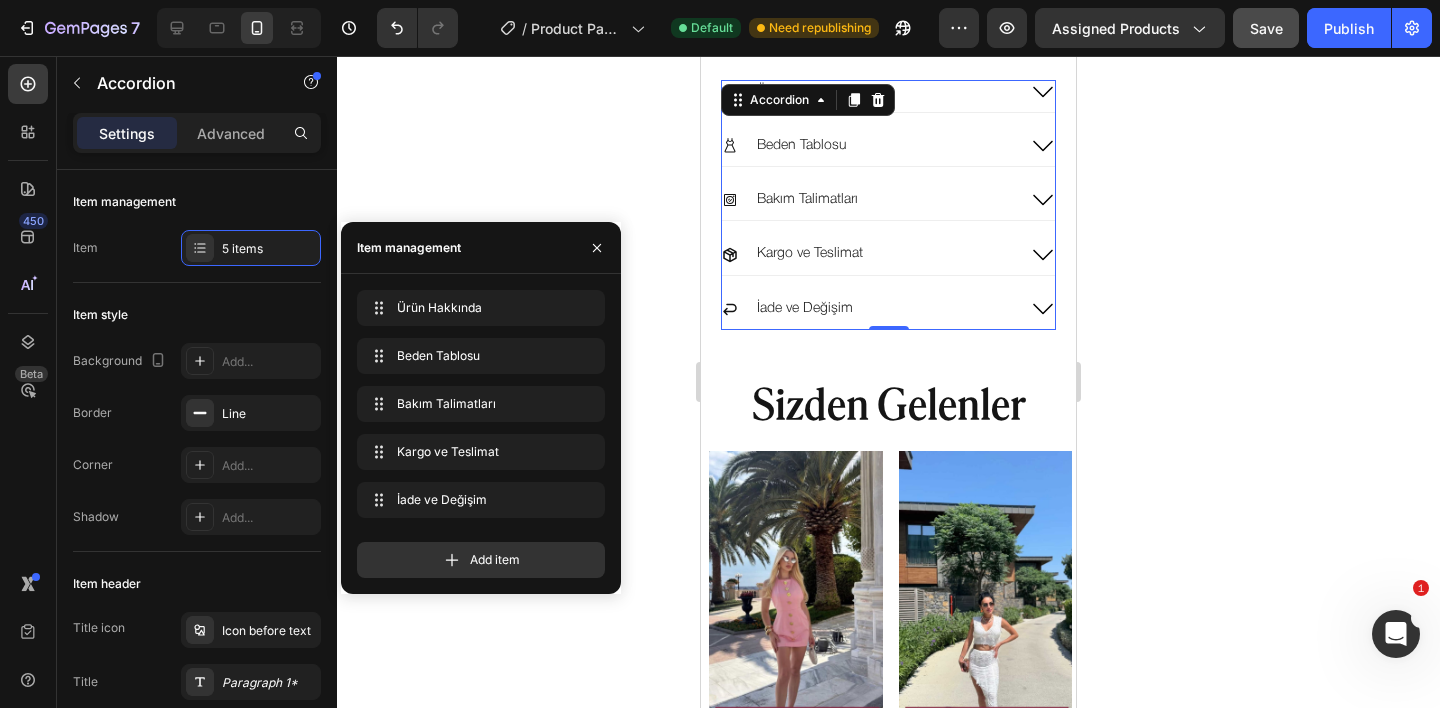 click on "Save" at bounding box center (1266, 28) 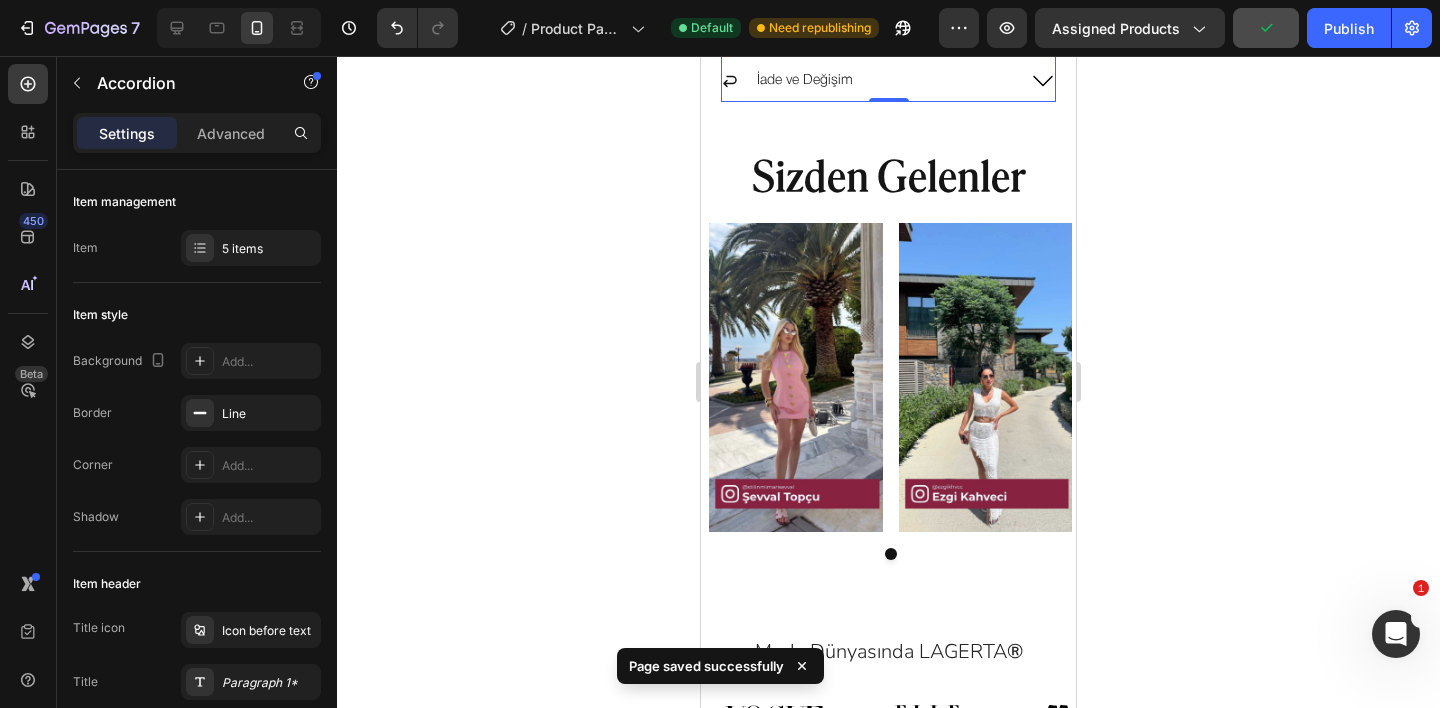 scroll, scrollTop: 1820, scrollLeft: 0, axis: vertical 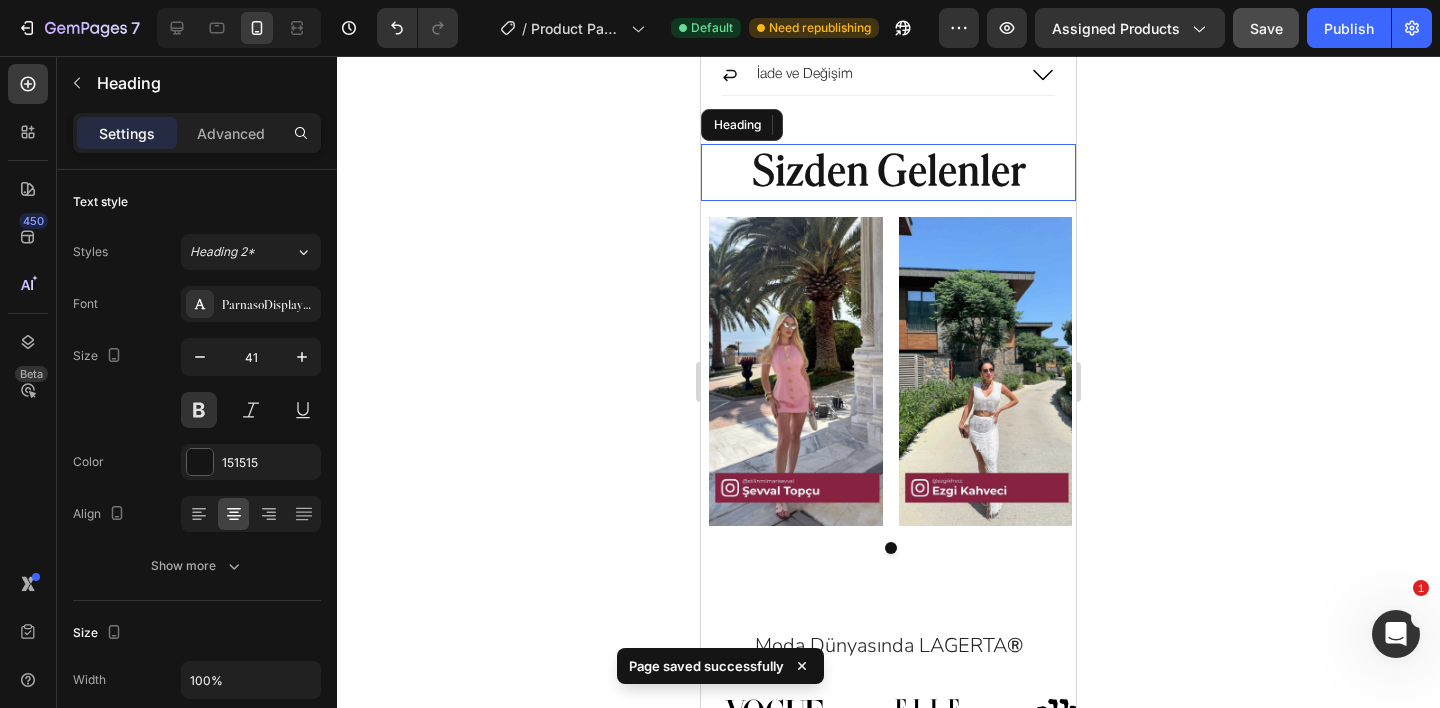 click on "Sizden Gelenler" at bounding box center (888, 172) 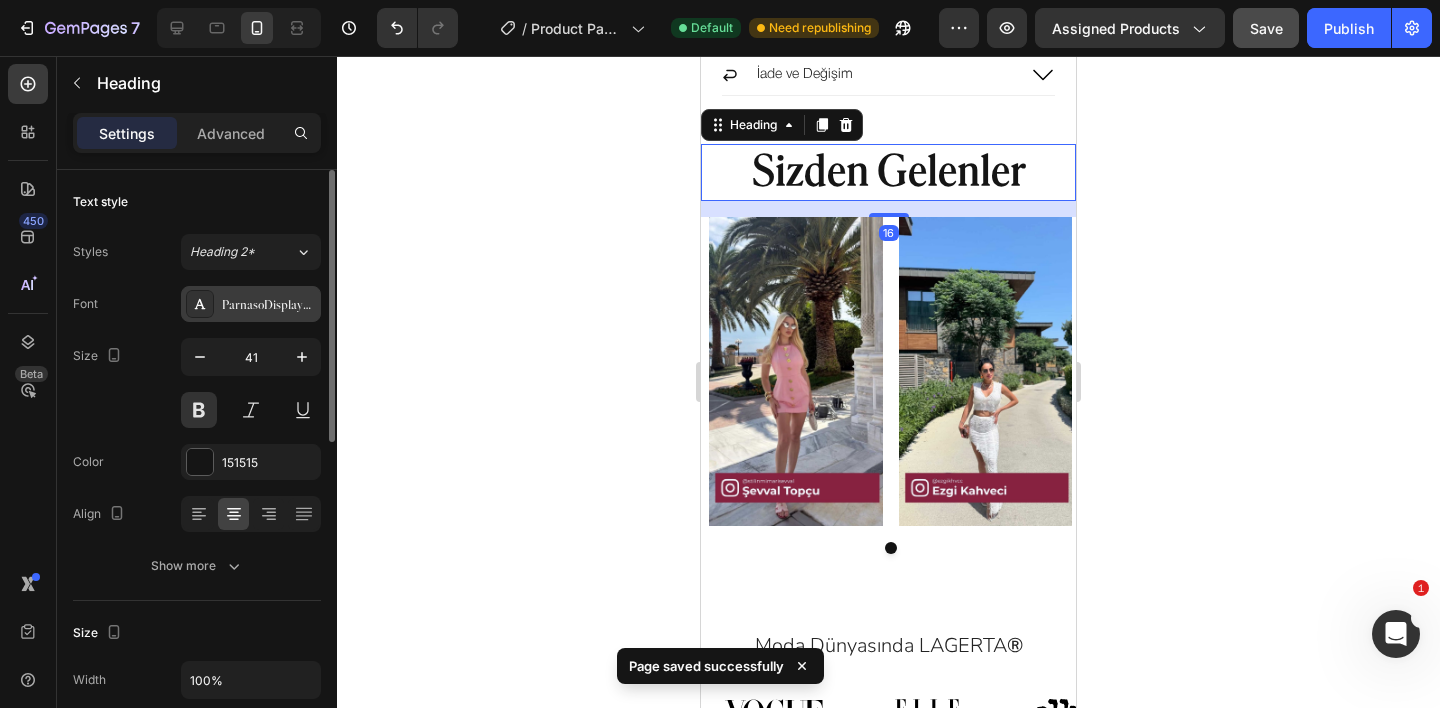 click on "ParnasoDisplayTrial" at bounding box center [251, 304] 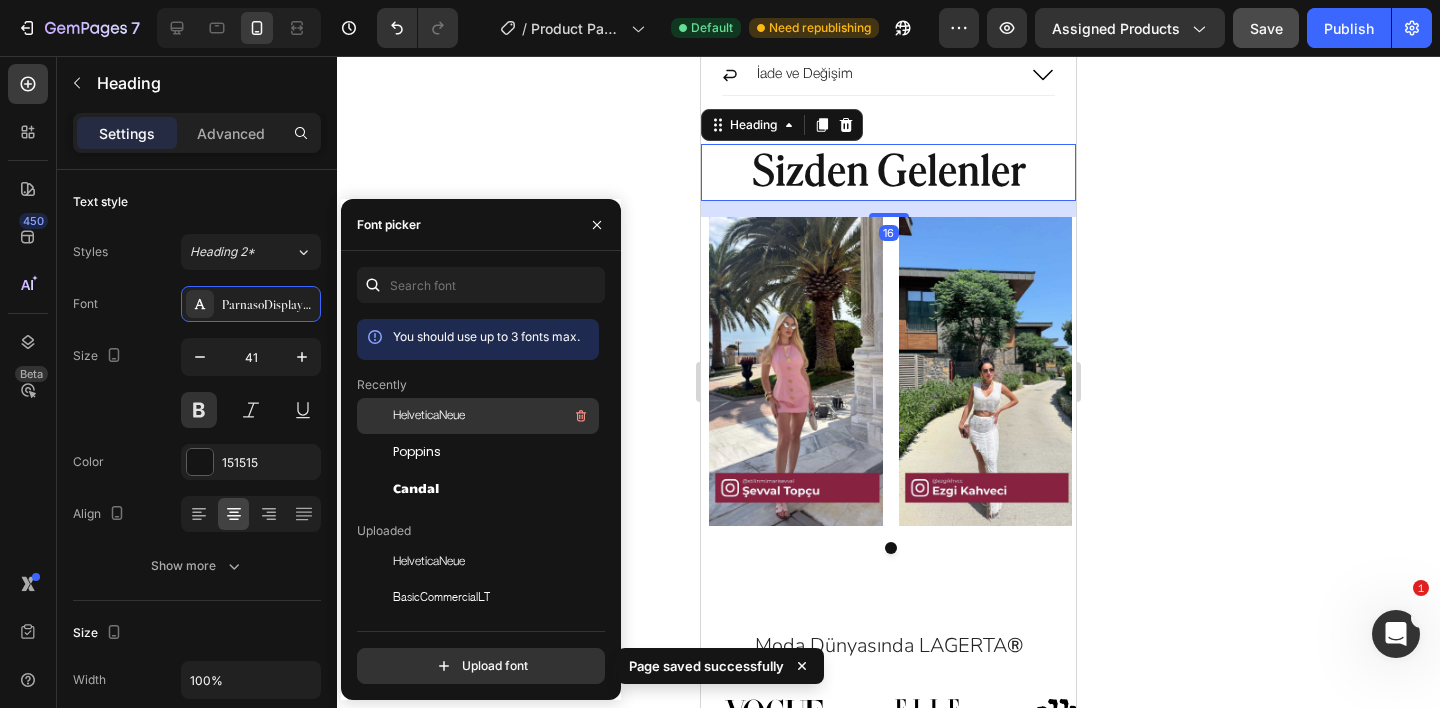 click on "HelveticaNeue" at bounding box center (429, 416) 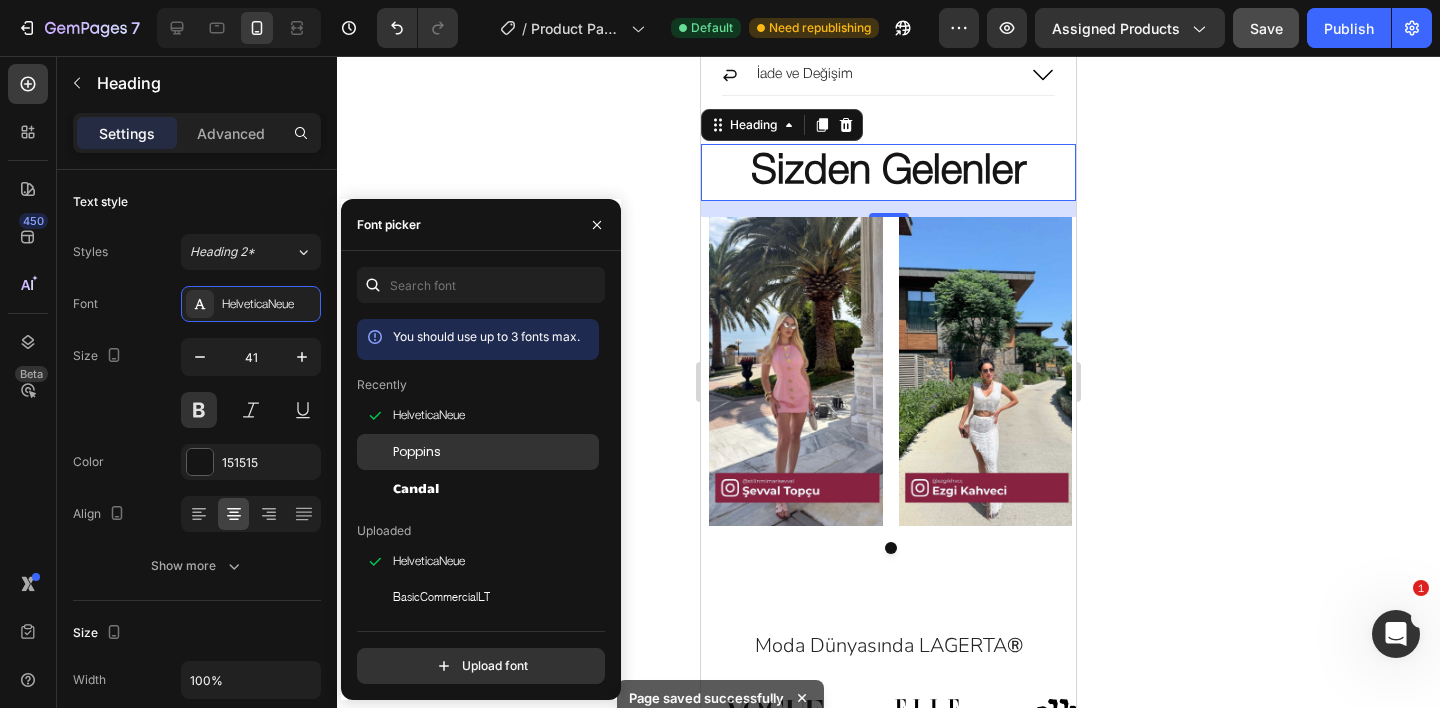 click on "Poppins" at bounding box center (417, 452) 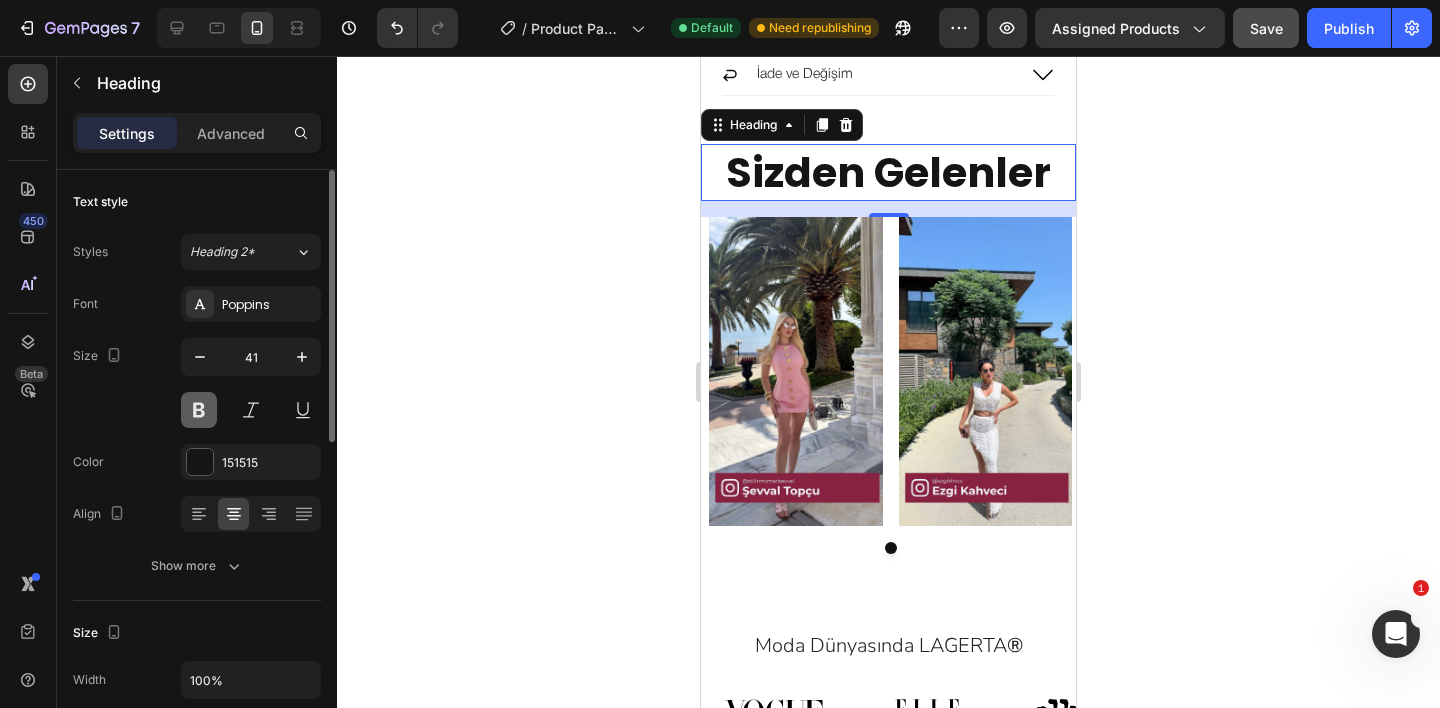 click at bounding box center (199, 410) 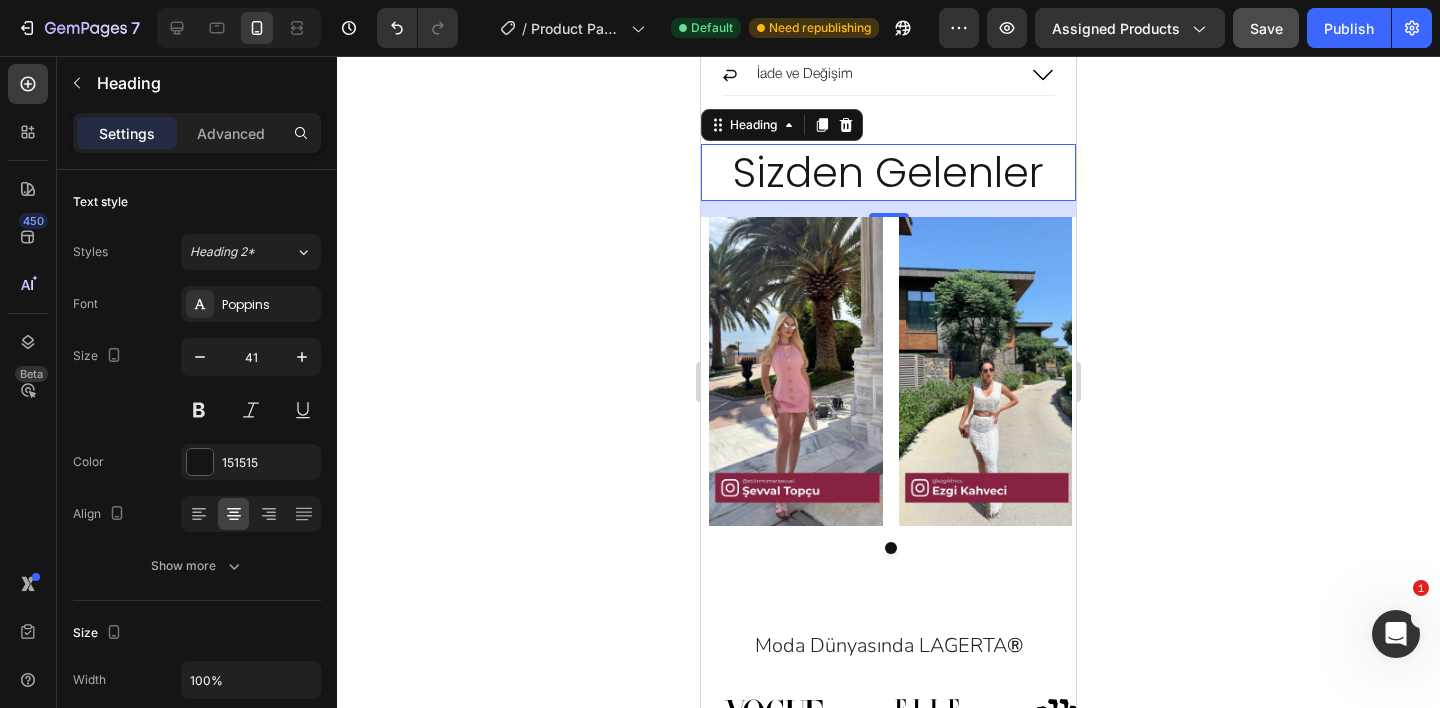 click on "Save" 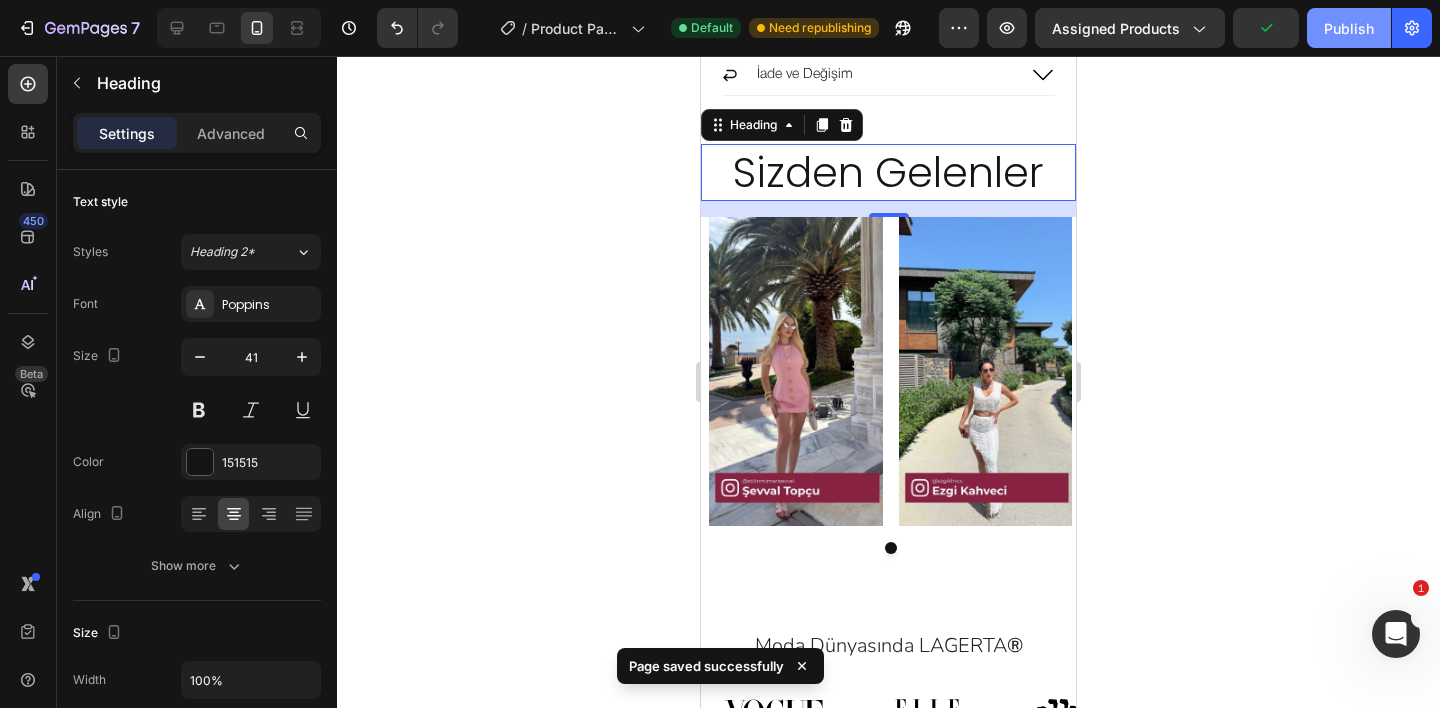 click on "Publish" 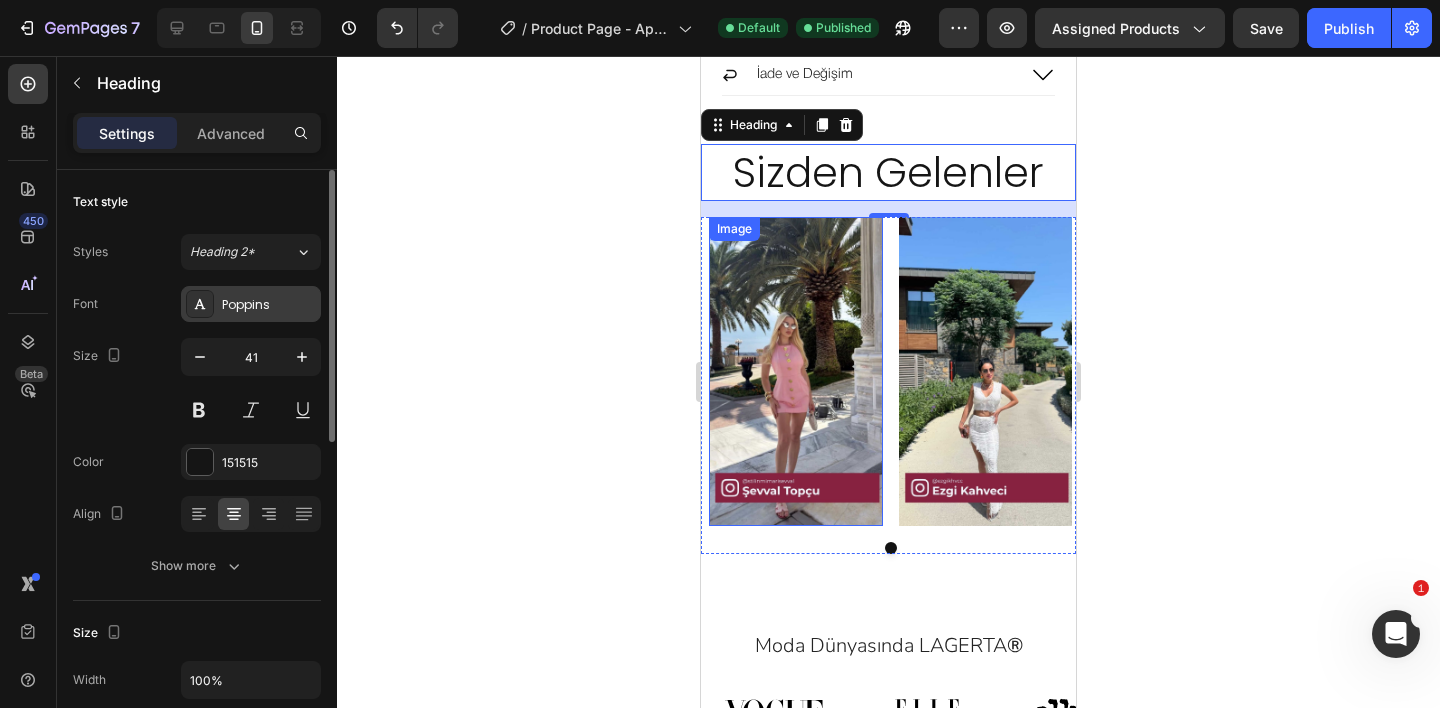 click 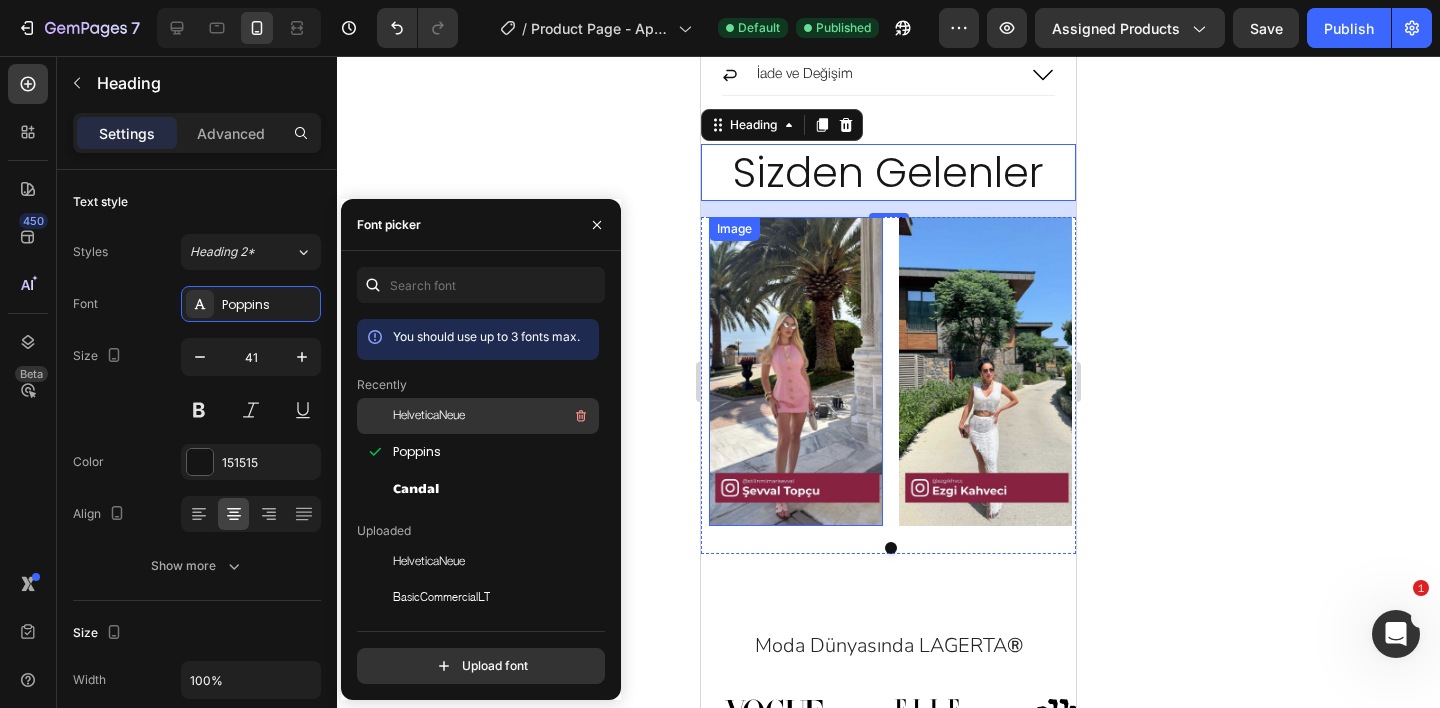 click on "HelveticaNeue" at bounding box center (429, 416) 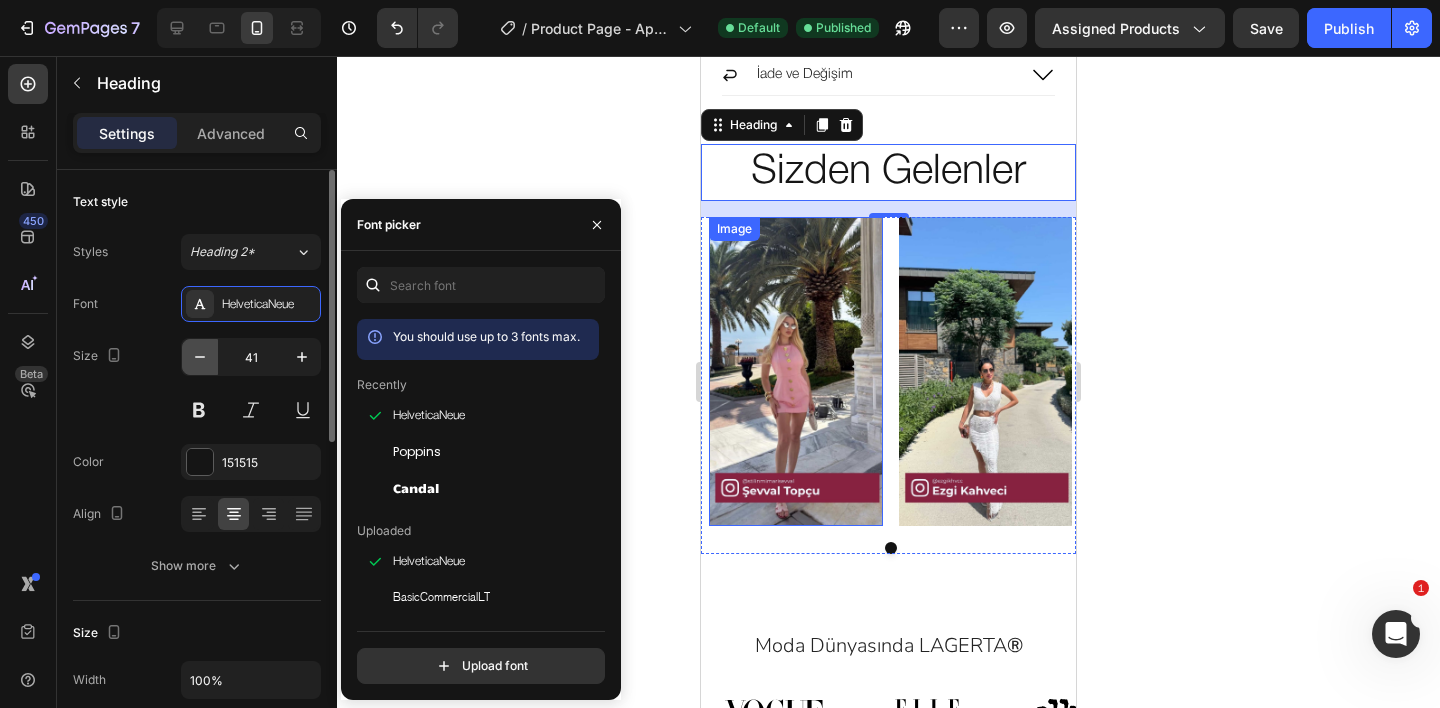 click 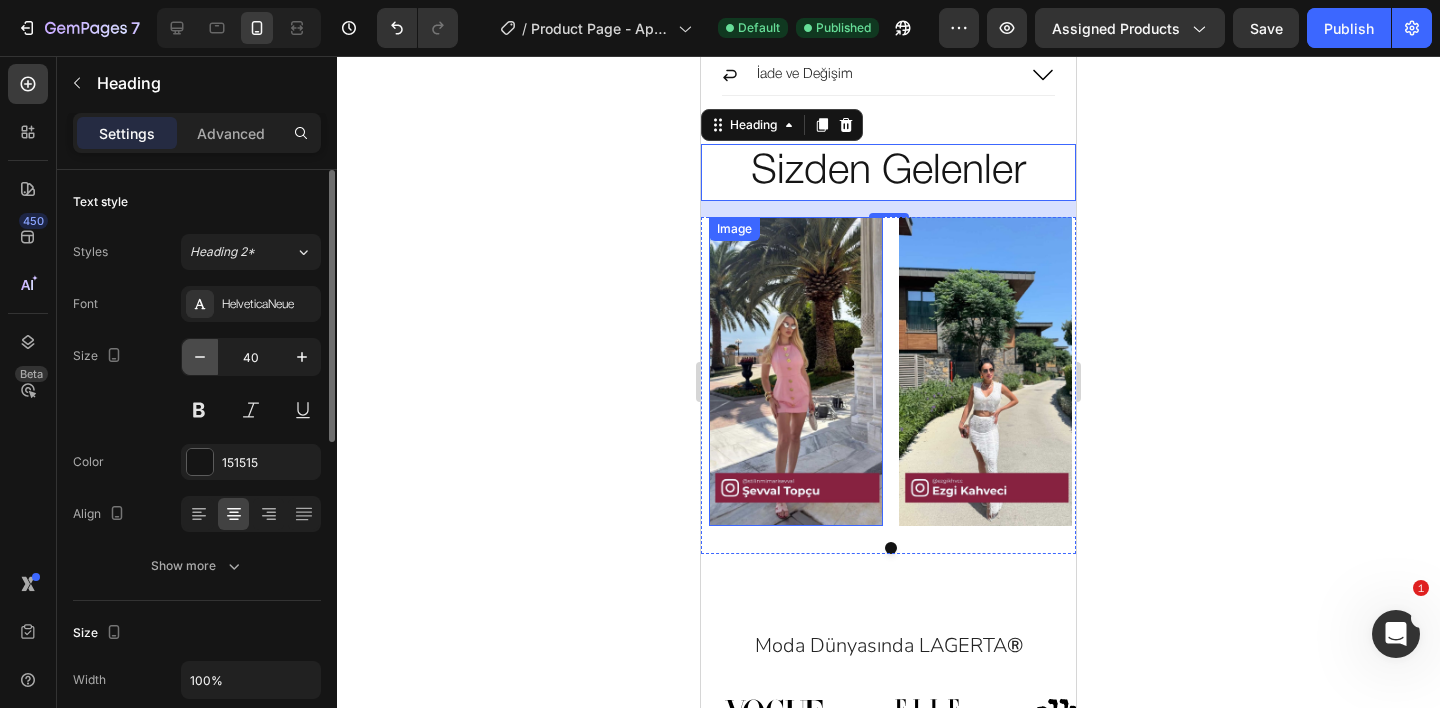 click 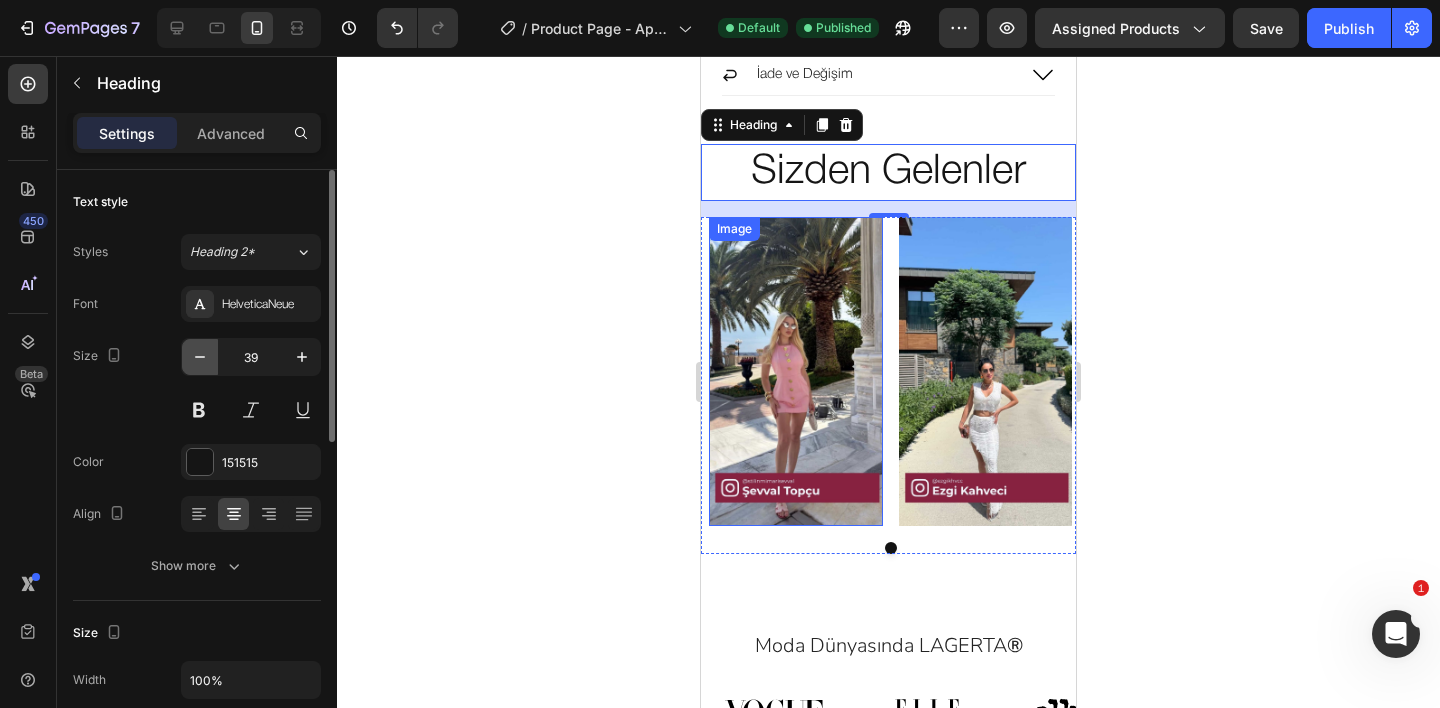 click 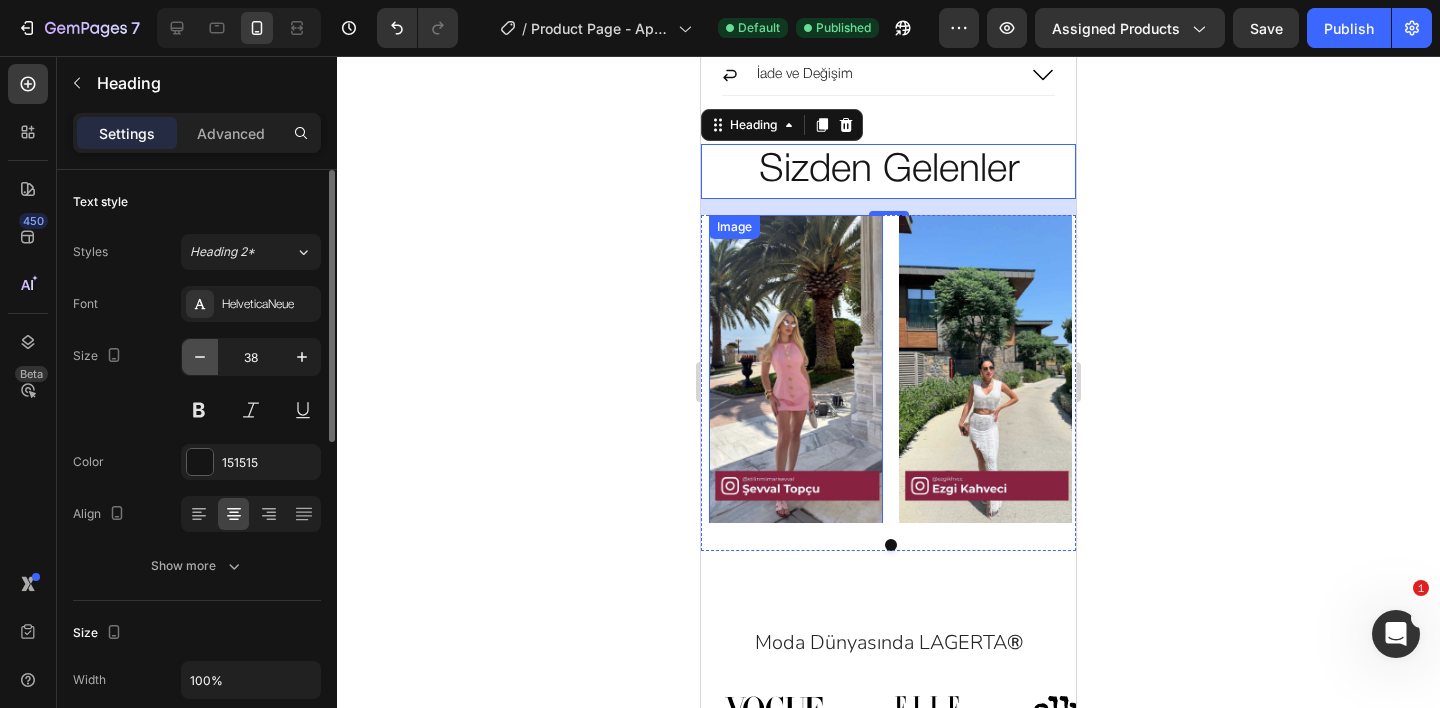 click 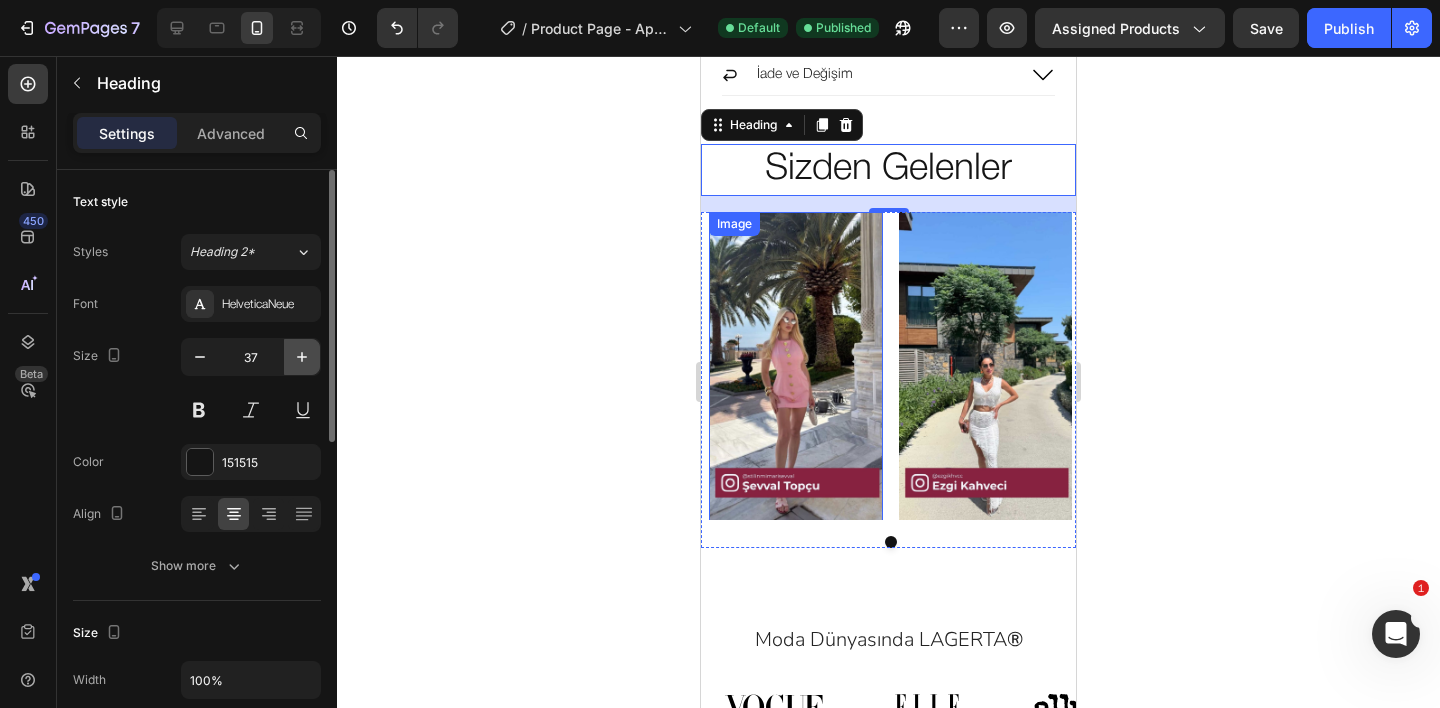 click 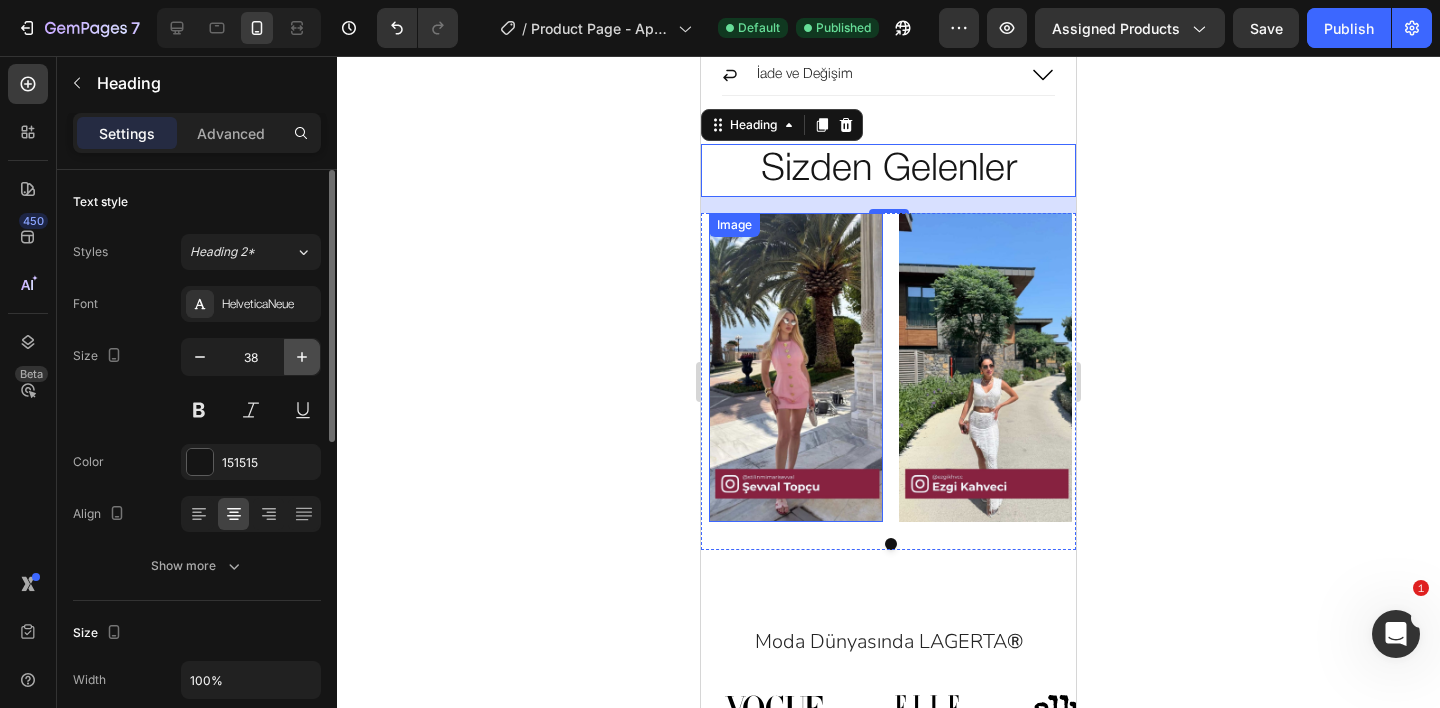 click 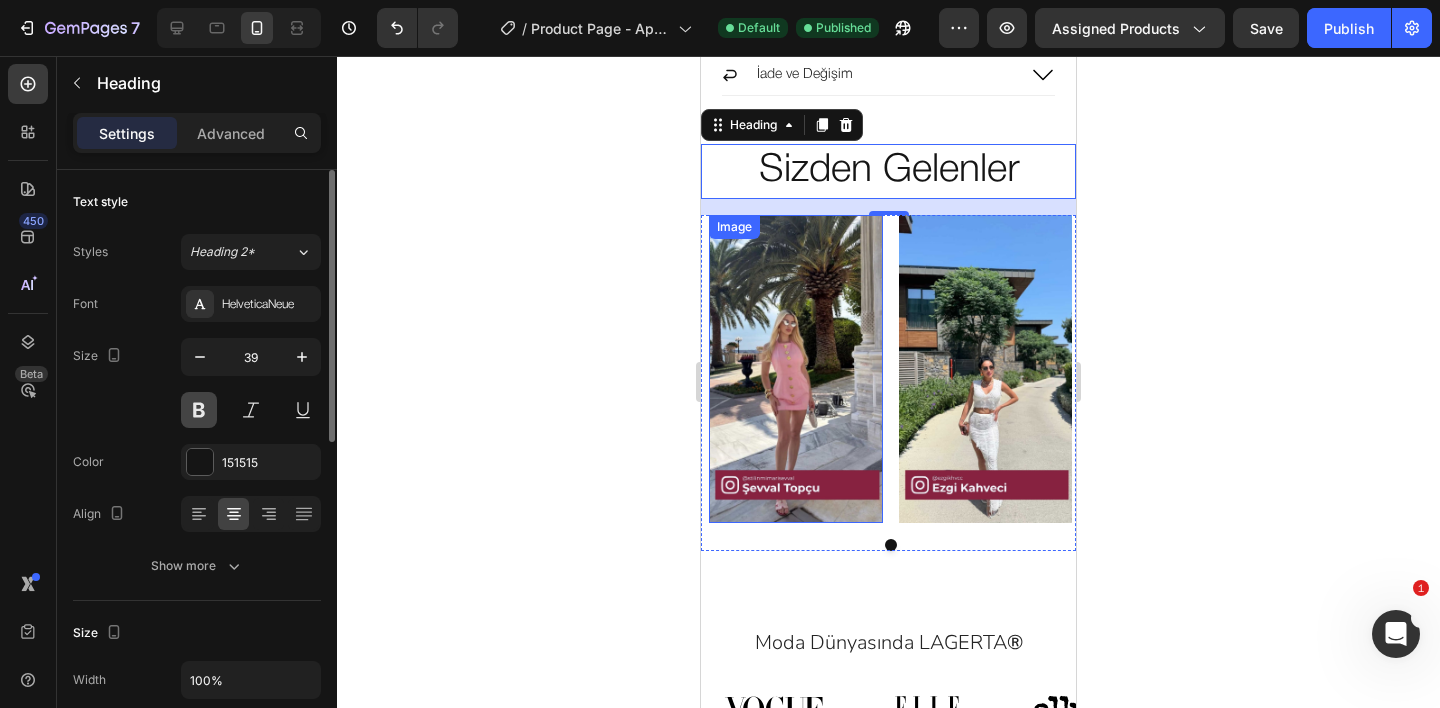 click at bounding box center [199, 410] 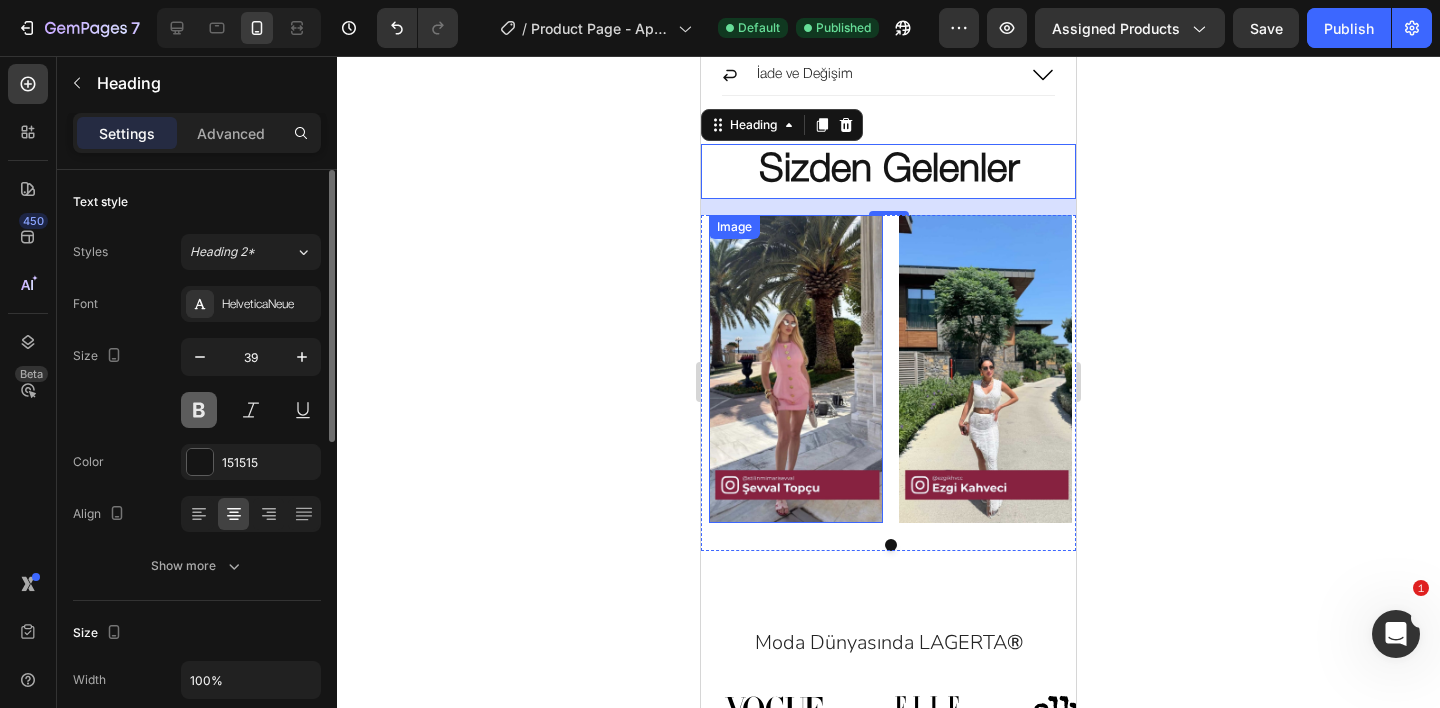 click at bounding box center [199, 410] 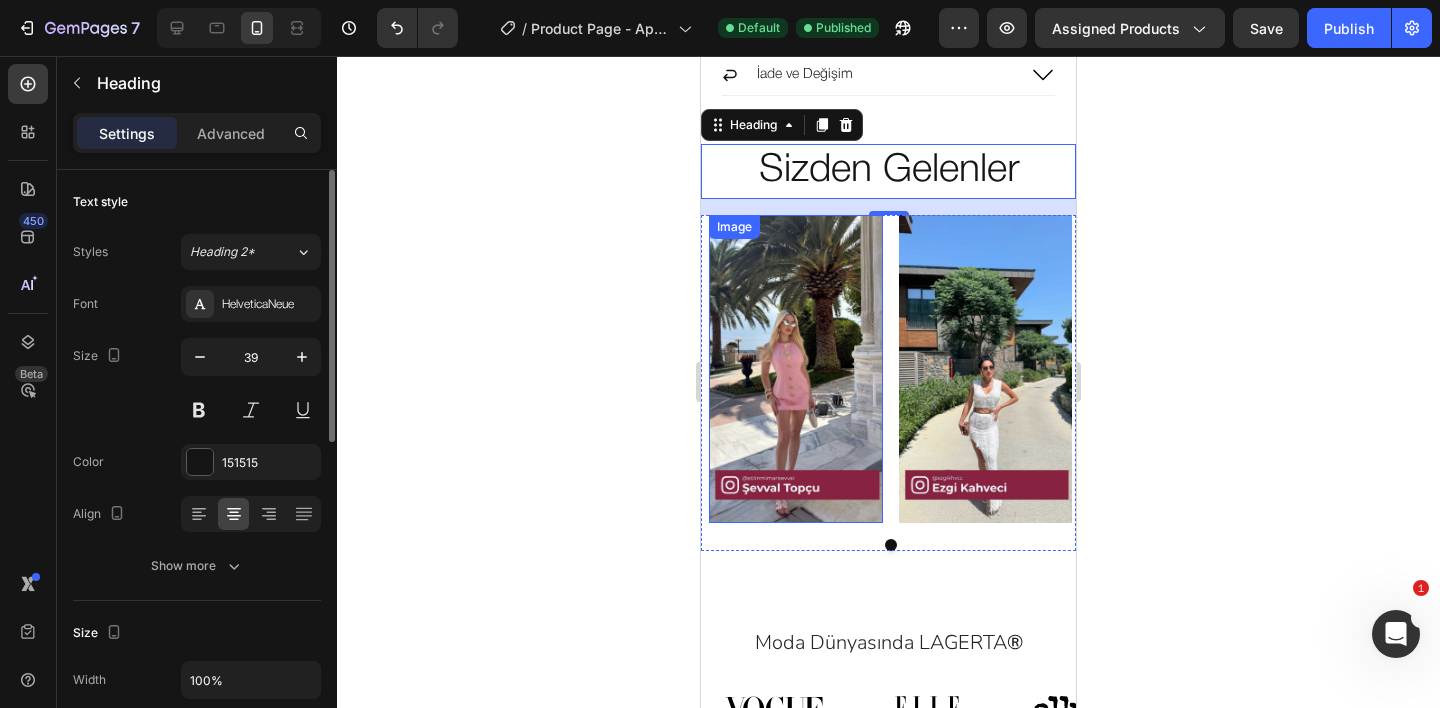 click 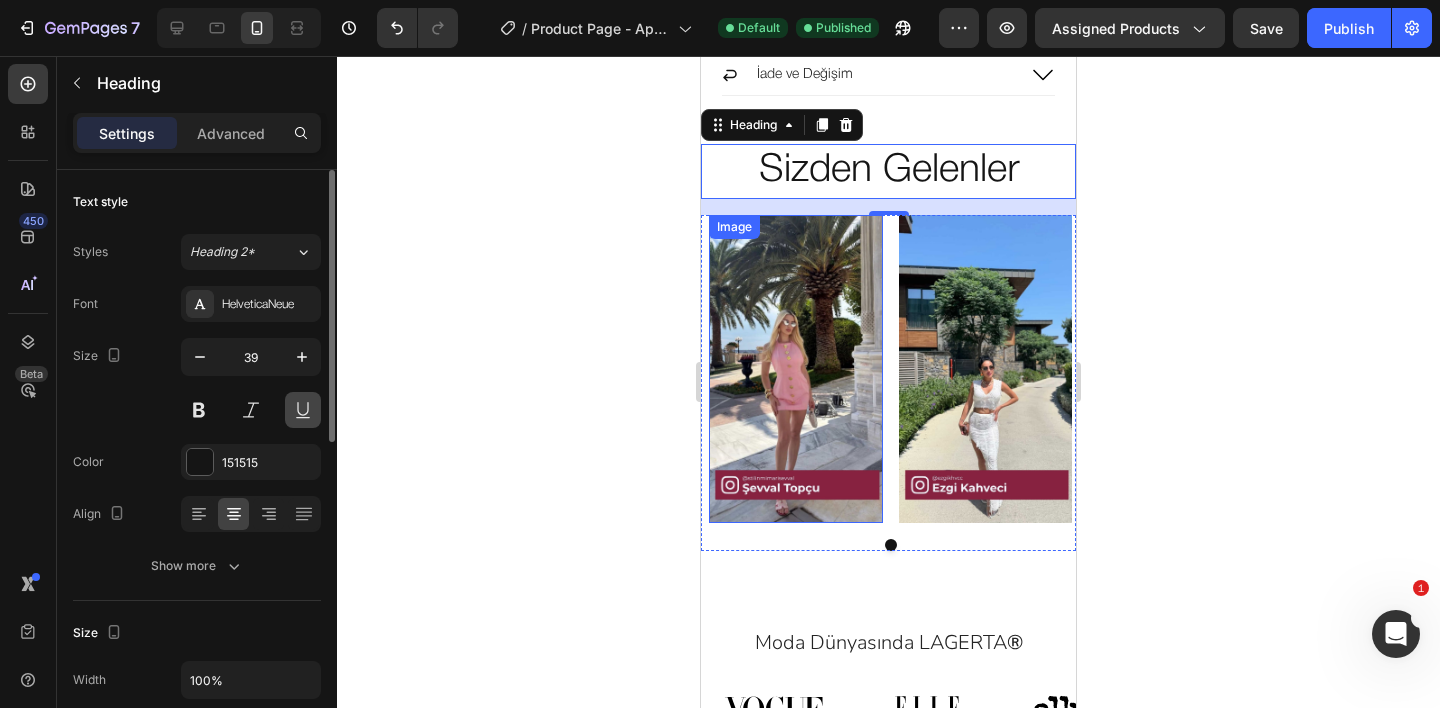 click at bounding box center (303, 410) 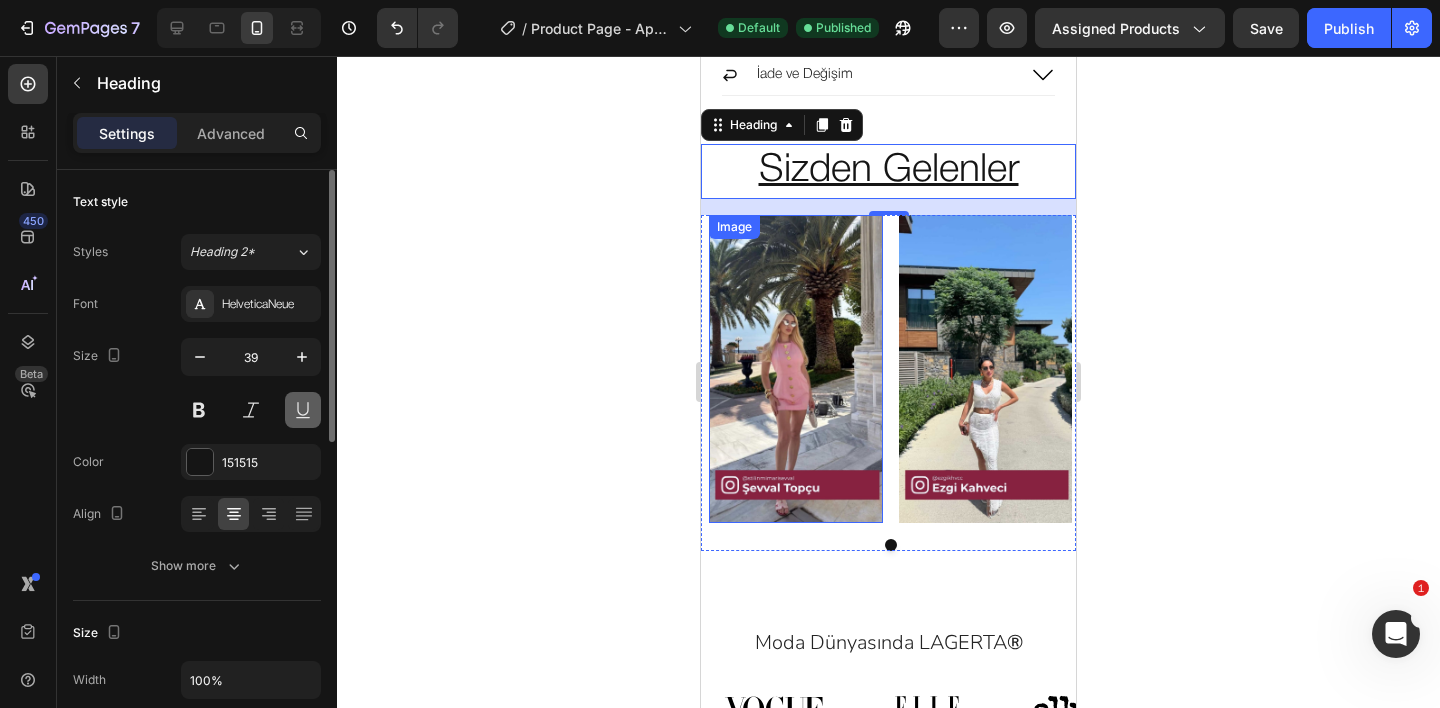 click at bounding box center (303, 410) 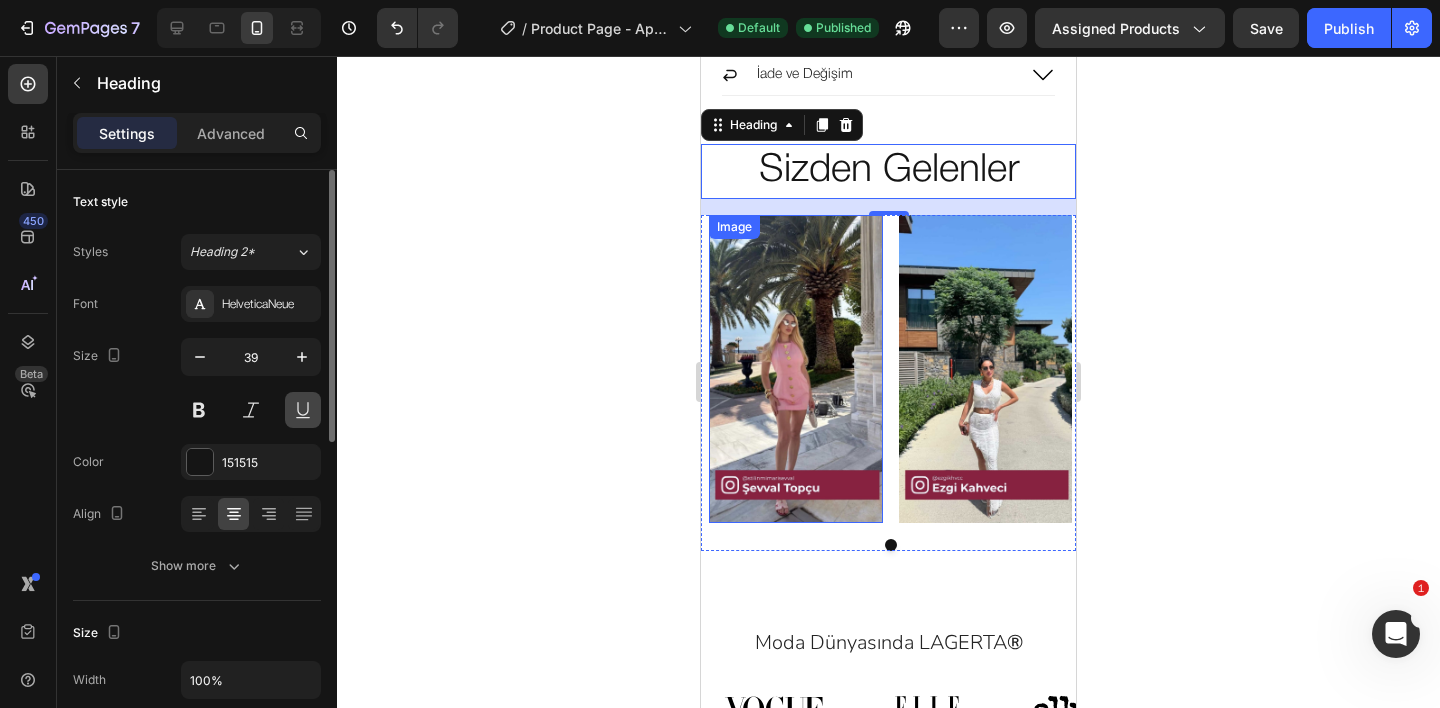 click at bounding box center (303, 410) 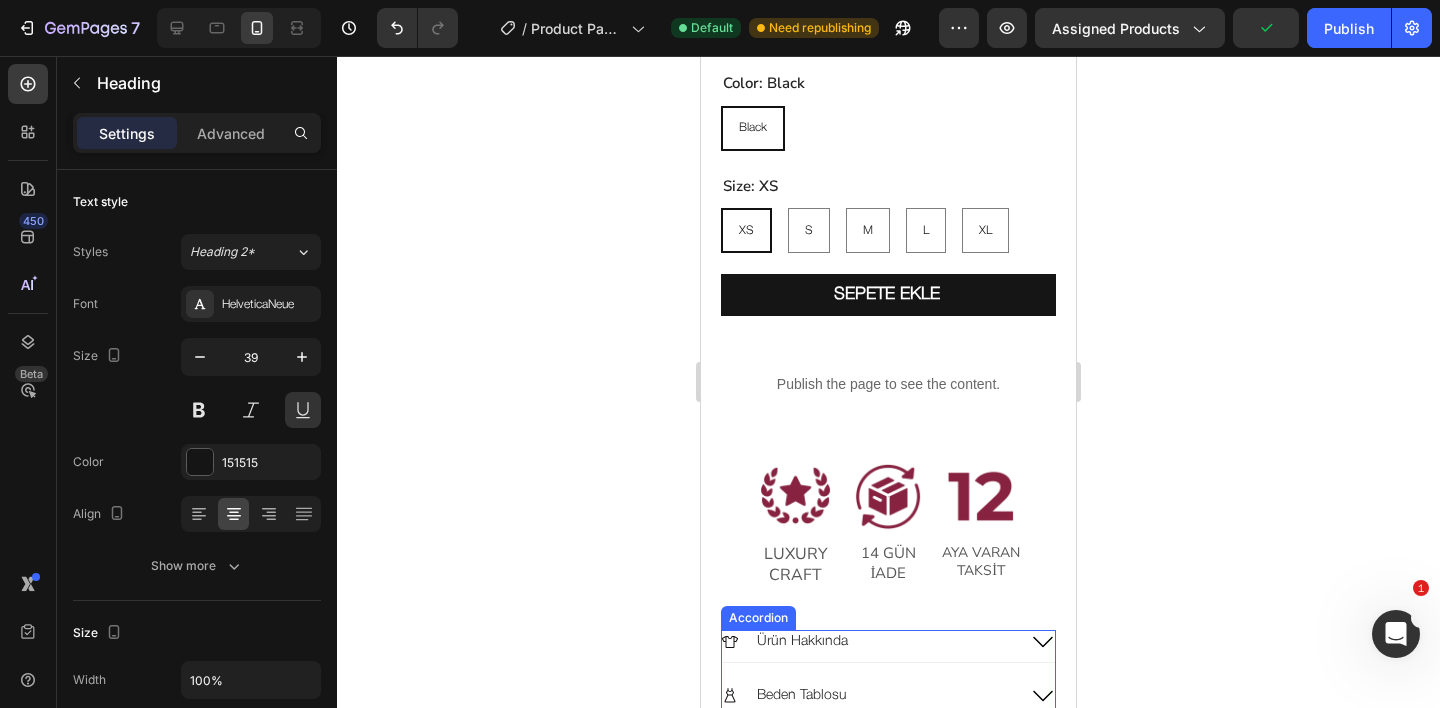 scroll, scrollTop: 951, scrollLeft: 0, axis: vertical 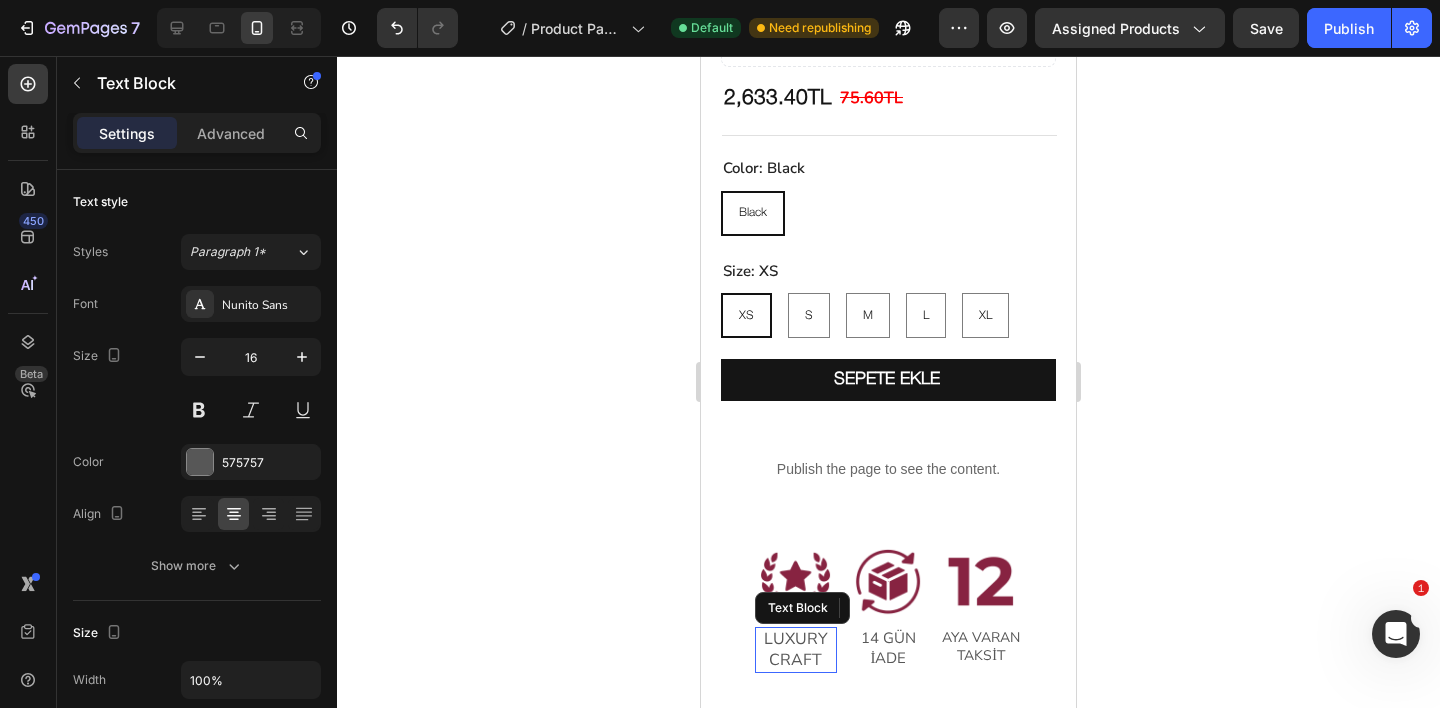 click on "LUXURY" at bounding box center [796, 639] 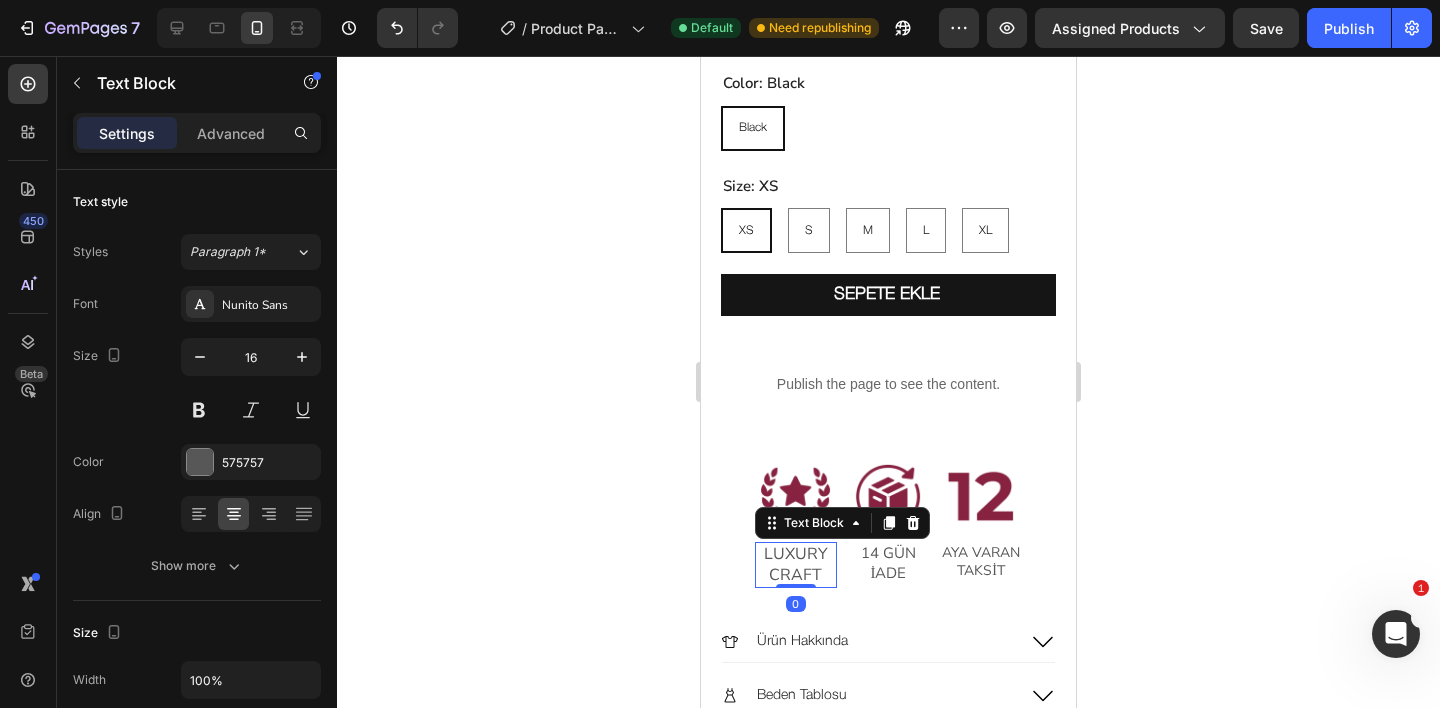 scroll, scrollTop: 1071, scrollLeft: 0, axis: vertical 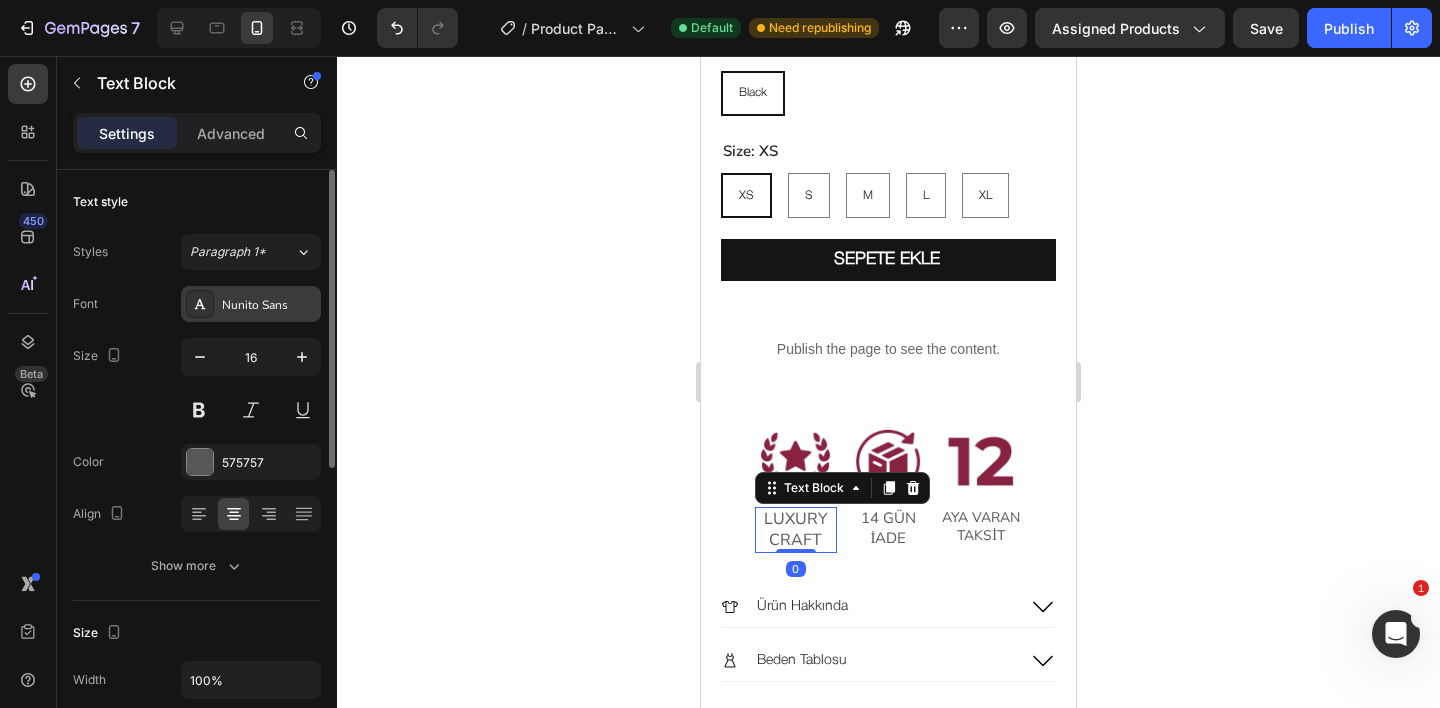 click on "Nunito Sans" at bounding box center [269, 305] 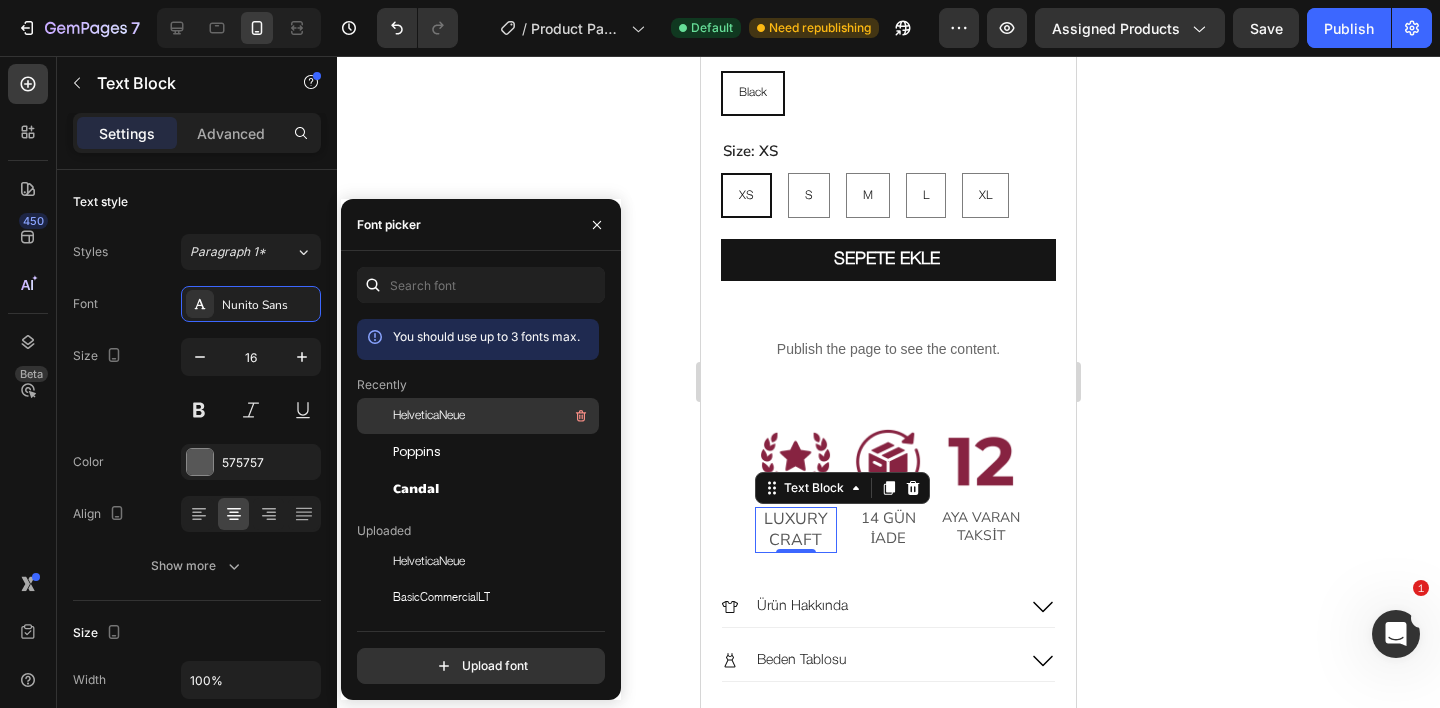 click on "HelveticaNeue" at bounding box center (429, 416) 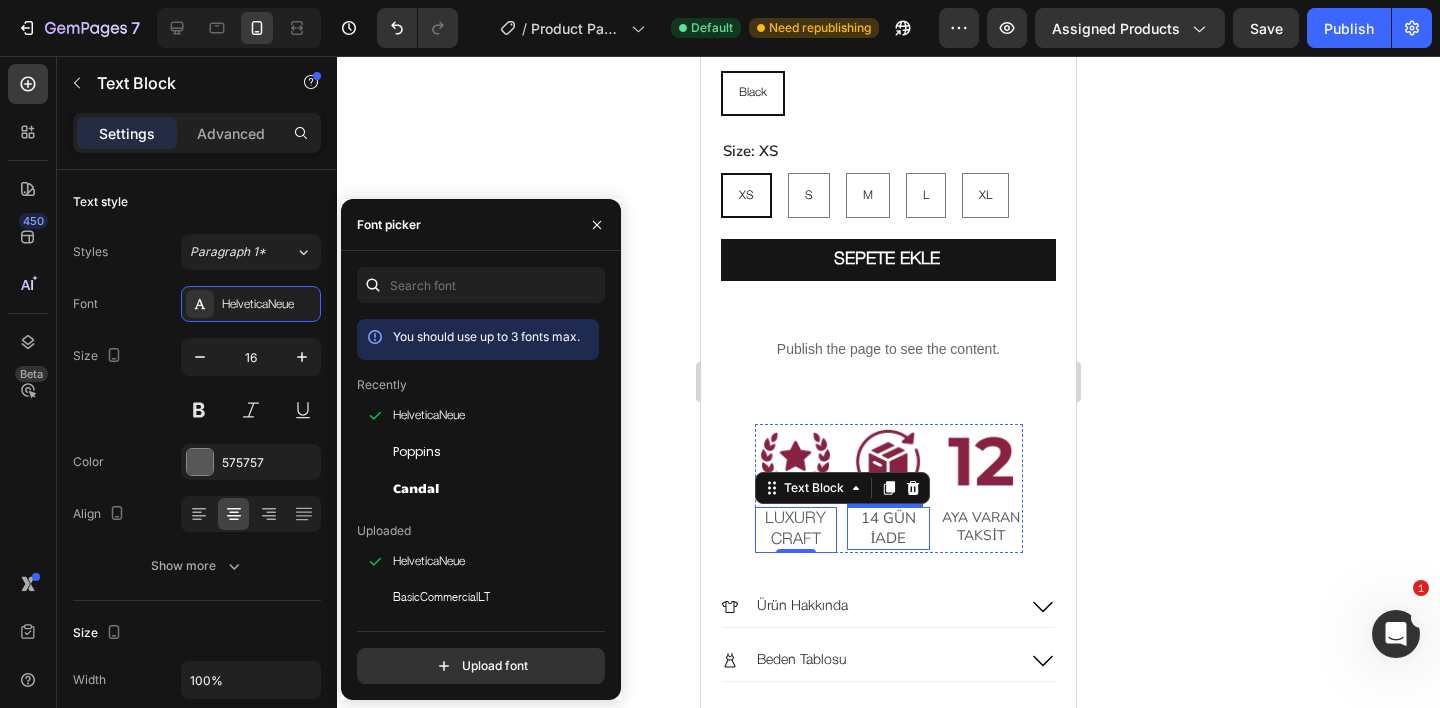 click on "İADE" at bounding box center (888, 539) 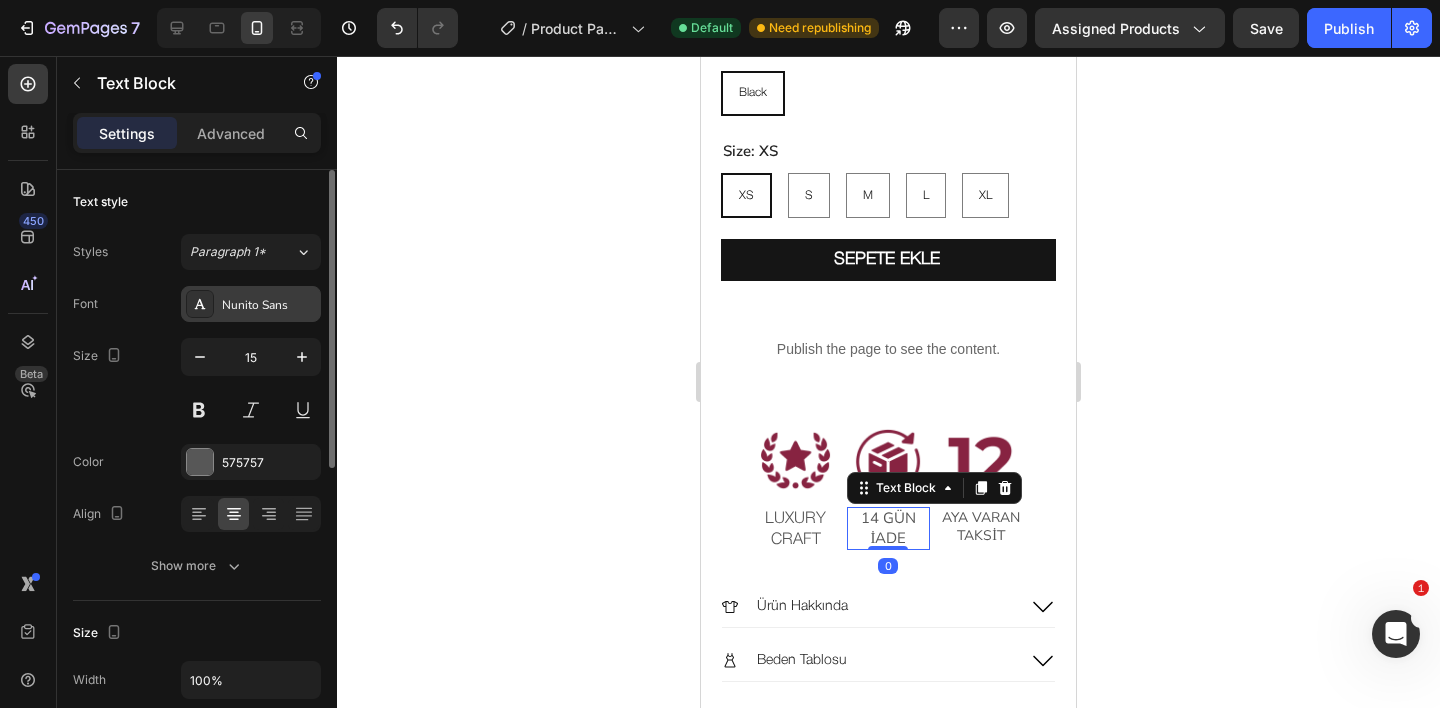 click on "Nunito Sans" at bounding box center (269, 305) 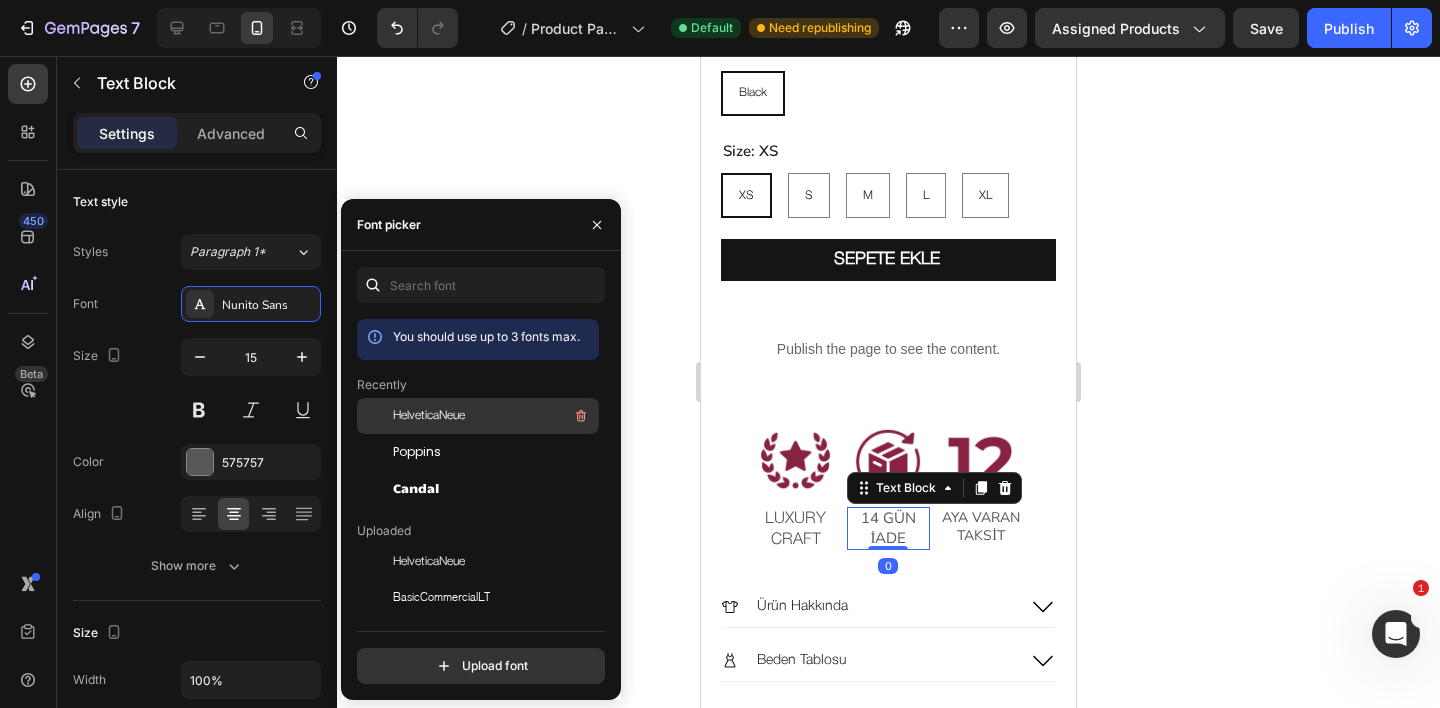 click on "HelveticaNeue" at bounding box center (429, 416) 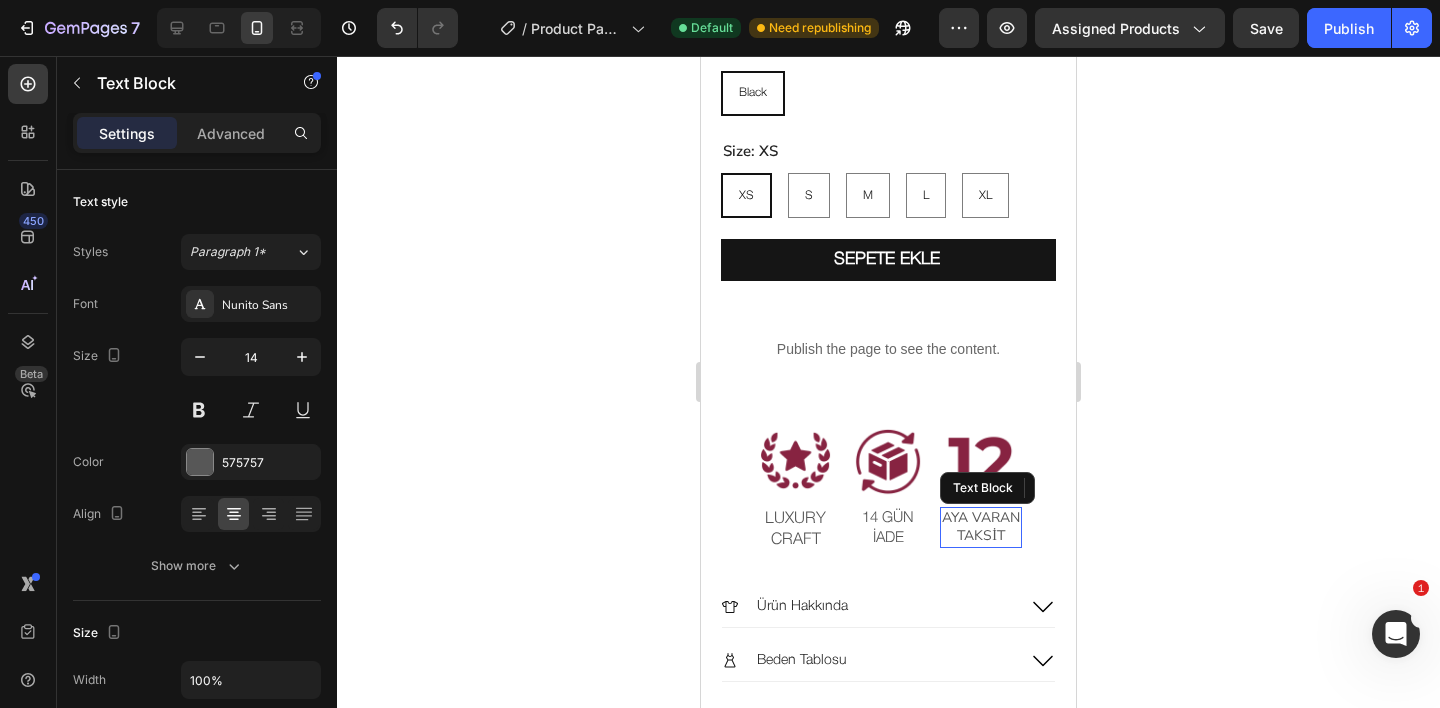 drag, startPoint x: 996, startPoint y: 536, endPoint x: 1147, endPoint y: 515, distance: 152.45328 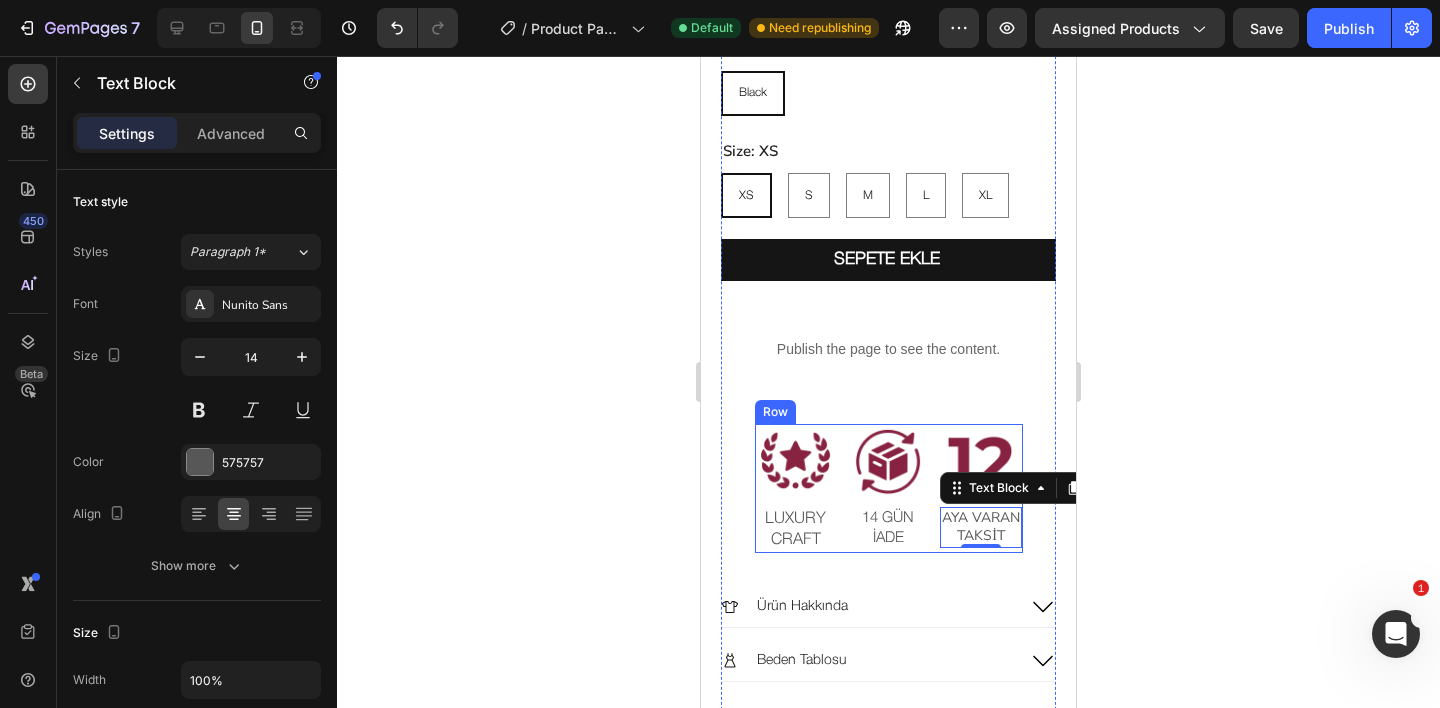 click on "Image 14 GÜN İADE Text Block" at bounding box center [888, 488] 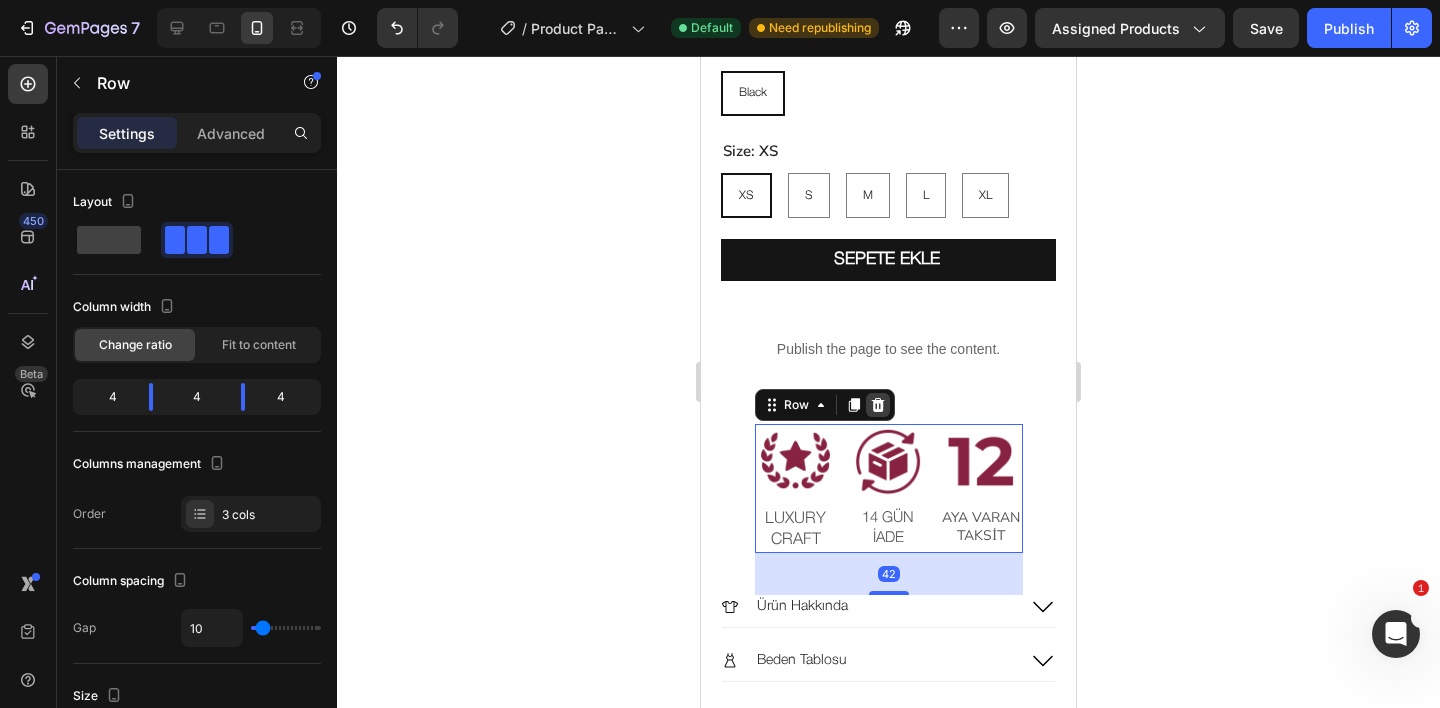 click 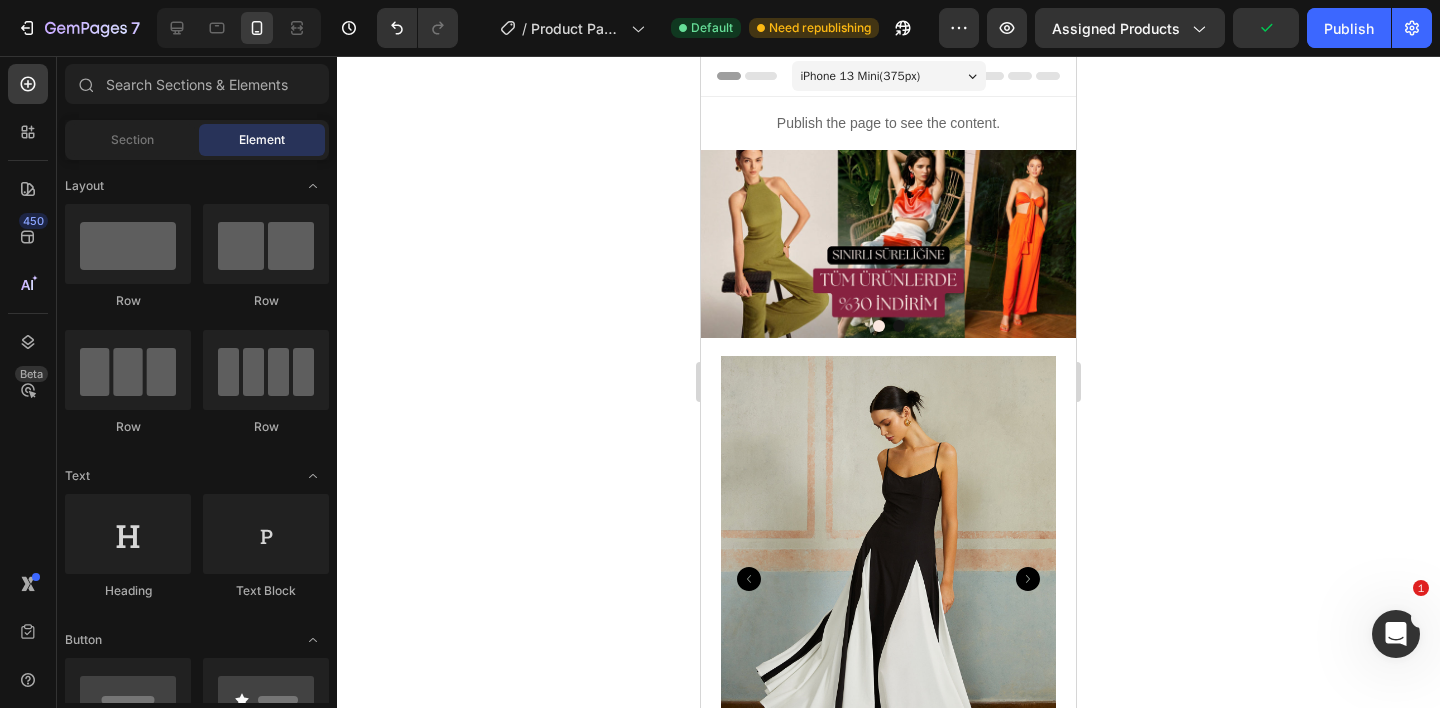 scroll, scrollTop: 0, scrollLeft: 0, axis: both 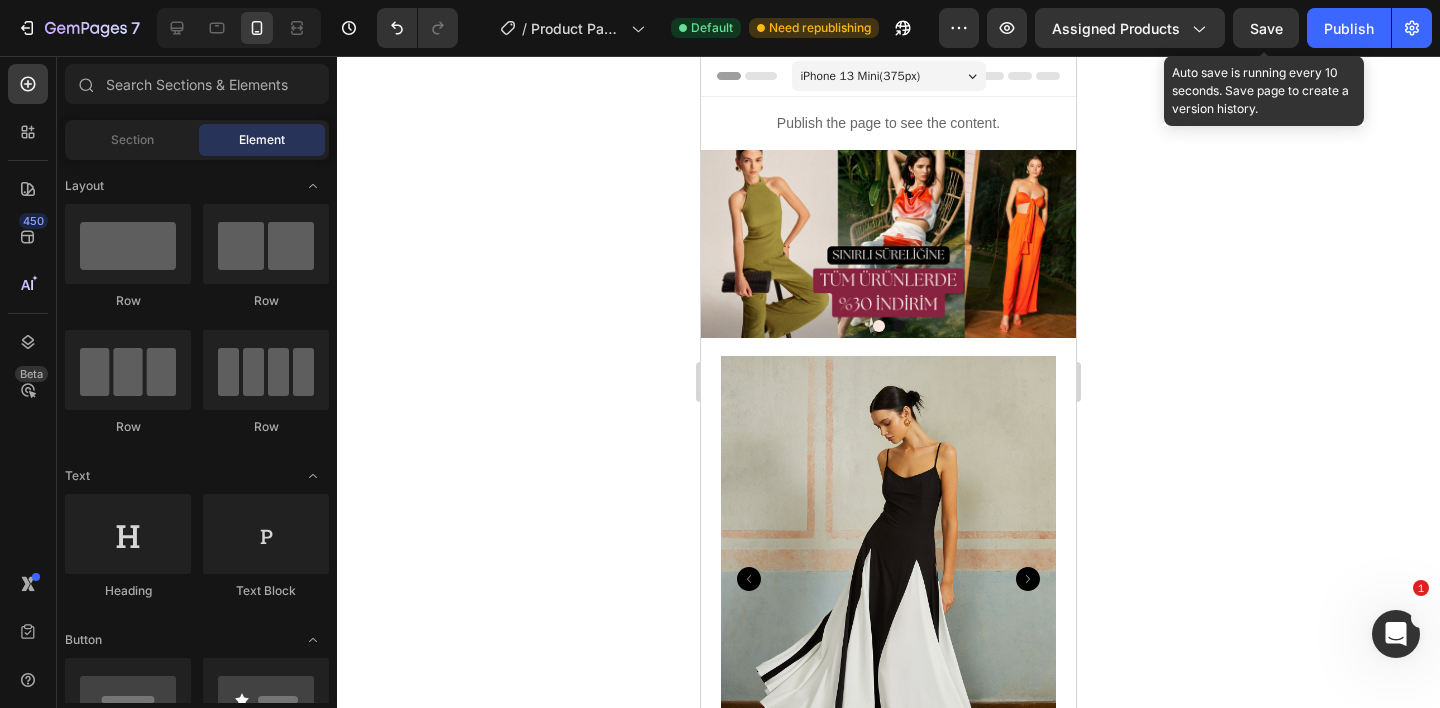 click on "Save" at bounding box center [1266, 28] 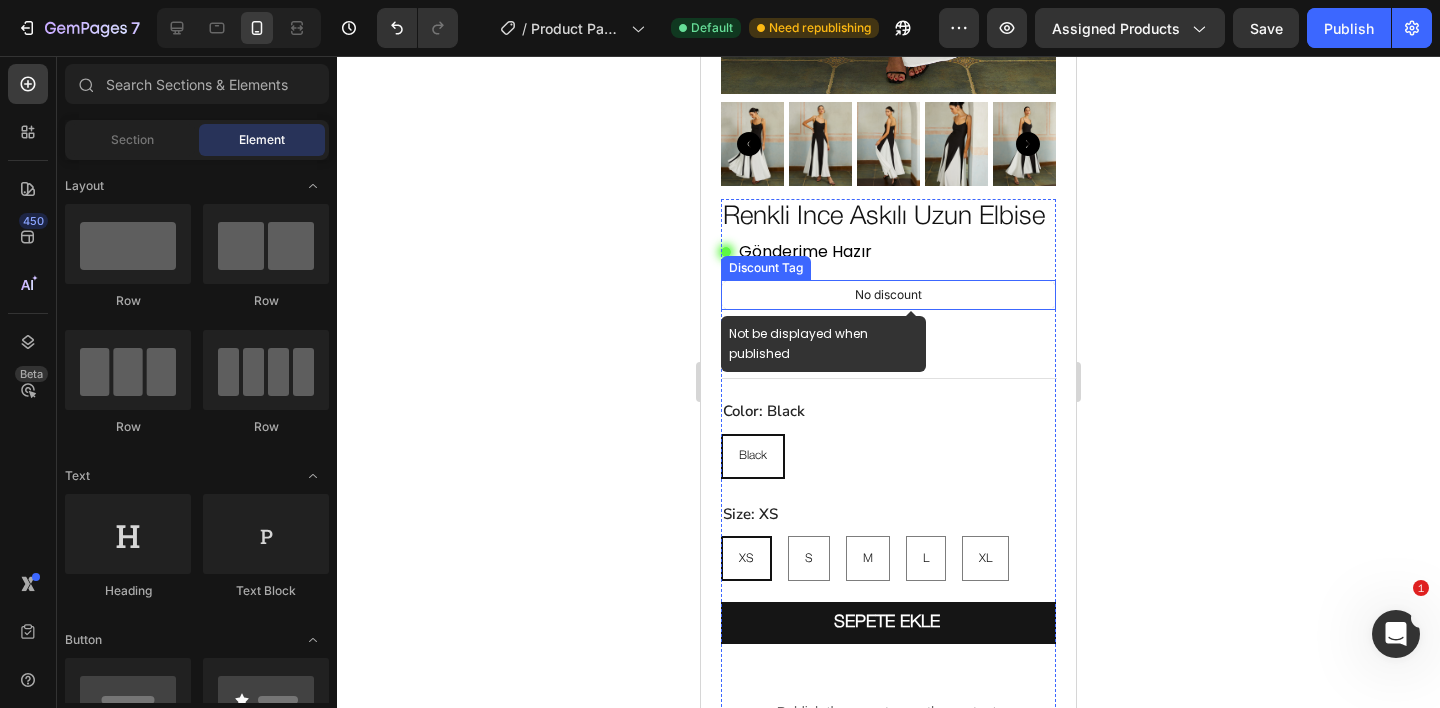 scroll, scrollTop: 936, scrollLeft: 0, axis: vertical 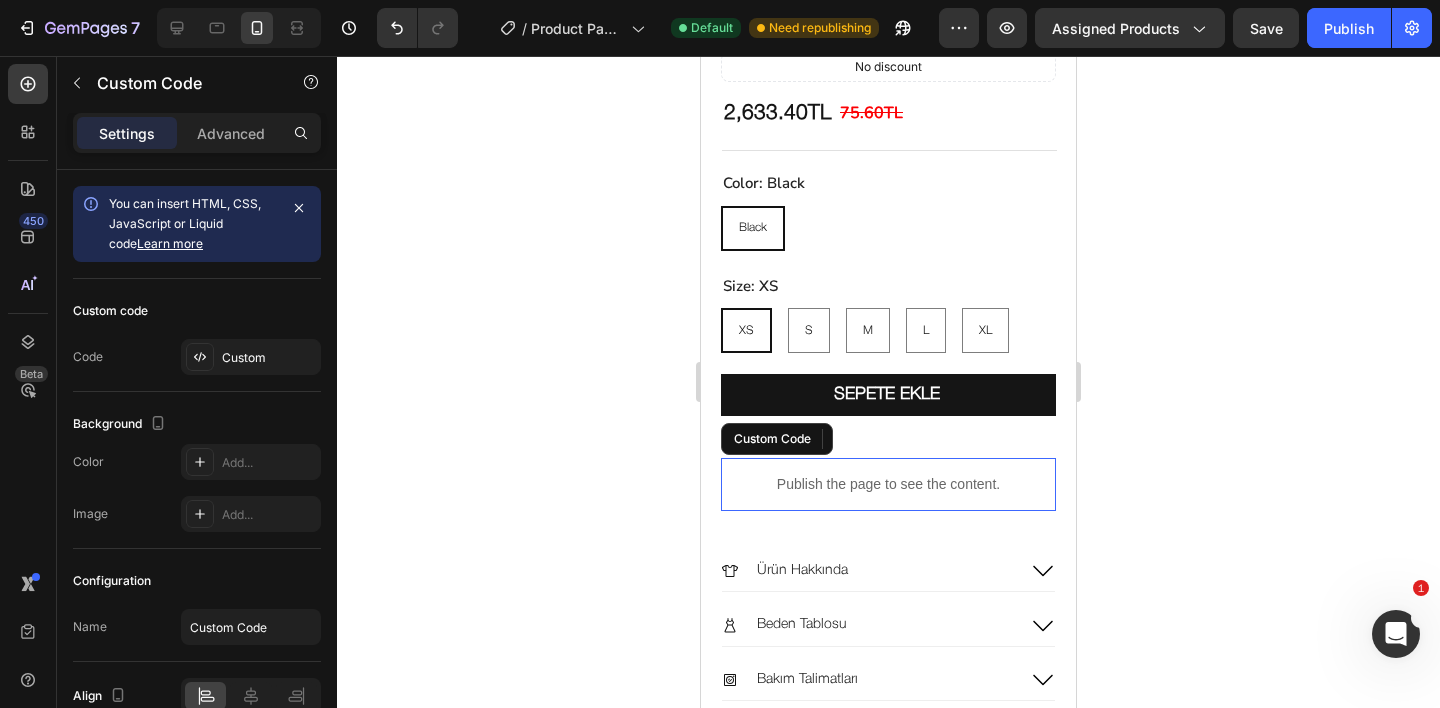 click on "Publish the page to see the content." at bounding box center [888, 484] 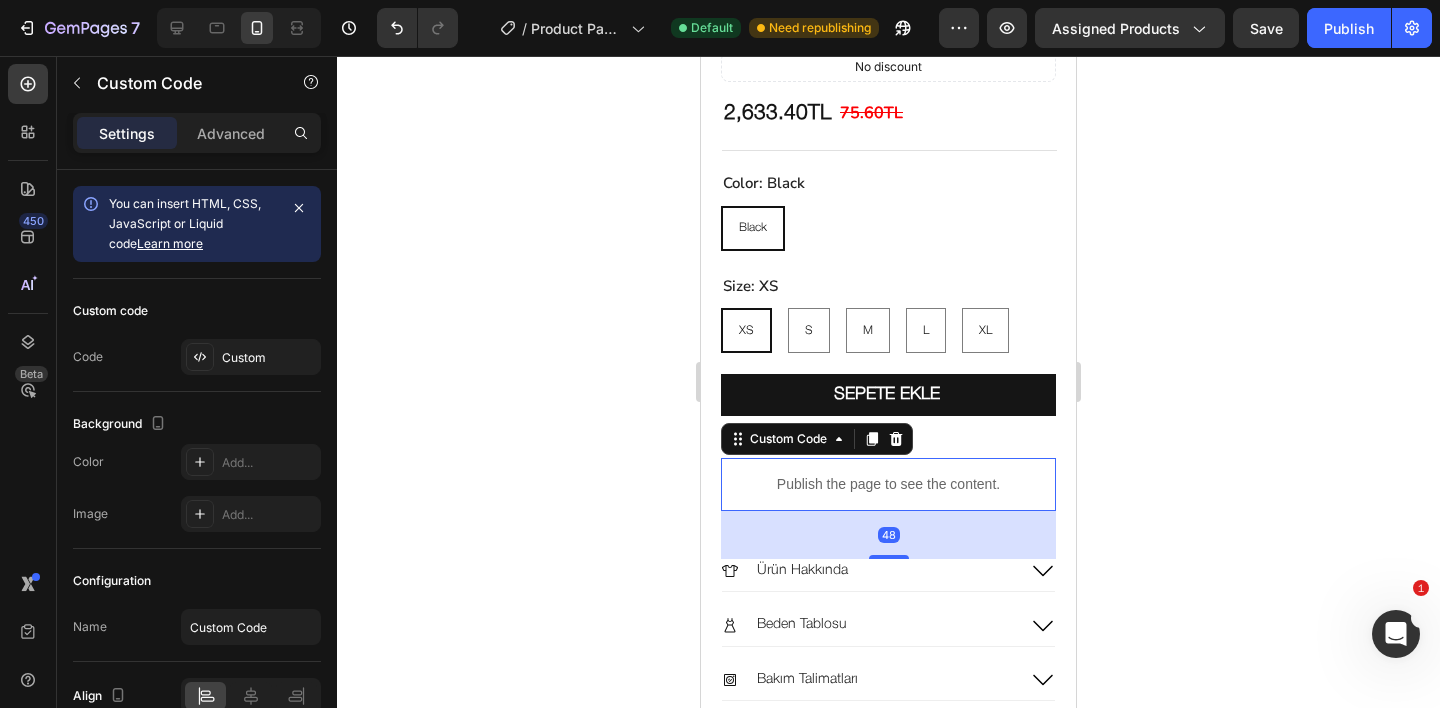 click on "Custom code Code Custom" 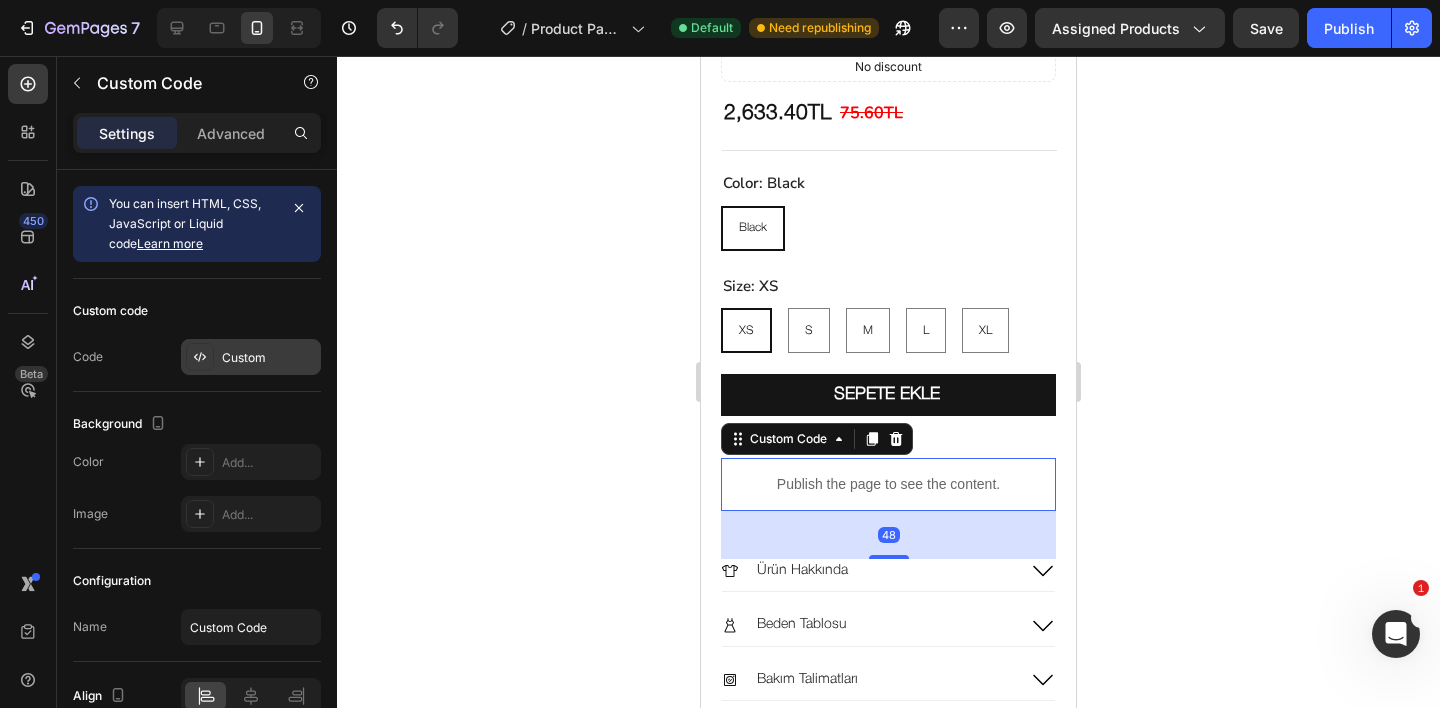 click on "Custom" at bounding box center (269, 358) 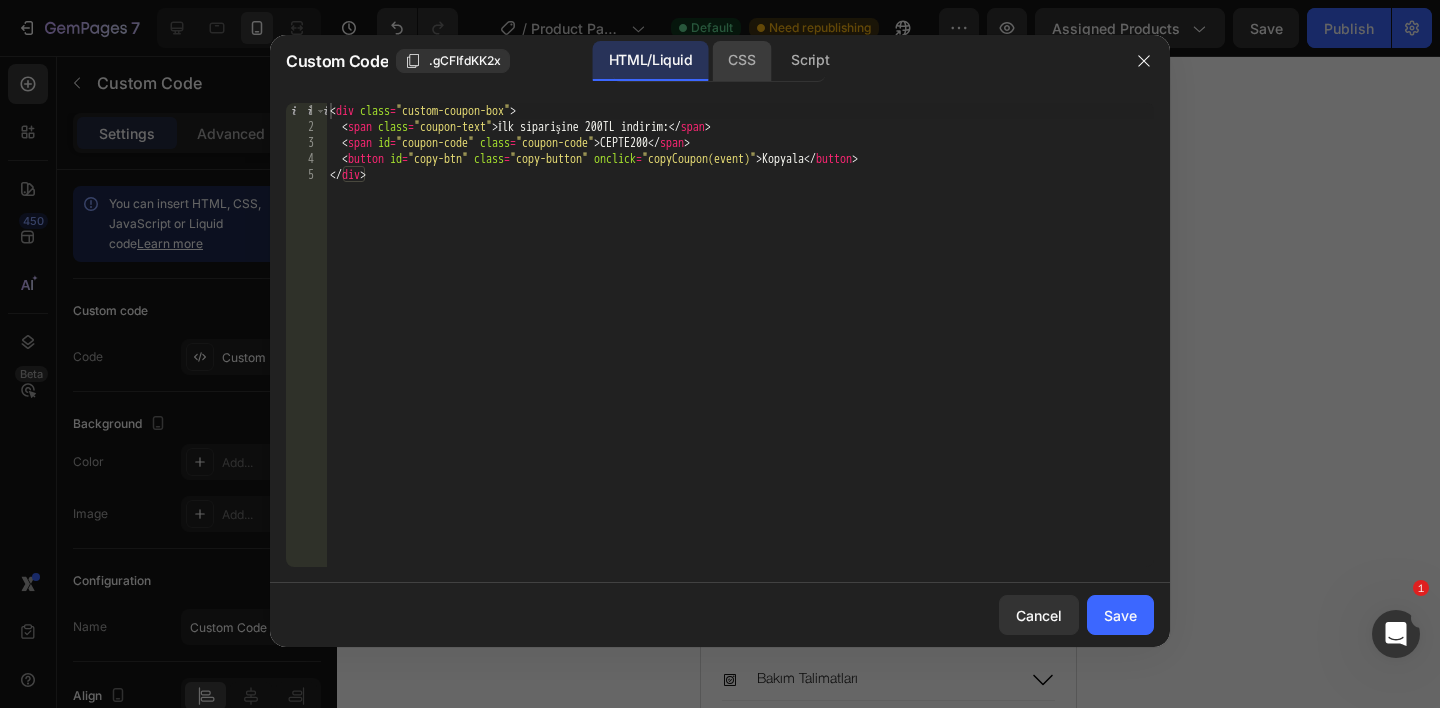 click on "CSS" 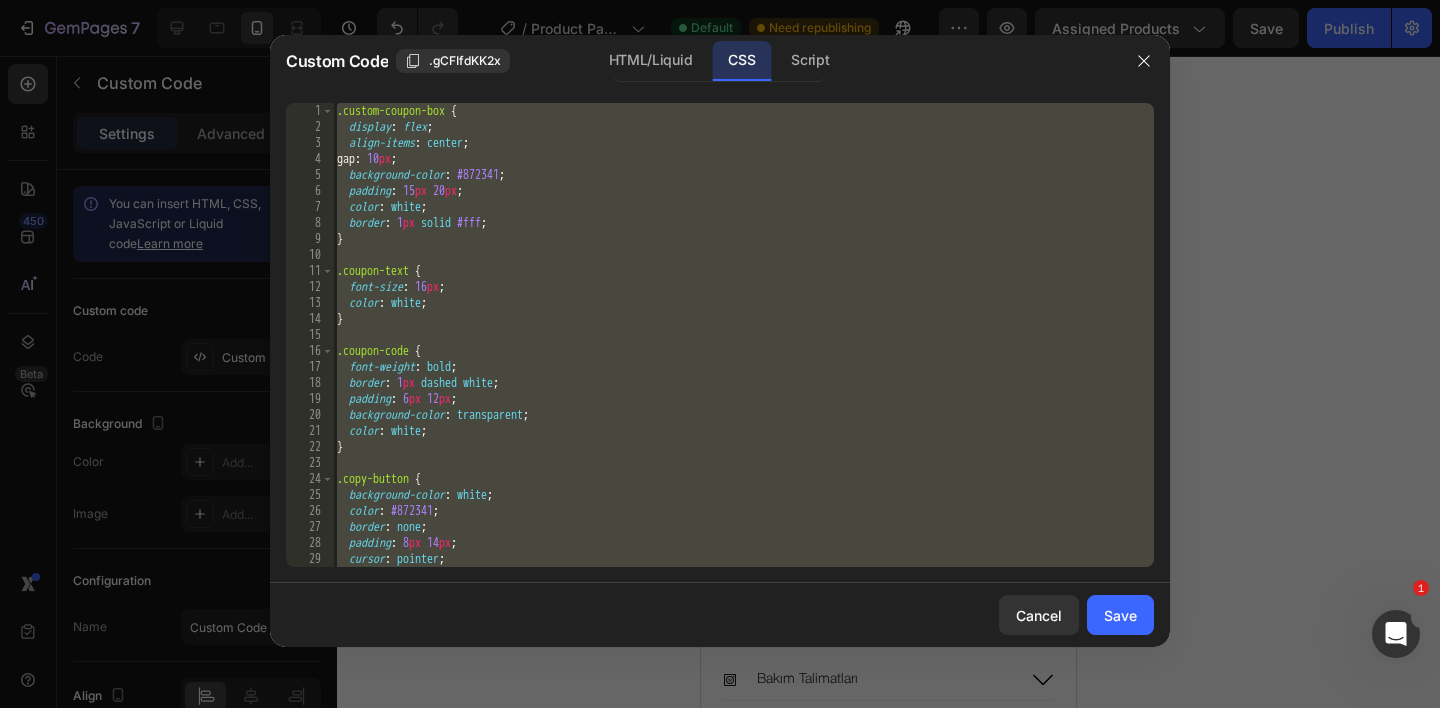 click on ".custom-coupon-box   {    display :   flex ;    align-items :   center ;   gap :   10 px ;    background-color :   #872341 ;    padding :   15 px   20 px ;    color :   white ;    border :   1 px   solid   #fff ; } .coupon-text   {    font-size :   16 px ;    color :   white ; } .coupon-code   {    font-weight :   bold ;    border :   1 px   dashed   white ;    padding :   6 px   12 px ;    background-color :   transparent ;    color :   white ; } .copy-button   {    background-color :   white ;    color :   #872341 ;    border :   none ;    padding :   8 px   14 px ;    cursor :   pointer ;    font-size :   14 px ;" at bounding box center [743, 351] 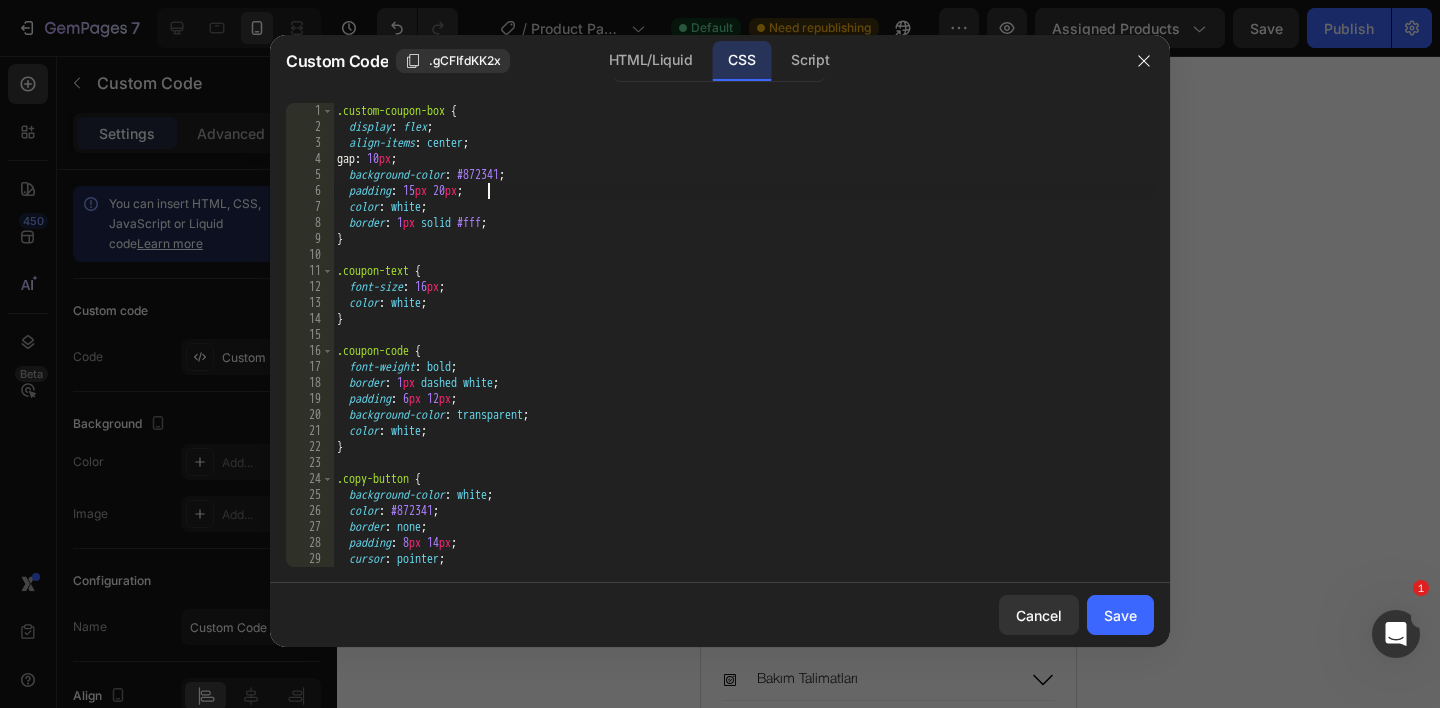 click on ".custom-coupon-box   {    display :   flex ;    align-items :   center ;   gap :   10 px ;    background-color :   #872341 ;    padding :   15 px   20 px ;    color :   white ;    border :   1 px   solid   #fff ; } .coupon-text   {    font-size :   16 px ;    color :   white ; } .coupon-code   {    font-weight :   bold ;    border :   1 px   dashed   white ;    padding :   6 px   12 px ;    background-color :   transparent ;    color :   white ; } .copy-button   {    background-color :   white ;    color :   #872341 ;    border :   none ;    padding :   8 px   14 px ;    cursor :   pointer ;    font-size :   14 px ;" at bounding box center (743, 351) 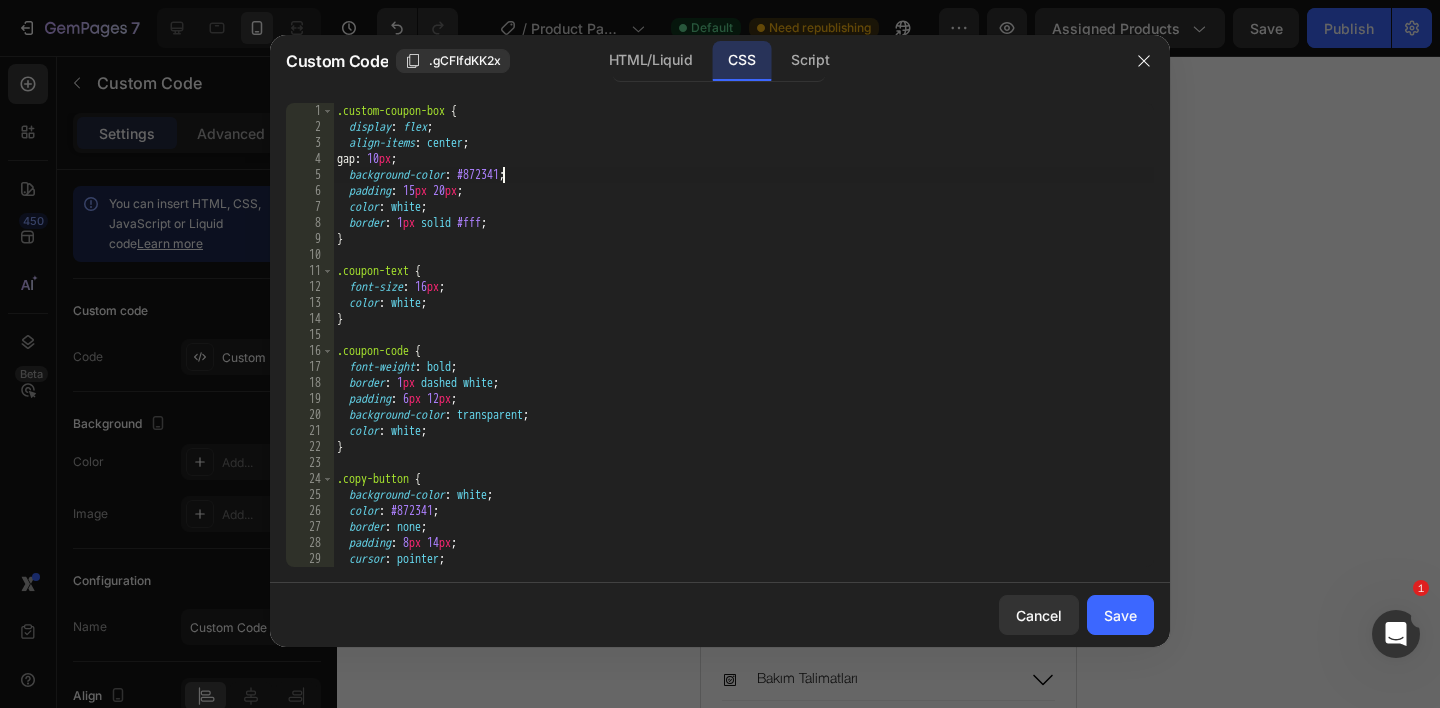 click on ".custom-coupon-box   {    display :   flex ;    align-items :   center ;   gap :   10 px ;    background-color :   #872341 ;    padding :   15 px   20 px ;    color :   white ;    border :   1 px   solid   #fff ; } .coupon-text   {    font-size :   16 px ;    color :   white ; } .coupon-code   {    font-weight :   bold ;    border :   1 px   dashed   white ;    padding :   6 px   12 px ;    background-color :   transparent ;    color :   white ; } .copy-button   {    background-color :   white ;    color :   #872341 ;    border :   none ;    padding :   8 px   14 px ;    cursor :   pointer ;    font-size :   14 px ;" at bounding box center [743, 351] 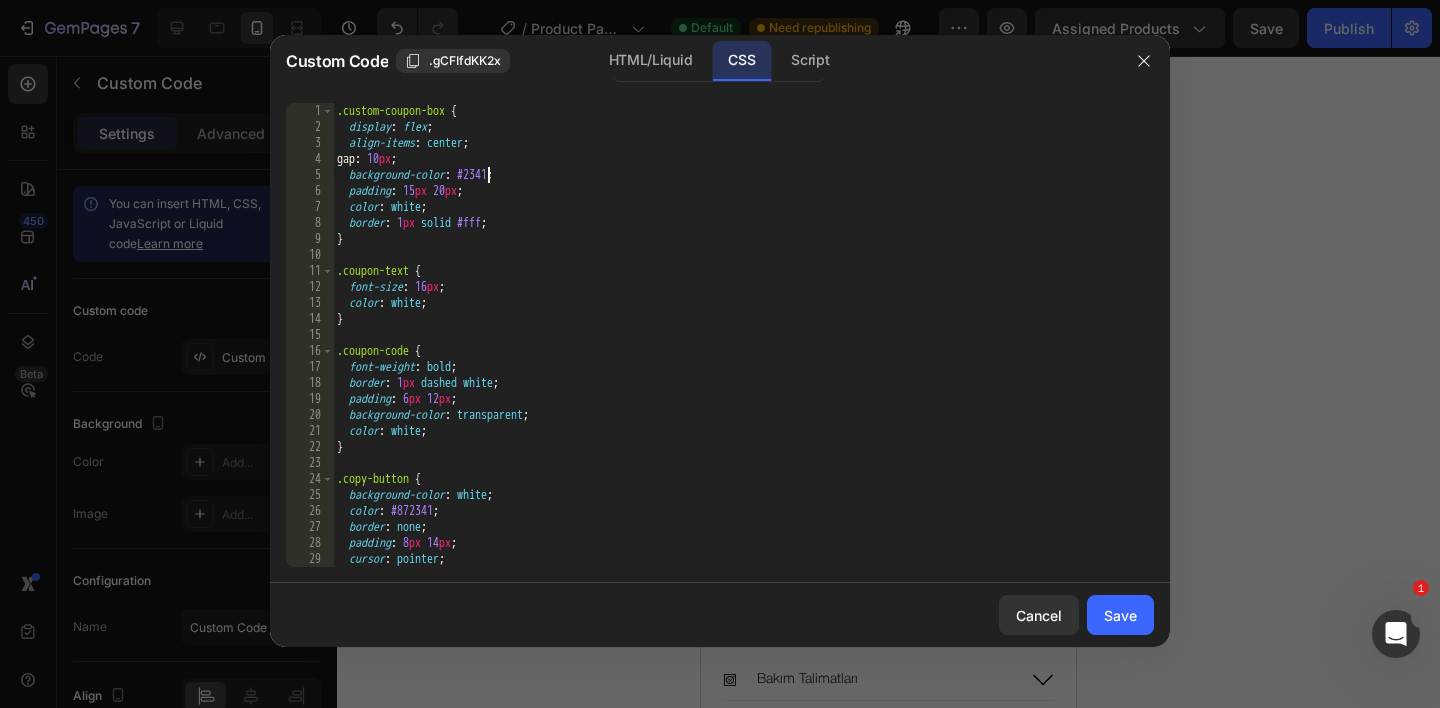 click on ".custom-coupon-box   {    display :   flex ;    align-items :   center ;   gap :   10 px ;    background-color :   #2341 ;    padding :   15 px   20 px ;    color :   white ;    border :   1 px   solid   #fff ; } .coupon-text   {    font-size :   16 px ;    color :   white ; } .coupon-code   {    font-weight :   bold ;    border :   1 px   dashed   white ;    padding :   6 px   12 px ;    background-color :   transparent ;    color :   white ; } .copy-button   {    background-color :   white ;    color :   #872341 ;    border :   none ;    padding :   8 px   14 px ;    cursor :   pointer ;    font-size :   14 px ;" at bounding box center [743, 351] 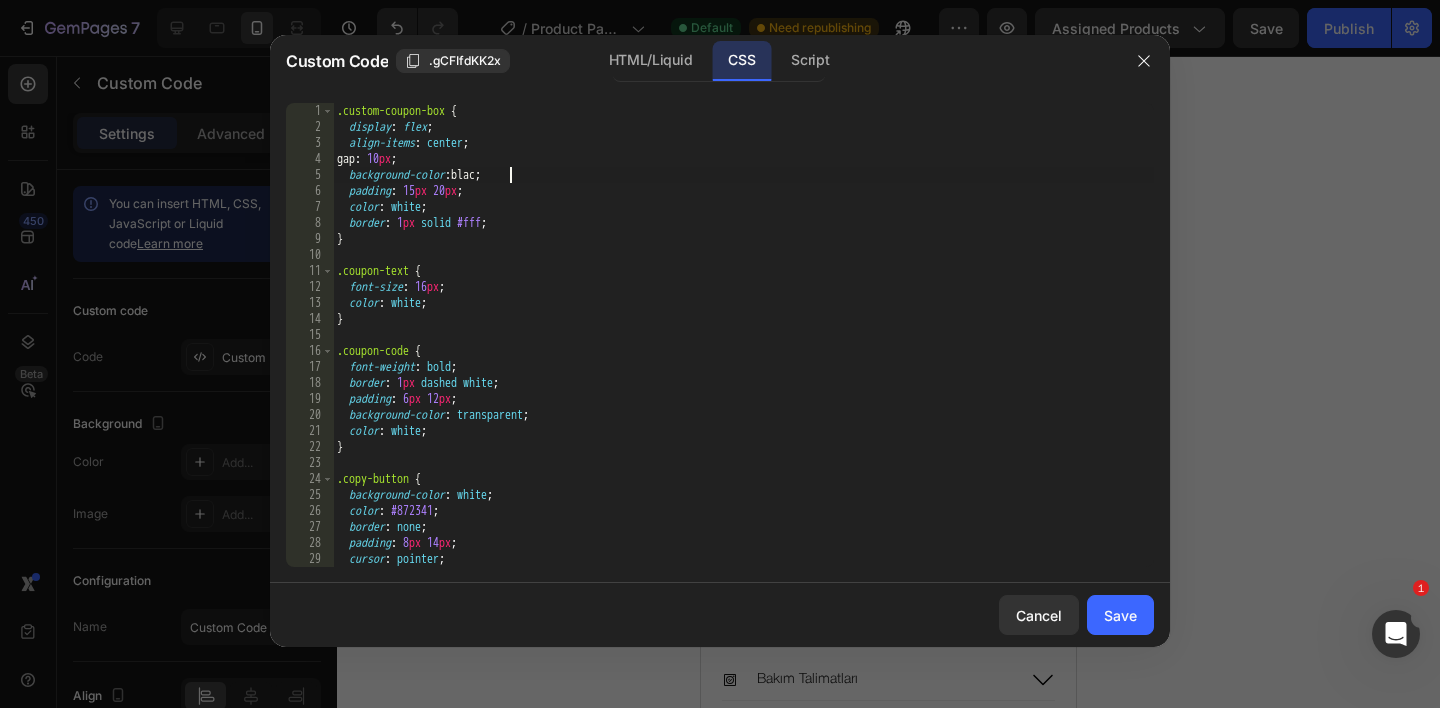 scroll, scrollTop: 0, scrollLeft: 15, axis: horizontal 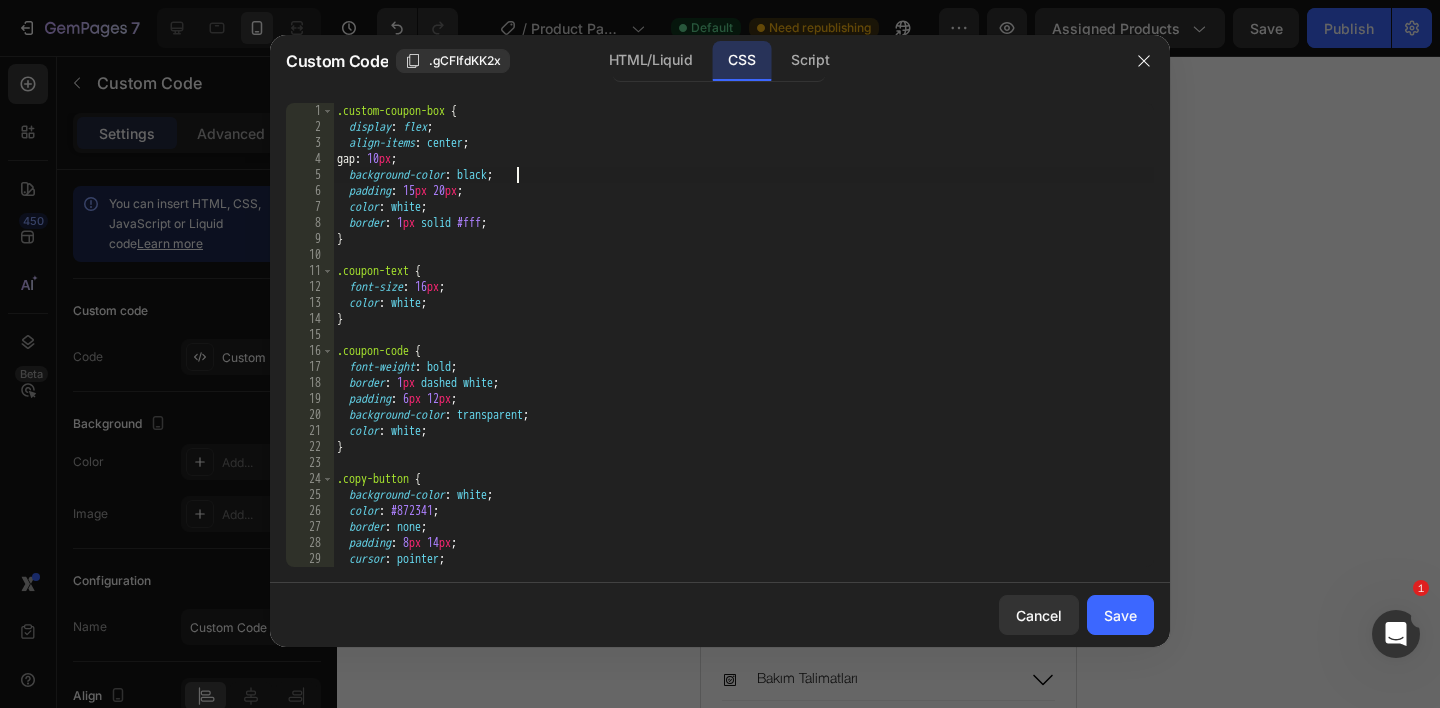 click on ".custom-coupon-box   {    display :   flex ;    align-items :   center ;   gap :   10 px ;    background-color :   black ;    padding :   15 px   20 px ;    color :   white ;    border :   1 px   solid   #fff ; } .coupon-text   {    font-size :   16 px ;    color :   white ; } .coupon-code   {    font-weight :   bold ;    border :   1 px   dashed   white ;    padding :   6 px   12 px ;    background-color :   transparent ;    color :   white ; } .copy-button   {    background-color :   white ;    color :   #872341 ;    border :   none ;    padding :   8 px   14 px ;    cursor :   pointer ;    font-size :   14 px ;" at bounding box center (743, 351) 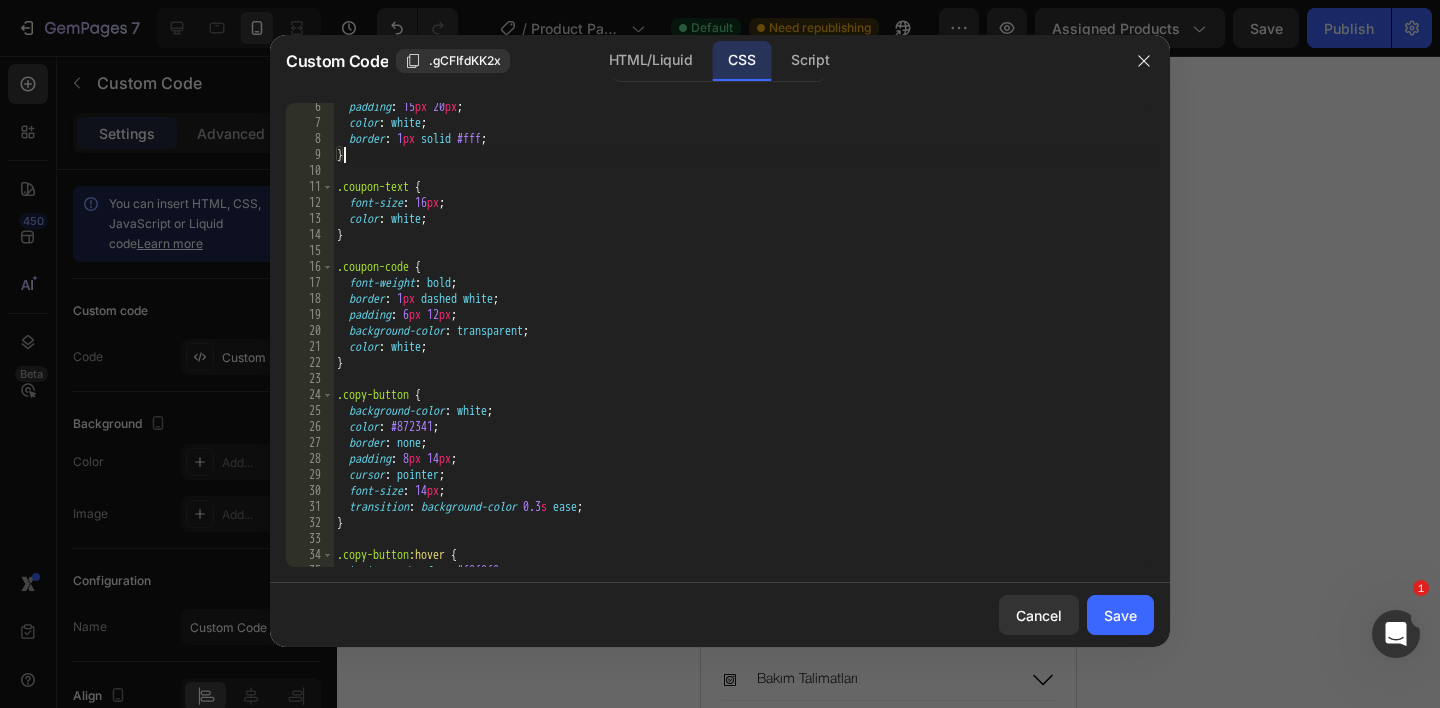 scroll, scrollTop: 240, scrollLeft: 0, axis: vertical 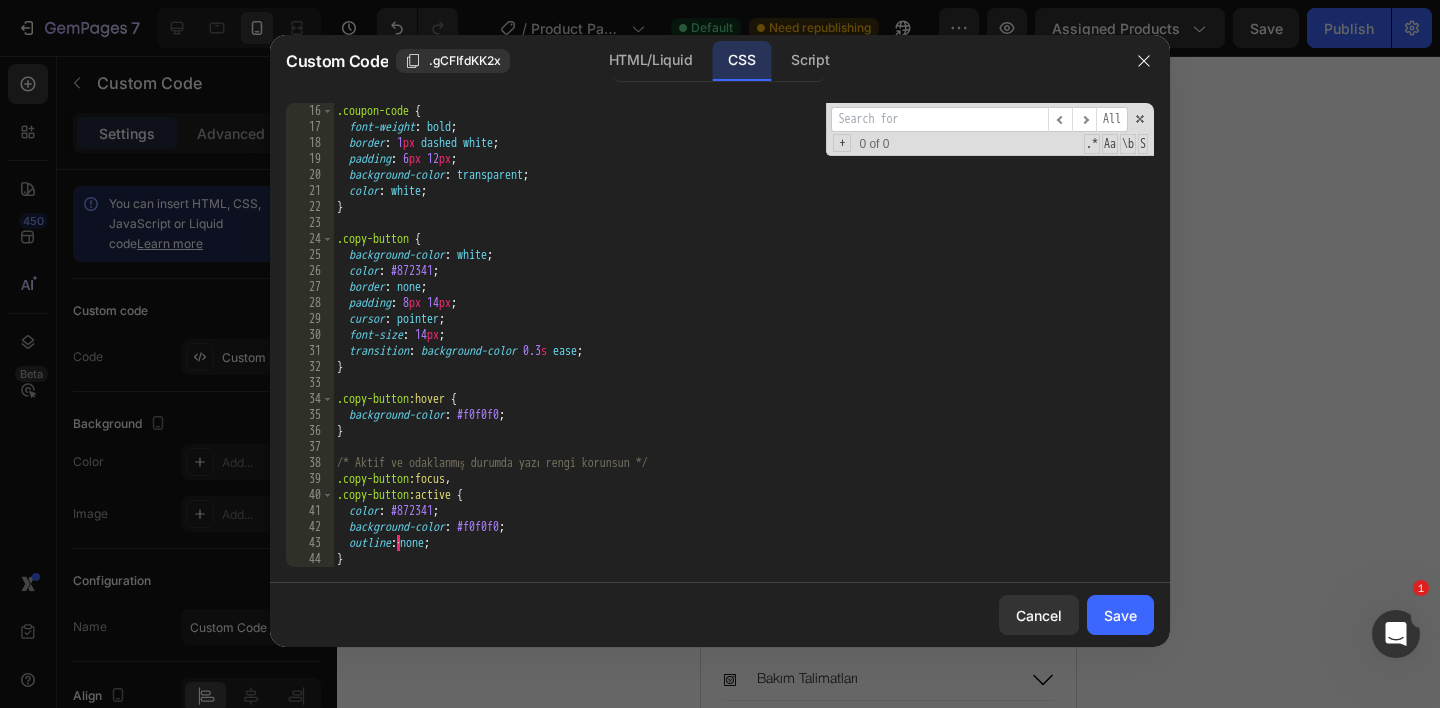 type on "o" 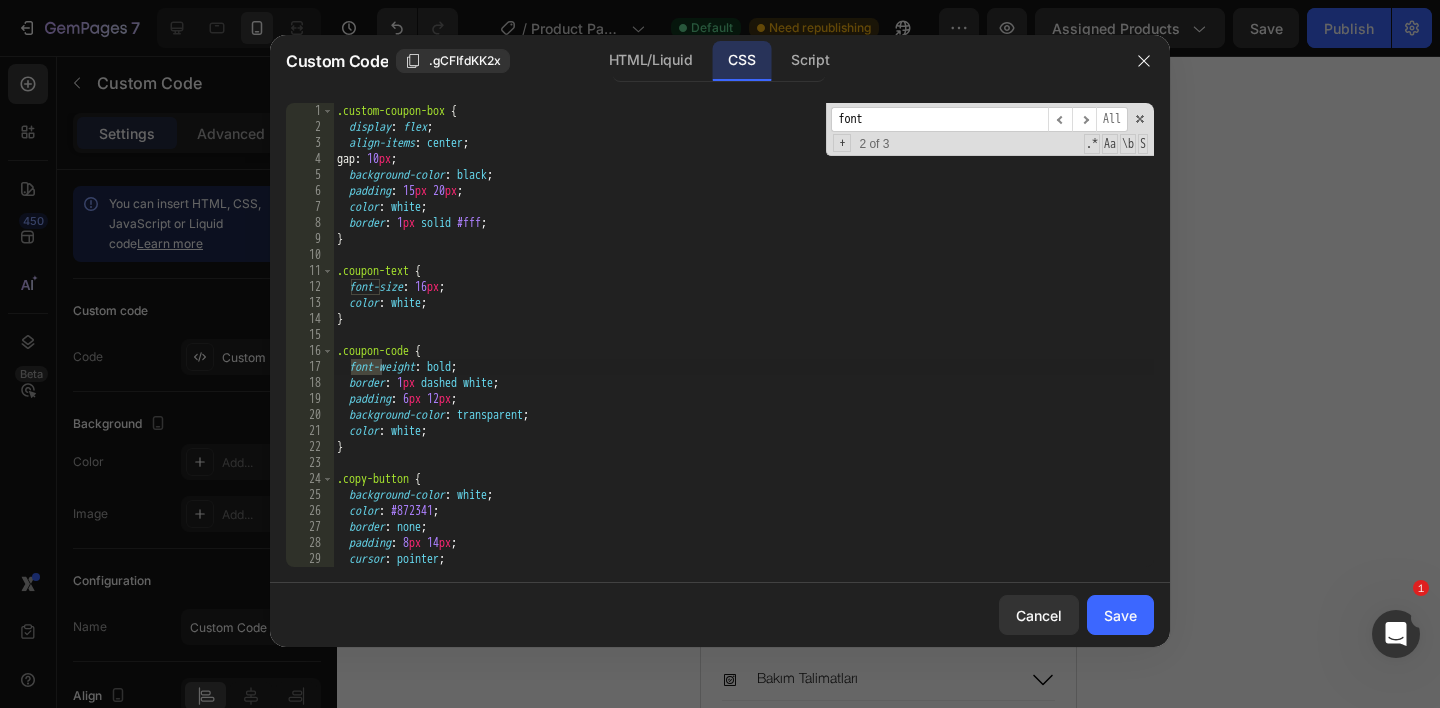 scroll, scrollTop: 16, scrollLeft: 0, axis: vertical 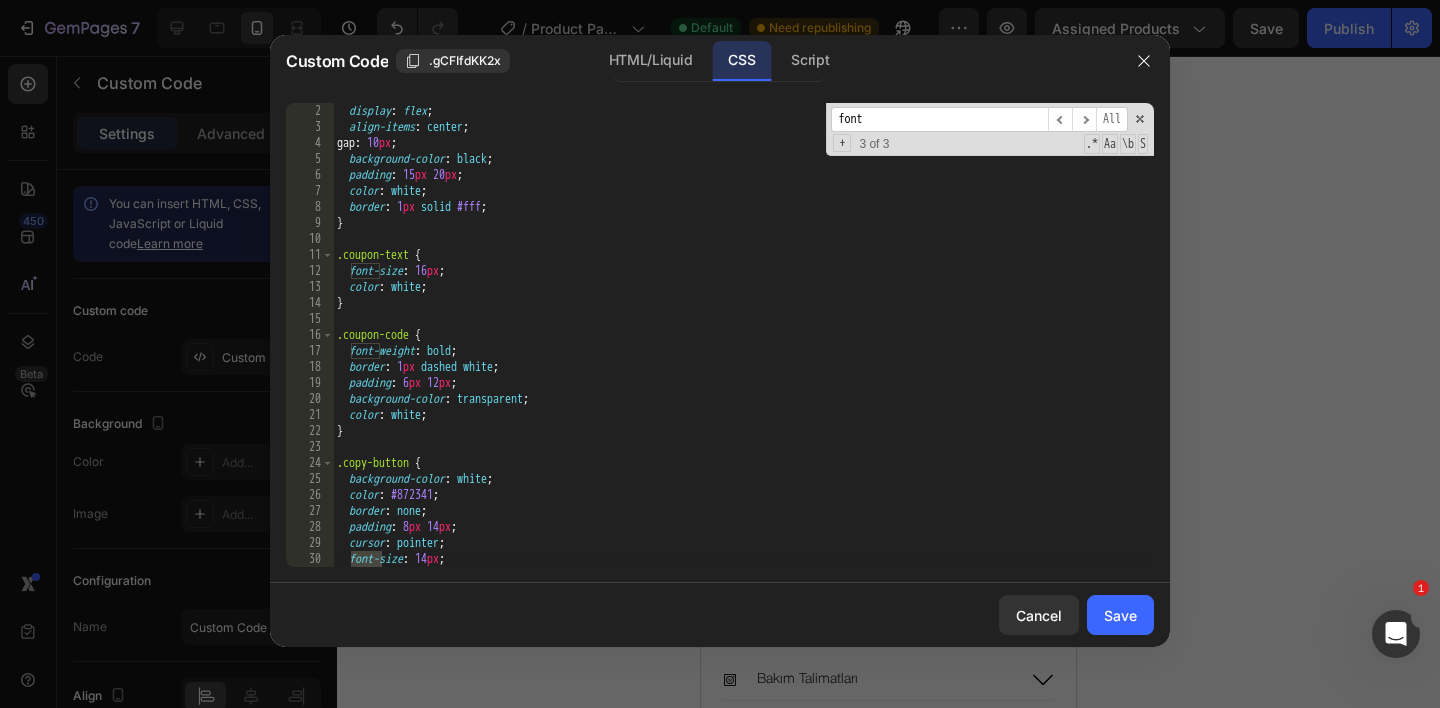 type on "font" 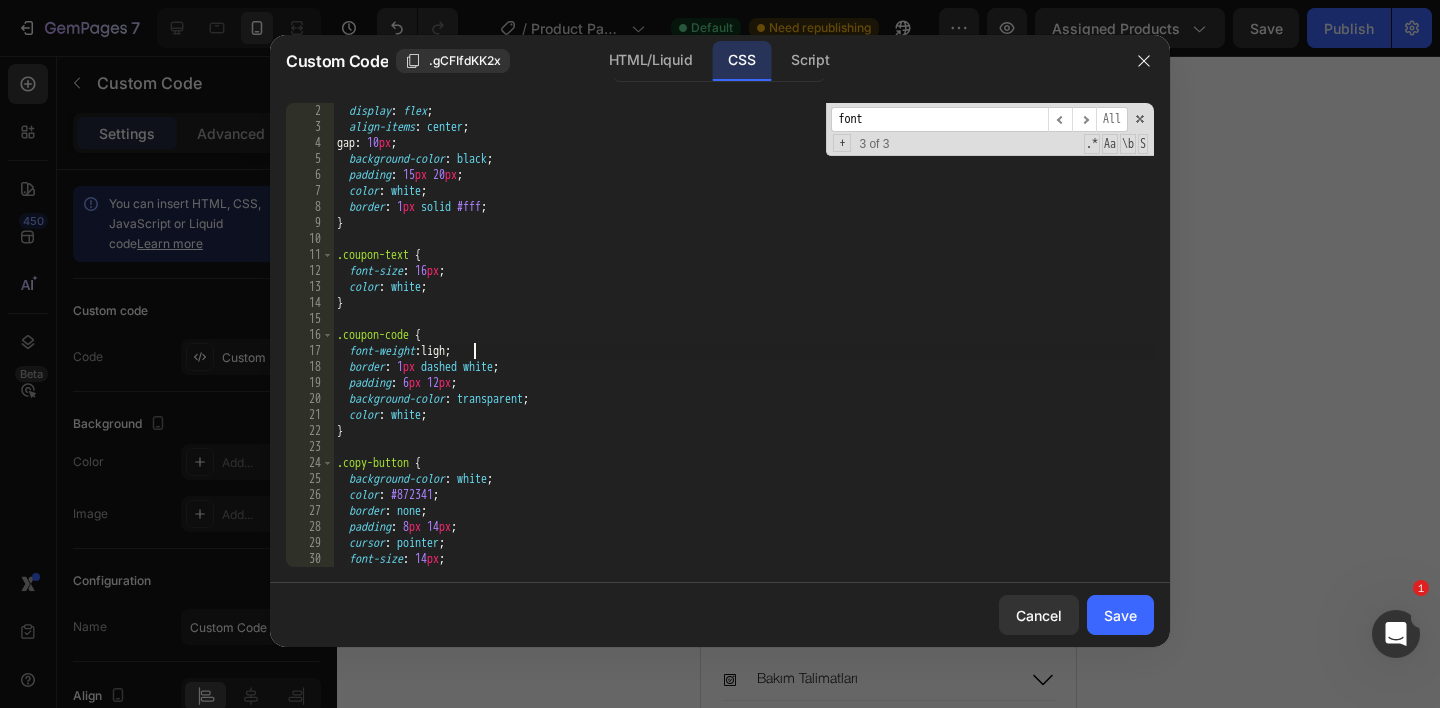 type on "font-weight: light;" 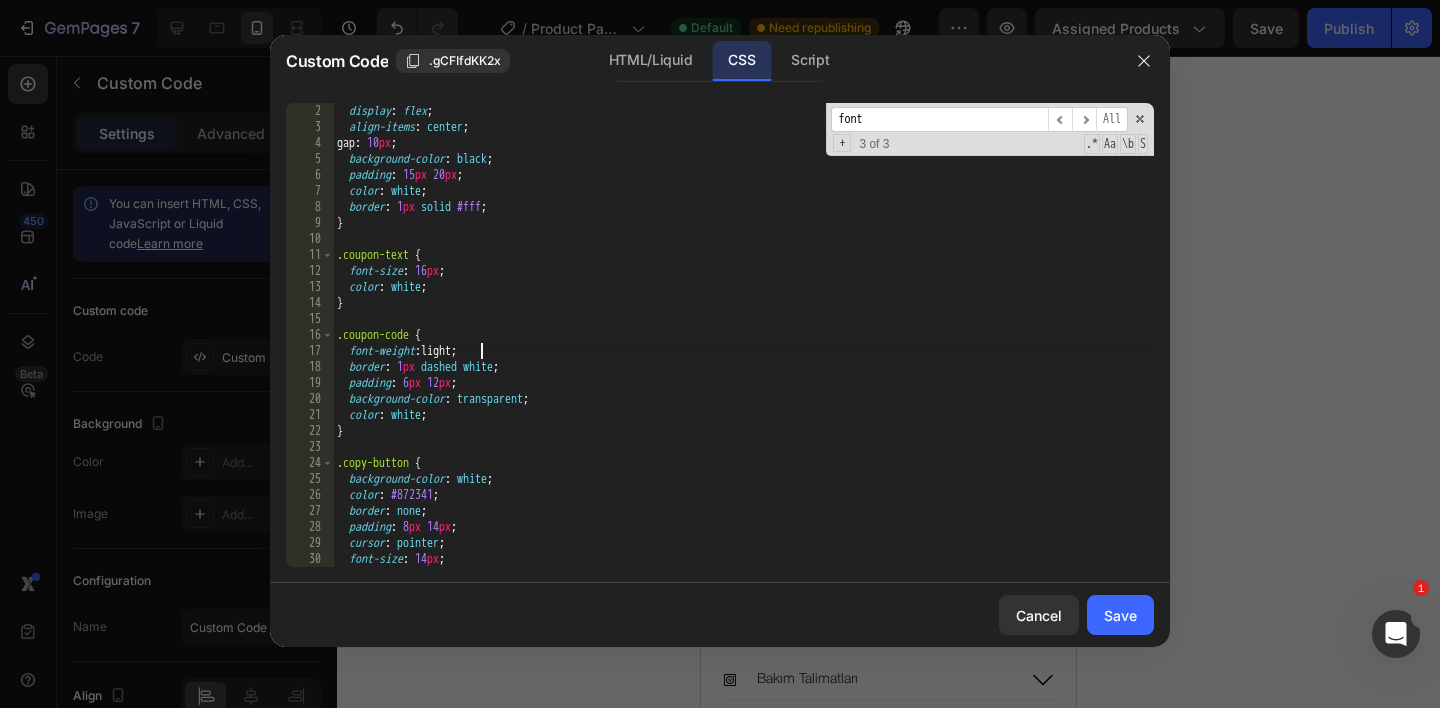 click on "display :   flex ;    align-items :   center ;   gap :   10 px ;    background-color :   black ;    padding :   15 px   20 px ;    color :   white ;    border :   1 px   solid   #fff ; } .coupon-text   {    font-size :   16 px ;    color :   white ; } .coupon-code   {    font-weight :  light ;    border :   1 px   dashed   white ;    padding :   6 px   12 px ;    background-color :   transparent ;    color :   white ; } .copy-button   {    background-color :   white ;    color :   #872341 ;    border :   none ;    padding :   8 px   14 px ;    cursor :   pointer ;    font-size :   14 px ;    transition :   background-color   0.3 s   ease ;" at bounding box center [743, 351] 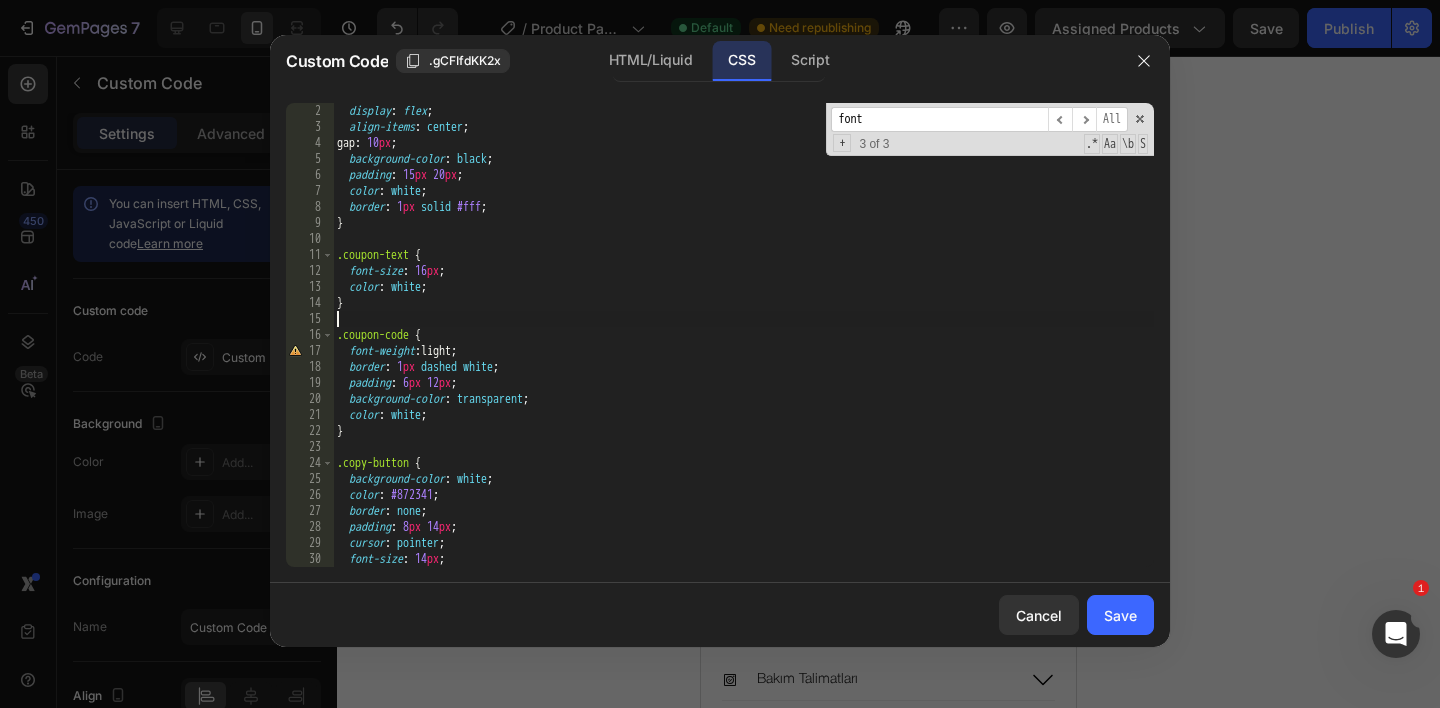click on "display :   flex ;    align-items :   center ;   gap :   10 px ;    background-color :   black ;    padding :   15 px   20 px ;    color :   white ;    border :   1 px   solid   #fff ; } .coupon-text   {    font-size :   16 px ;    color :   white ; } .coupon-code   {    font-weight :  light ;    border :   1 px   dashed   white ;    padding :   6 px   12 px ;    background-color :   transparent ;    color :   white ; } .copy-button   {    background-color :   white ;    color :   #872341 ;    border :   none ;    padding :   8 px   14 px ;    cursor :   pointer ;    font-size :   14 px ;    transition :   background-color   0.3 s   ease ;" at bounding box center (743, 351) 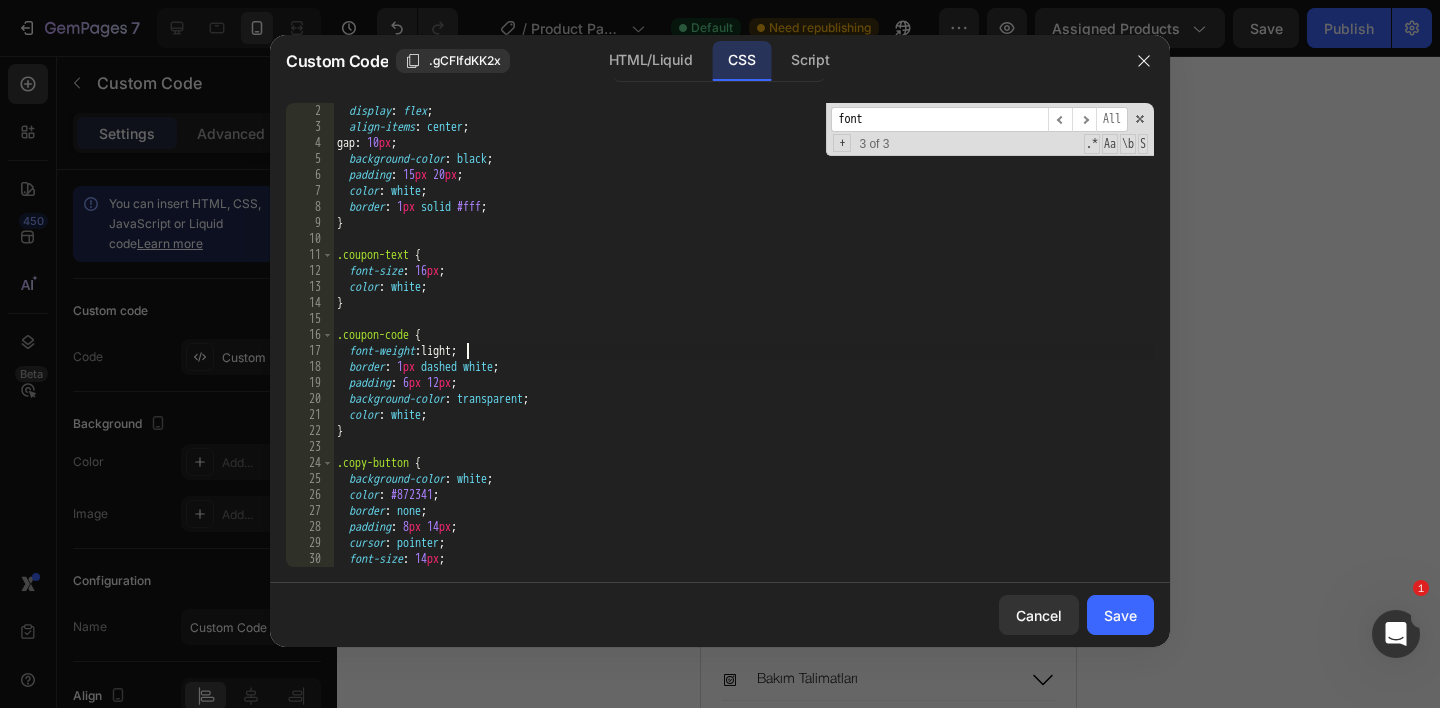 click on "display :   flex ;    align-items :   center ;   gap :   10 px ;    background-color :   black ;    padding :   15 px   20 px ;    color :   white ;    border :   1 px   solid   #fff ; } .coupon-text   {    font-size :   16 px ;    color :   white ; } .coupon-code   {    font-weight :  light ;    border :   1 px   dashed   white ;    padding :   6 px   12 px ;    background-color :   transparent ;    color :   white ; } .copy-button   {    background-color :   white ;    color :   #872341 ;    border :   none ;    padding :   8 px   14 px ;    cursor :   pointer ;    font-size :   14 px ;    transition :   background-color   0.3 s   ease ;" at bounding box center (743, 351) 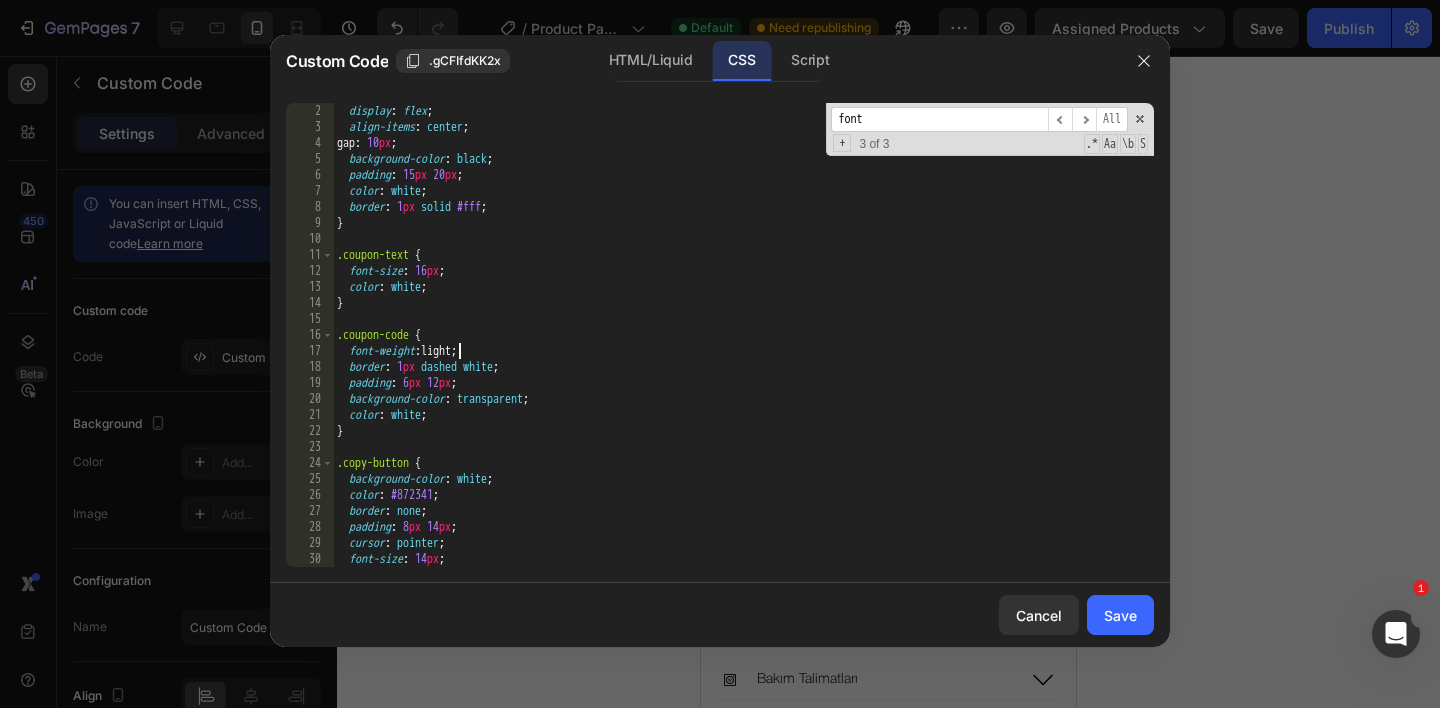 click on "display :   flex ;    align-items :   center ;   gap :   10 px ;    background-color :   black ;    padding :   15 px   20 px ;    color :   white ;    border :   1 px   solid   #fff ; } .coupon-text   {    font-size :   16 px ;    color :   white ; } .coupon-code   {    font-weight :  light ;    border :   1 px   dashed   white ;    padding :   6 px   12 px ;    background-color :   transparent ;    color :   white ; } .copy-button   {    background-color :   white ;    color :   #872341 ;    border :   none ;    padding :   8 px   14 px ;    cursor :   pointer ;    font-size :   14 px ;    transition :   background-color   0.3 s   ease ;" at bounding box center [743, 351] 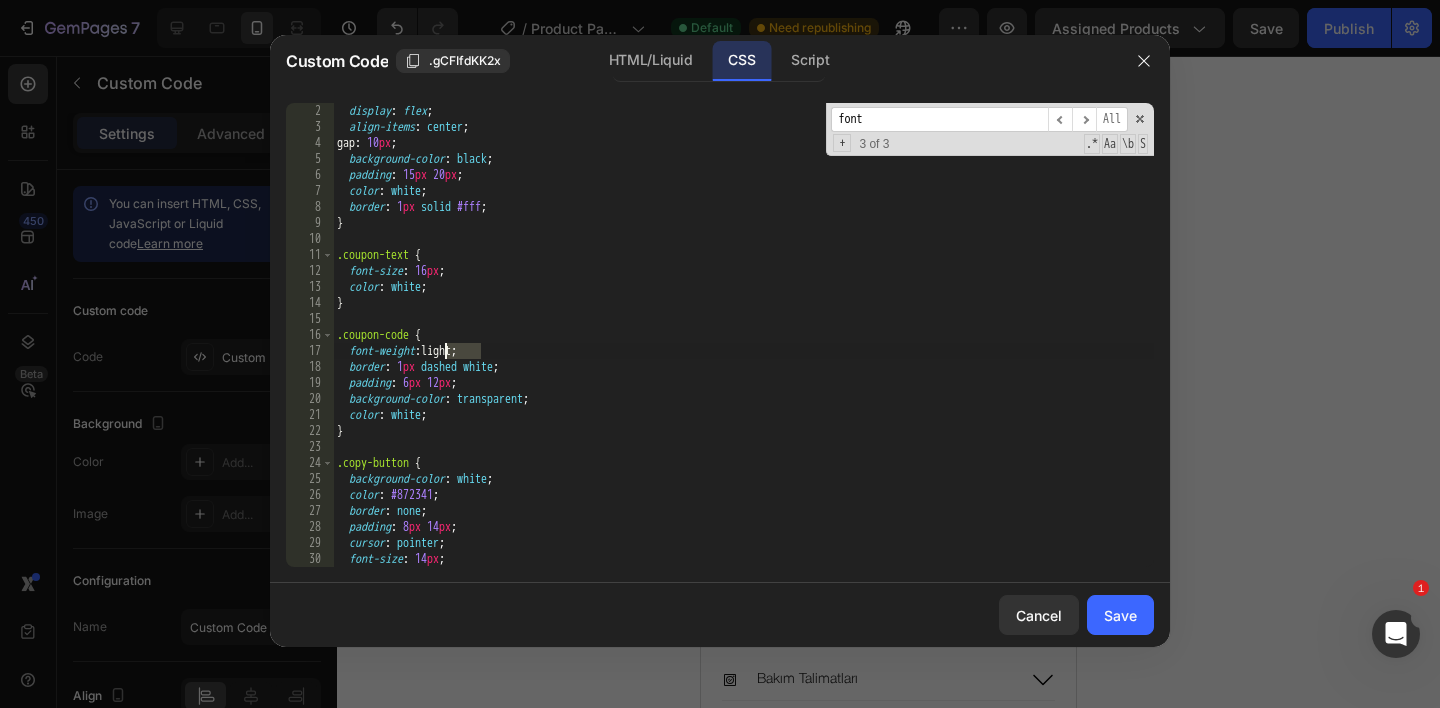 click on "display :   flex ;    align-items :   center ;   gap :   10 px ;    background-color :   black ;    padding :   15 px   20 px ;    color :   white ;    border :   1 px   solid   #fff ; } .coupon-text   {    font-size :   16 px ;    color :   white ; } .coupon-code   {    font-weight :  light ;    border :   1 px   dashed   white ;    padding :   6 px   12 px ;    background-color :   transparent ;    color :   white ; } .copy-button   {    background-color :   white ;    color :   #872341 ;    border :   none ;    padding :   8 px   14 px ;    cursor :   pointer ;    font-size :   14 px ;    transition :   background-color   0.3 s   ease ;" at bounding box center (743, 351) 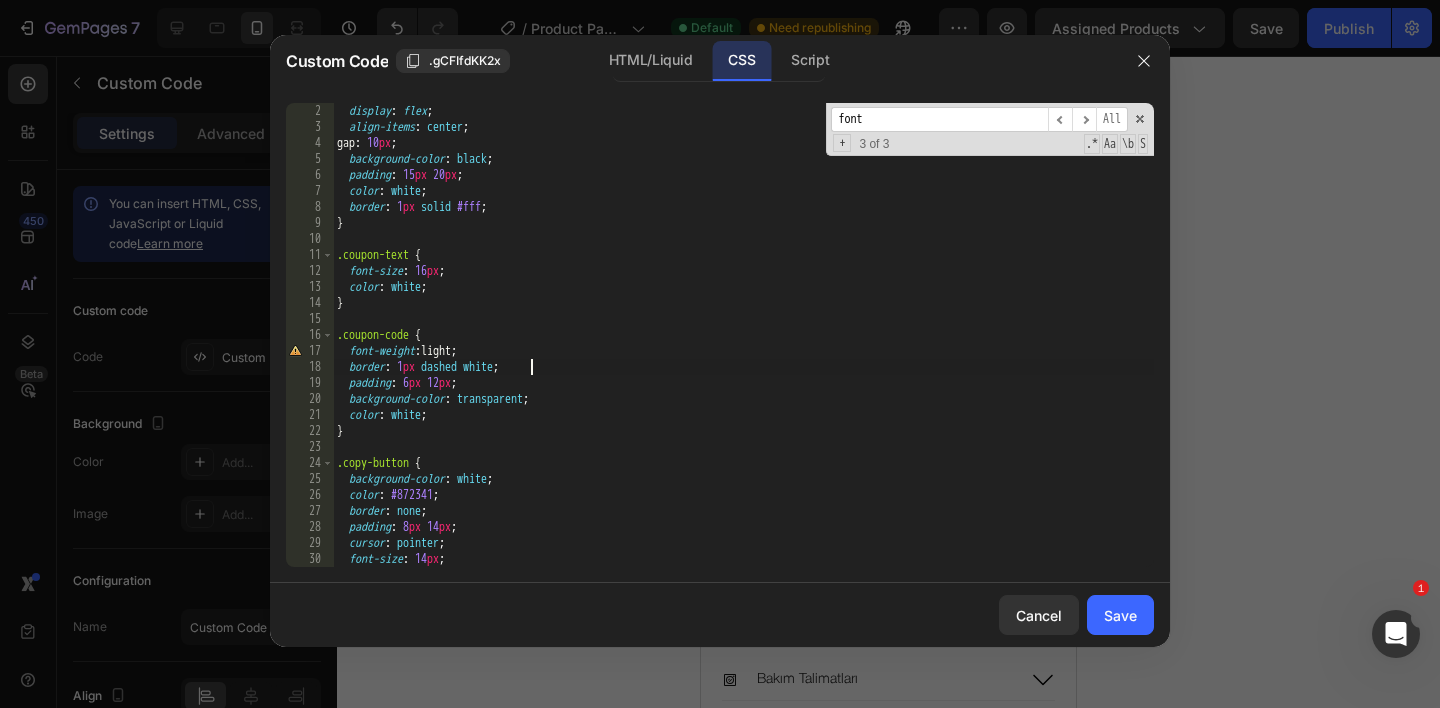 click on "display :   flex ;    align-items :   center ;   gap :   10 px ;    background-color :   black ;    padding :   15 px   20 px ;    color :   white ;    border :   1 px   solid   #fff ; } .coupon-text   {    font-size :   16 px ;    color :   white ; } .coupon-code   {    font-weight :  light ;    border :   1 px   dashed   white ;    padding :   6 px   12 px ;    background-color :   transparent ;    color :   white ; } .copy-button   {    background-color :   white ;    color :   #872341 ;    border :   none ;    padding :   8 px   14 px ;    cursor :   pointer ;    font-size :   14 px ;    transition :   background-color   0.3 s   ease ;" at bounding box center [743, 351] 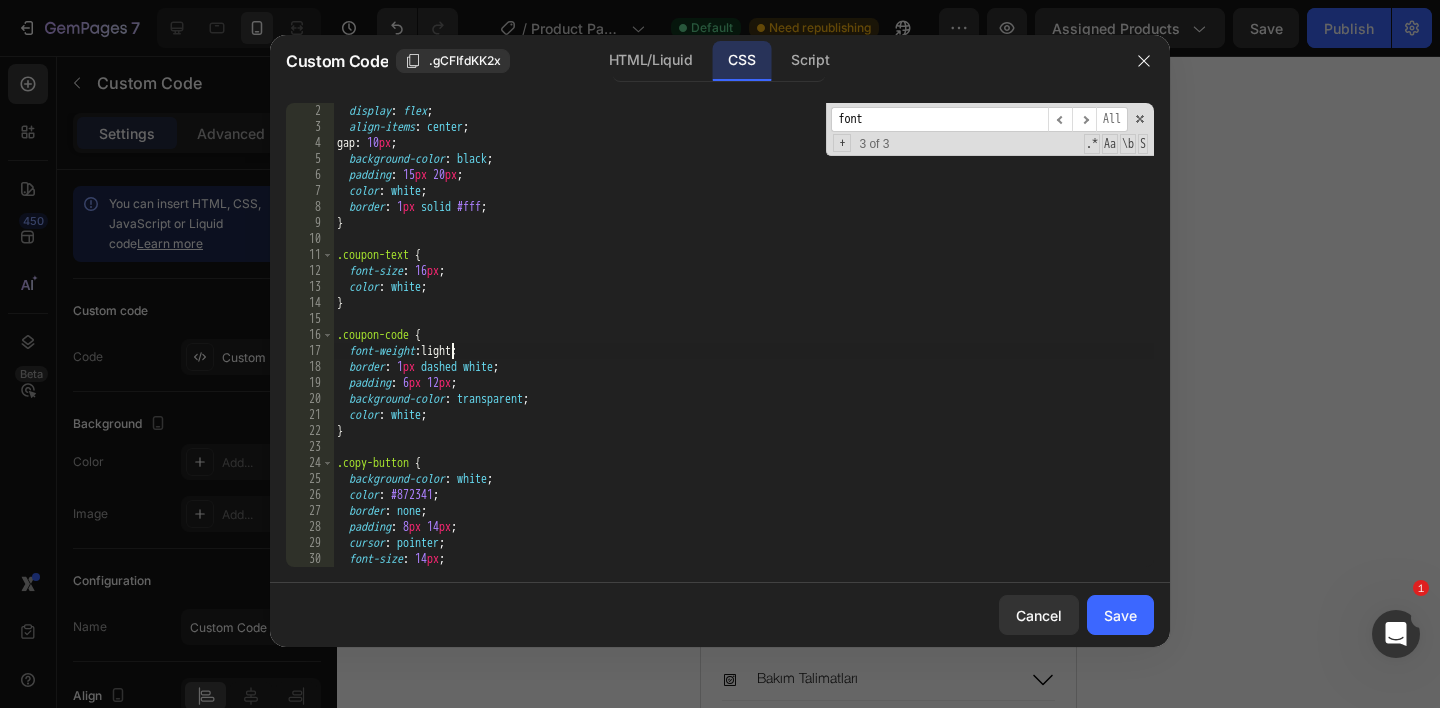 click on "display :   flex ;    align-items :   center ;   gap :   10 px ;    background-color :   black ;    padding :   15 px   20 px ;    color :   white ;    border :   1 px   solid   #fff ; } .coupon-text   {    font-size :   16 px ;    color :   white ; } .coupon-code   {    font-weight :  light ;    border :   1 px   dashed   white ;    padding :   6 px   12 px ;    background-color :   transparent ;    color :   white ; } .copy-button   {    background-color :   white ;    color :   #872341 ;    border :   none ;    padding :   8 px   14 px ;    cursor :   pointer ;    font-size :   14 px ;    transition :   background-color   0.3 s   ease ;" at bounding box center (743, 351) 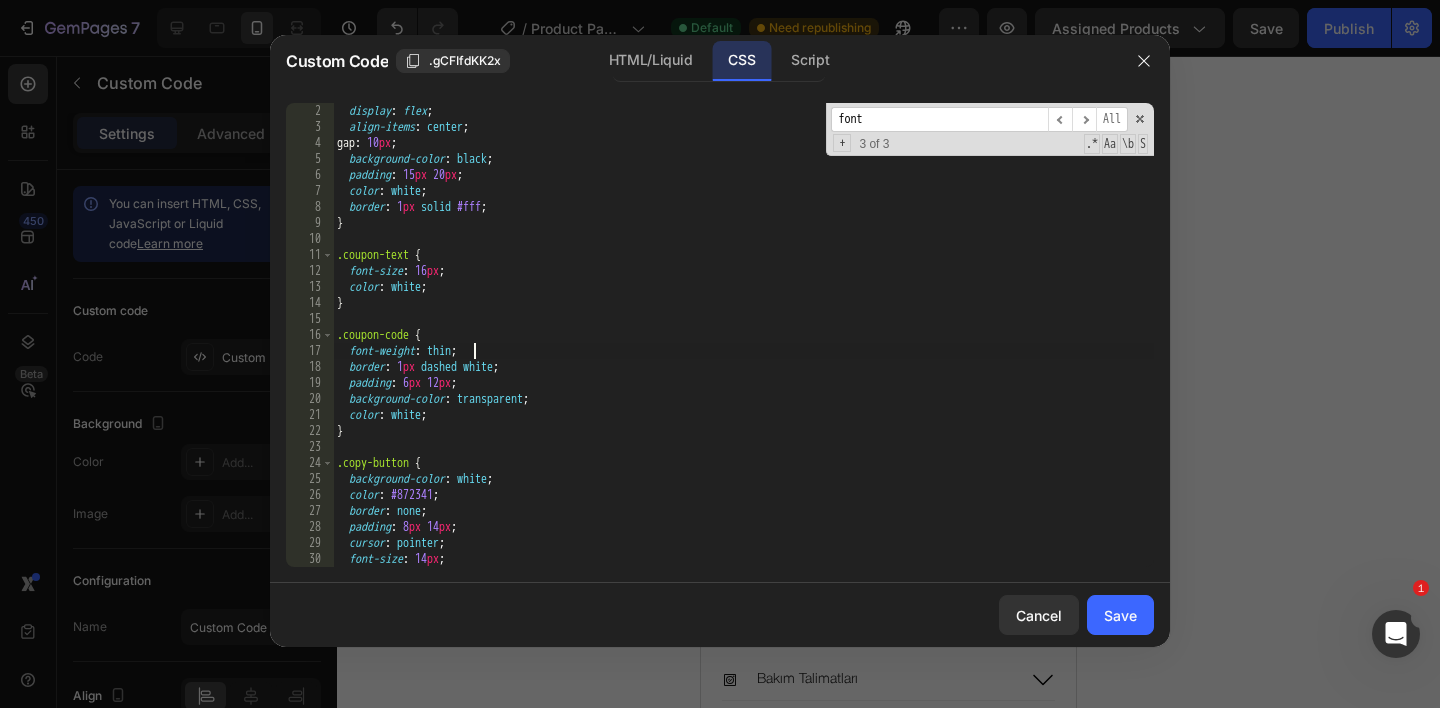 scroll, scrollTop: 0, scrollLeft: 11, axis: horizontal 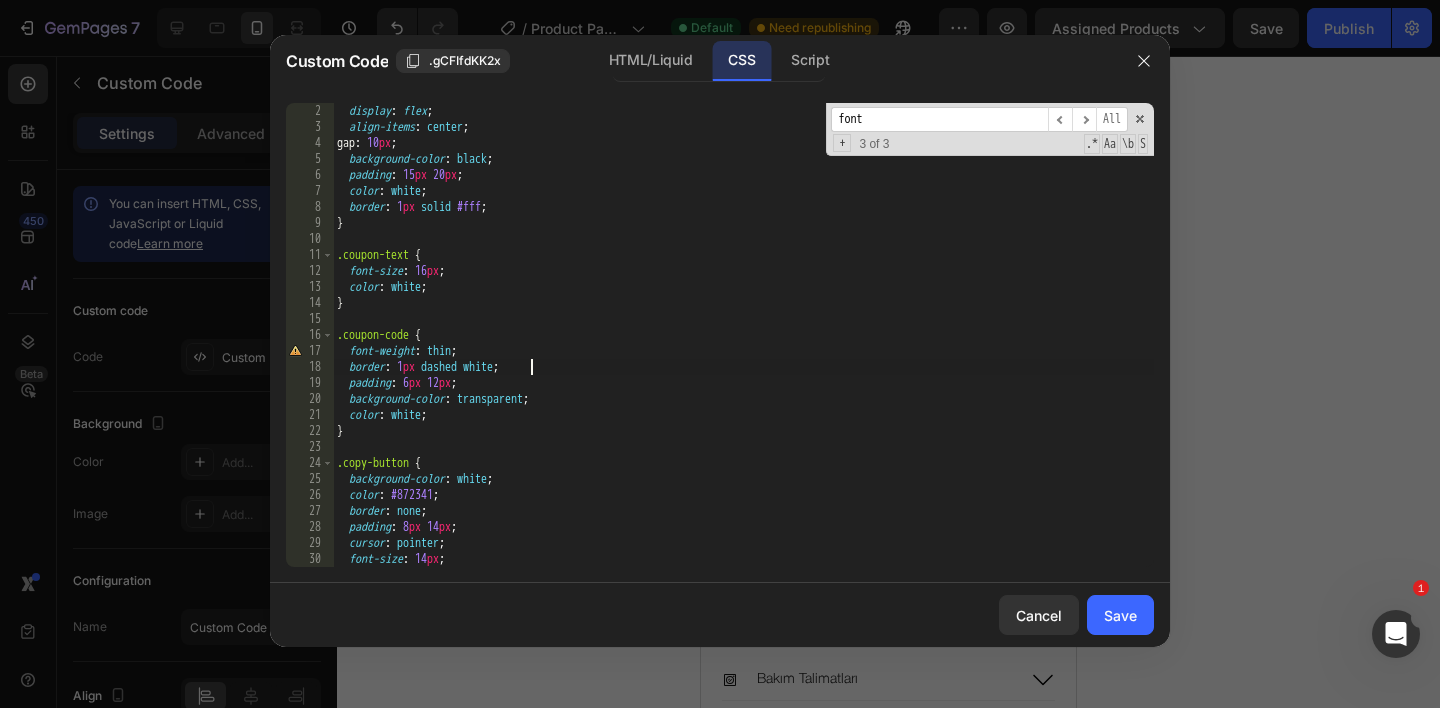 click on "display :   flex ;    align-items :   center ;   gap :   10 px ;    background-color :   black ;    padding :   15 px   20 px ;    color :   white ;    border :   1 px   solid   #fff ; } .coupon-text   {    font-size :   16 px ;    color :   white ; } .coupon-code   {    font-weight :   thin ;    border :   1 px   dashed   white ;    padding :   6 px   12 px ;    background-color :   transparent ;    color :   white ; } .copy-button   {    background-color :   white ;    color :   #872341 ;    border :   none ;    padding :   8 px   14 px ;    cursor :   pointer ;    font-size :   14 px ;    transition :   background-color   0.3 s   ease ;" at bounding box center [743, 351] 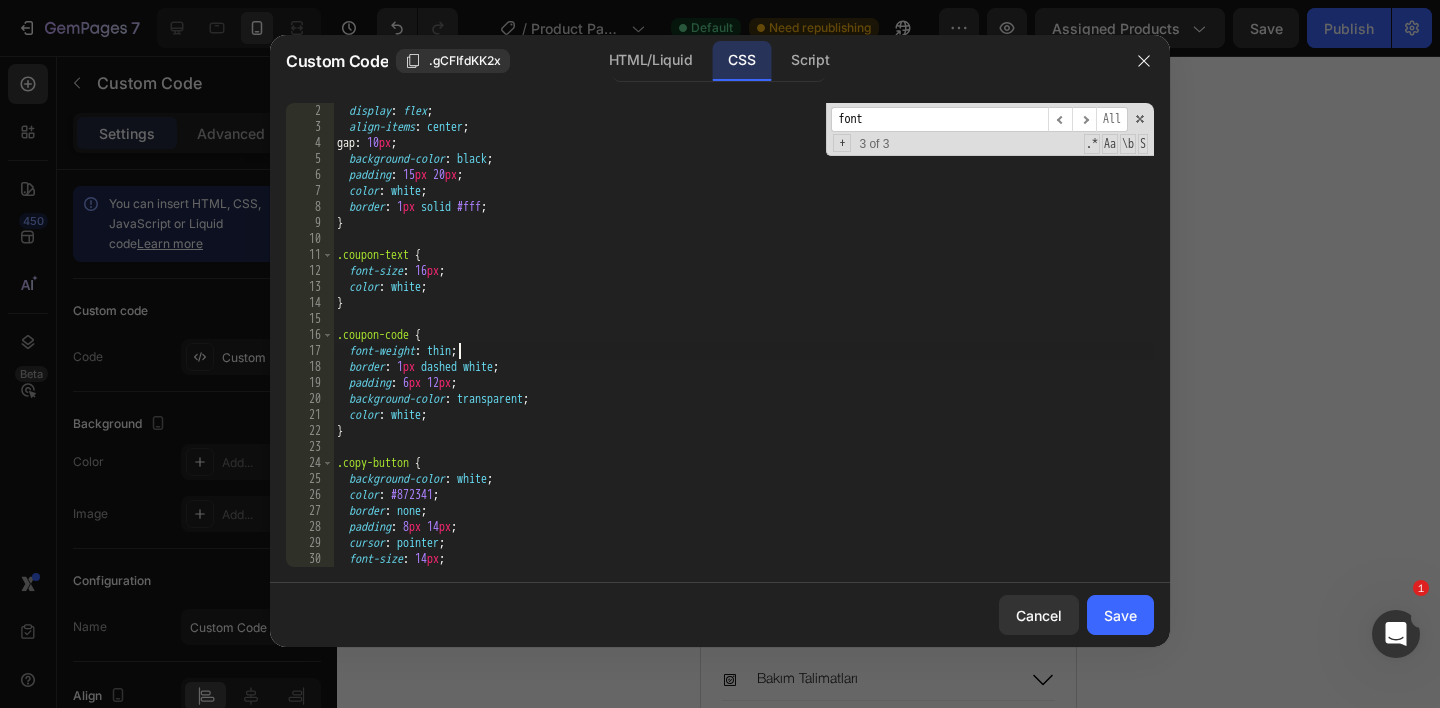 click on "display :   flex ;    align-items :   center ;   gap :   10 px ;    background-color :   black ;    padding :   15 px   20 px ;    color :   white ;    border :   1 px   solid   #fff ; } .coupon-text   {    font-size :   16 px ;    color :   white ; } .coupon-code   {    font-weight :   thin ;    border :   1 px   dashed   white ;    padding :   6 px   12 px ;    background-color :   transparent ;    color :   white ; } .copy-button   {    background-color :   white ;    color :   #872341 ;    border :   none ;    padding :   8 px   14 px ;    cursor :   pointer ;    font-size :   14 px ;    transition :   background-color   0.3 s   ease ;" at bounding box center [743, 351] 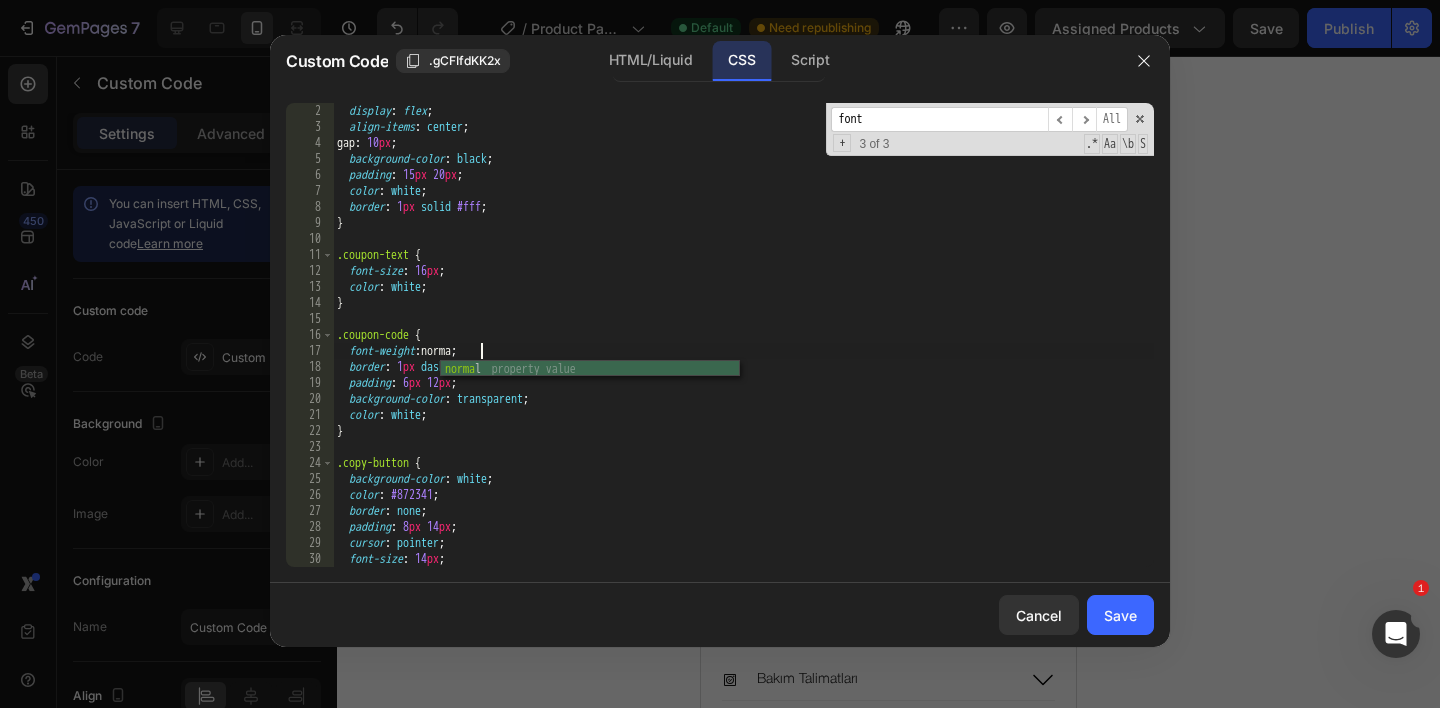scroll, scrollTop: 0, scrollLeft: 12, axis: horizontal 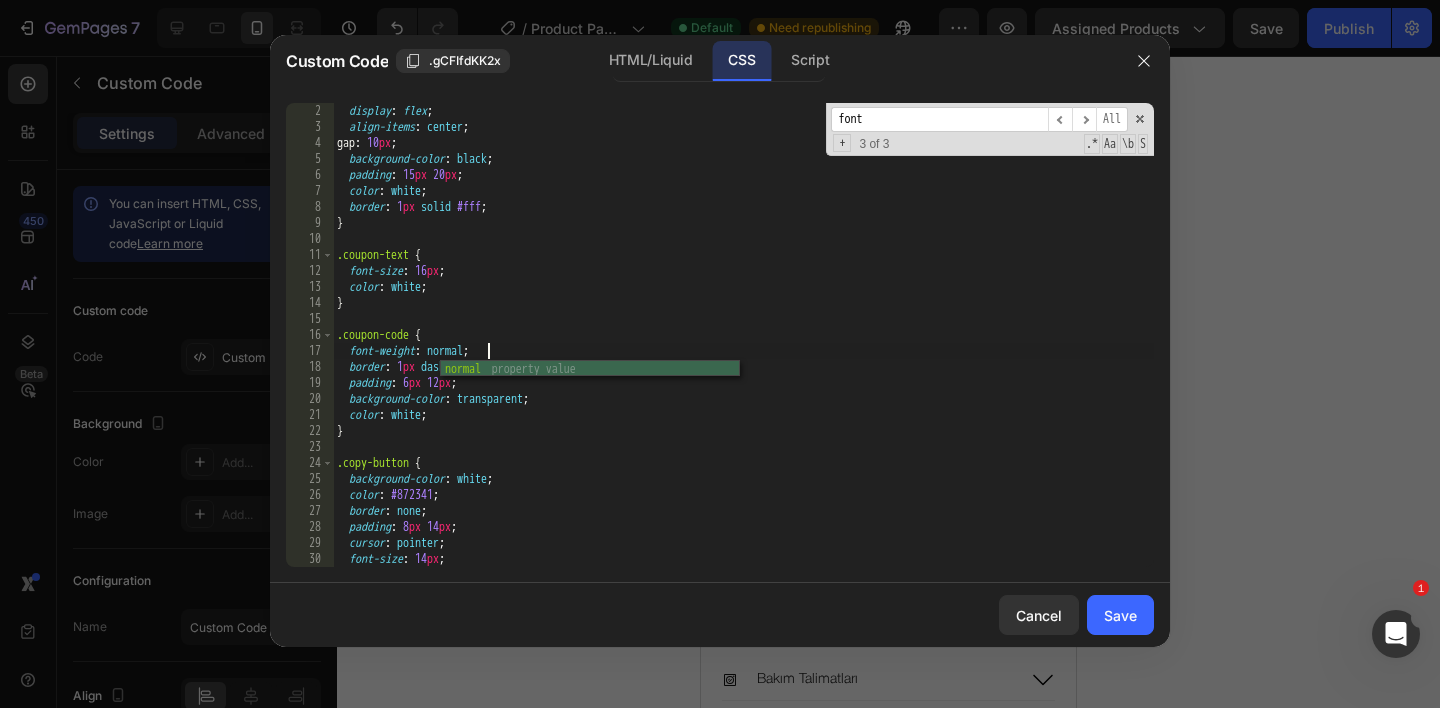 click on "display :   flex ;    align-items :   center ;   gap :   10 px ;    background-color :   black ;    padding :   15 px   20 px ;    color :   white ;    border :   1 px   solid   #fff ; } .coupon-text   {    font-size :   16 px ;    color :   white ; } .coupon-code   {    font-weight :   normal ;    border :   1 px   dashed   white ;    padding :   6 px   12 px ;    background-color :   transparent ;    color :   white ; } .copy-button   {    background-color :   white ;    color :   #872341 ;    border :   none ;    padding :   8 px   14 px ;    cursor :   pointer ;    font-size :   14 px ;    transition :   background-color   0.3 s   ease ;" at bounding box center [743, 351] 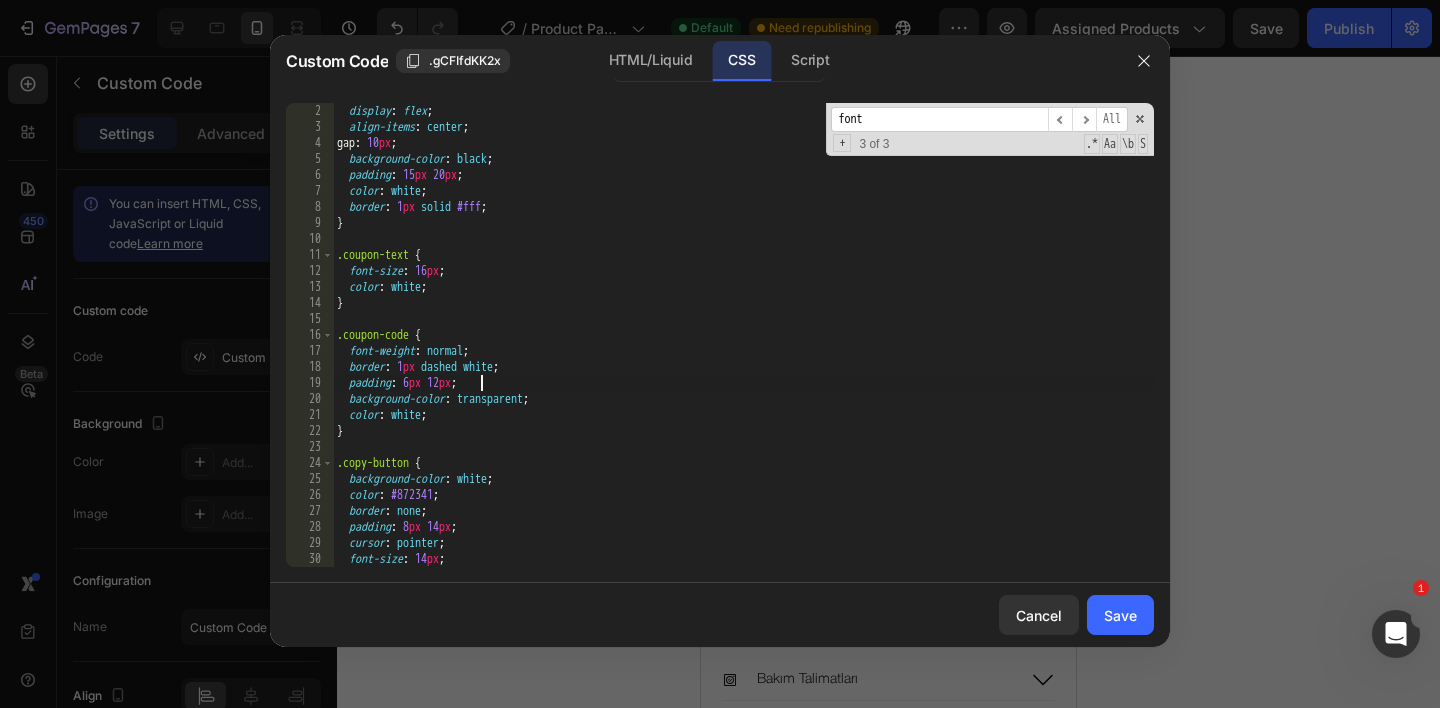 scroll, scrollTop: 0, scrollLeft: 11, axis: horizontal 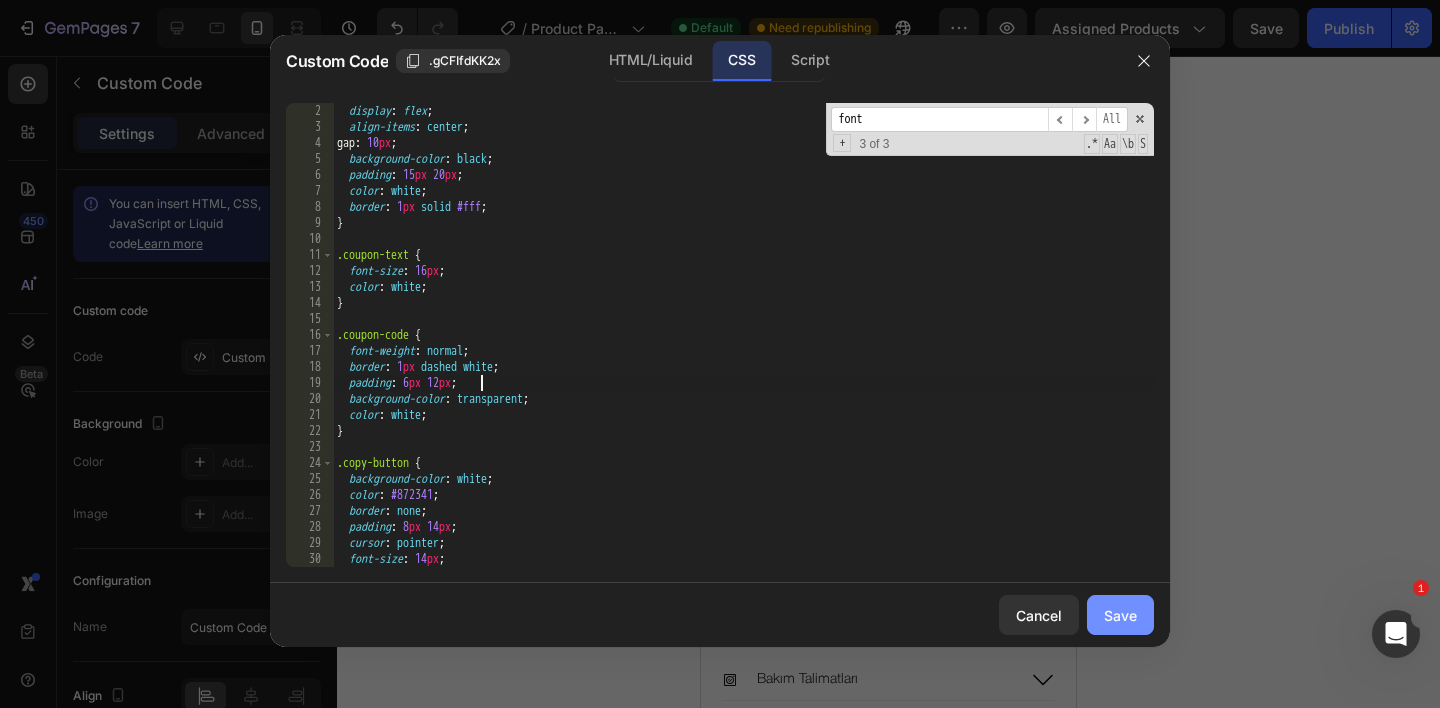 click on "Save" 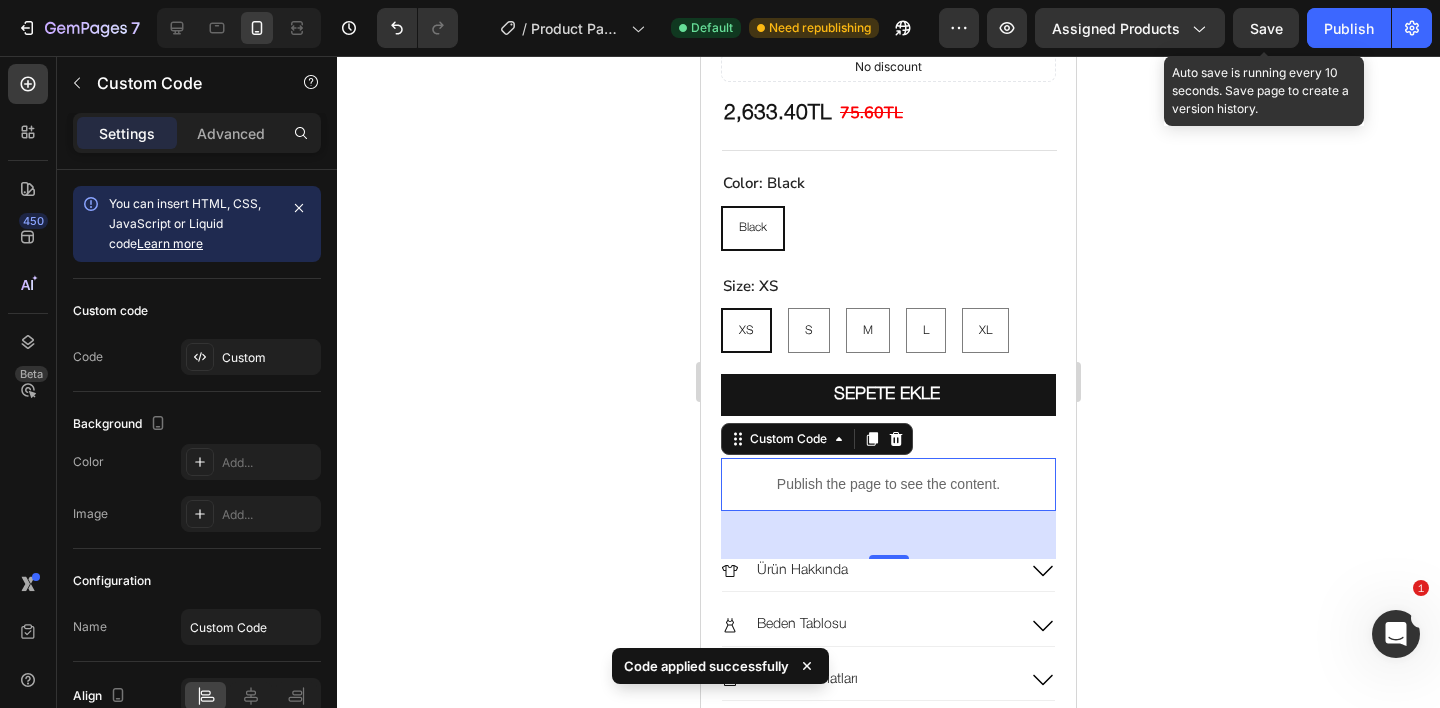 click on "Save" at bounding box center [1266, 28] 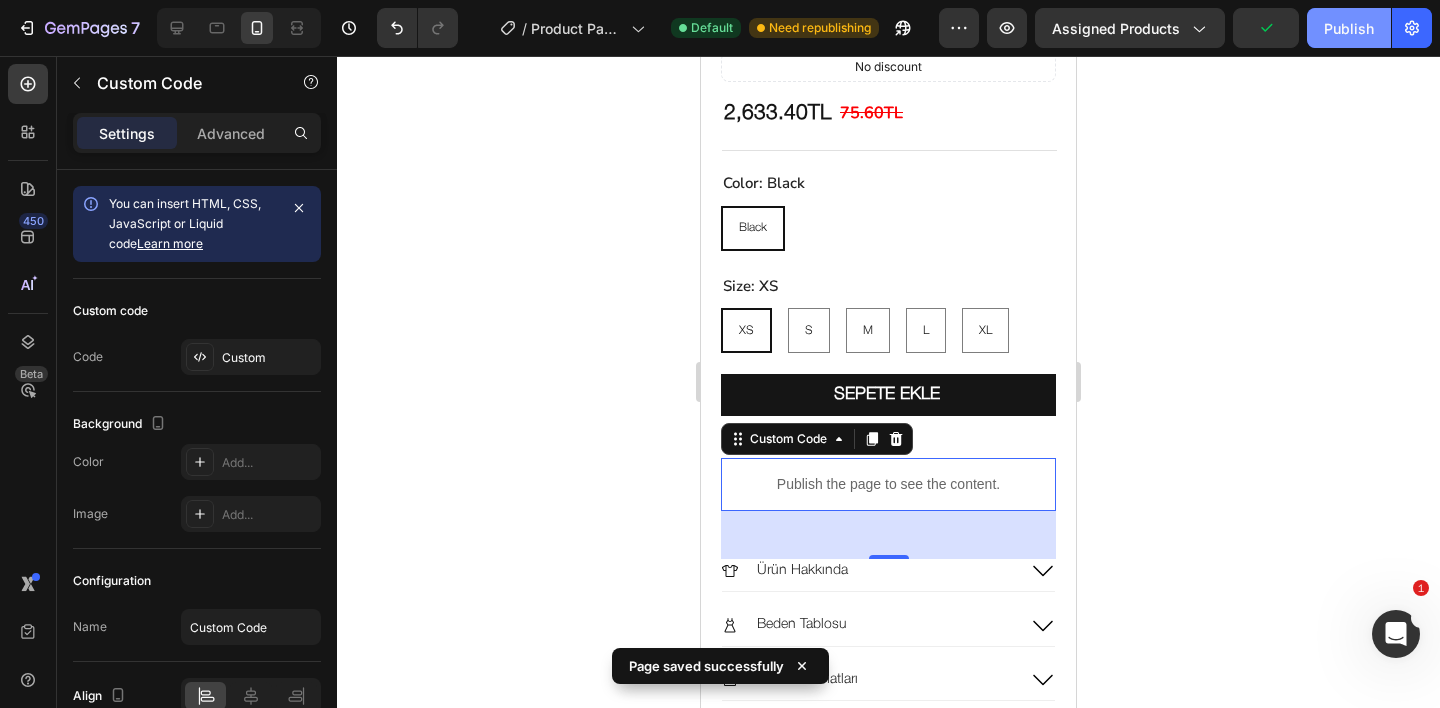 click on "Publish" 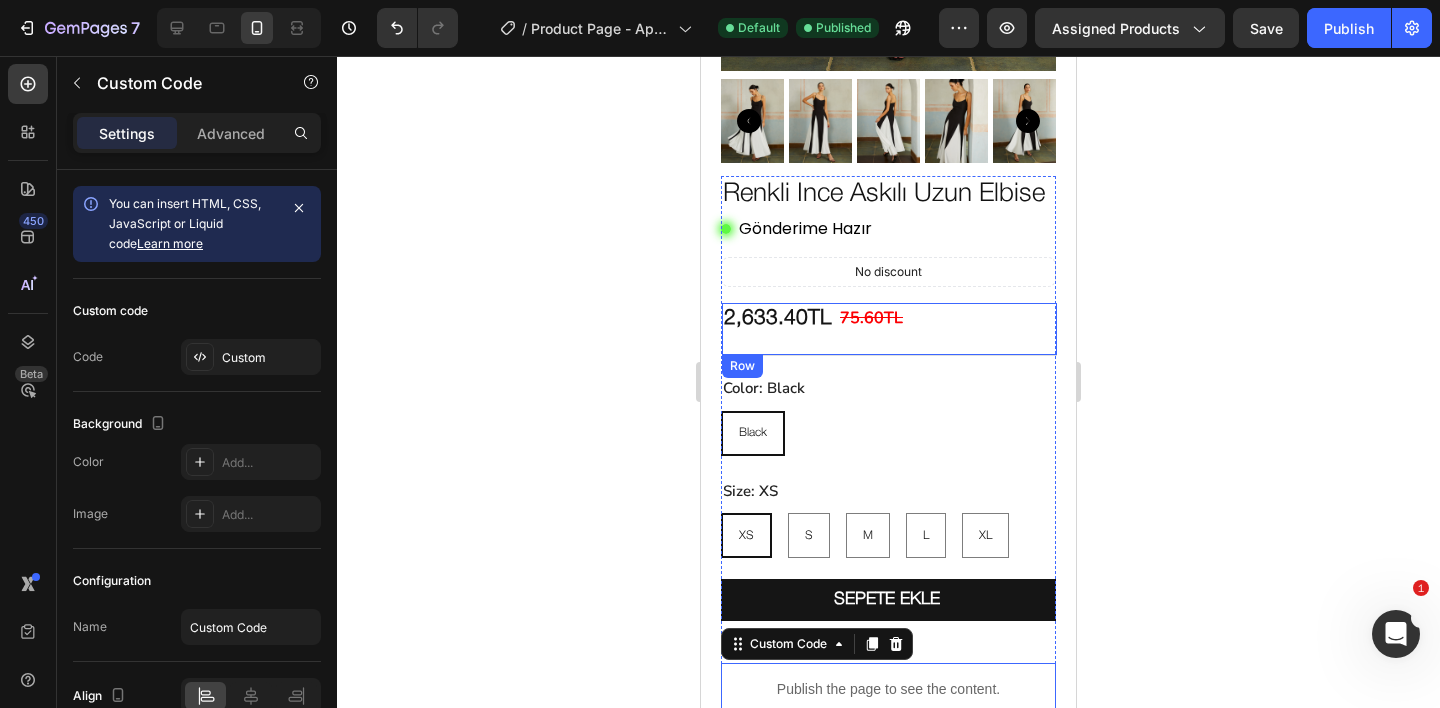 scroll, scrollTop: 702, scrollLeft: 0, axis: vertical 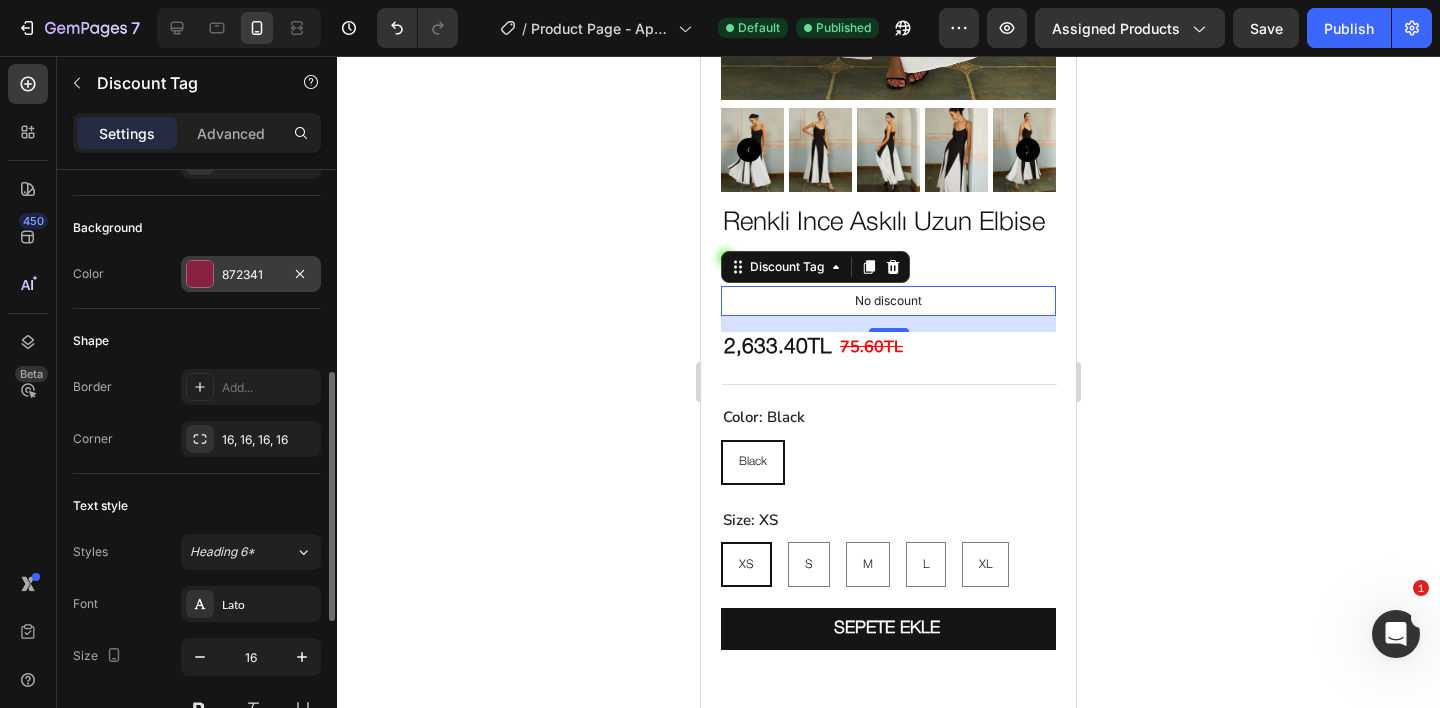 click on "872341" at bounding box center [251, 274] 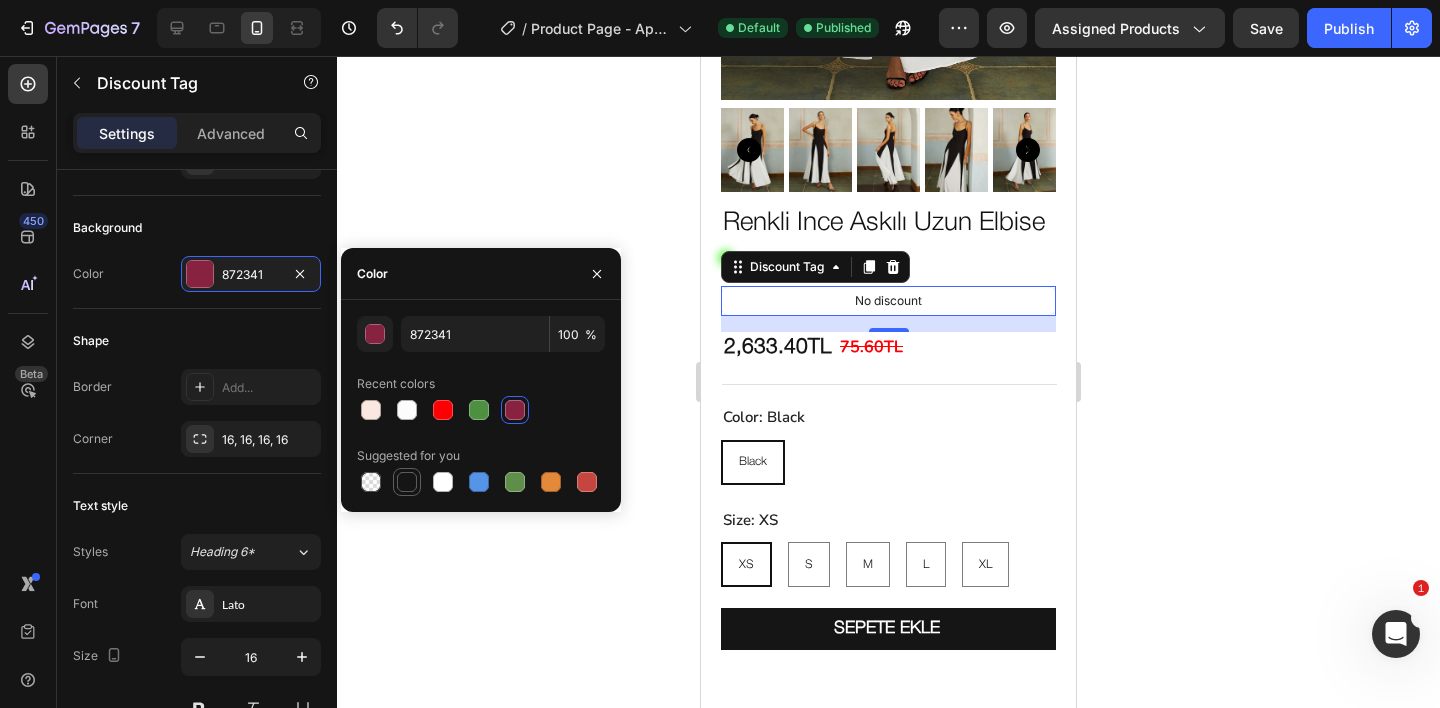 click at bounding box center (407, 482) 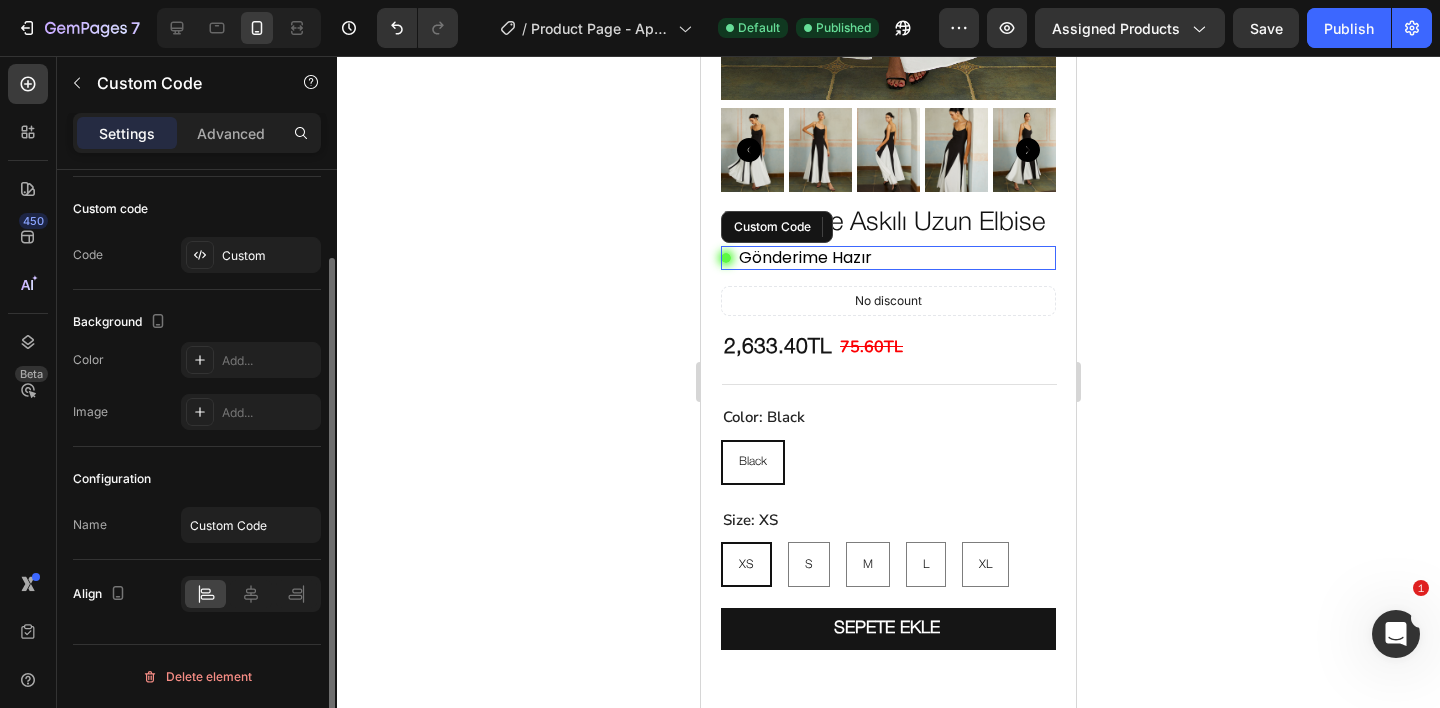 click on "Gönderime Hazır" at bounding box center [888, 258] 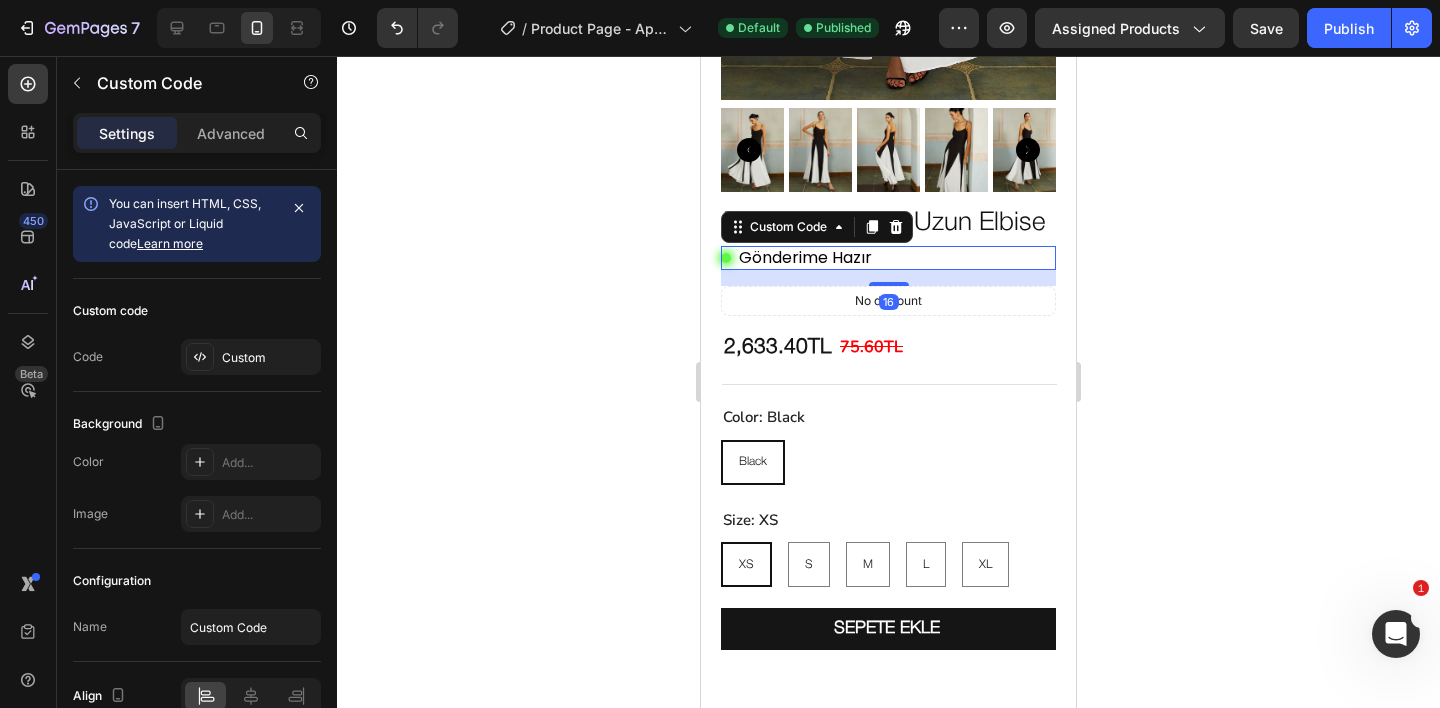 click on "Gönderime Hazır" at bounding box center (805, 258) 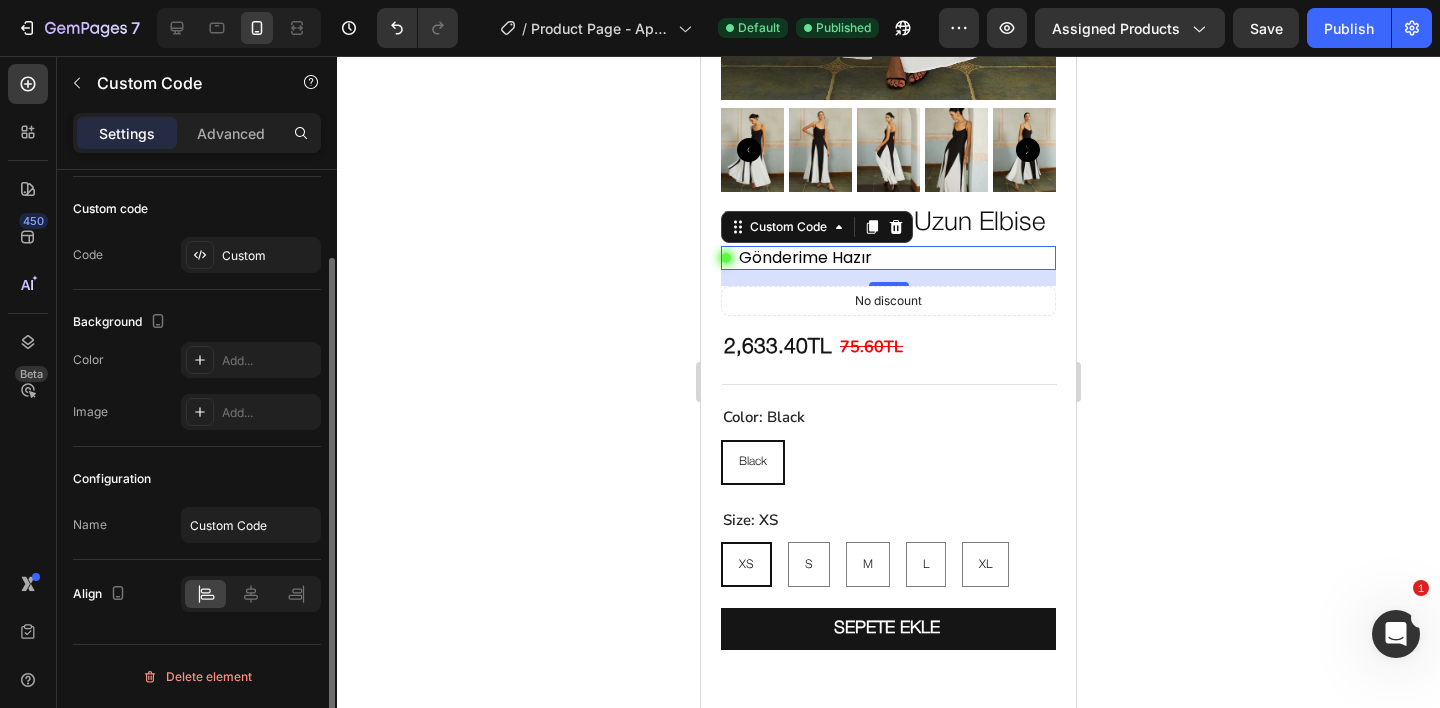 scroll, scrollTop: 0, scrollLeft: 0, axis: both 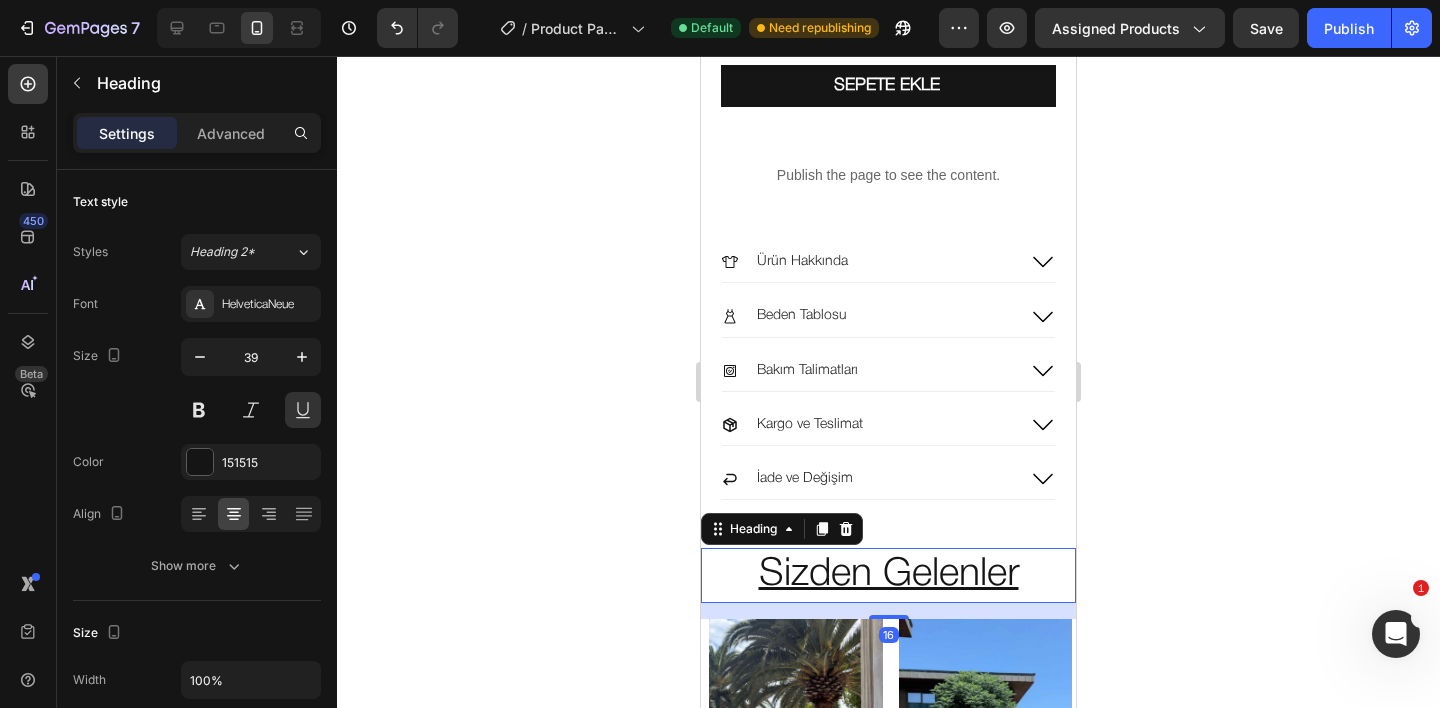 click 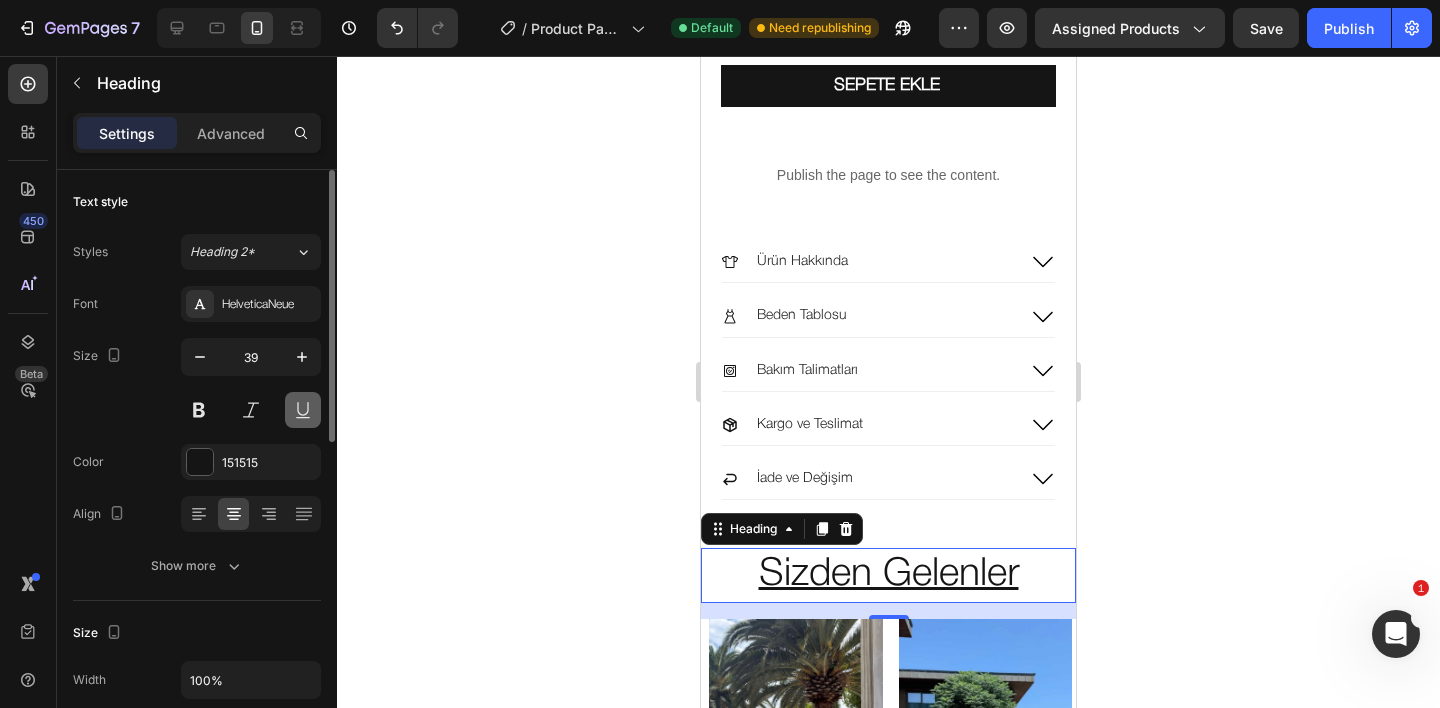 click at bounding box center [303, 410] 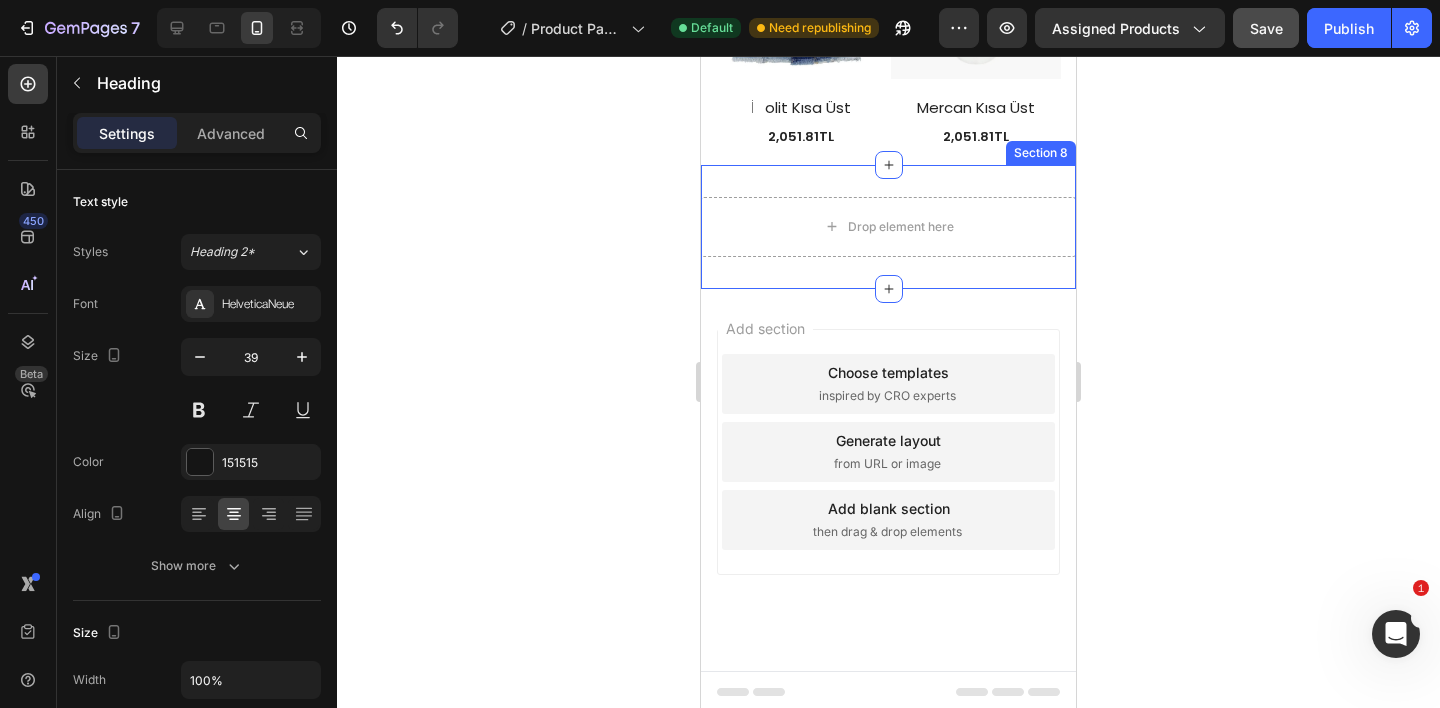 scroll, scrollTop: 3647, scrollLeft: 0, axis: vertical 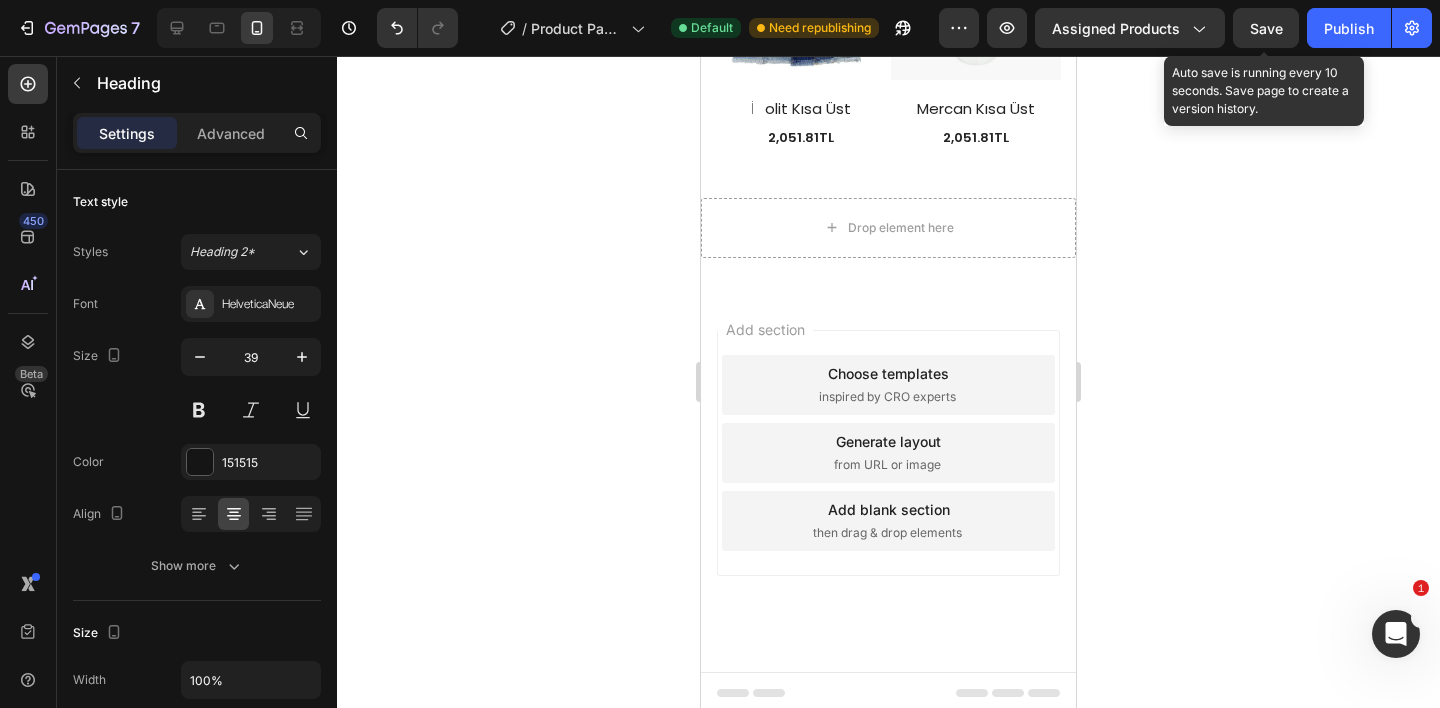 click on "Save" at bounding box center (1266, 28) 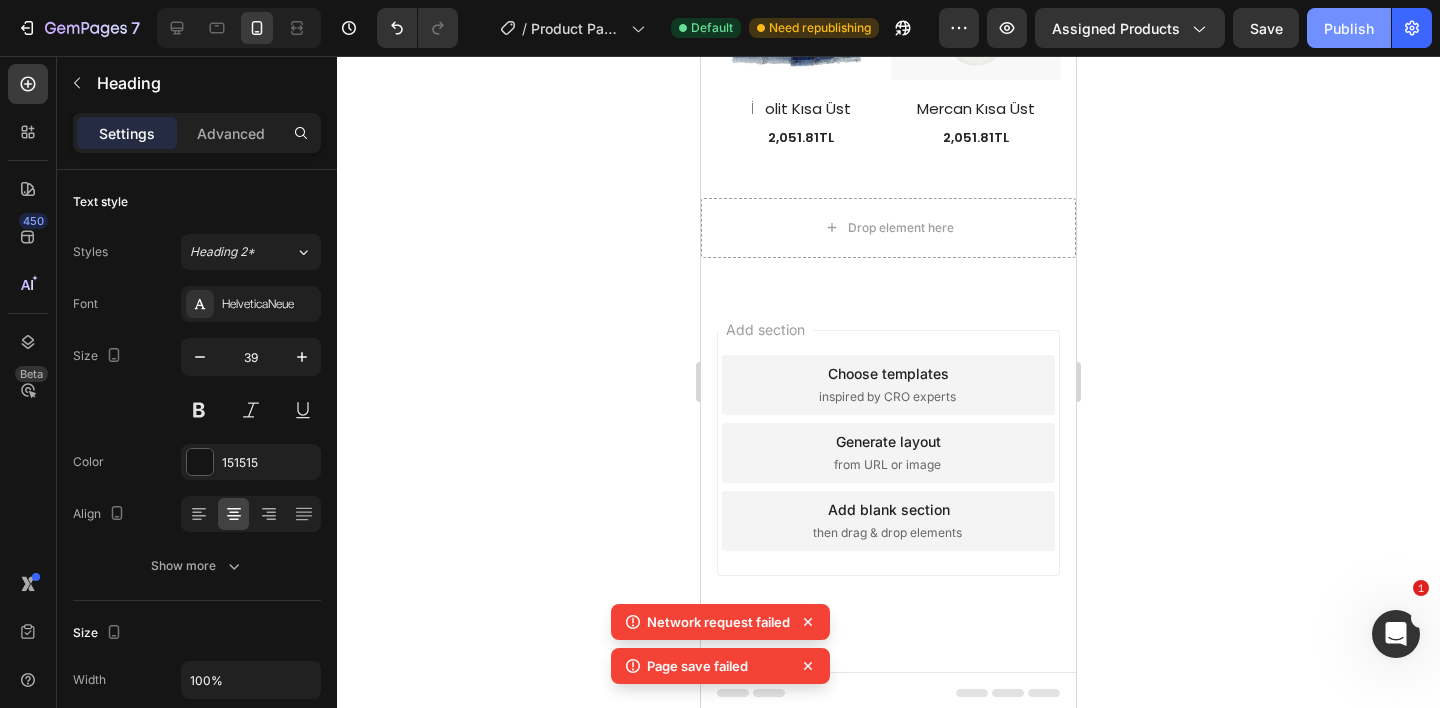 click on "Publish" at bounding box center [1349, 28] 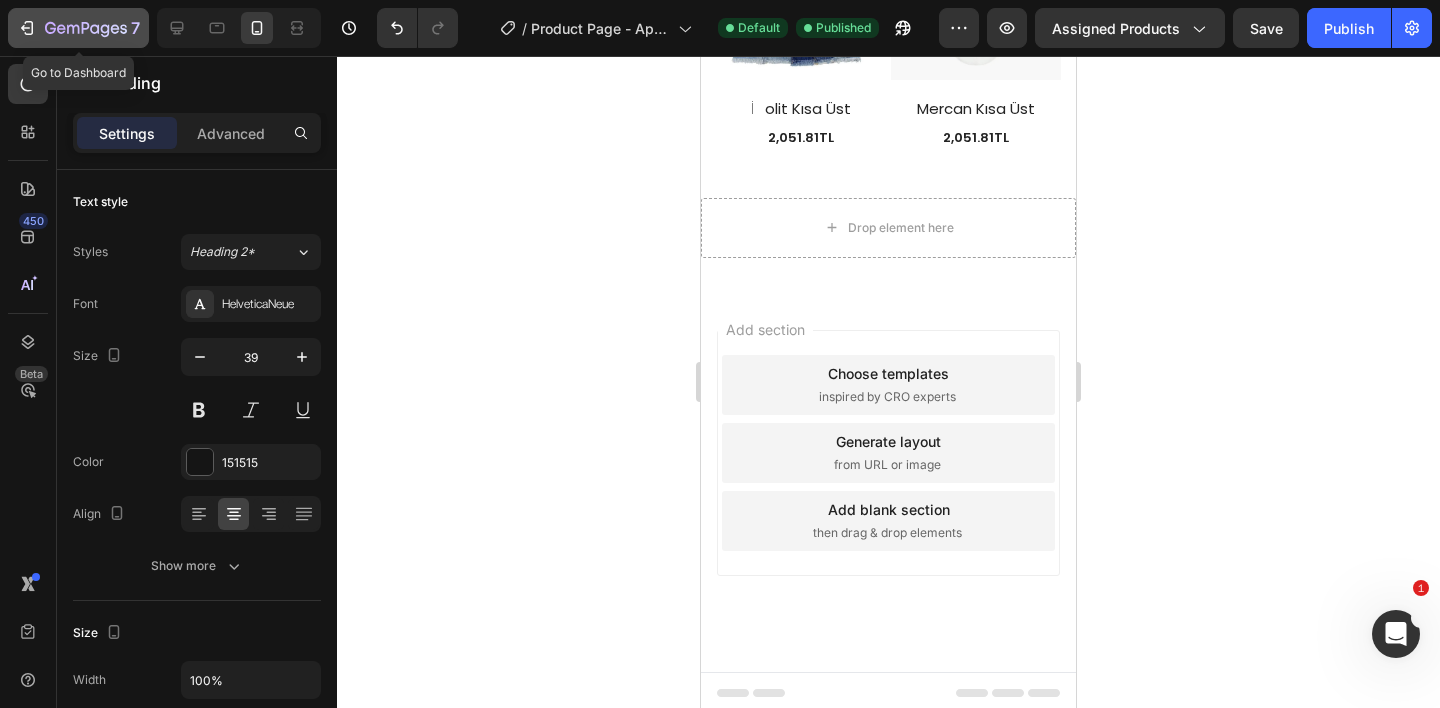 click 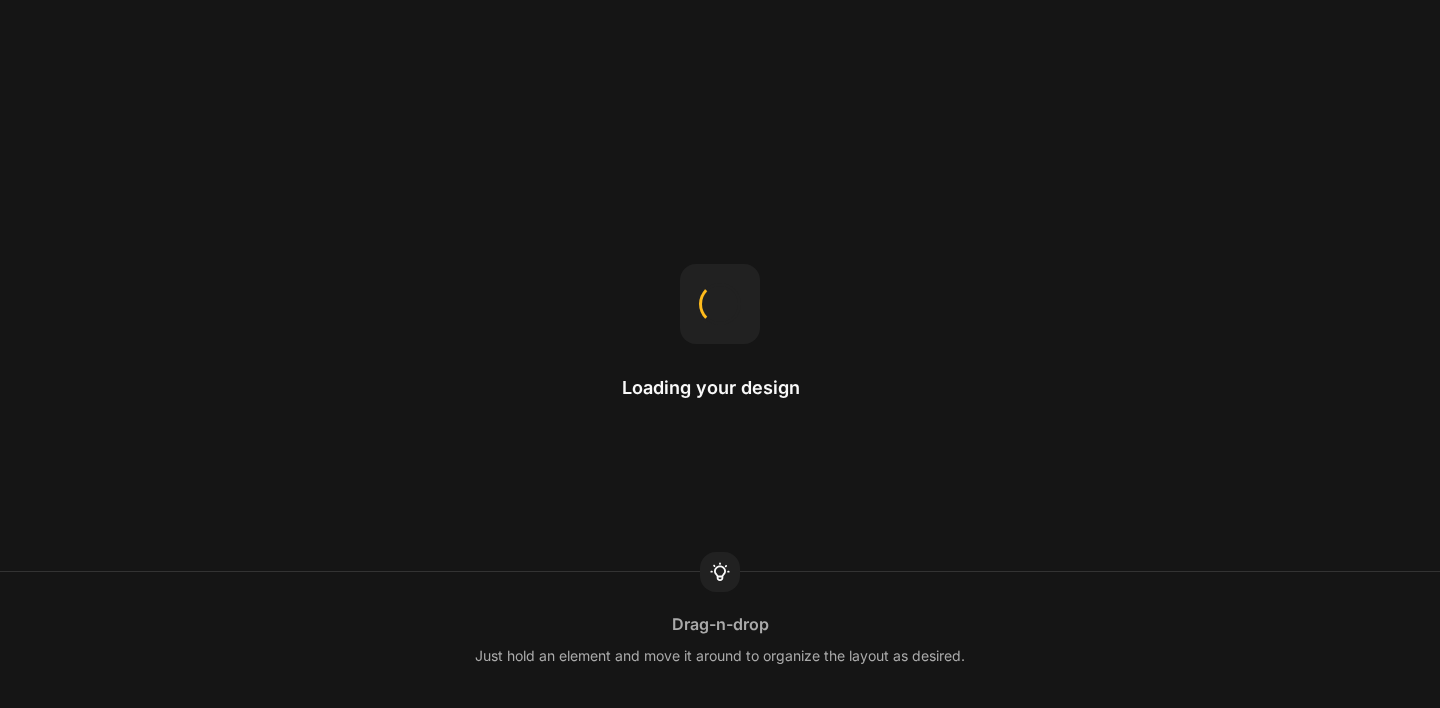 scroll, scrollTop: 0, scrollLeft: 0, axis: both 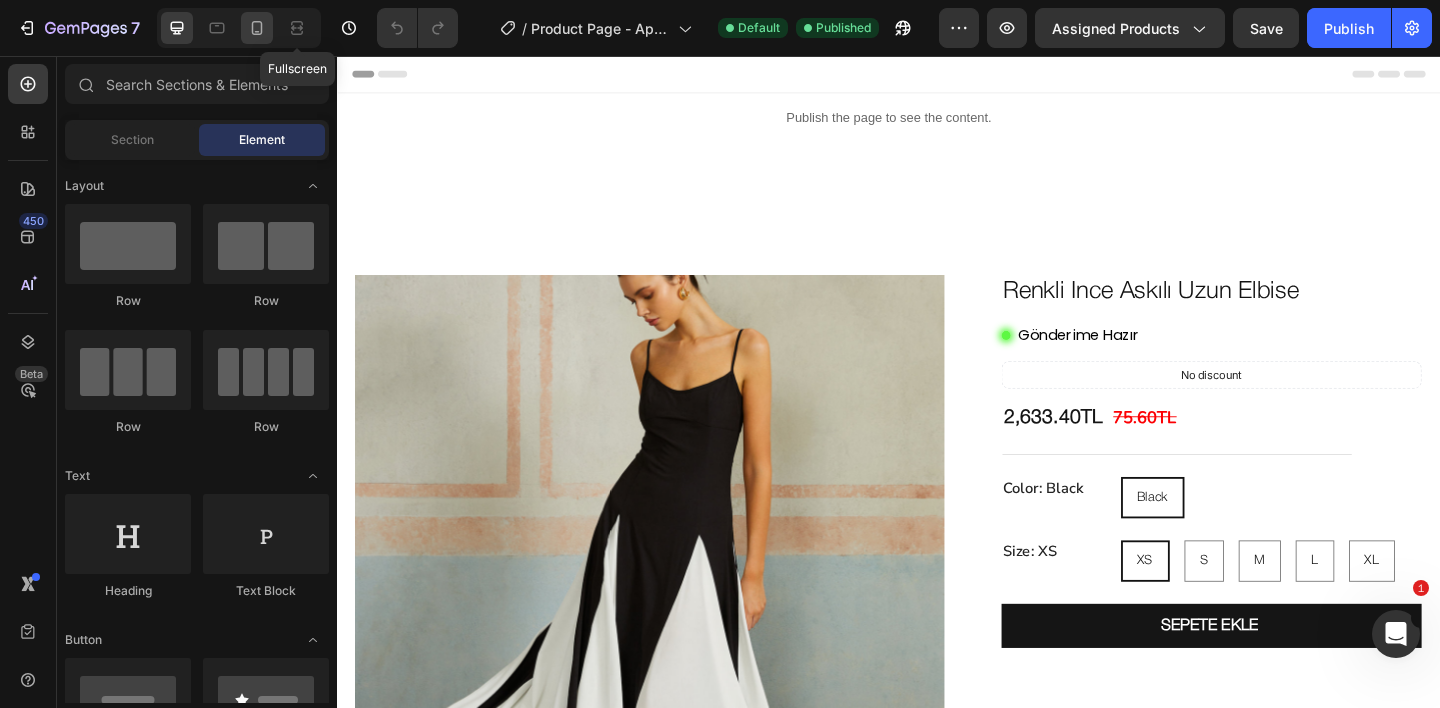 click 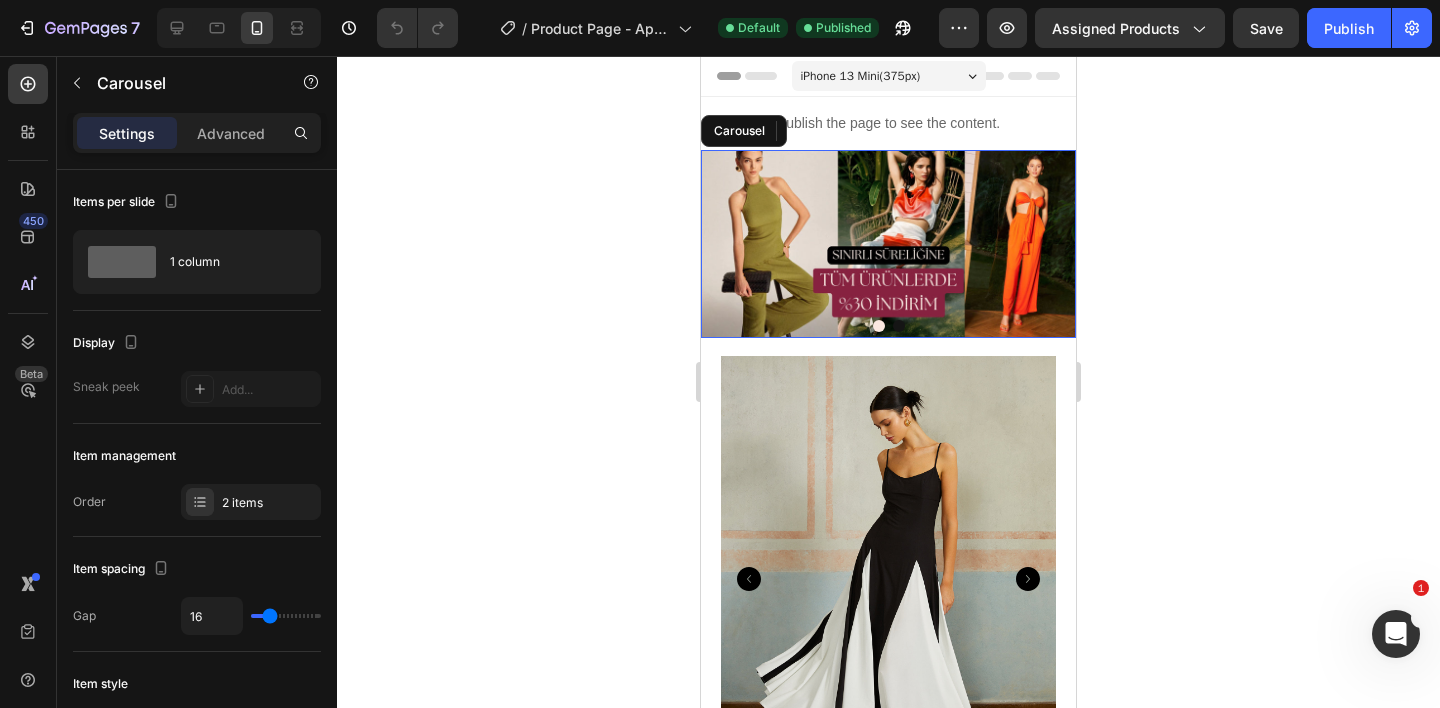 click at bounding box center (879, 326) 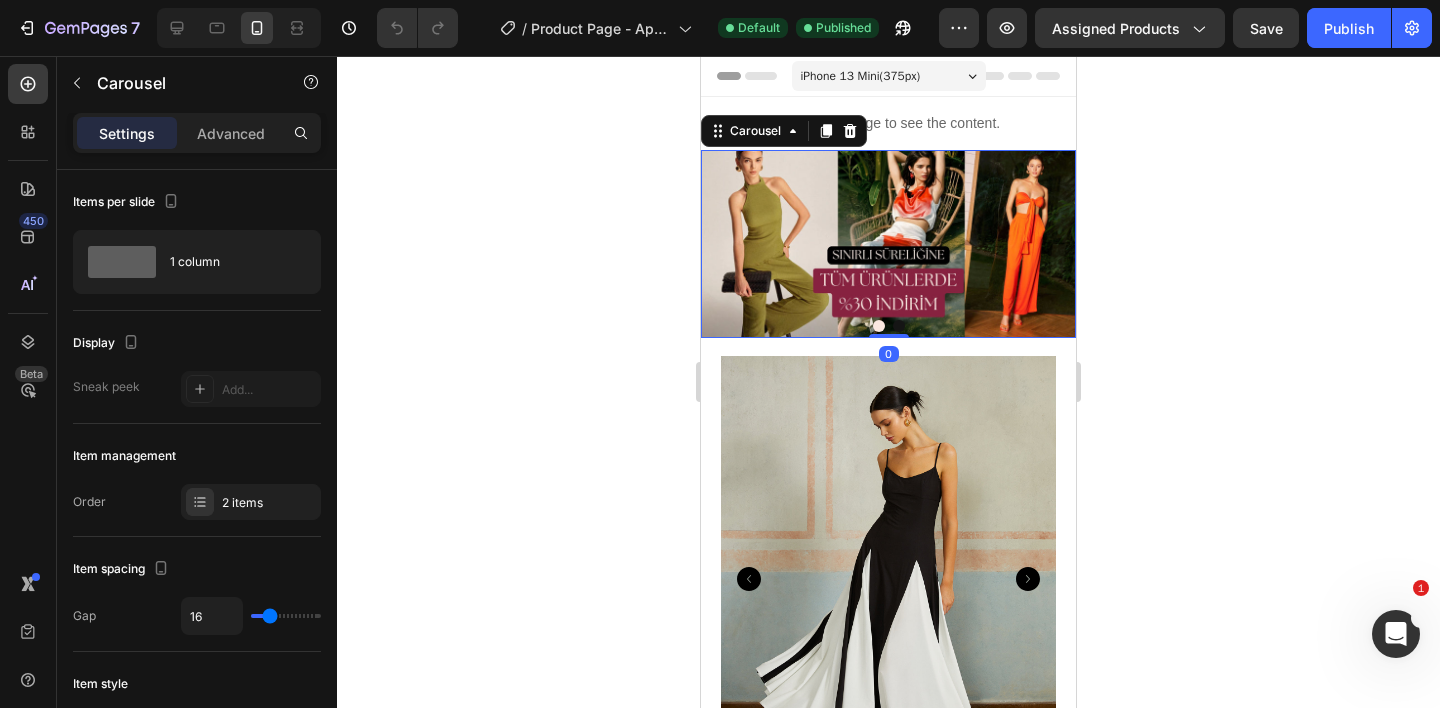 click at bounding box center [879, 326] 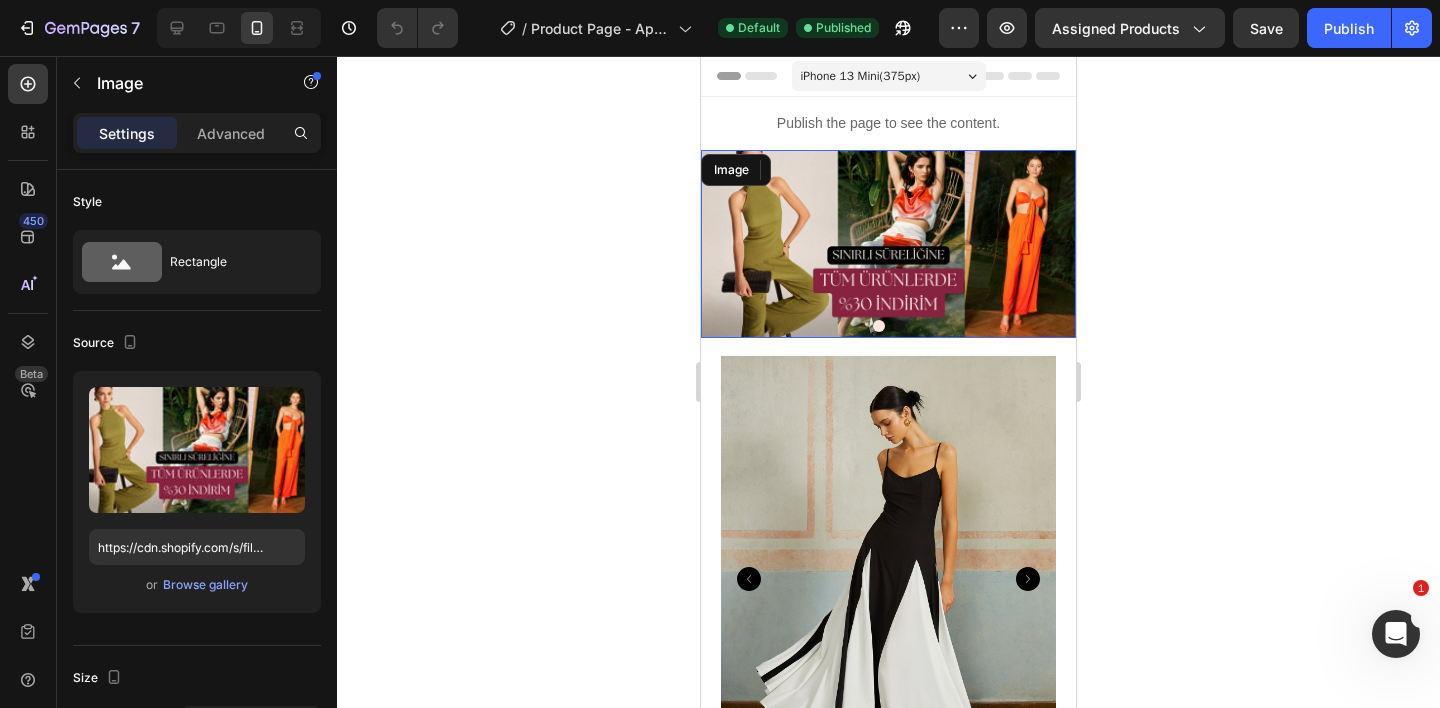 drag, startPoint x: 788, startPoint y: 259, endPoint x: 767, endPoint y: 259, distance: 21 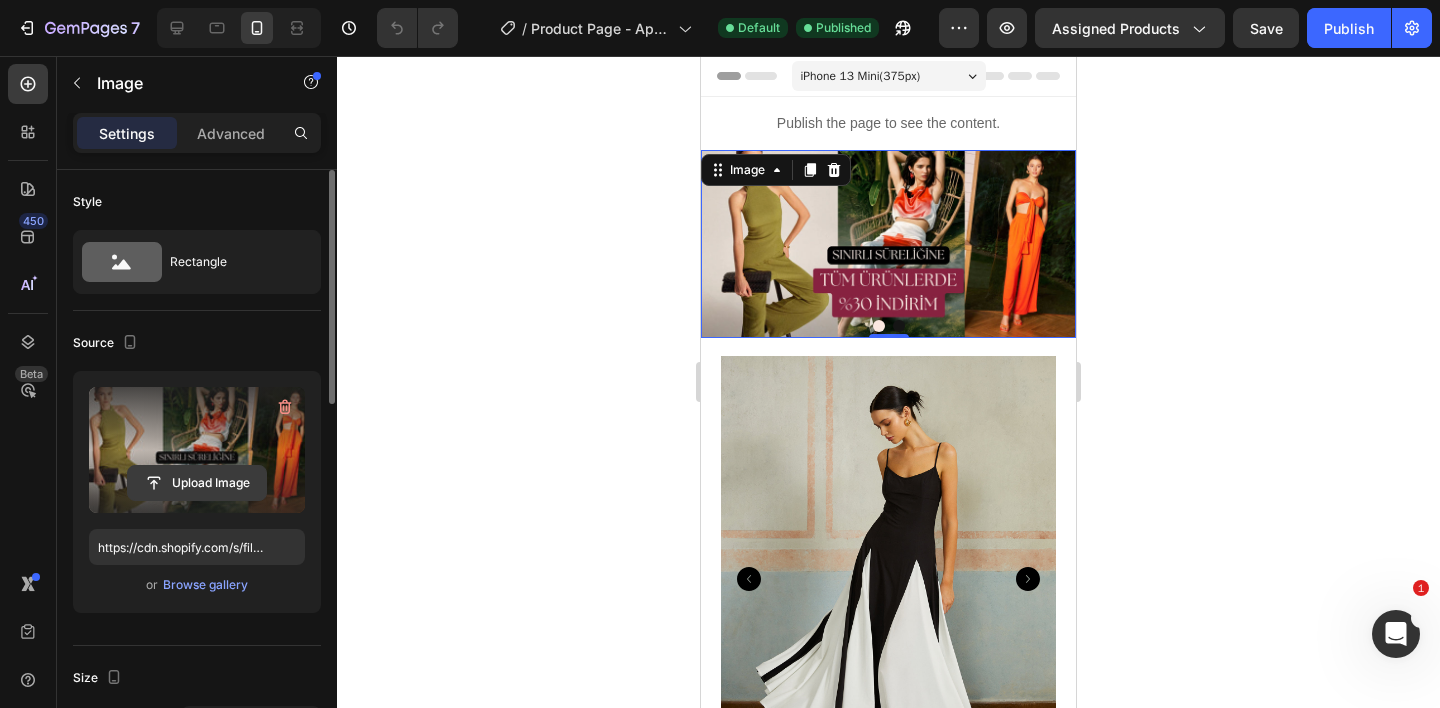 click 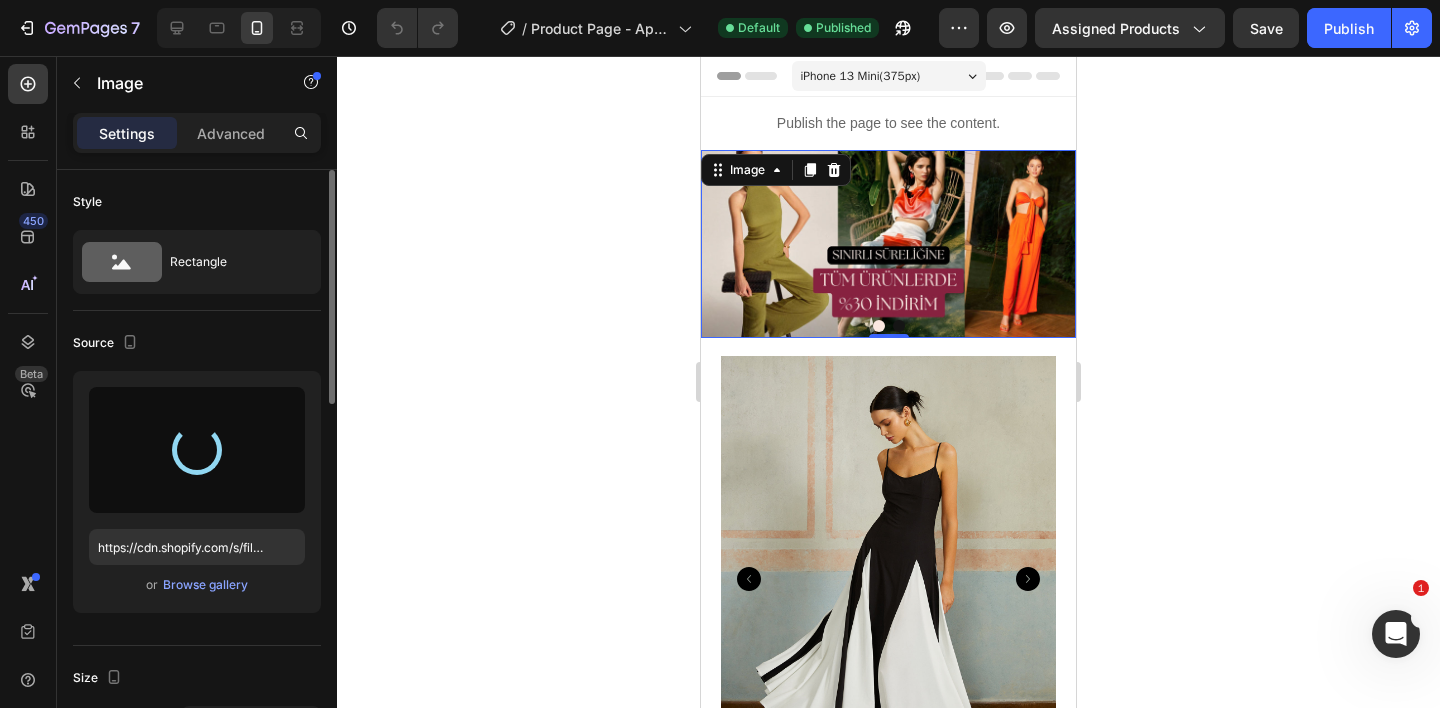 type on "https://cdn.shopify.com/s/files/1/0573/8443/5809/files/gempages_560484791829398618-a39594e6-9a07-4ec0-8f45-9d236678283e.jpg" 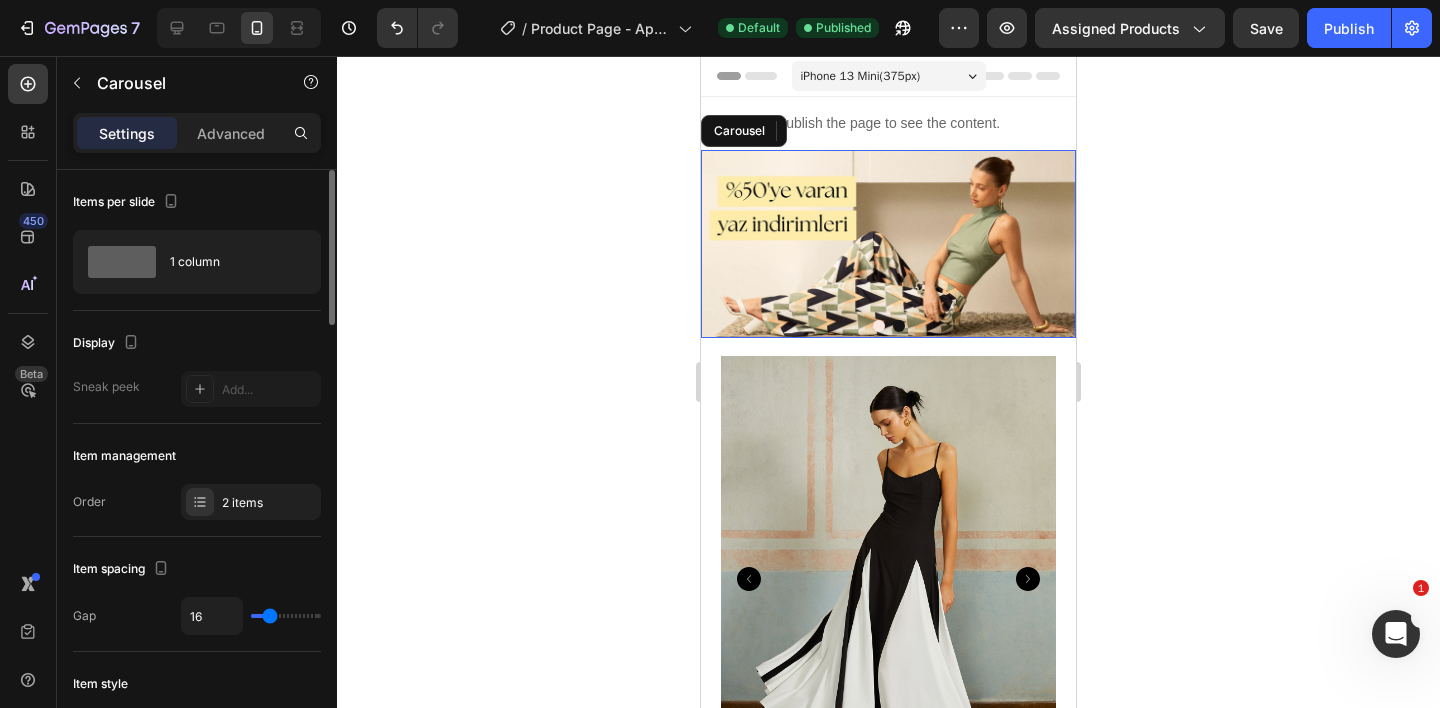 click at bounding box center (899, 326) 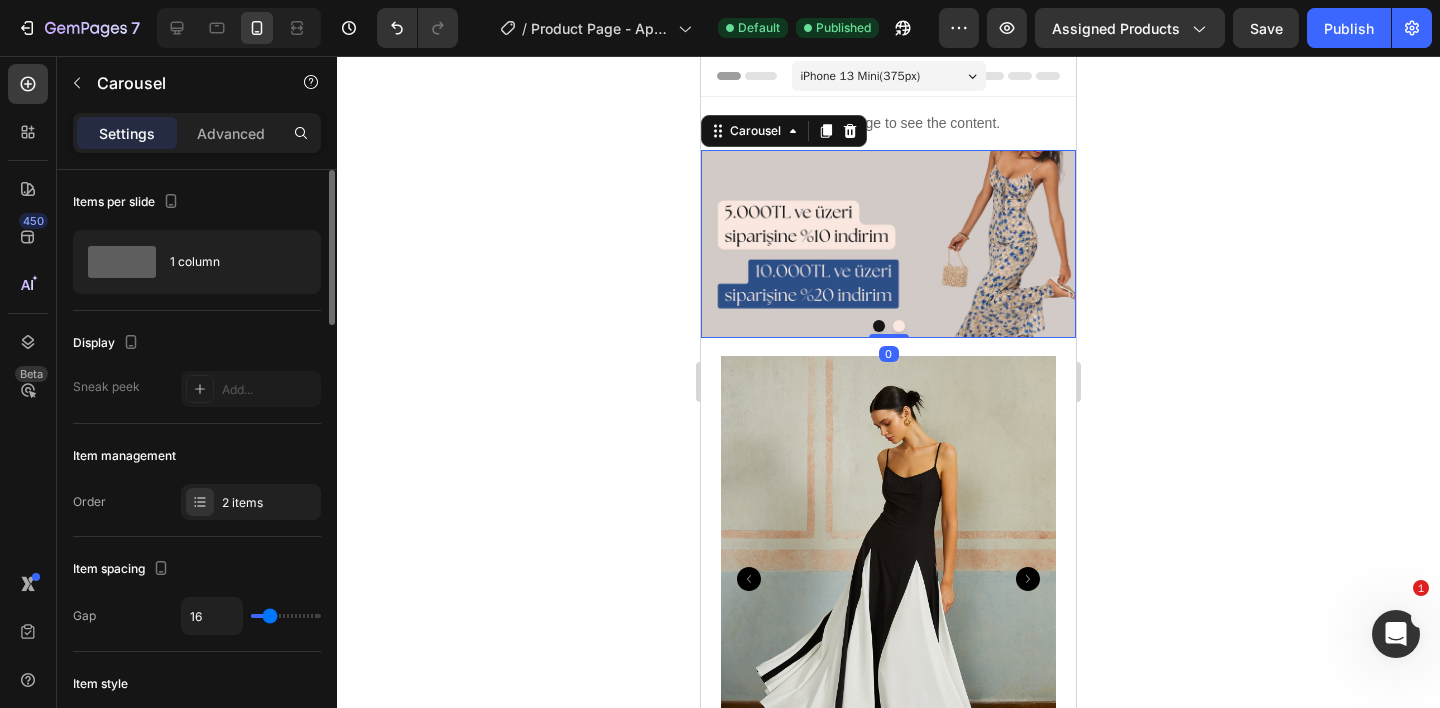 click at bounding box center (888, 244) 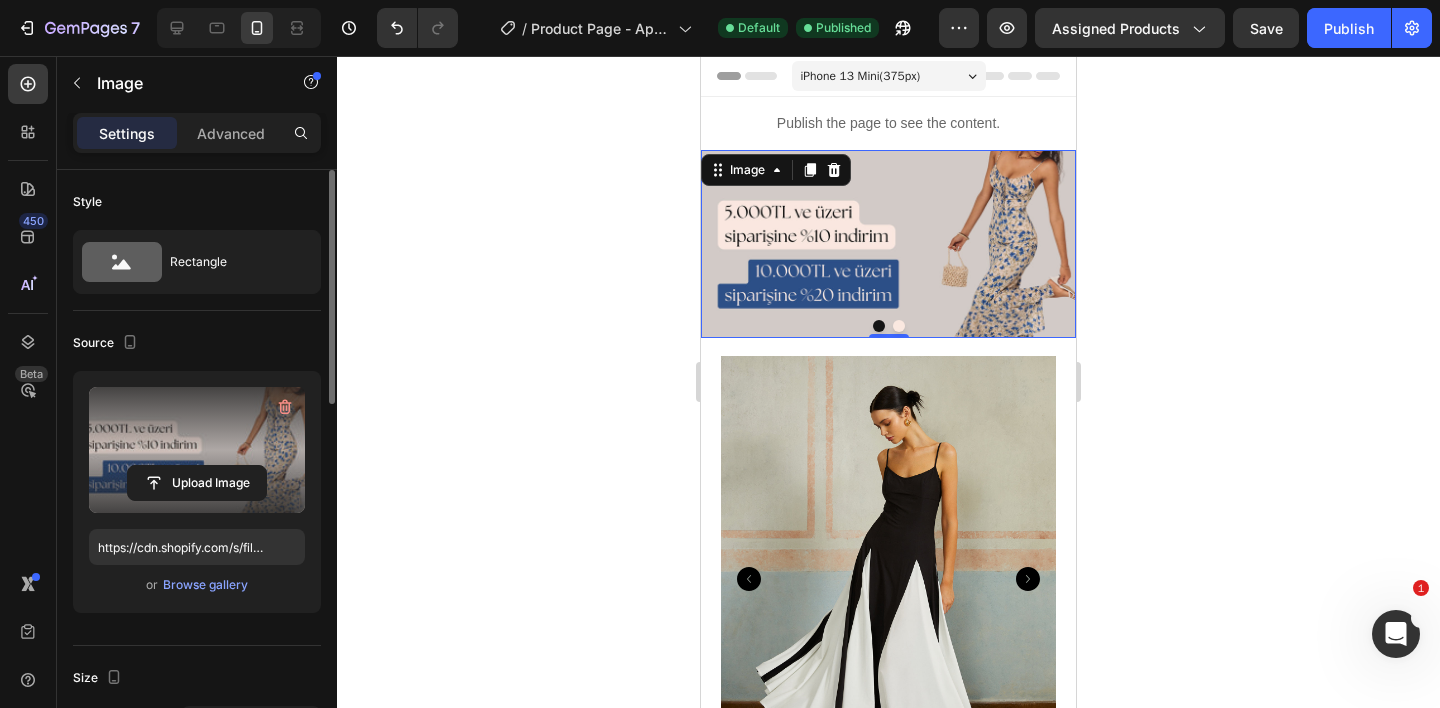 click at bounding box center [197, 450] 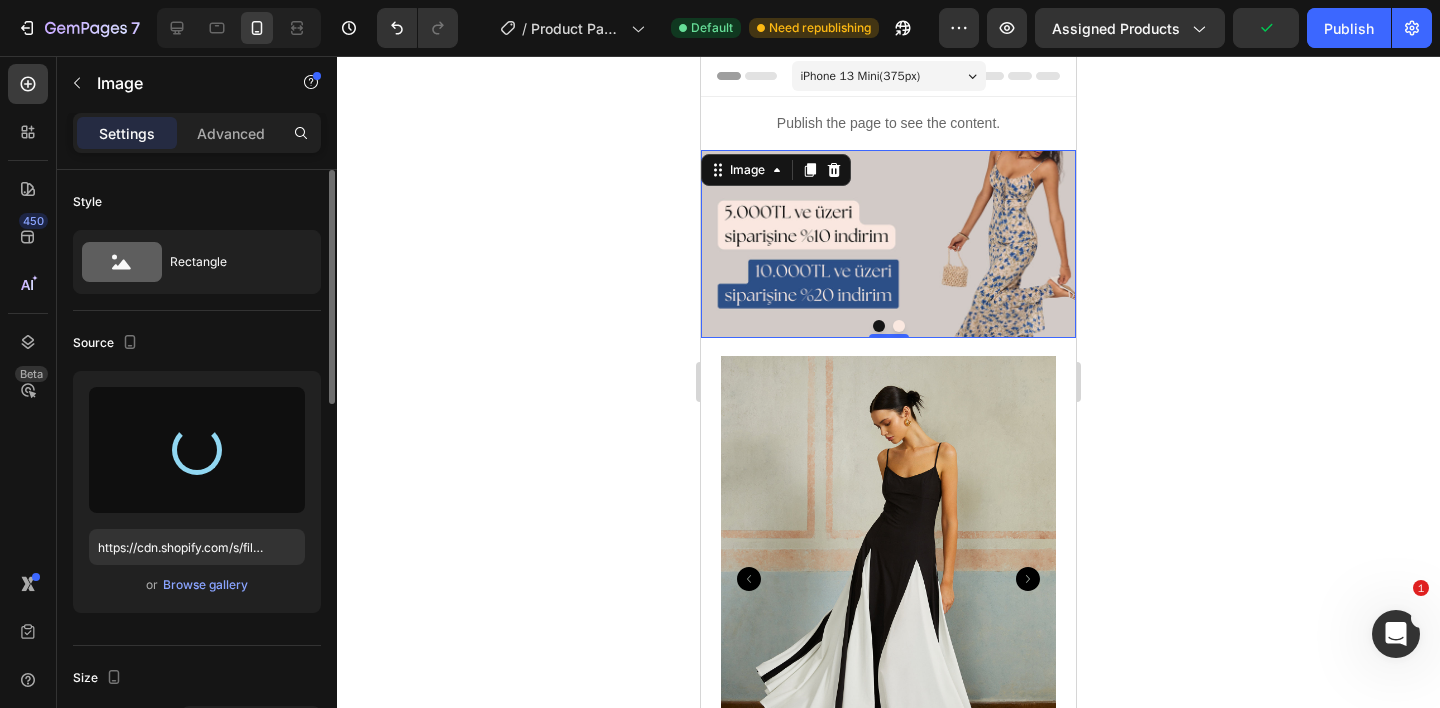 type on "https://cdn.shopify.com/s/files/1/0573/8443/5809/files/gempages_560484791829398618-1a860aee-2be3-478b-8b8d-df887859a5c0.jpg" 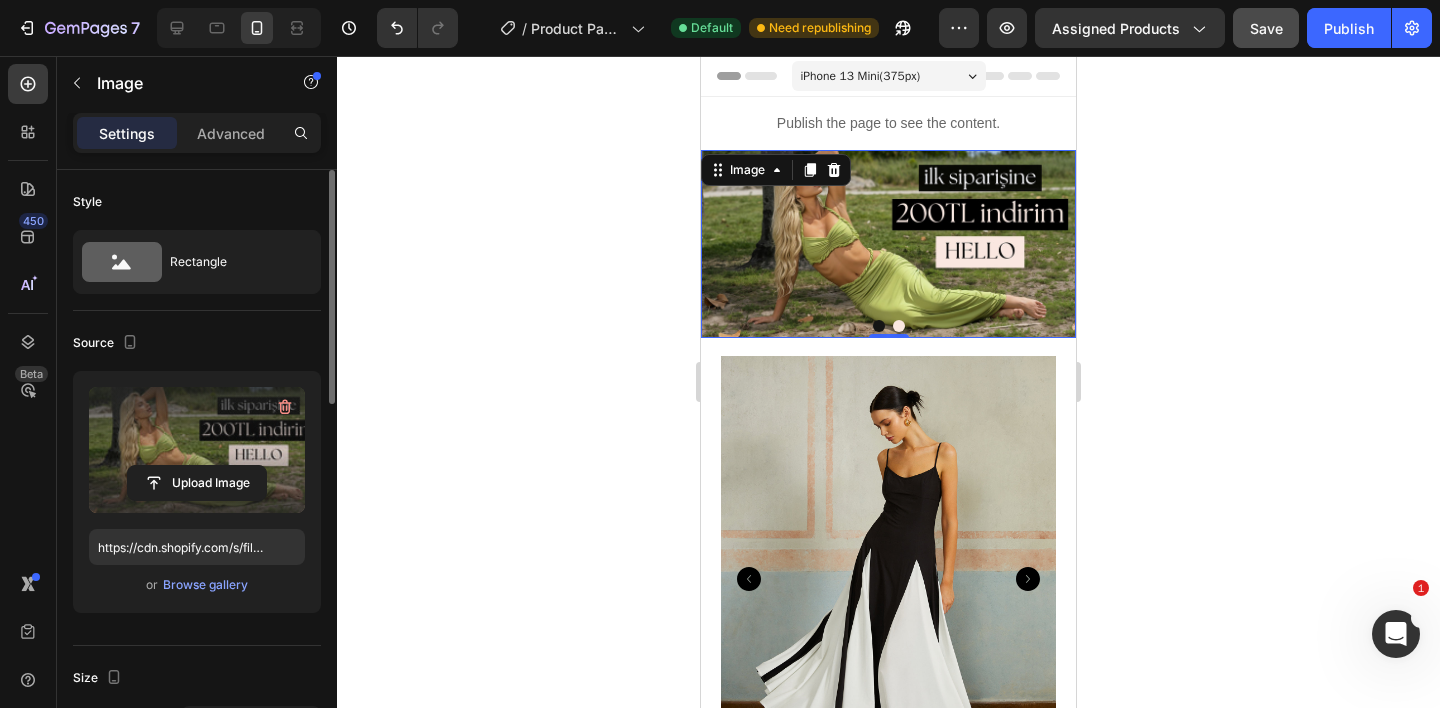 click on "Save" 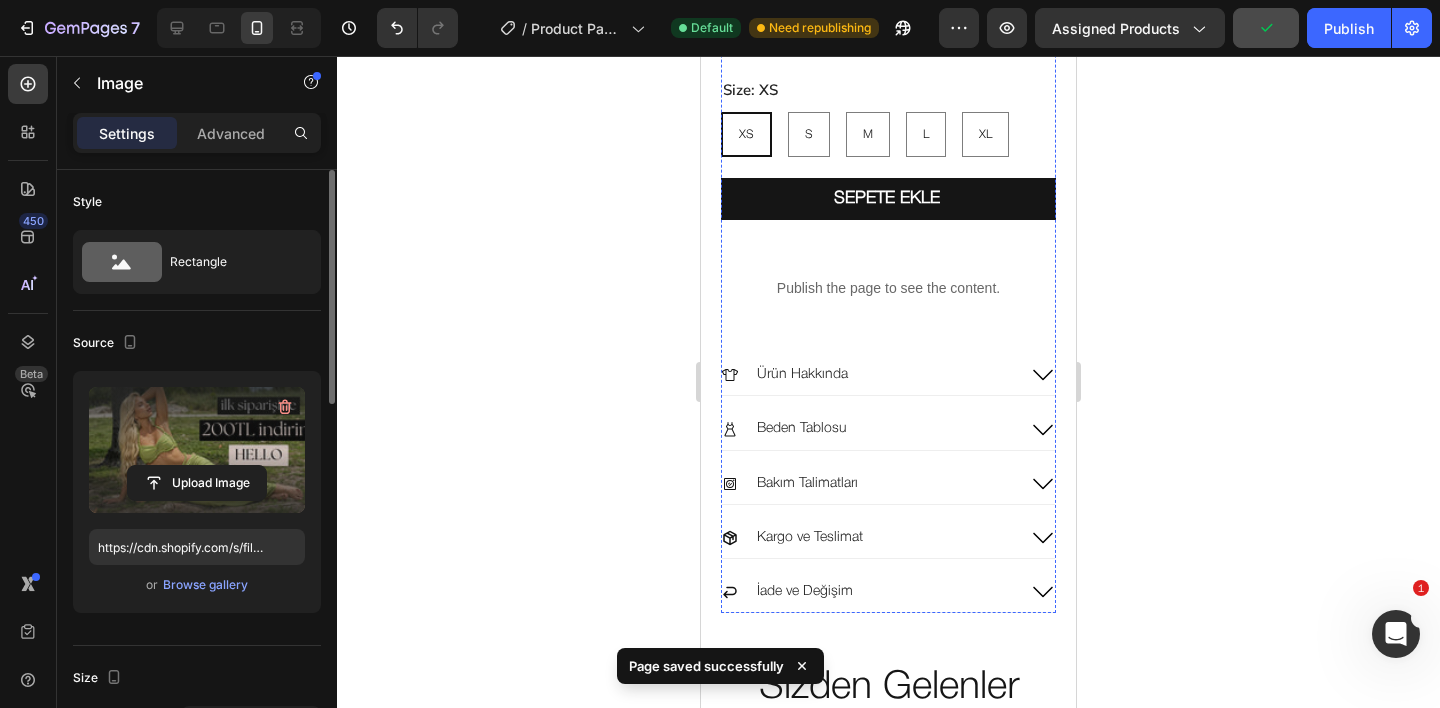 scroll, scrollTop: 1142, scrollLeft: 0, axis: vertical 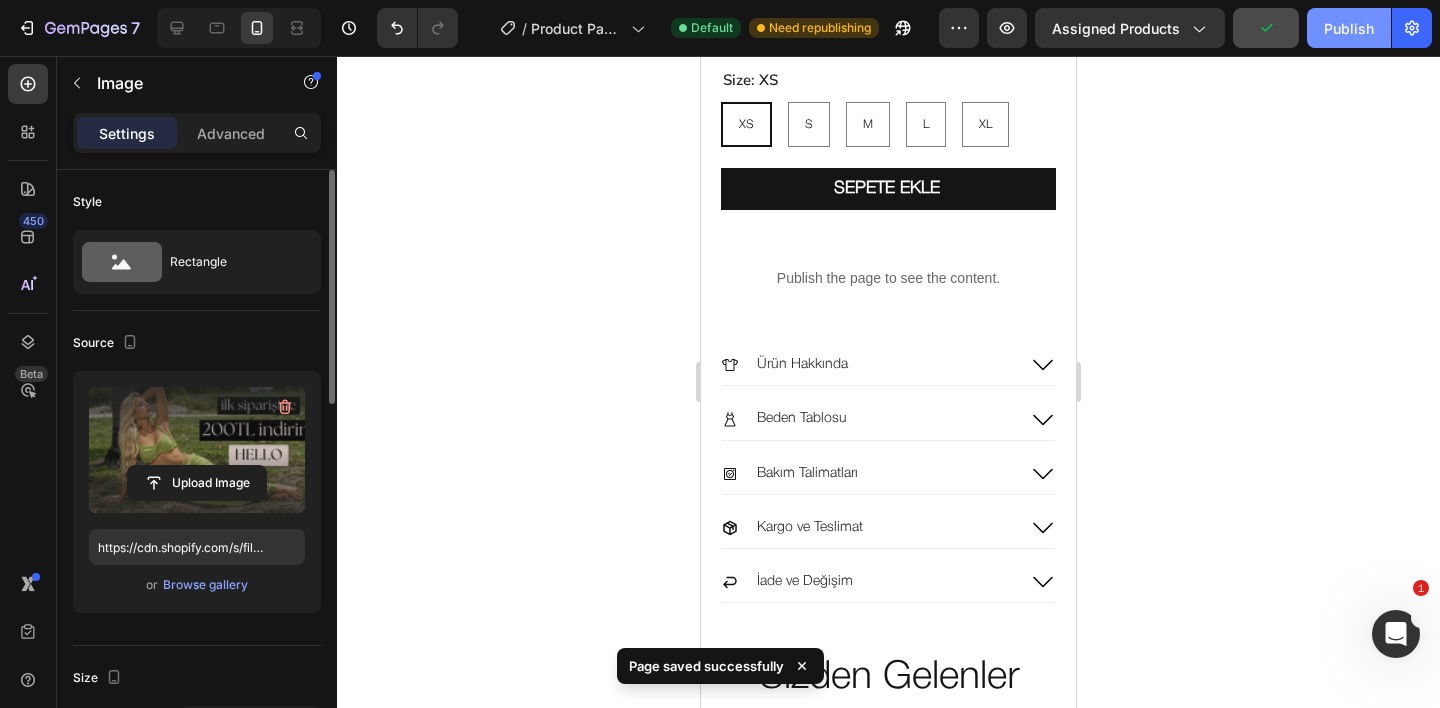 click on "Publish" at bounding box center (1349, 28) 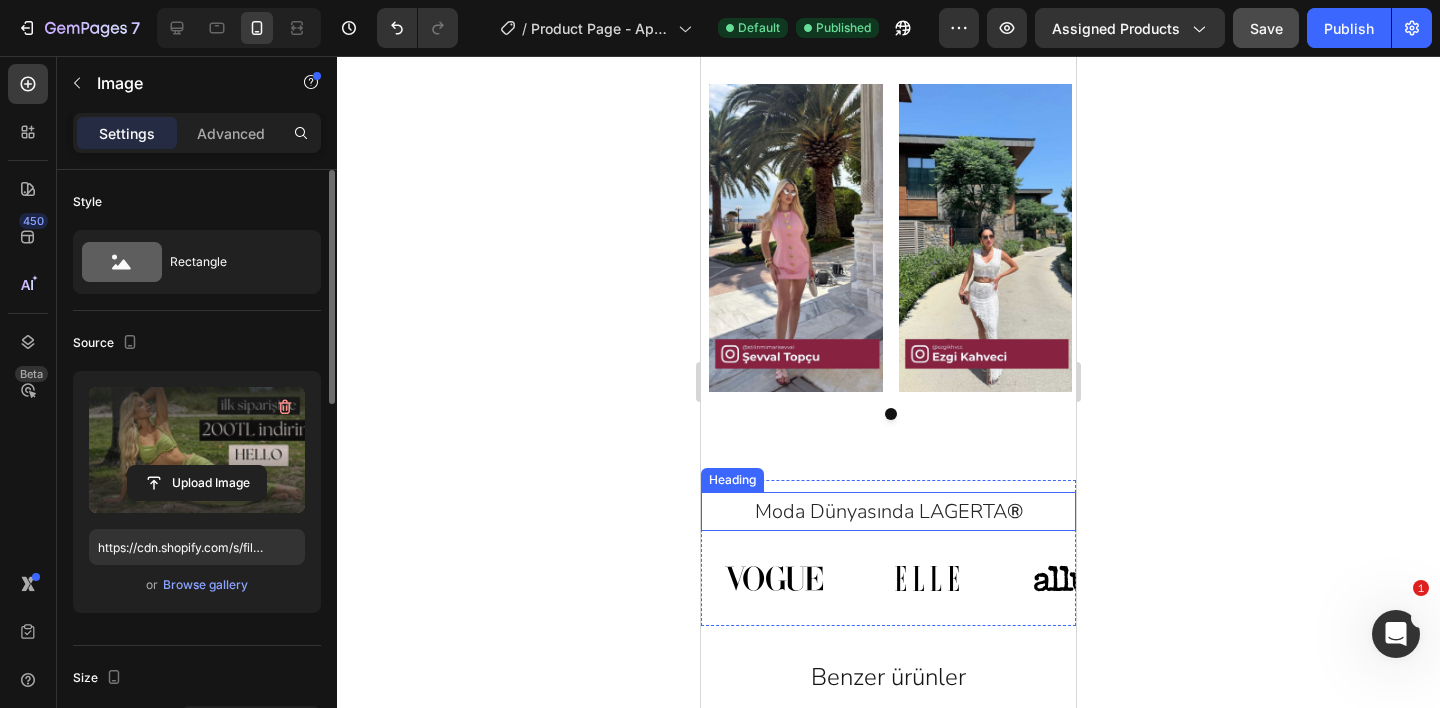 scroll, scrollTop: 1738, scrollLeft: 0, axis: vertical 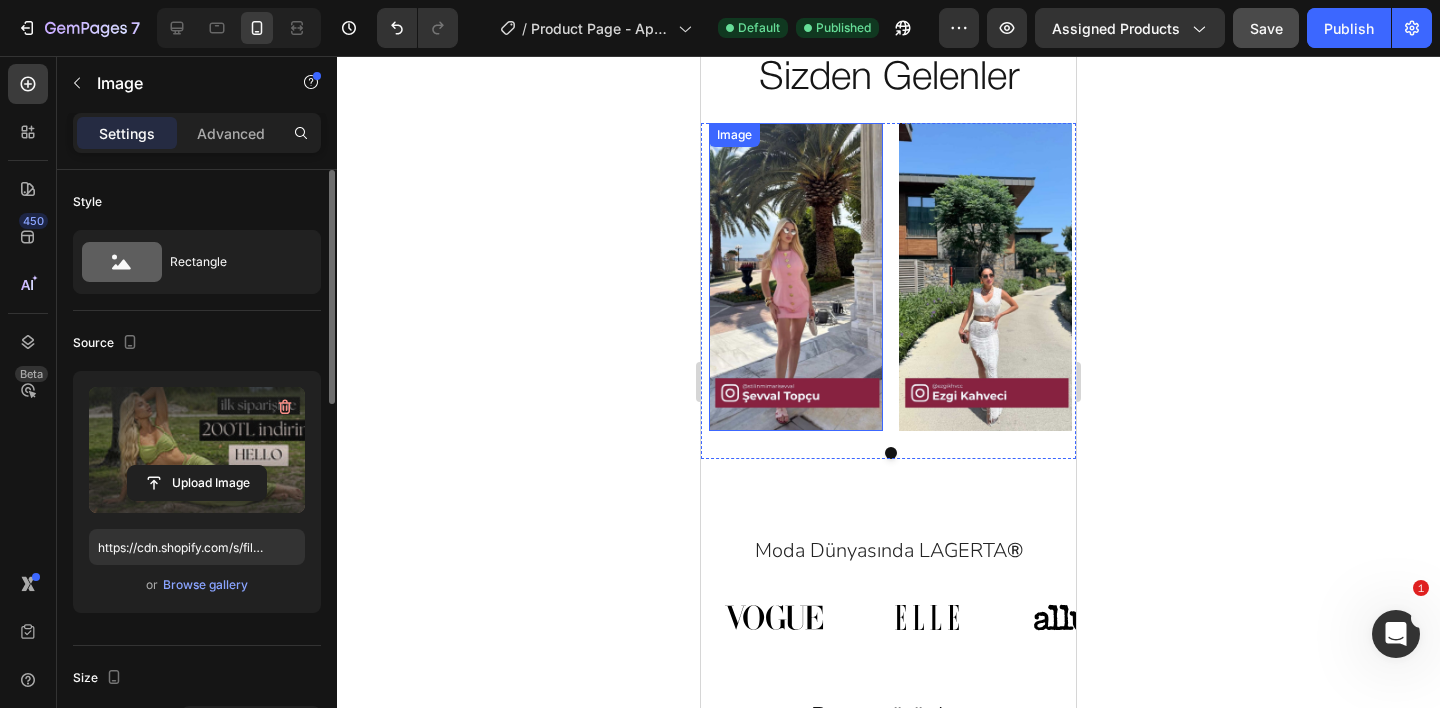 click at bounding box center [796, 277] 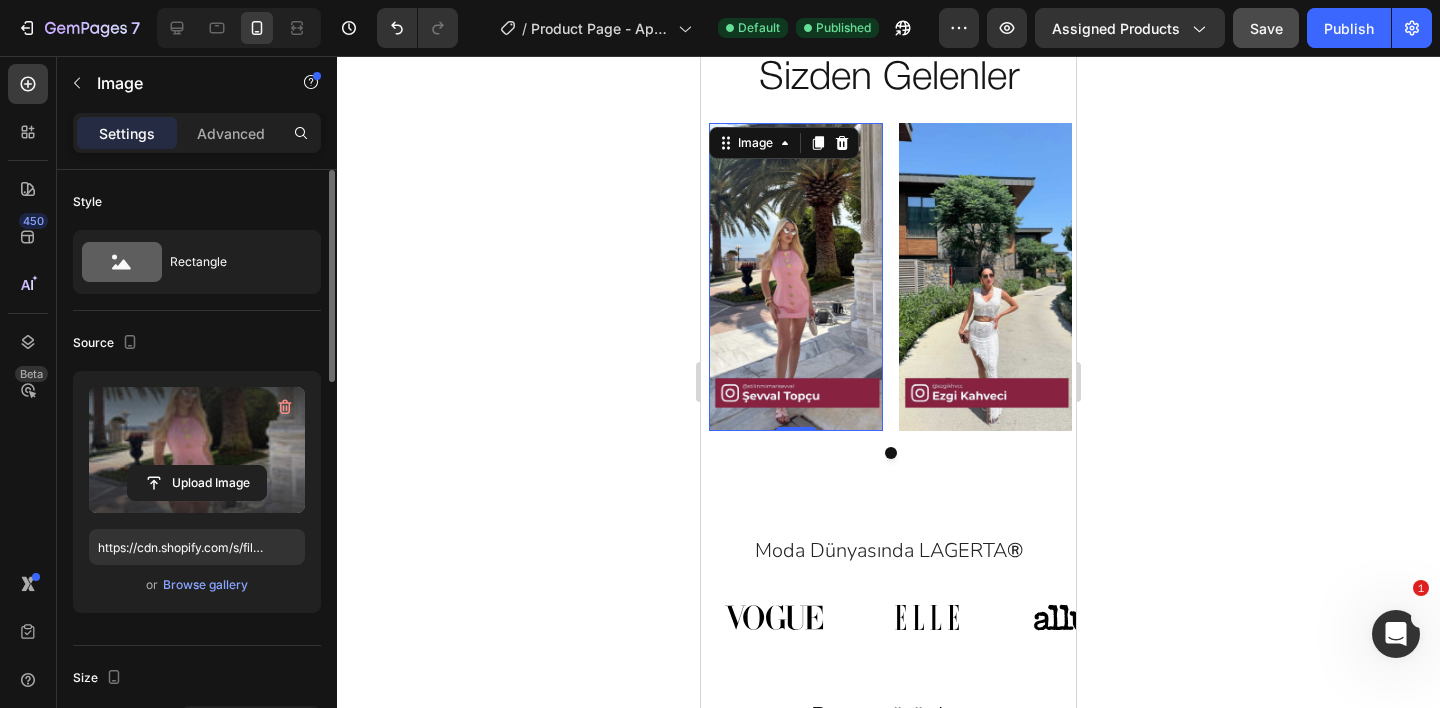 click at bounding box center (197, 450) 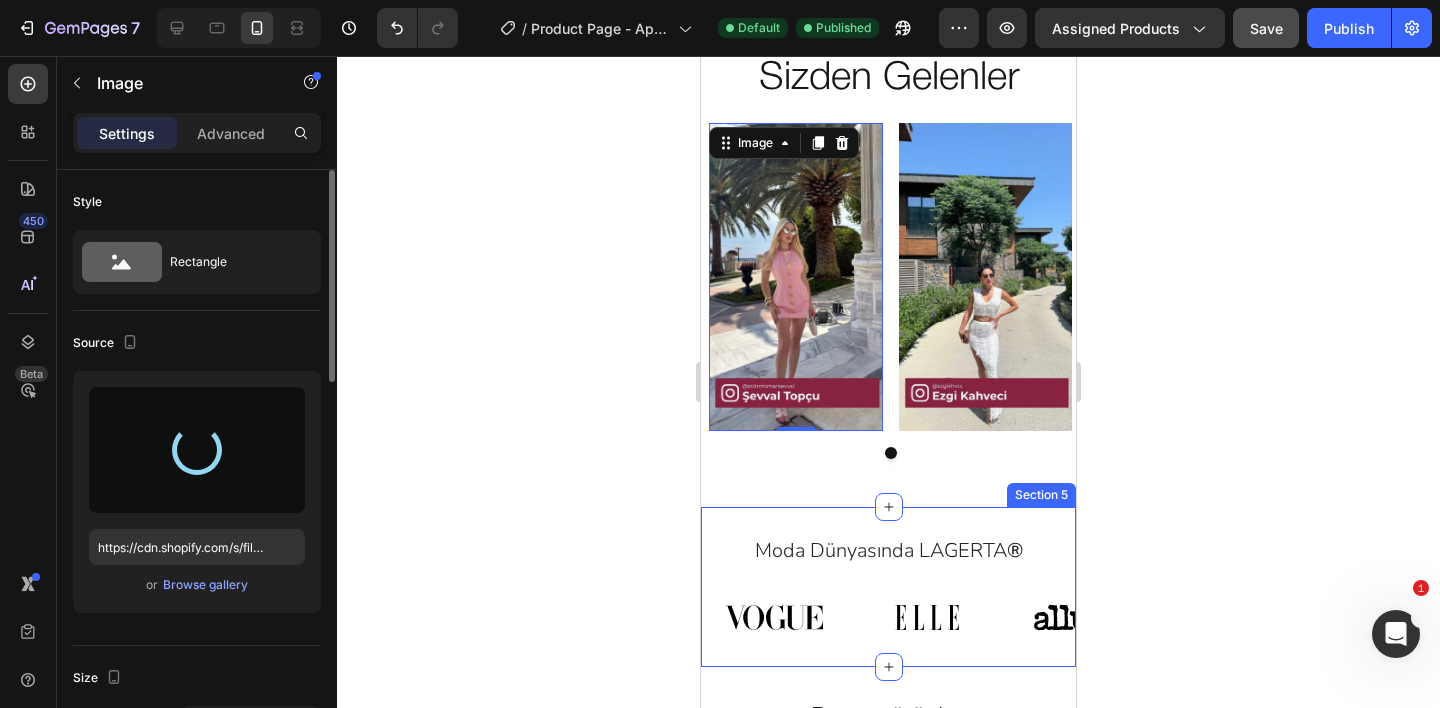 type on "https://cdn.shopify.com/s/files/1/0573/8443/5809/files/gempages_560484791829398618-08db4136-cc3f-4edf-90ce-98234e870fe5.jpg" 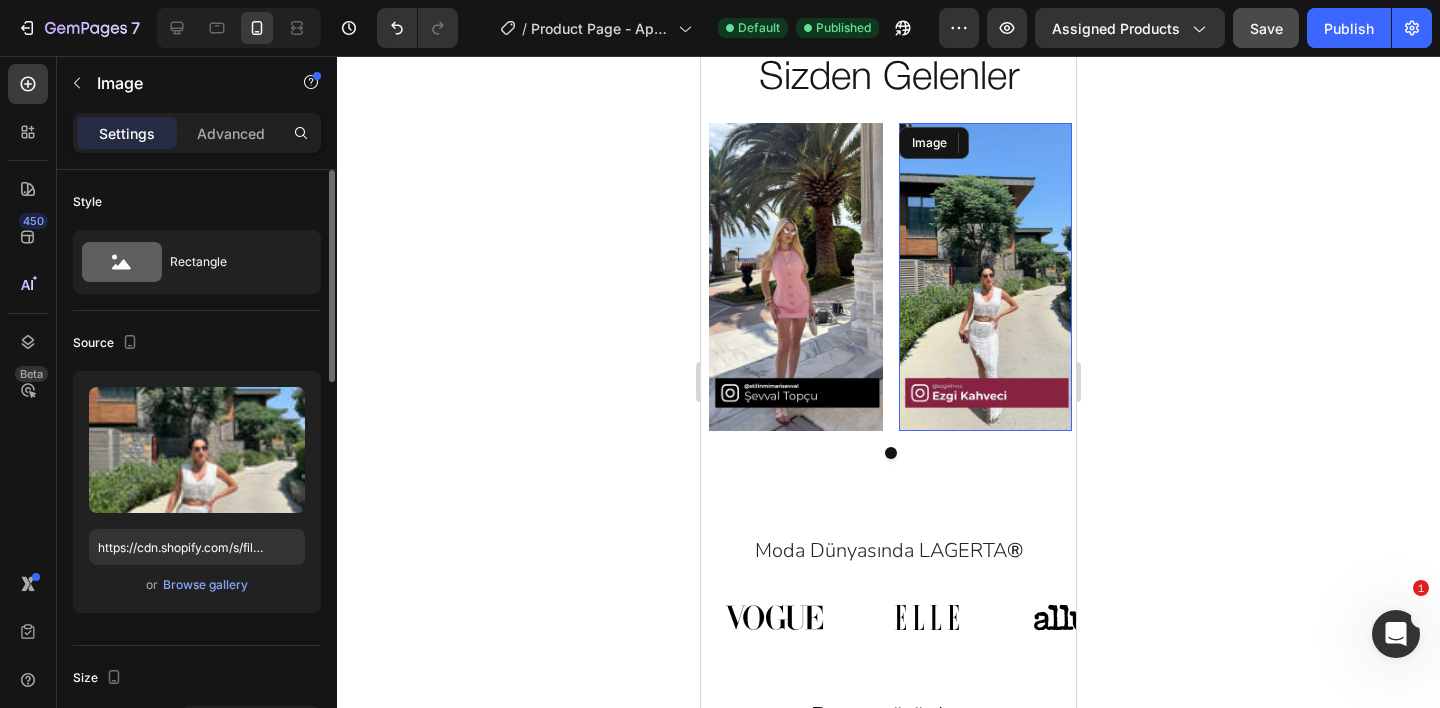 click at bounding box center (986, 277) 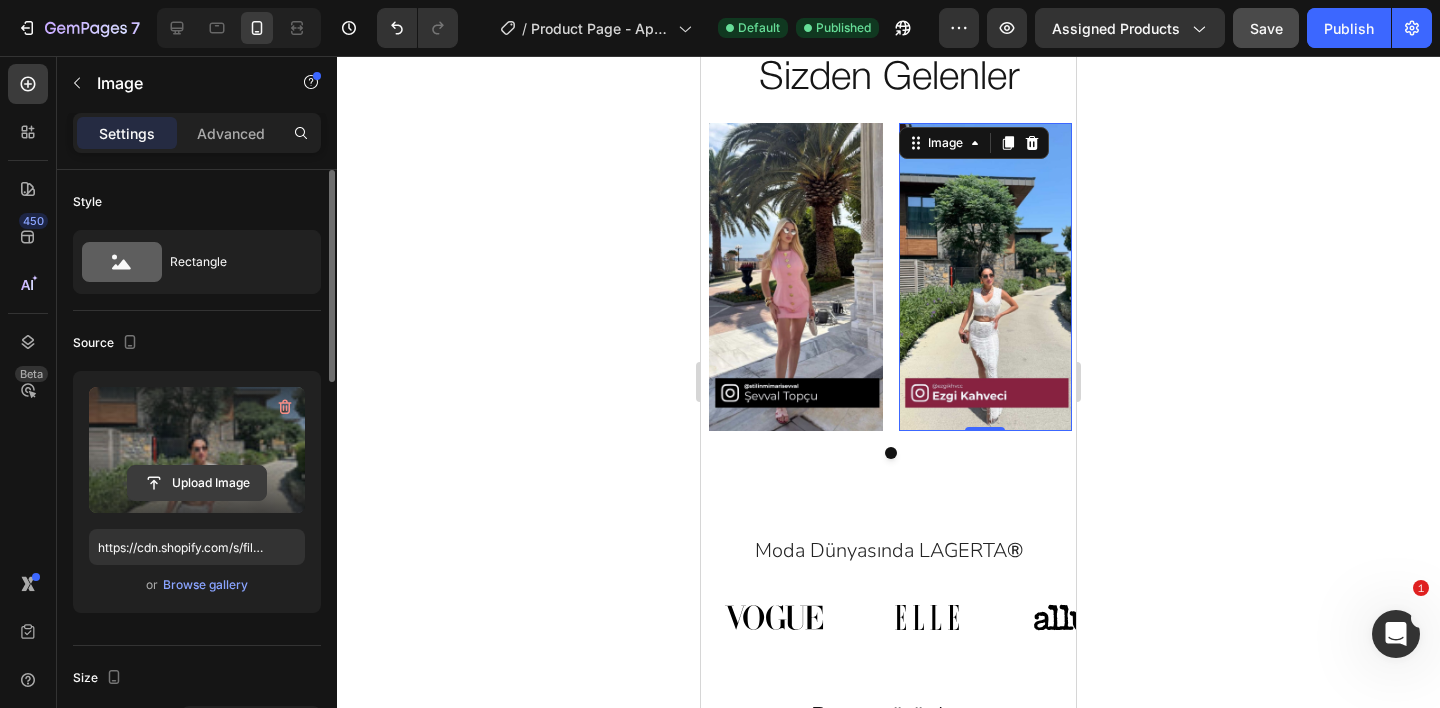 click 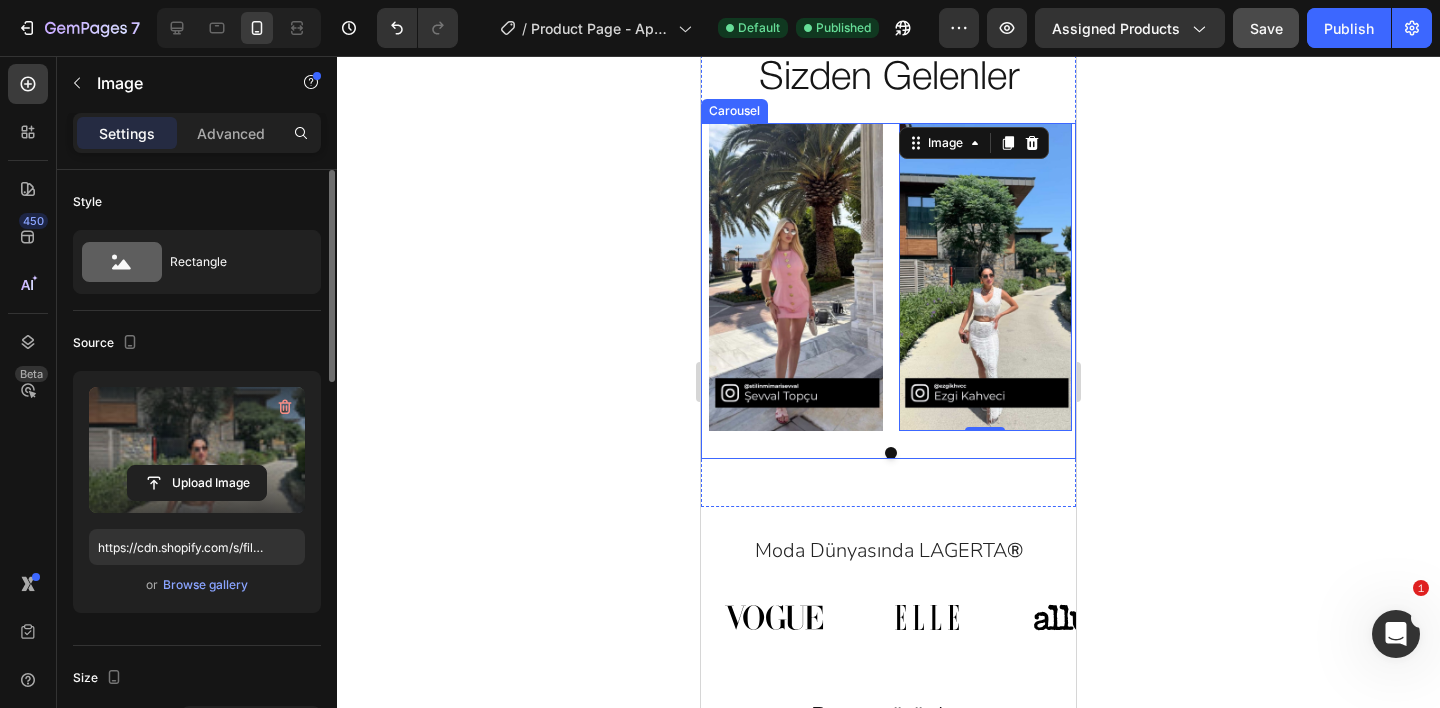 type on "https://cdn.shopify.com/s/files/1/0573/8443/5809/files/gempages_560484791829398618-0860cdbd-dca7-4e0f-b9c6-c36a8968fb24.jpg" 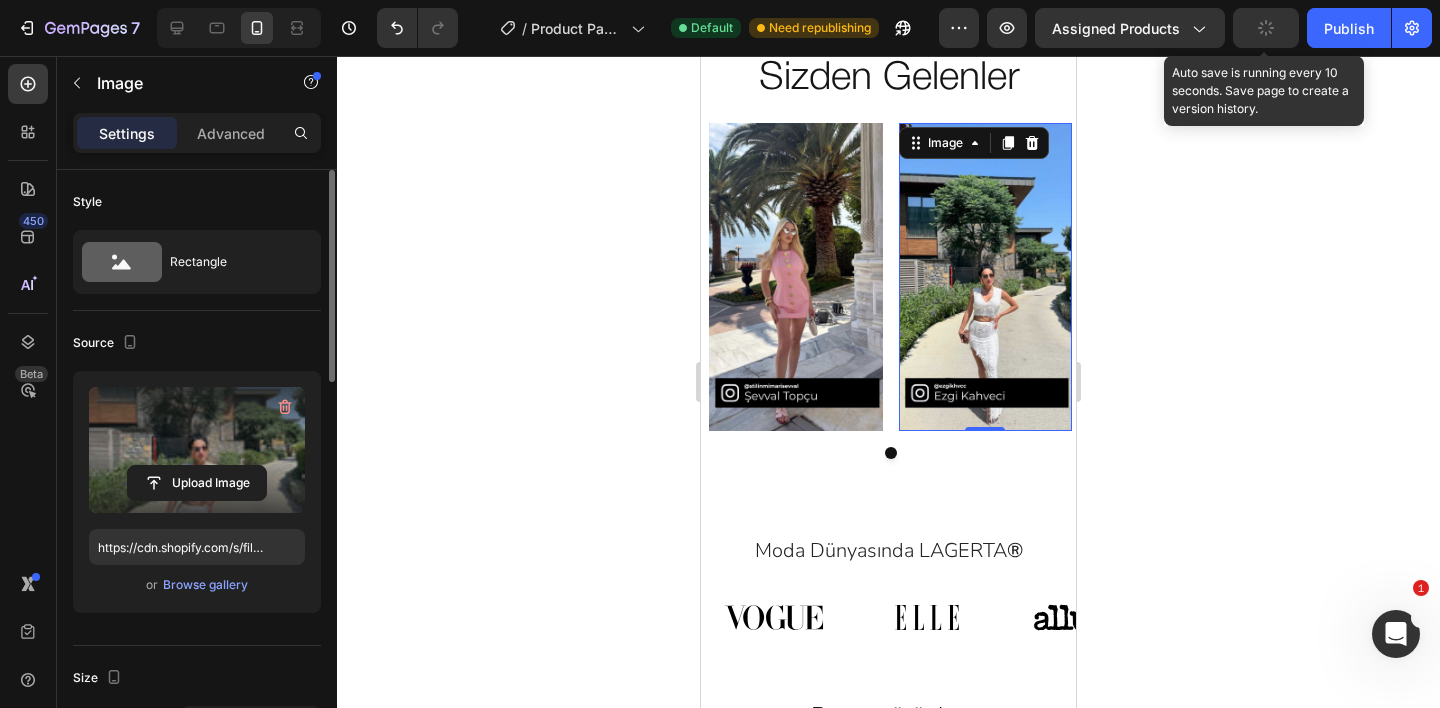 click 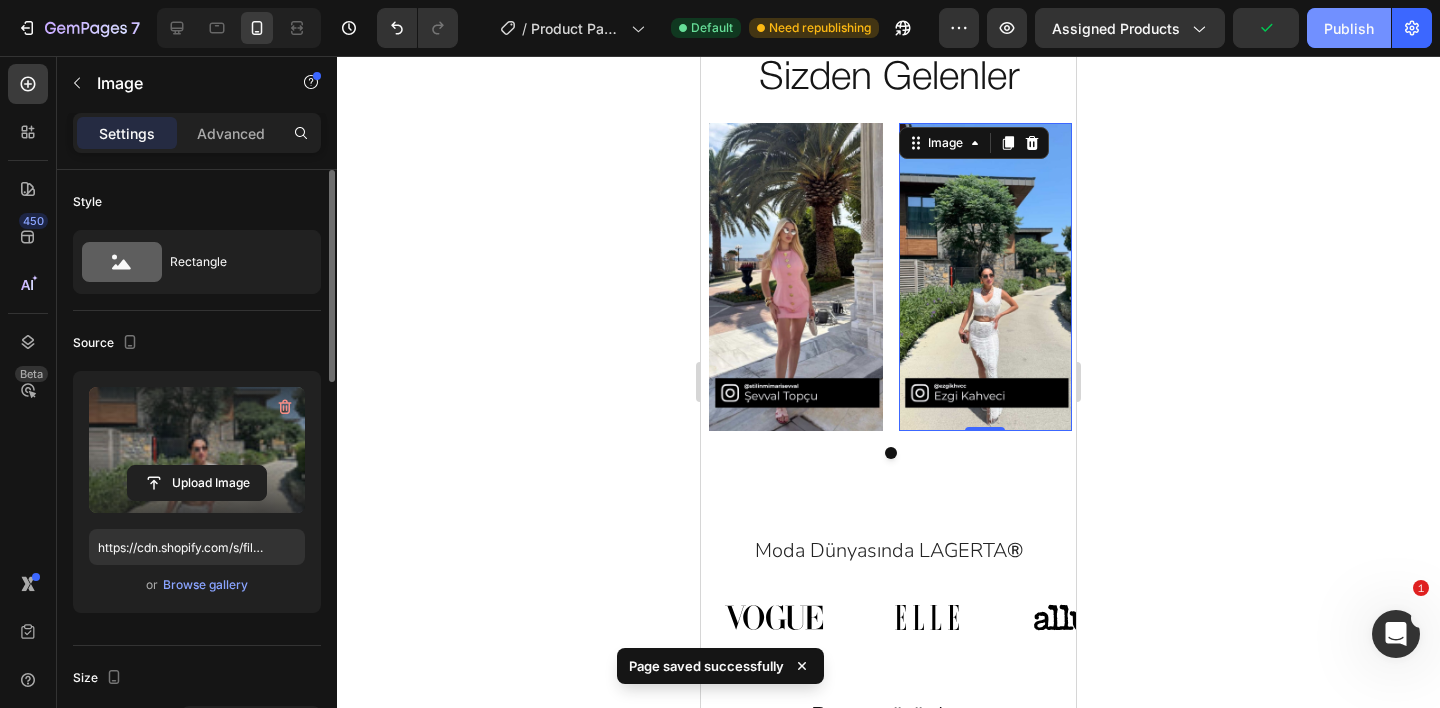 click on "Publish" 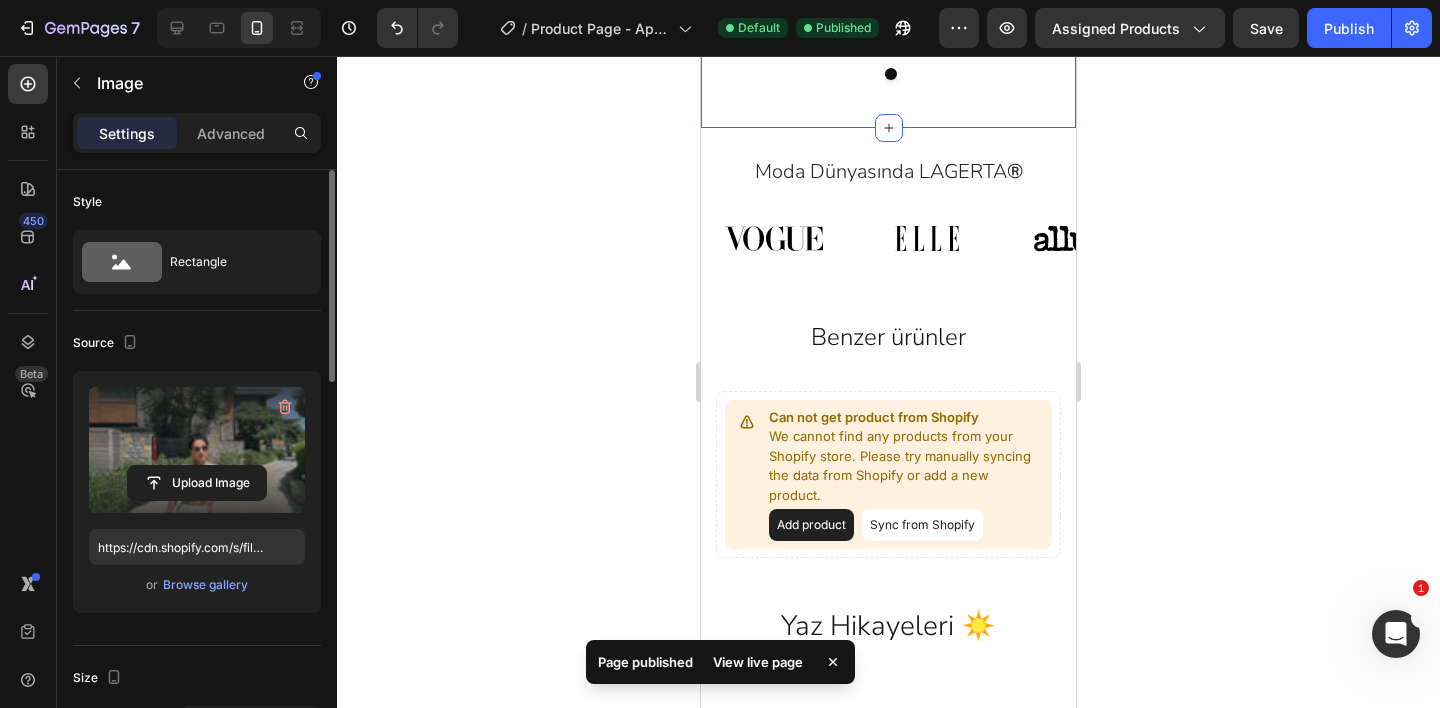 scroll, scrollTop: 2119, scrollLeft: 0, axis: vertical 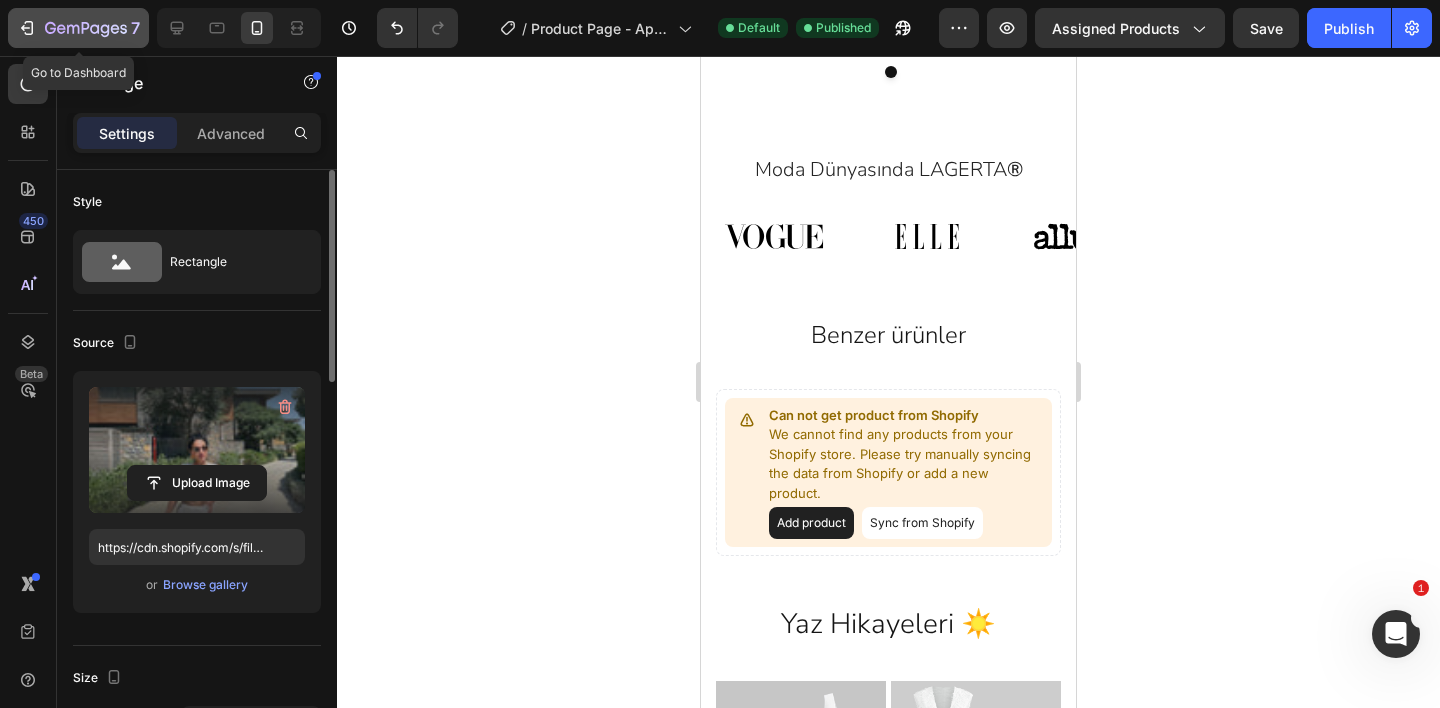 click 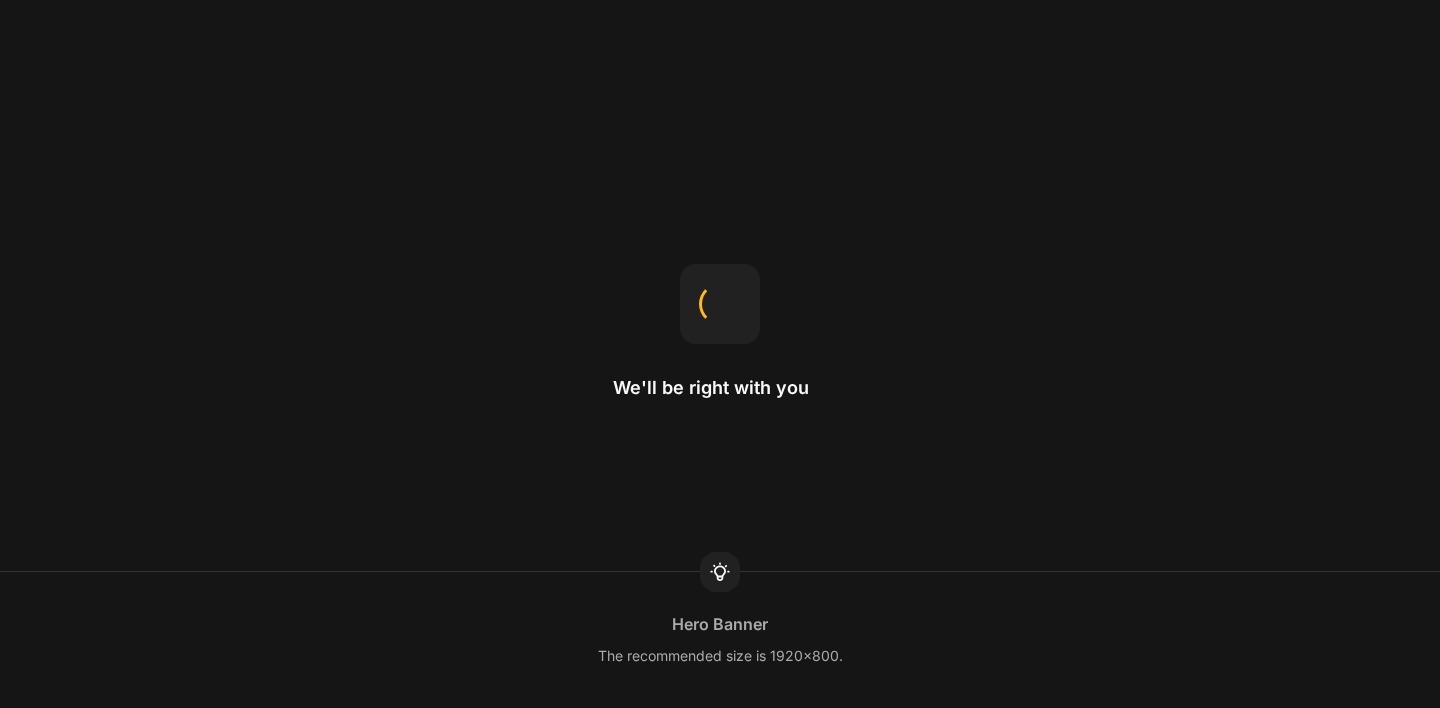 scroll, scrollTop: 0, scrollLeft: 0, axis: both 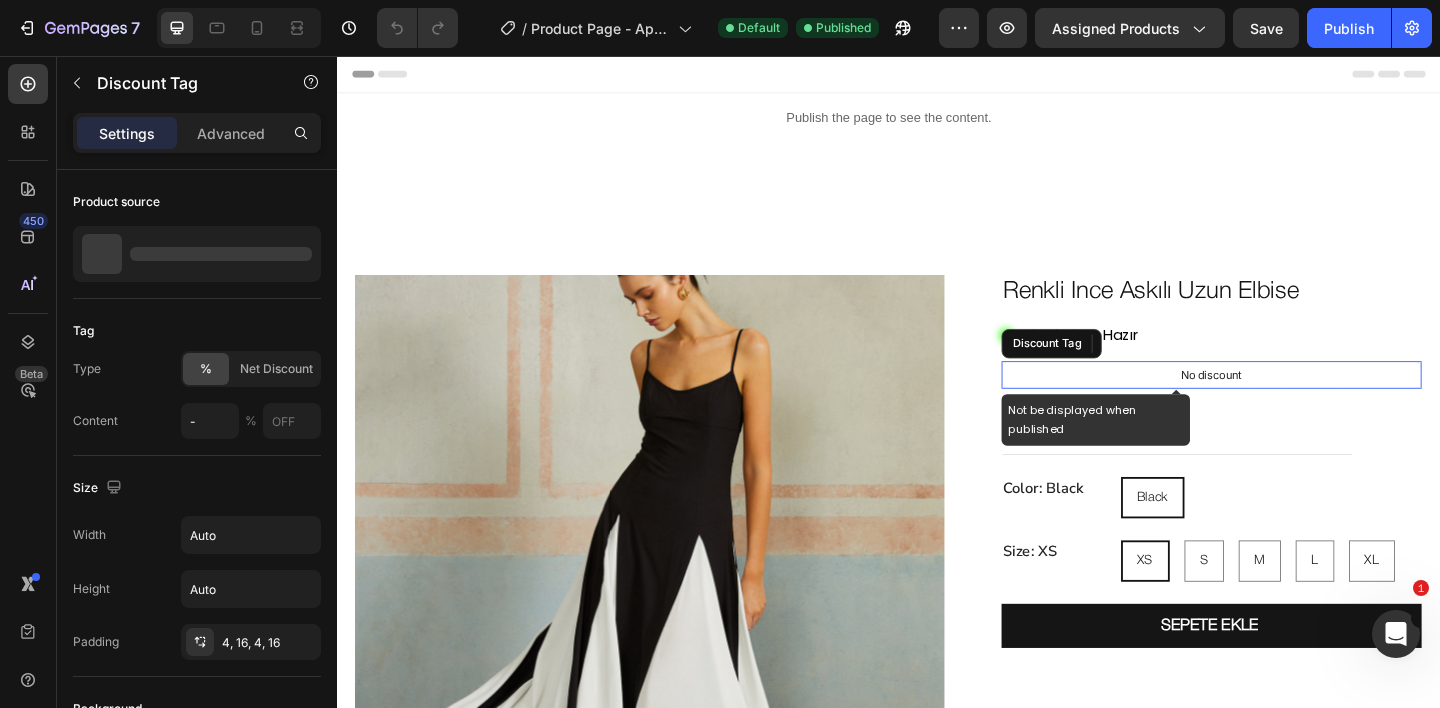 click on "No discount" at bounding box center (1289, 403) 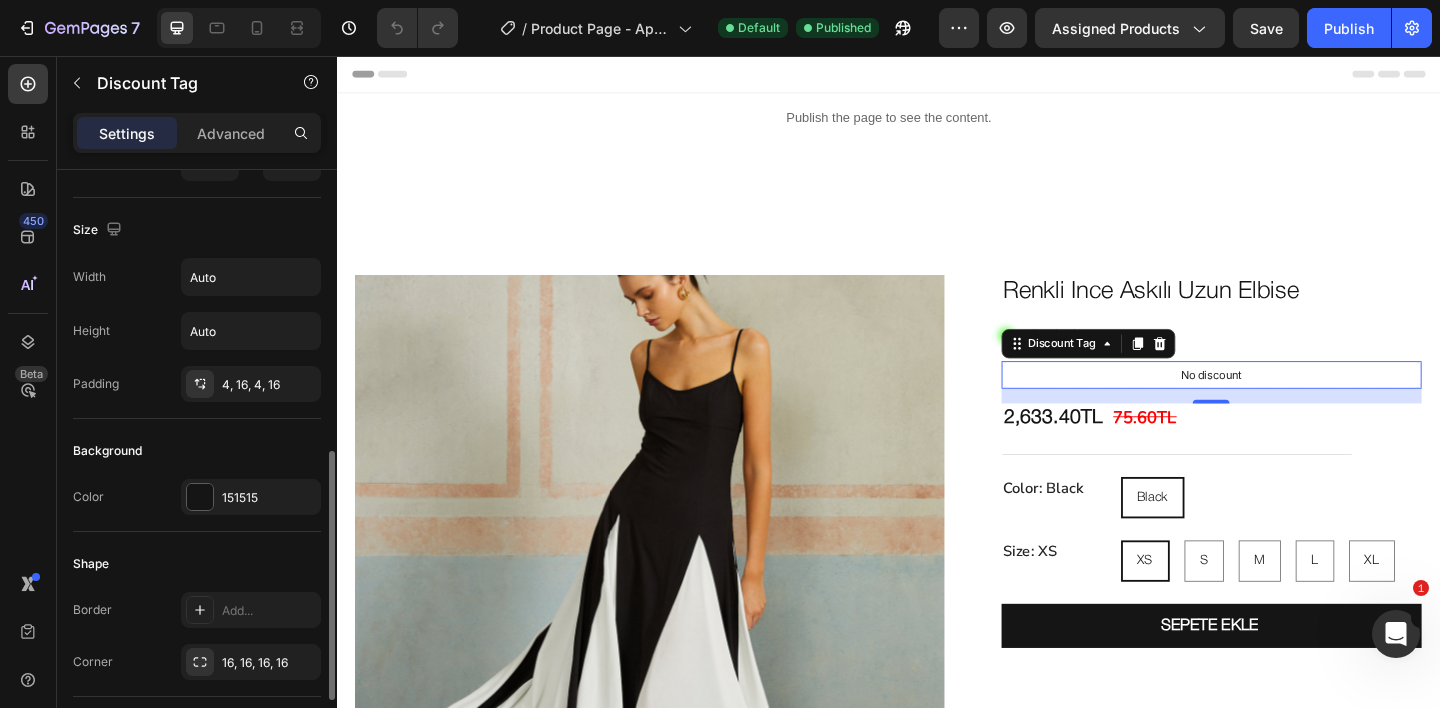 scroll, scrollTop: 461, scrollLeft: 0, axis: vertical 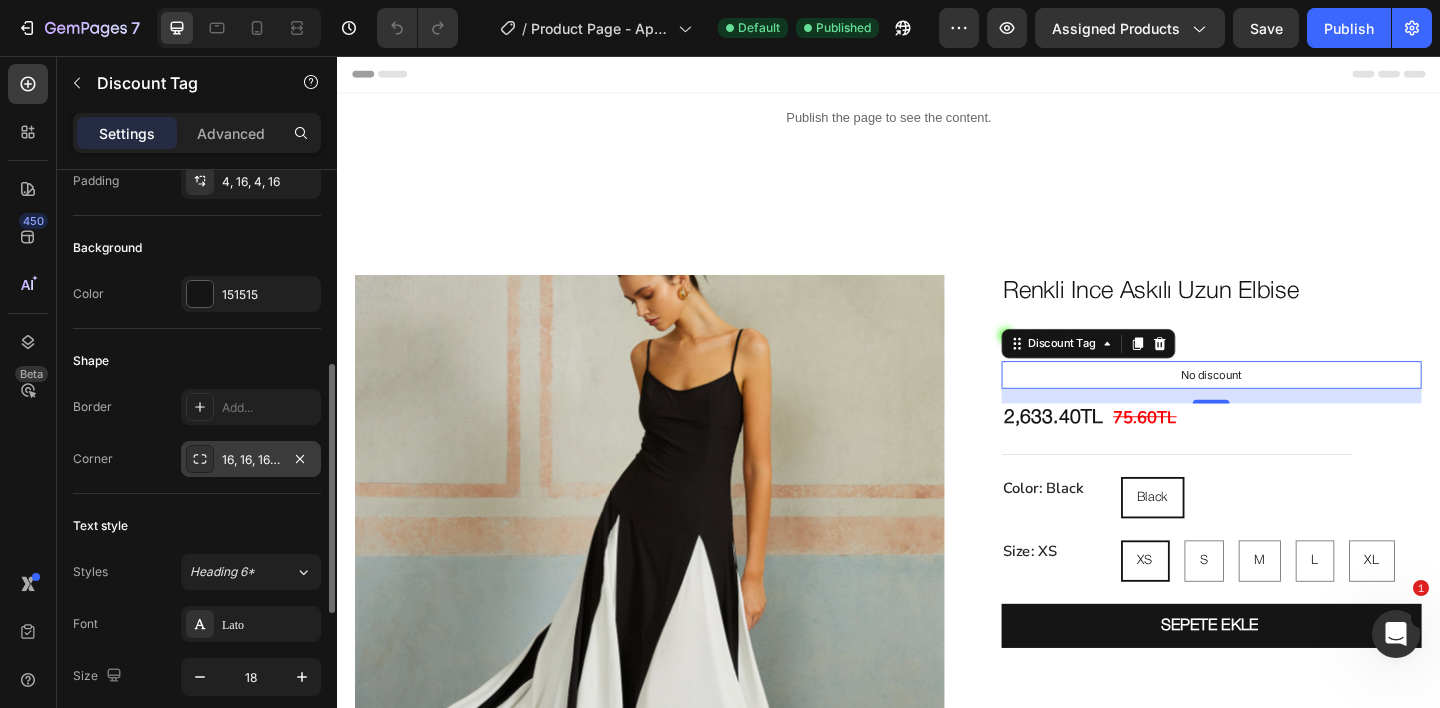 click 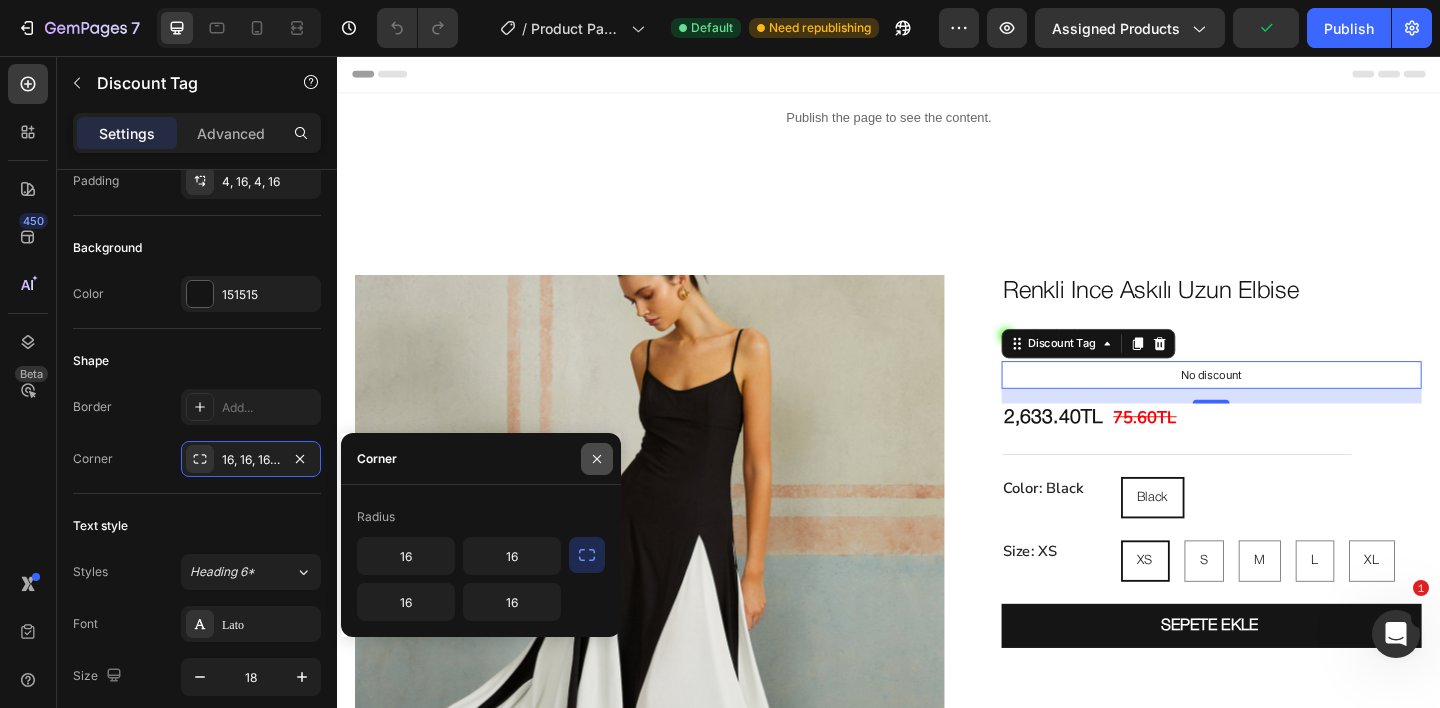 click 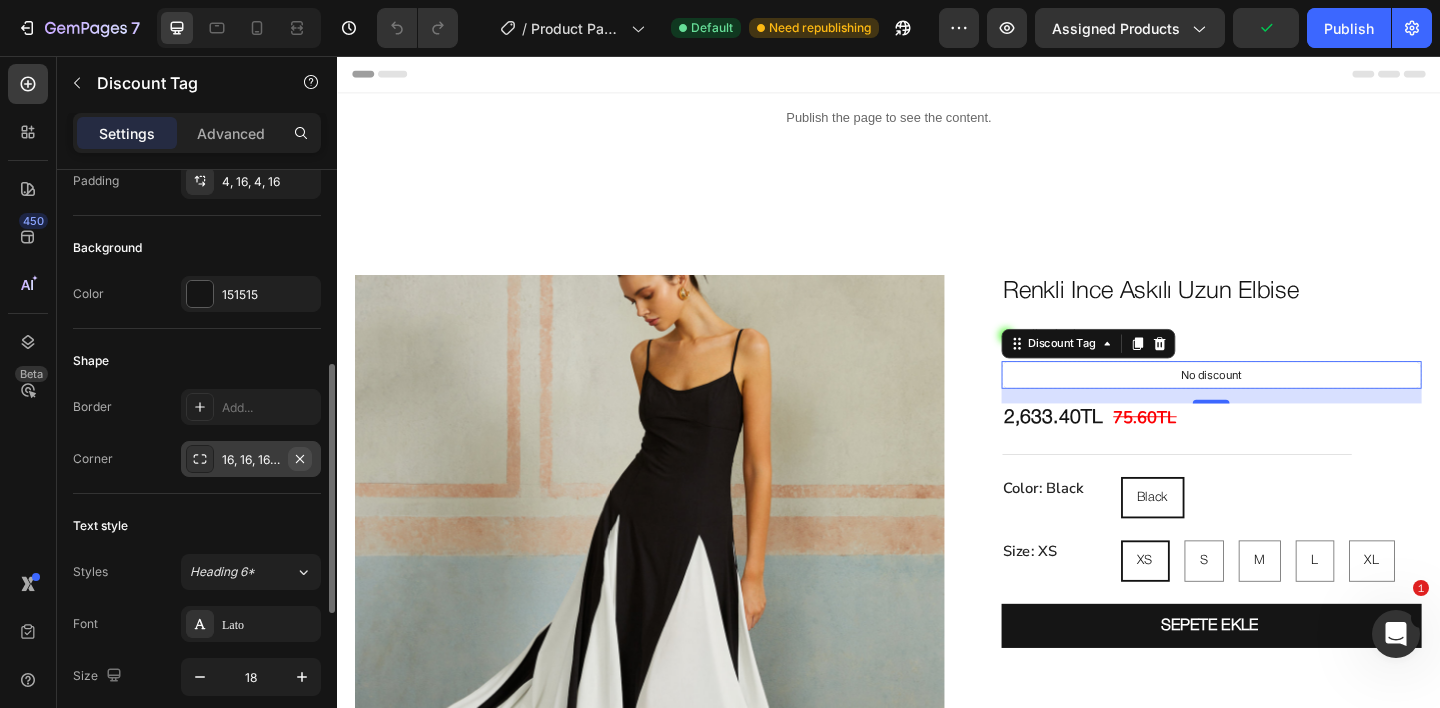 click 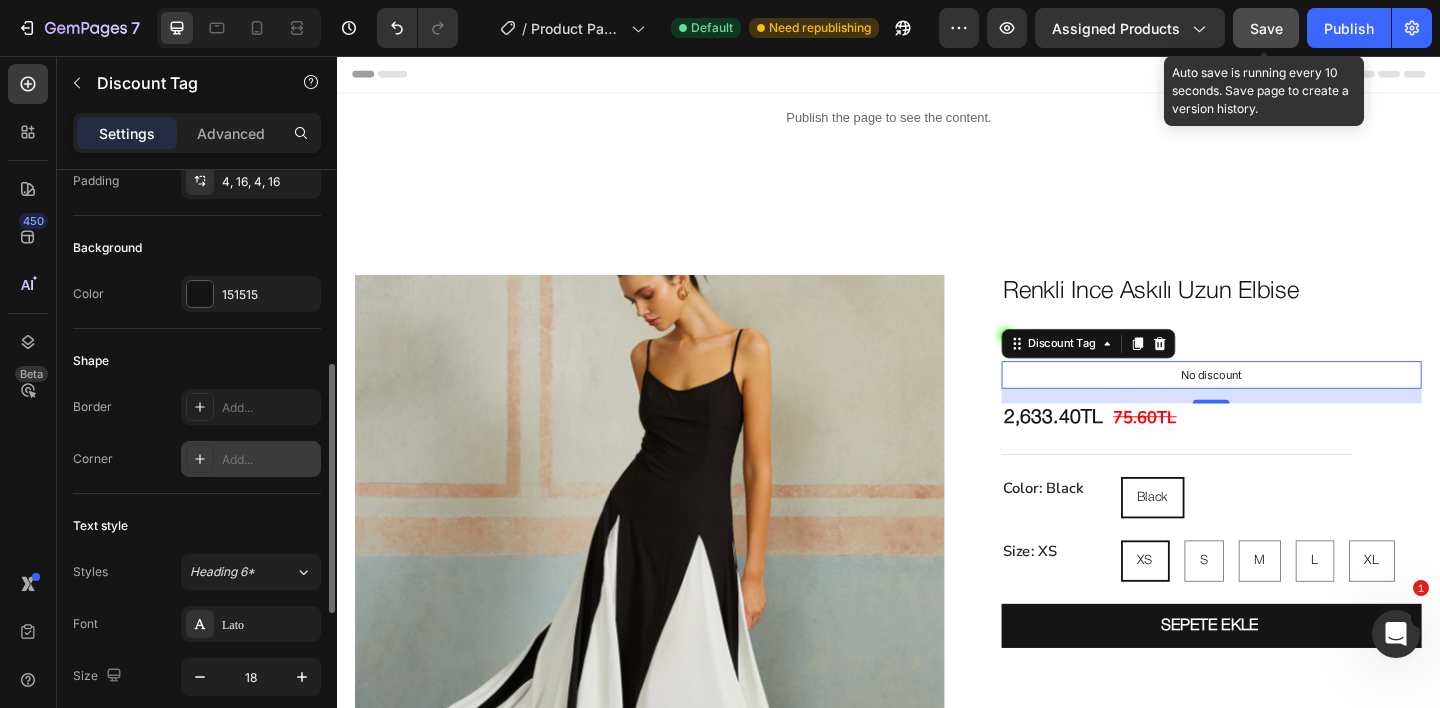 click on "Save" at bounding box center (1266, 28) 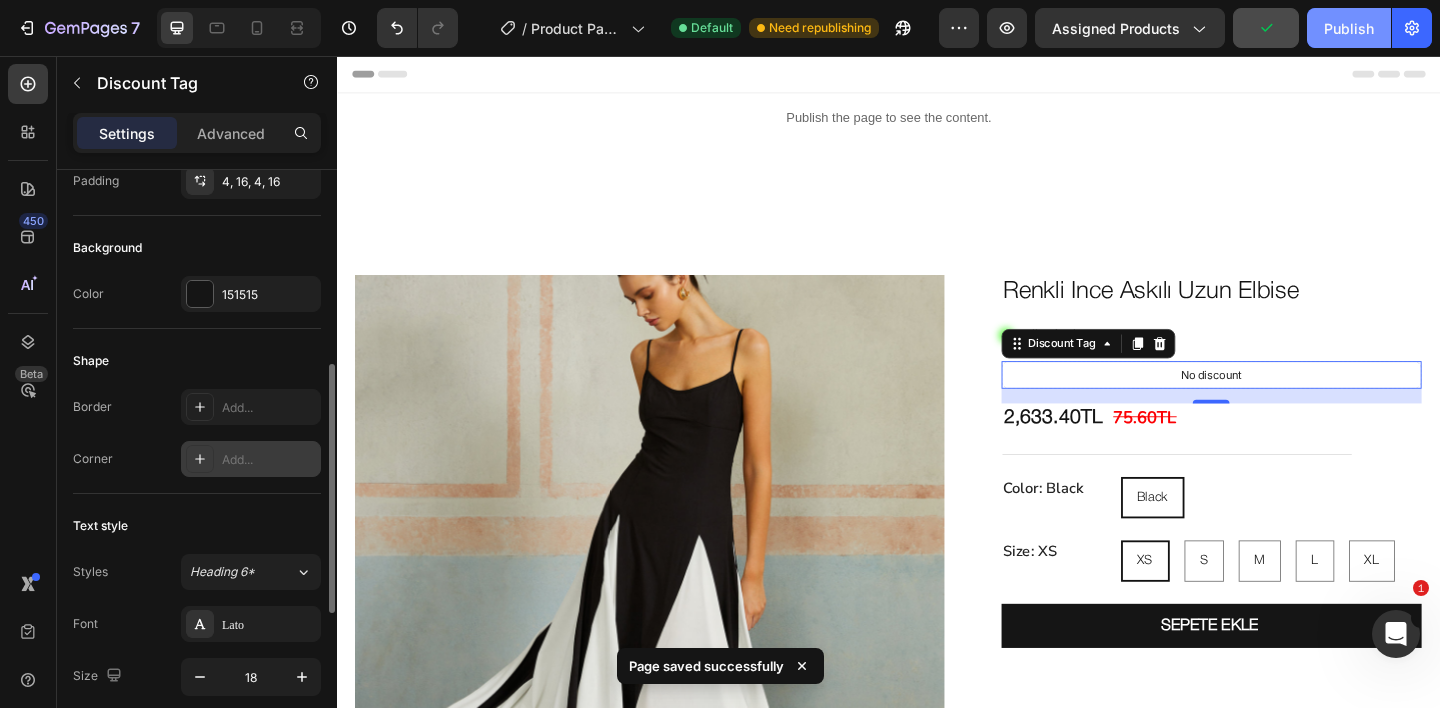 click on "Publish" at bounding box center [1349, 28] 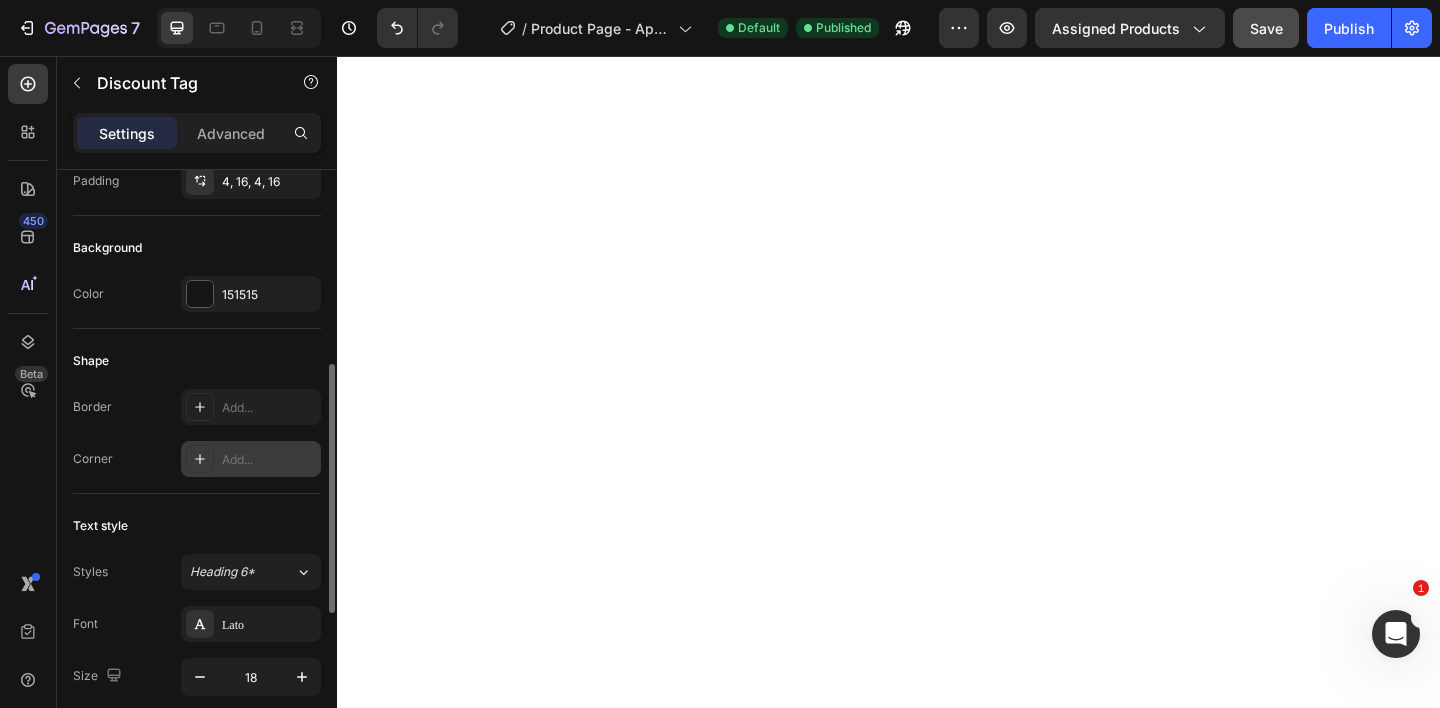scroll, scrollTop: 1721, scrollLeft: 0, axis: vertical 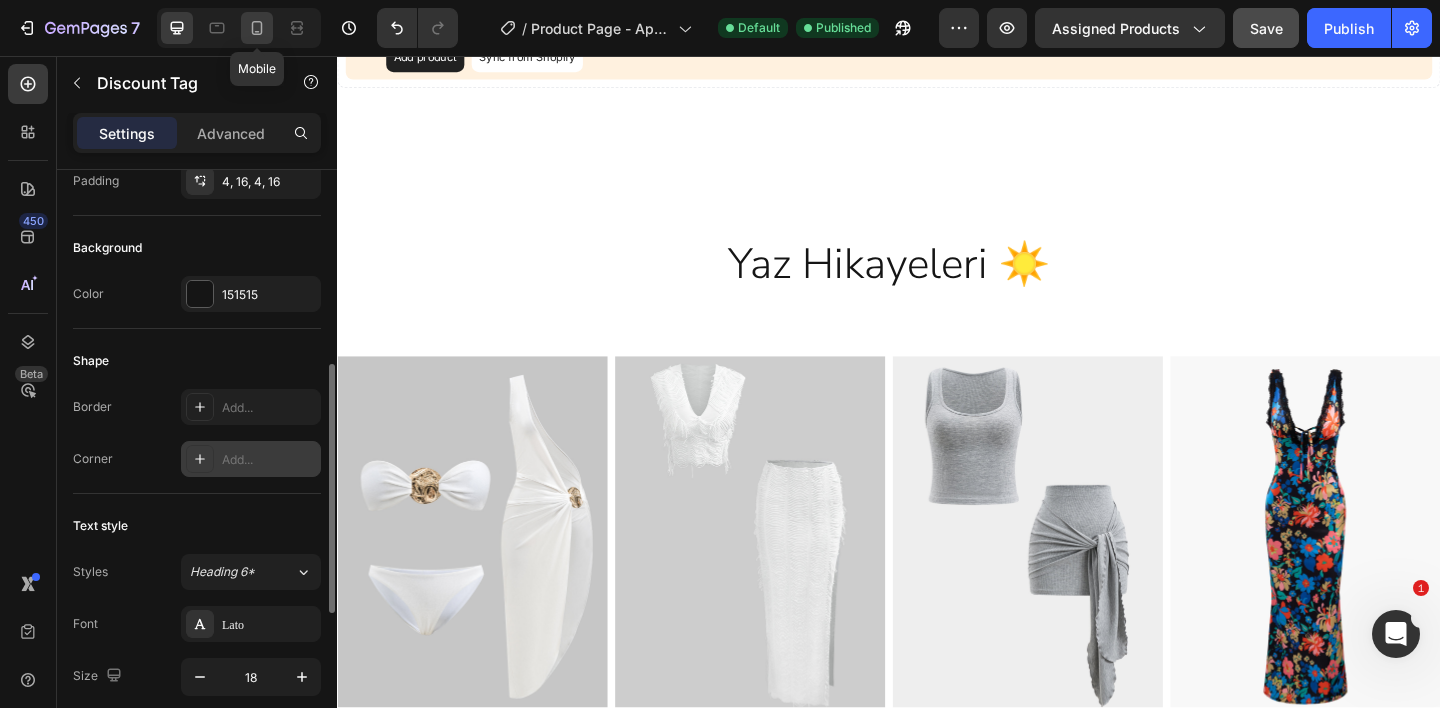 click 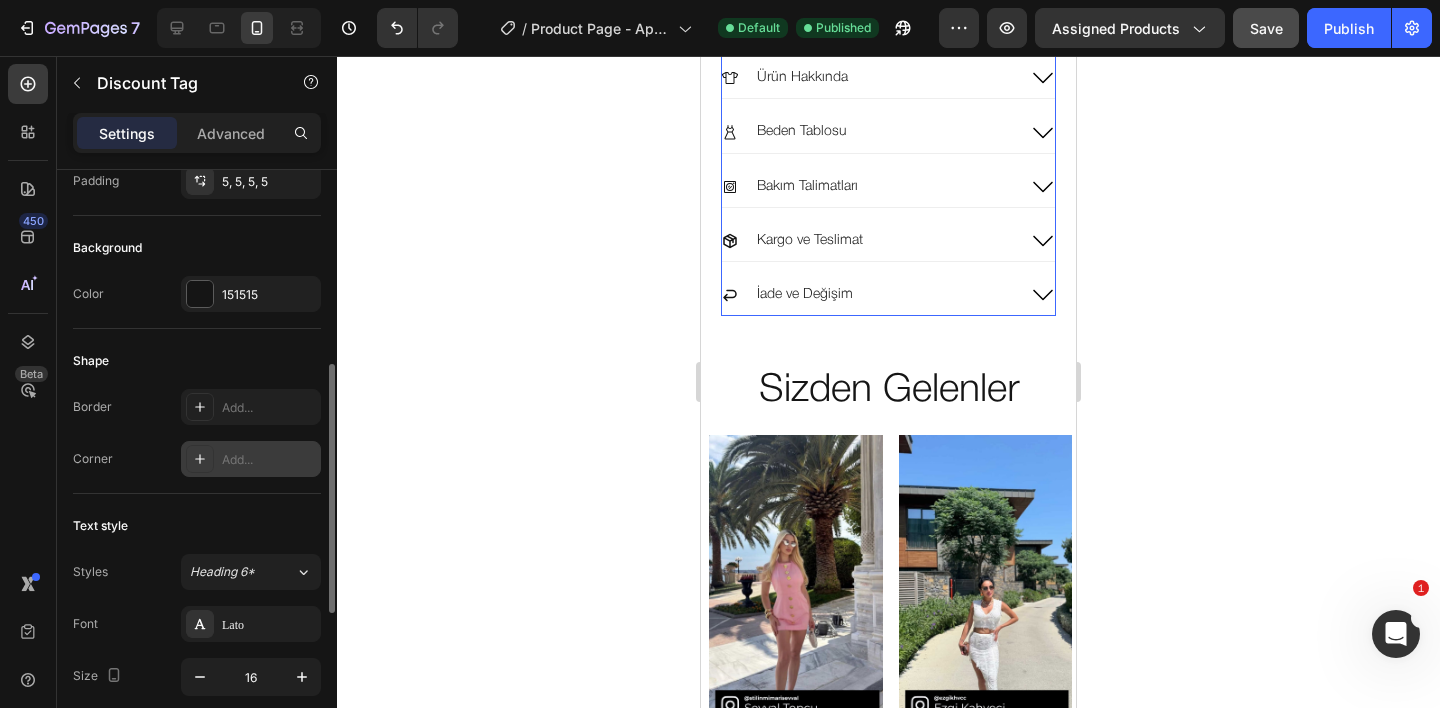 scroll, scrollTop: 1449, scrollLeft: 0, axis: vertical 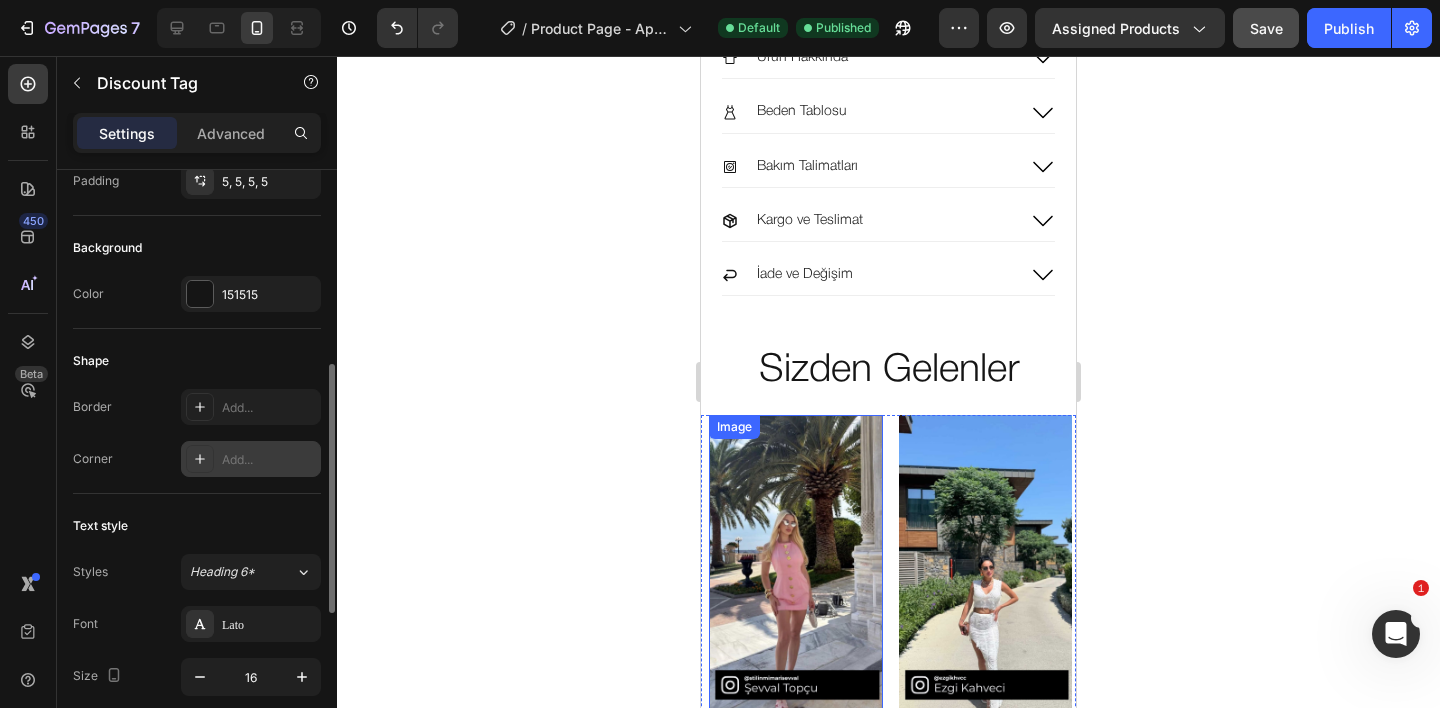 click at bounding box center [796, 569] 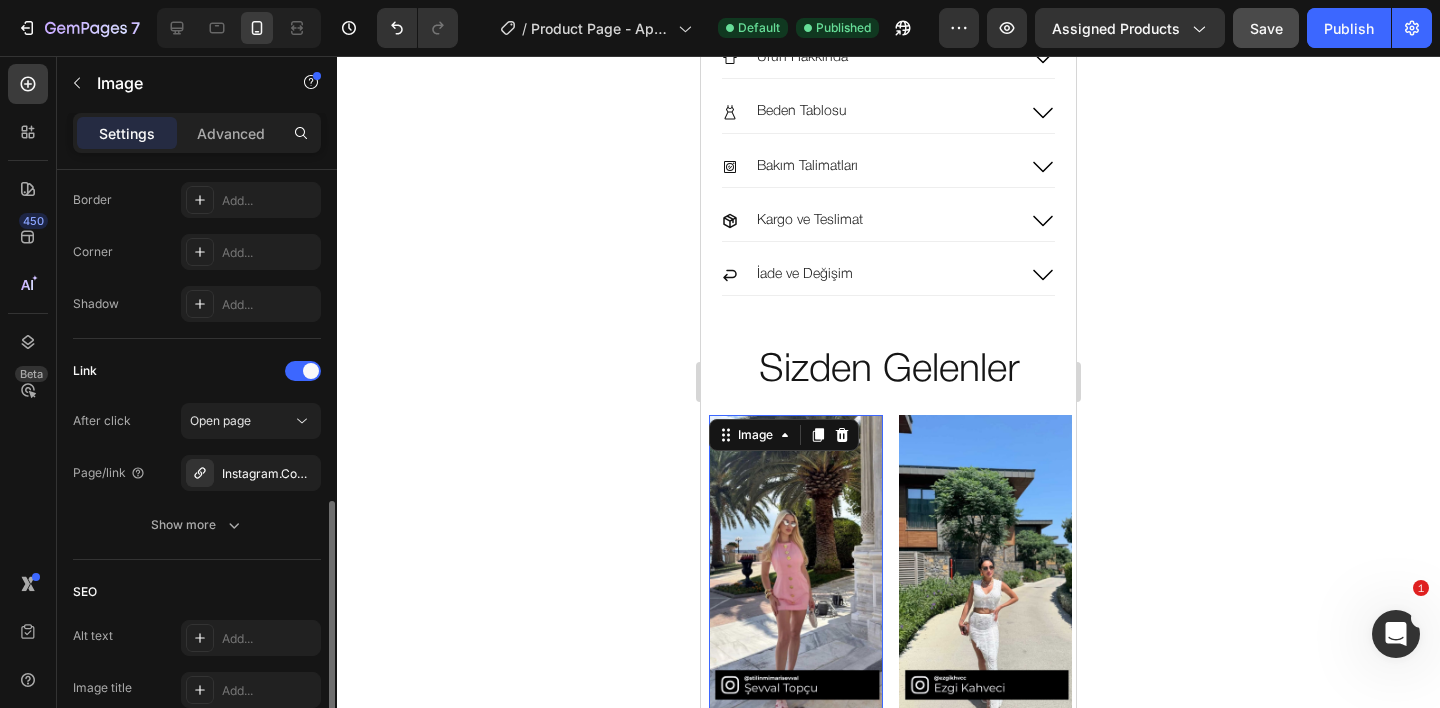 scroll, scrollTop: 790, scrollLeft: 0, axis: vertical 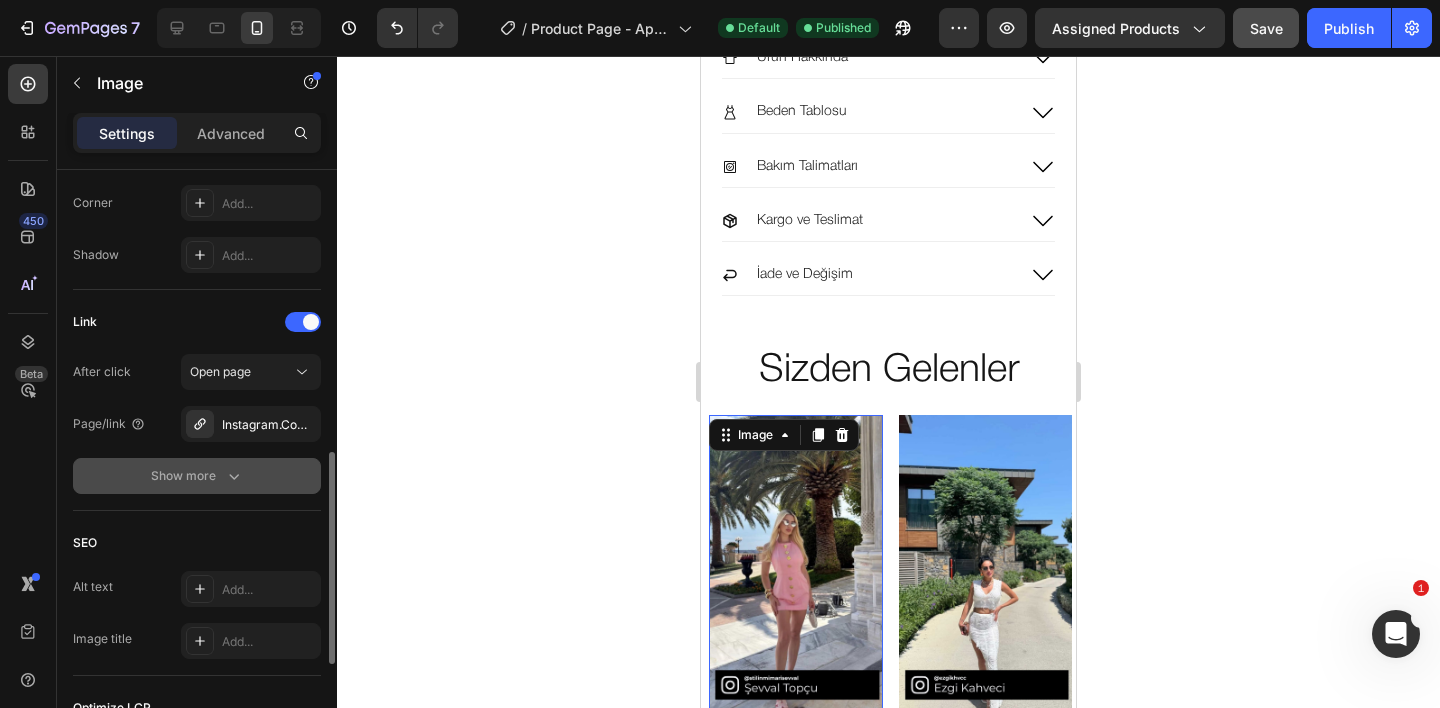 click on "Show more" at bounding box center [197, 476] 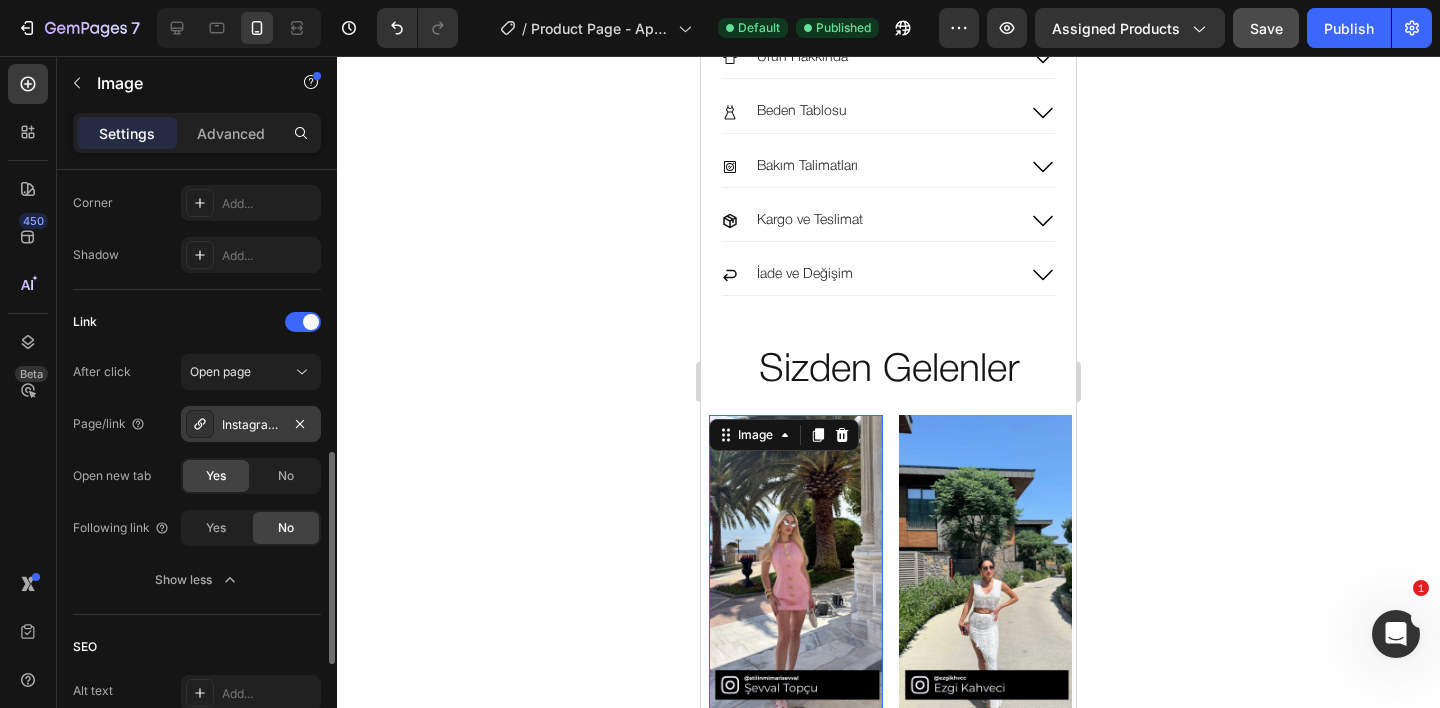 click on "Instagram.Com/stilinmimarisevval" at bounding box center [251, 424] 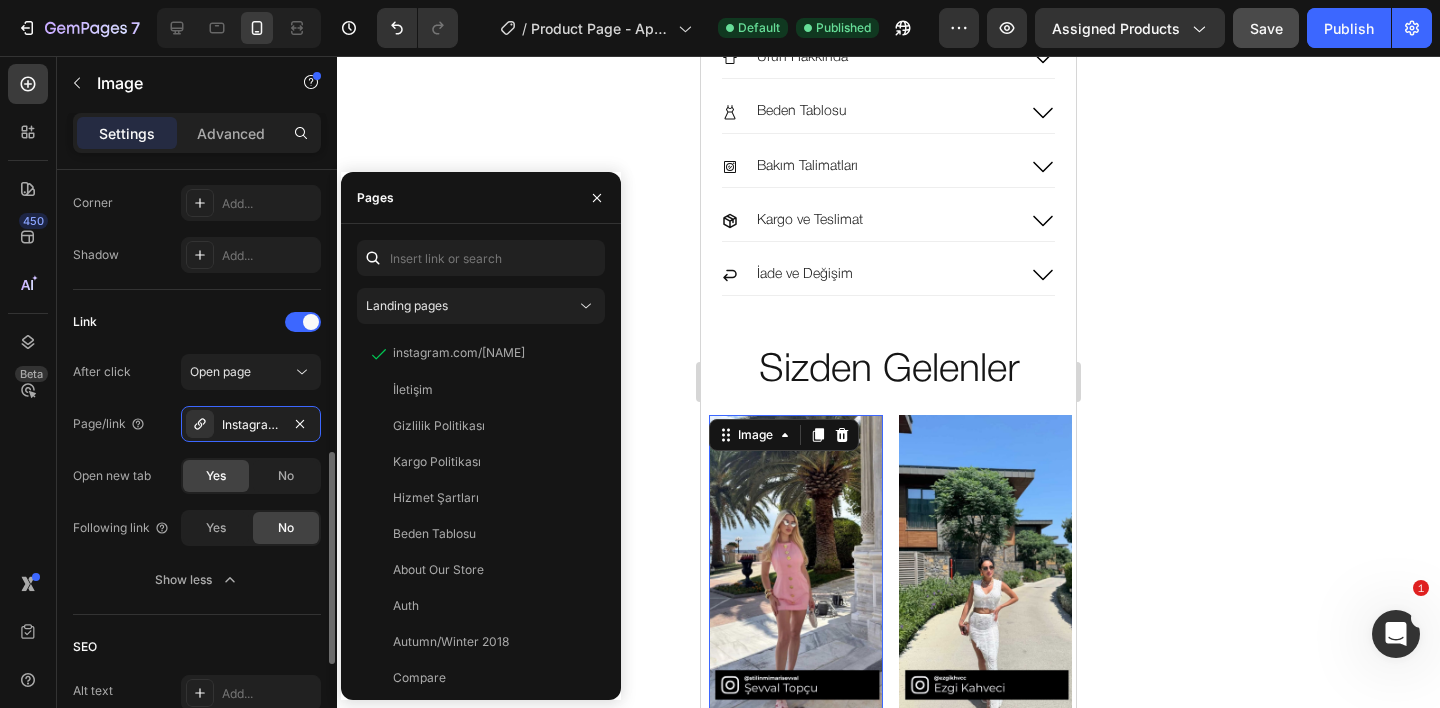 click on "Page/link" at bounding box center [109, 424] 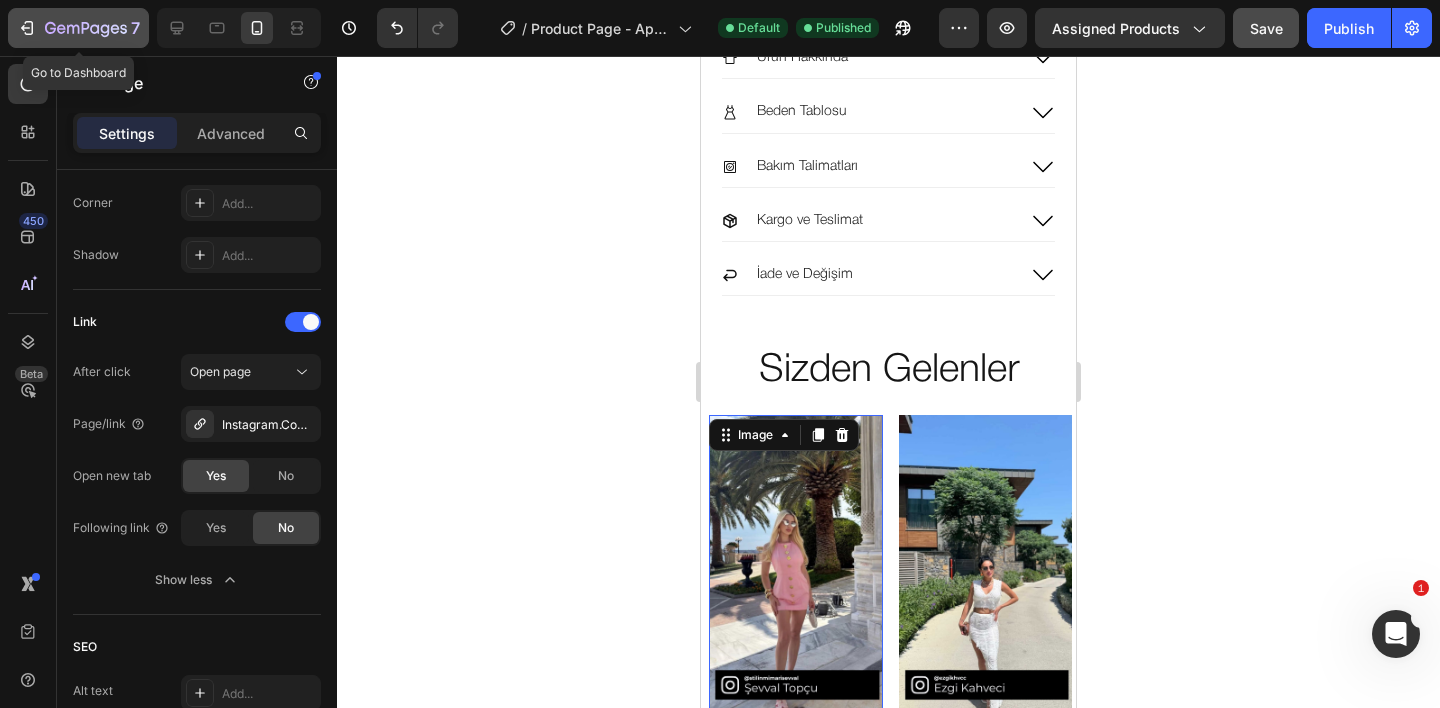 click on "7" at bounding box center (78, 28) 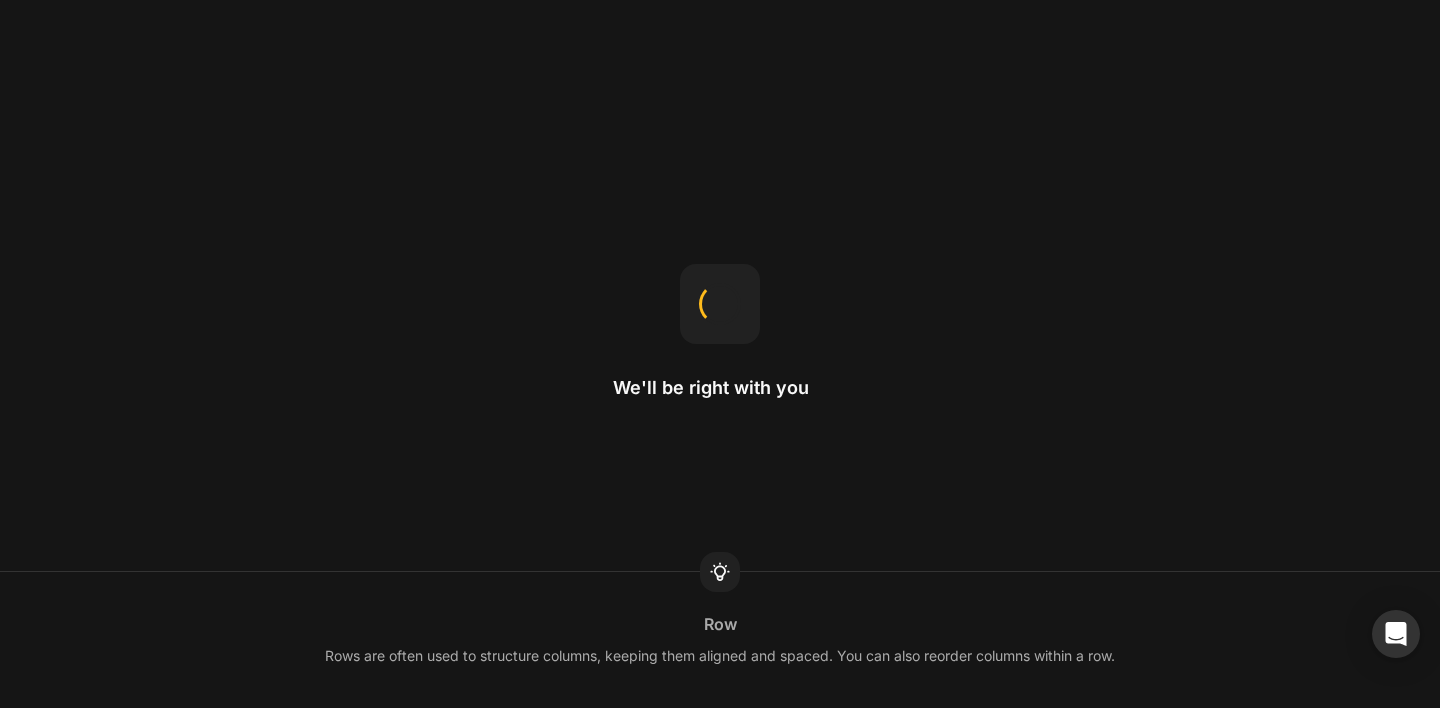 scroll, scrollTop: 0, scrollLeft: 0, axis: both 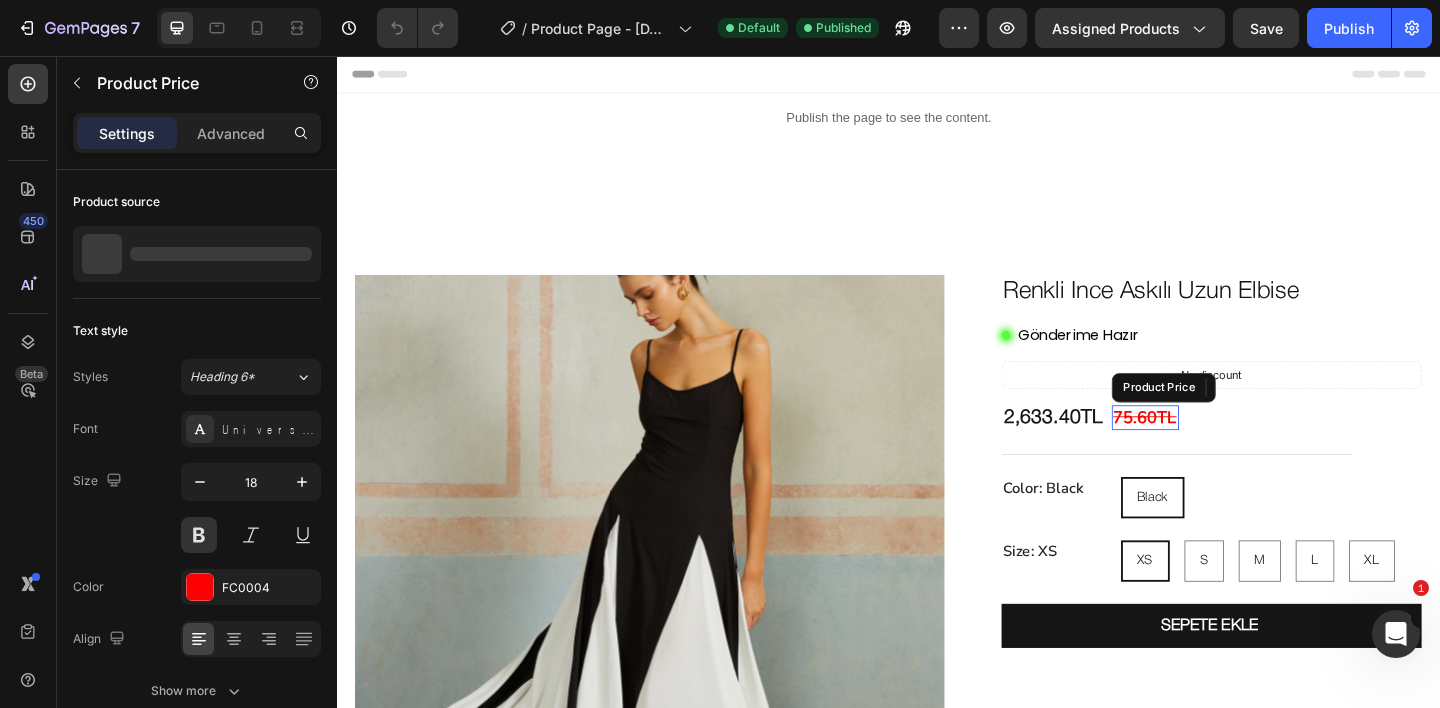 click on "75.60TL" at bounding box center [1216, 449] 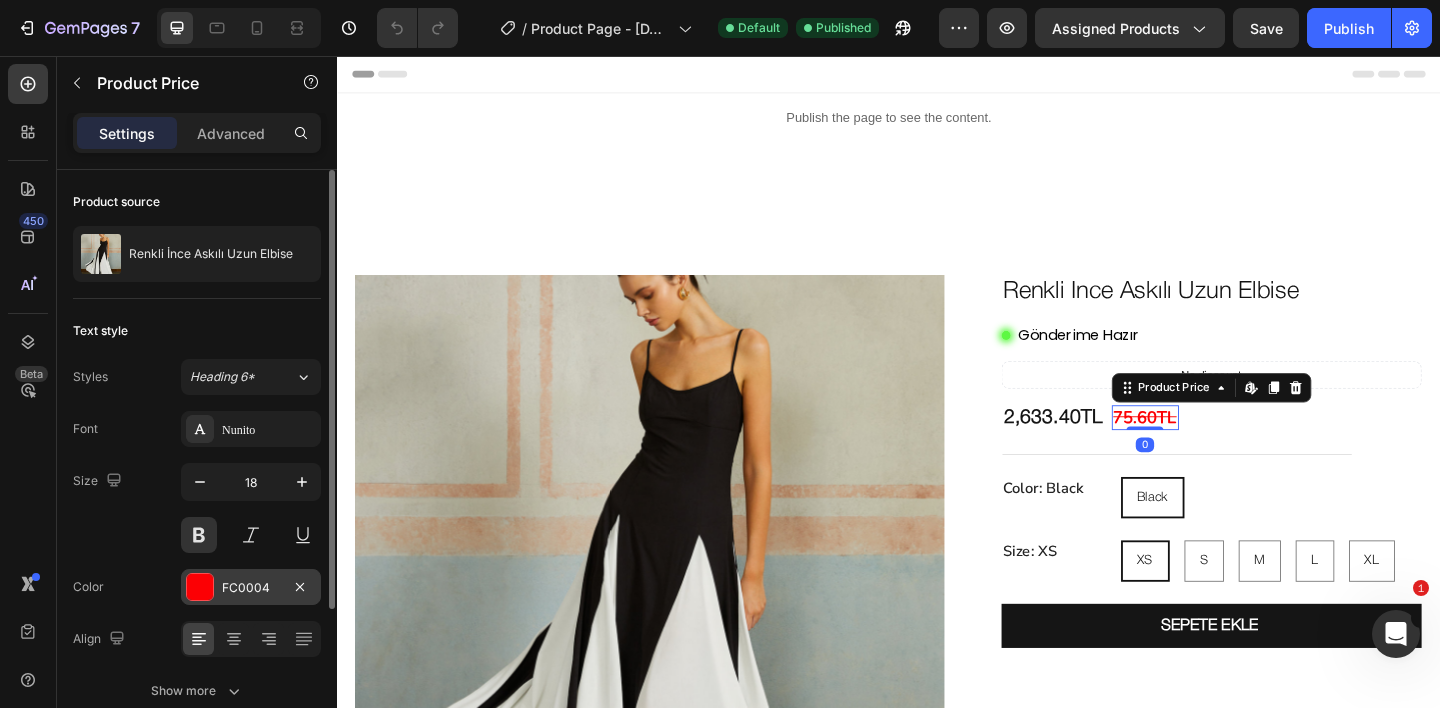 click on "FC0004" at bounding box center (251, 588) 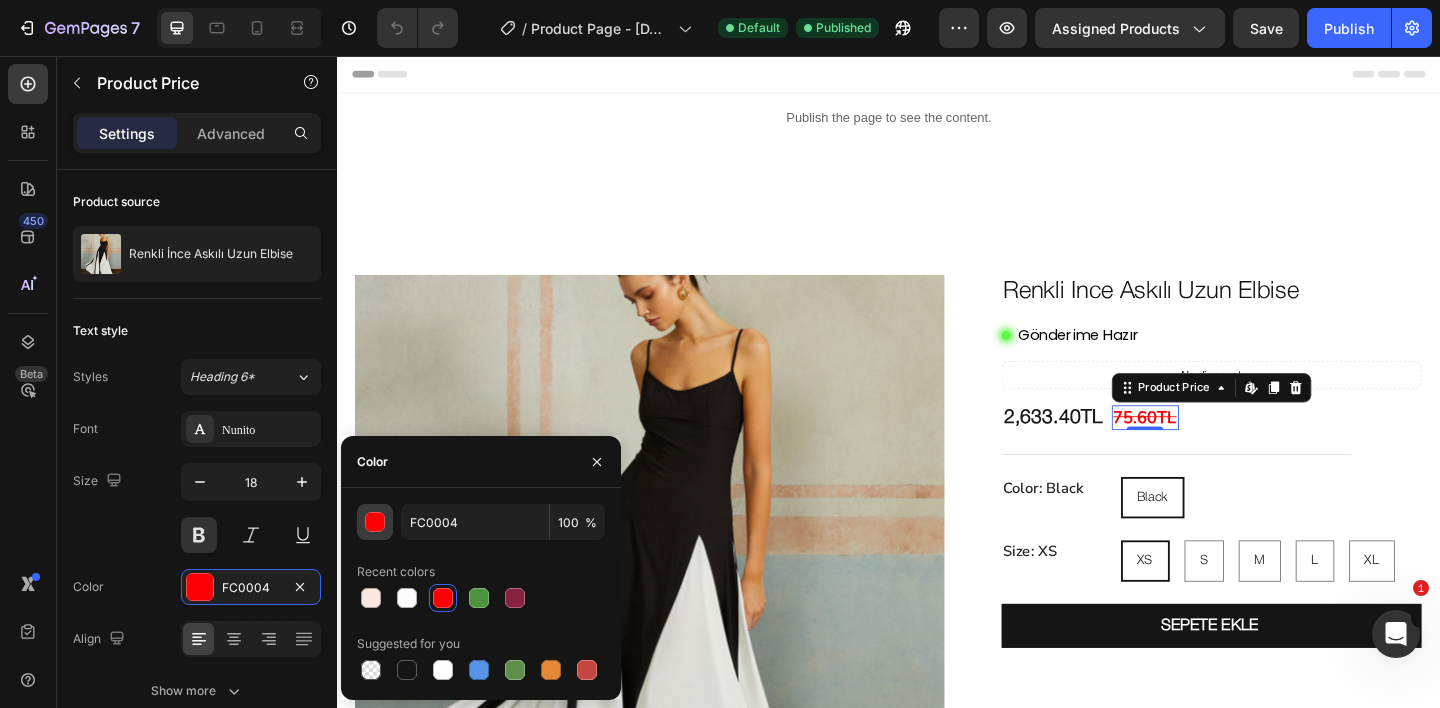 click at bounding box center (375, 522) 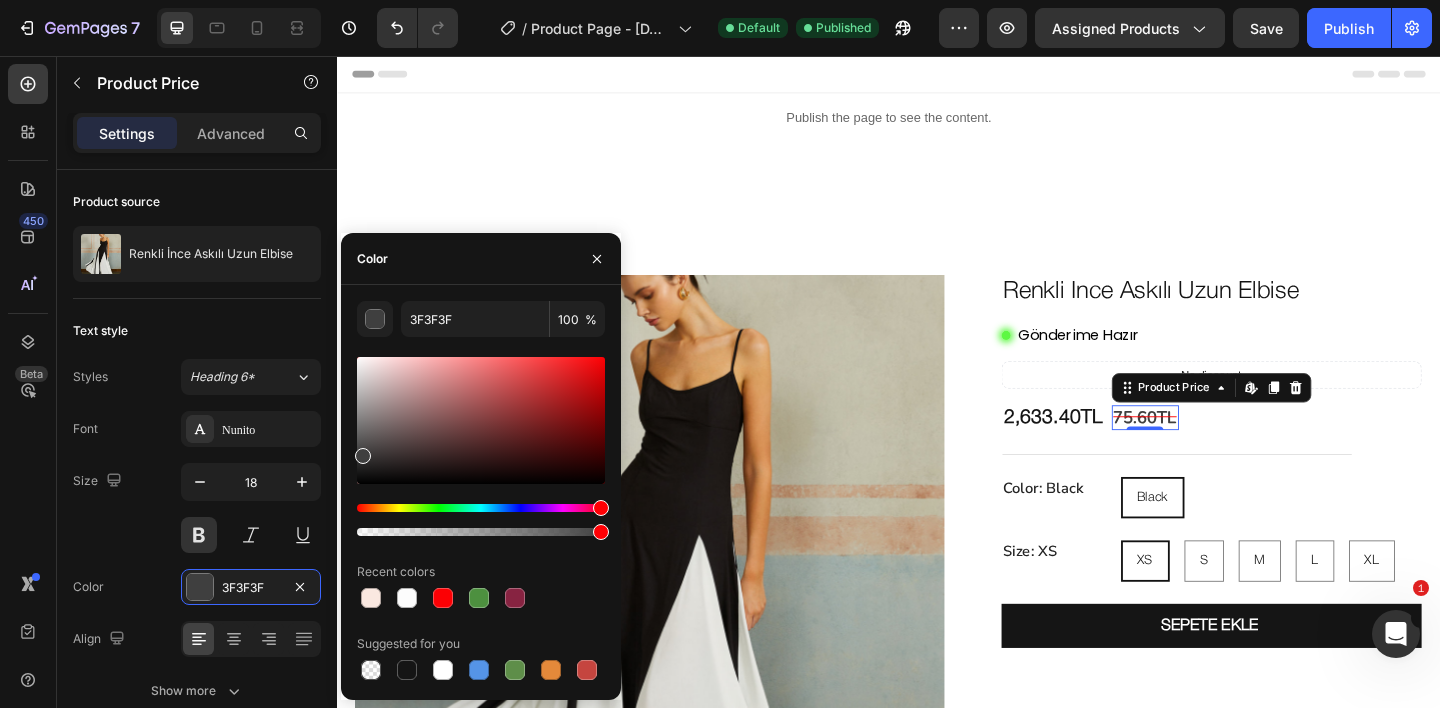 drag, startPoint x: 423, startPoint y: 436, endPoint x: 361, endPoint y: 452, distance: 64.03124 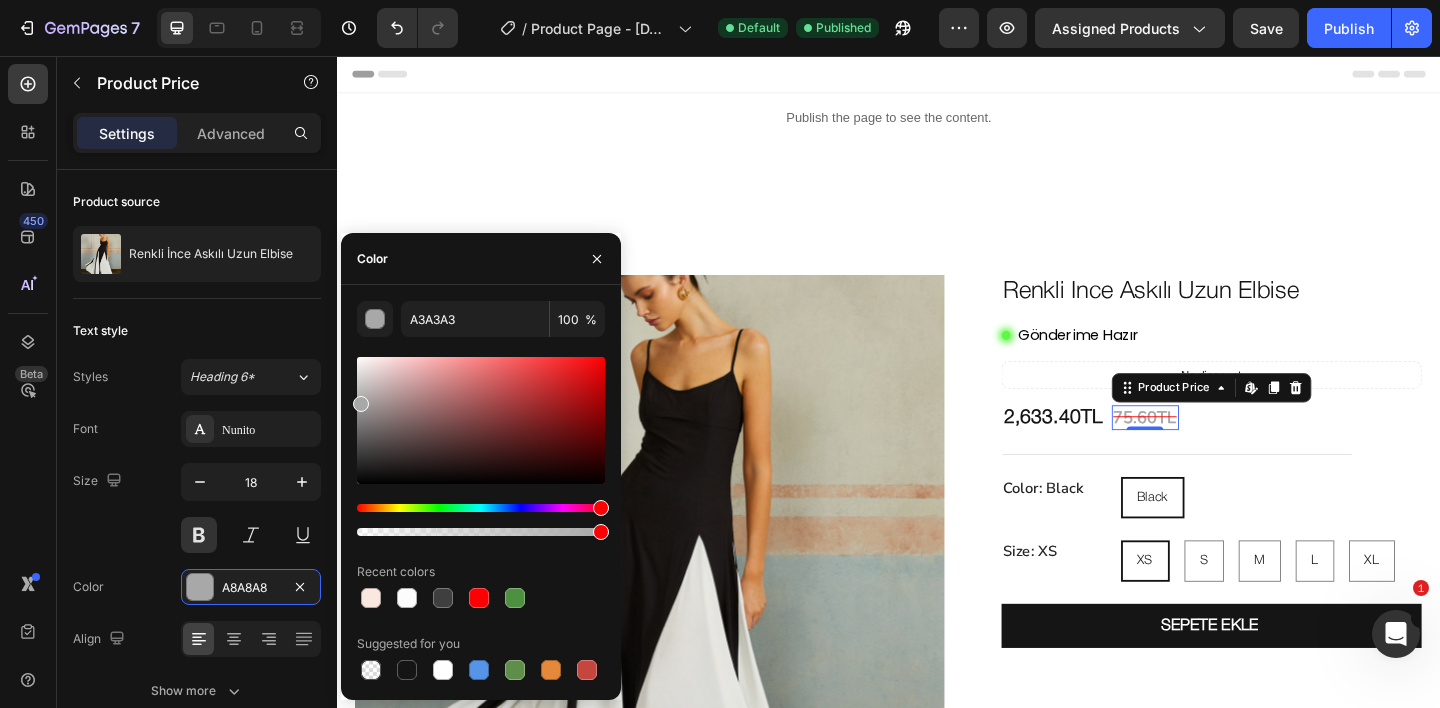 type on "A0A0A0" 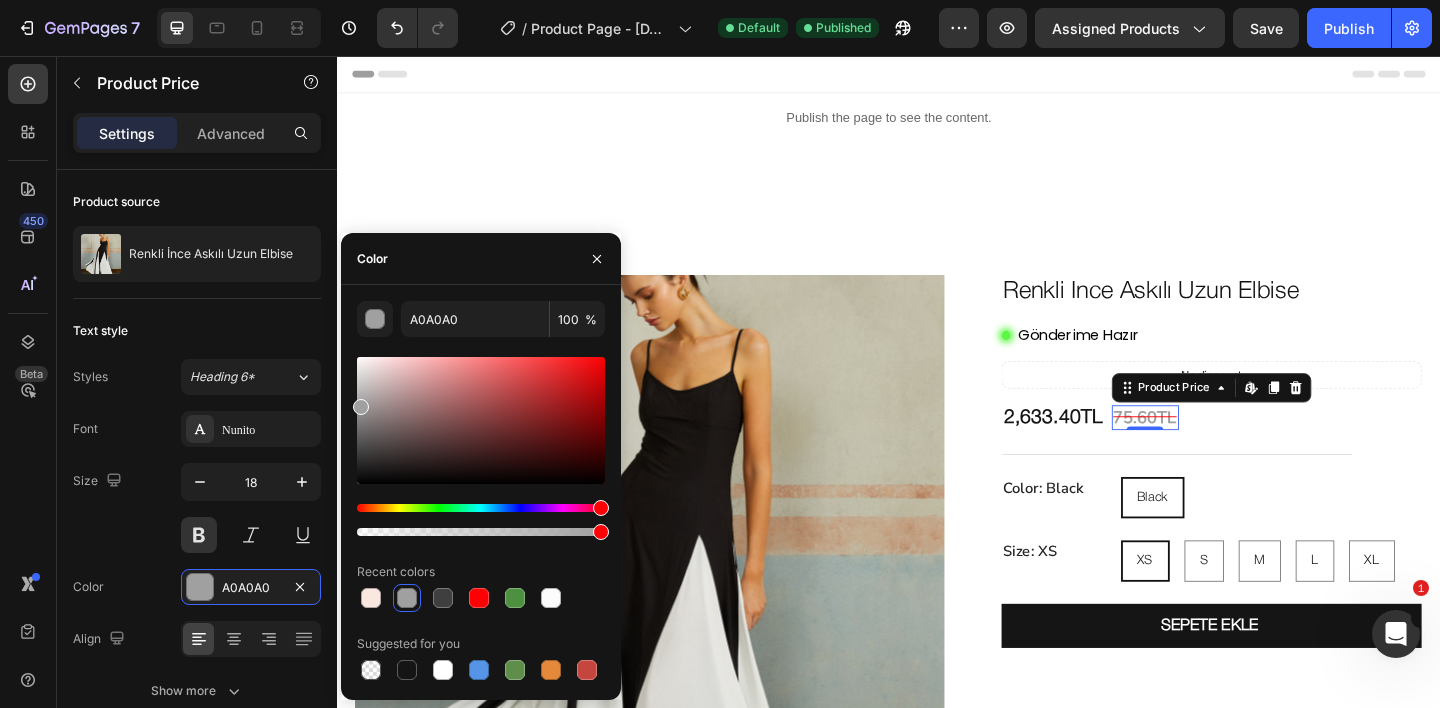 drag, startPoint x: 382, startPoint y: 430, endPoint x: 350, endPoint y: 403, distance: 41.868843 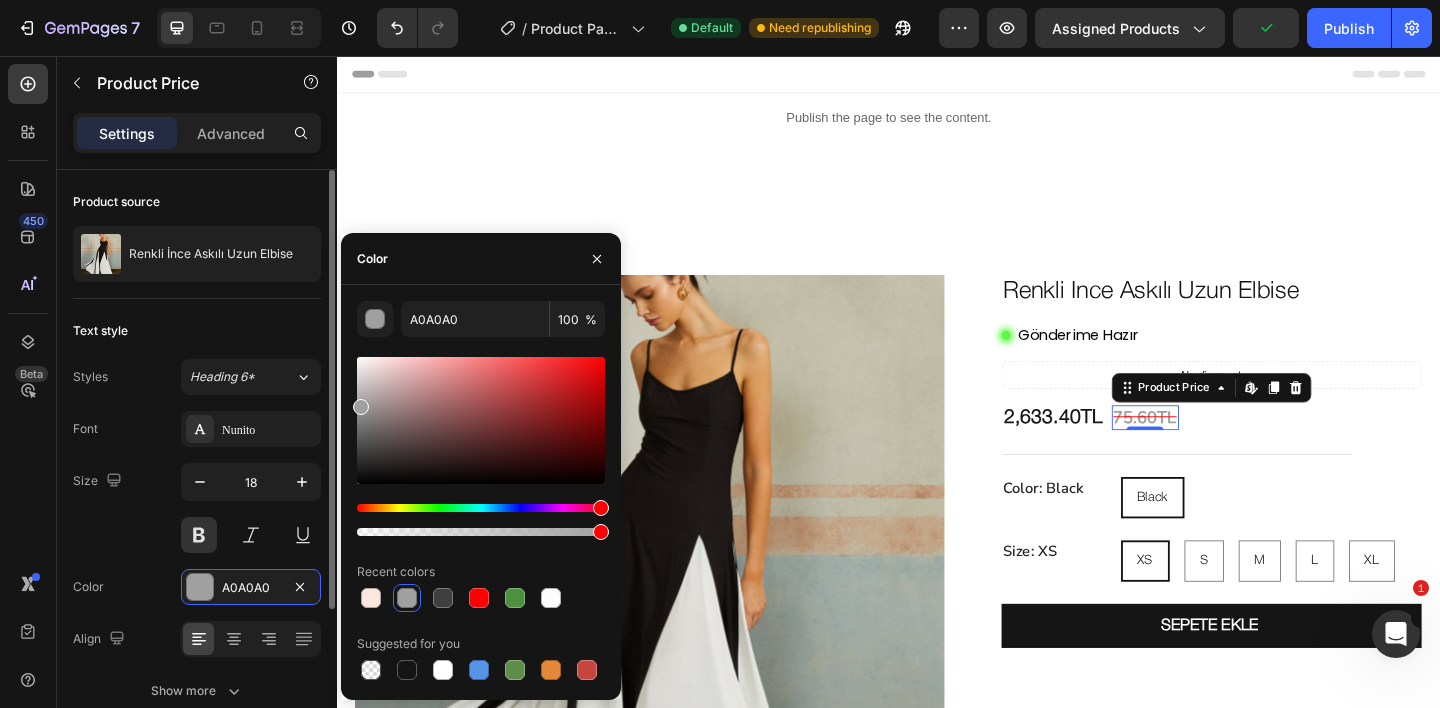 click on "Font Nunito Size 18 Color A0A0A0 Align Show more" at bounding box center (197, 560) 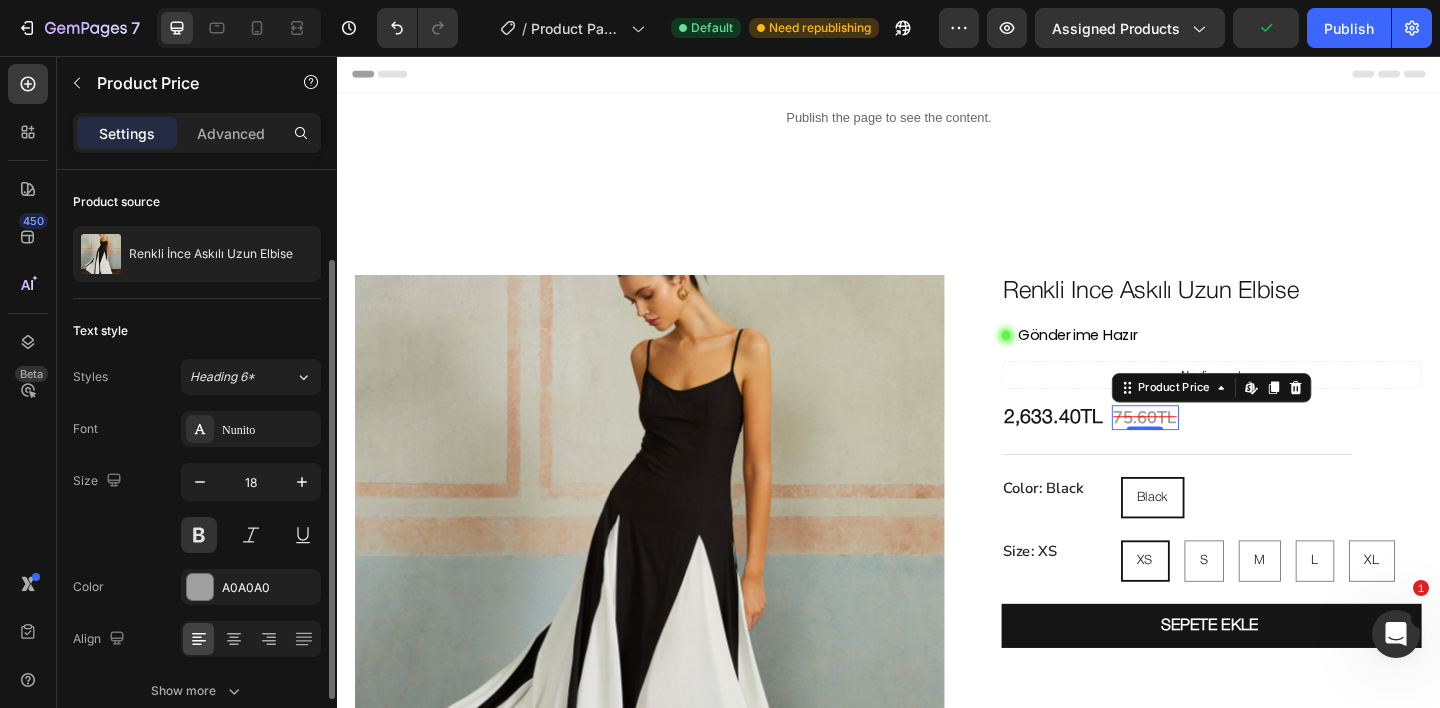 scroll, scrollTop: 161, scrollLeft: 0, axis: vertical 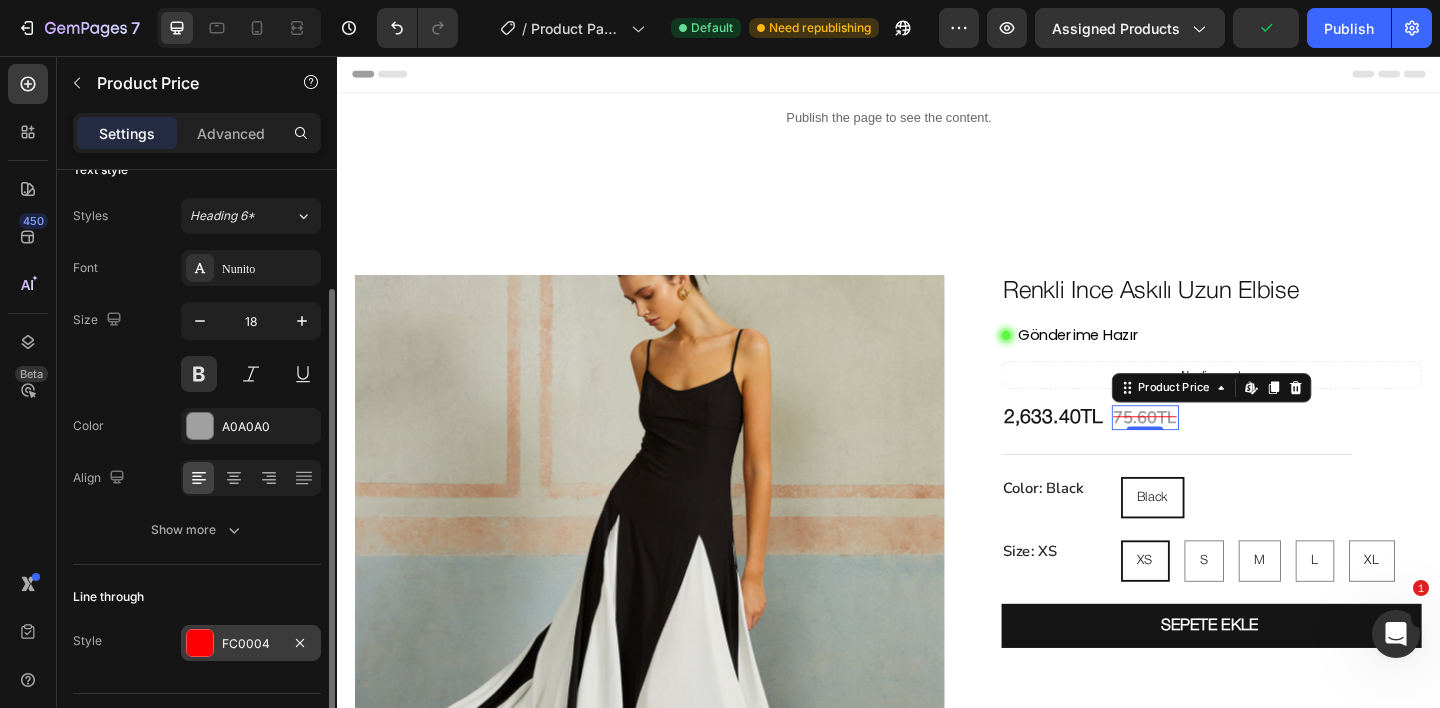 click on "FC0004" at bounding box center [251, 643] 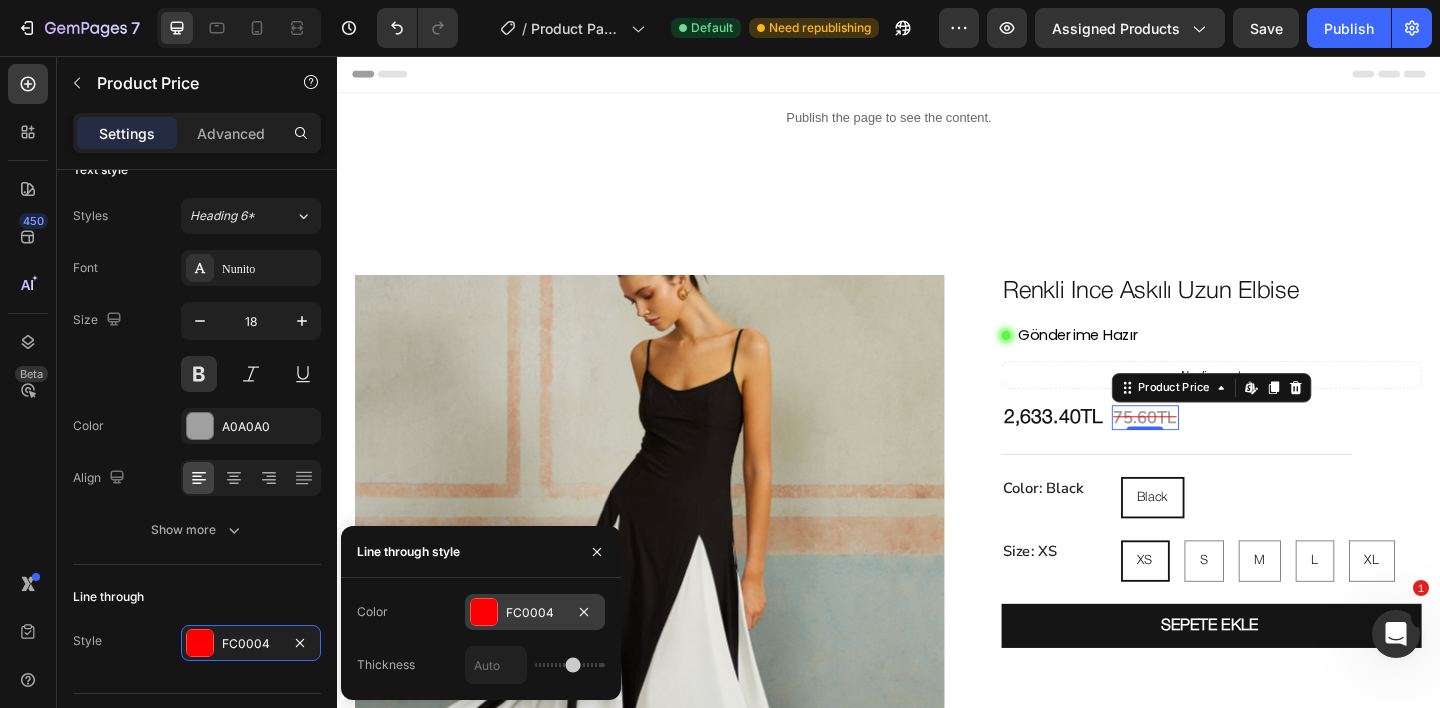 click at bounding box center (484, 612) 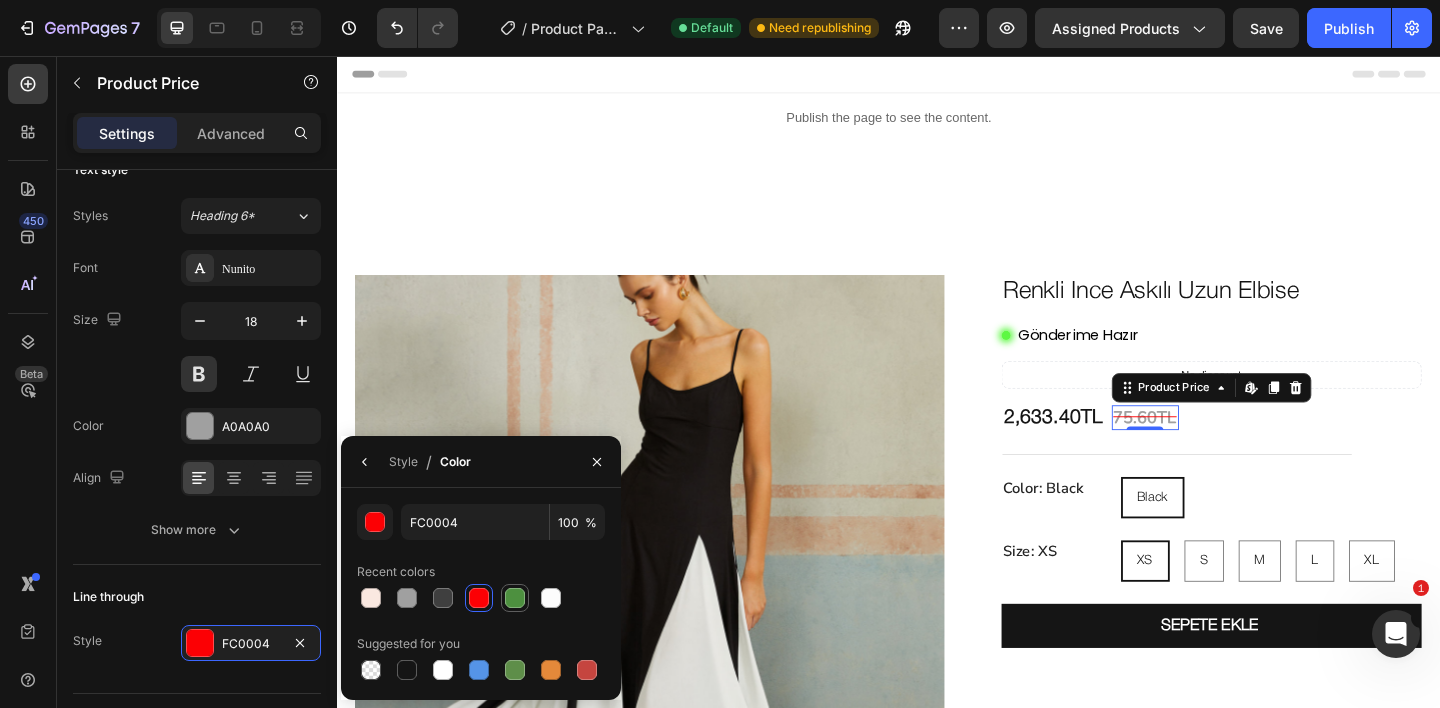 click at bounding box center [515, 598] 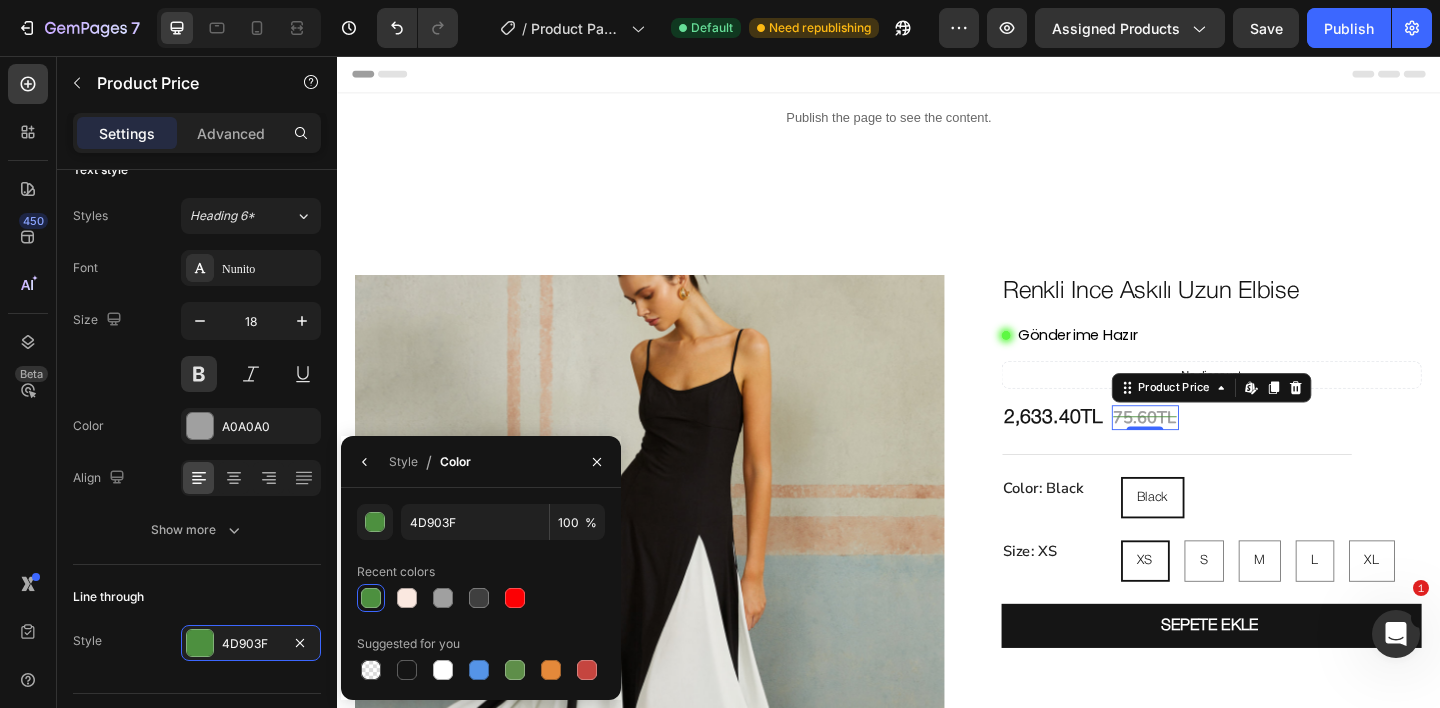 click 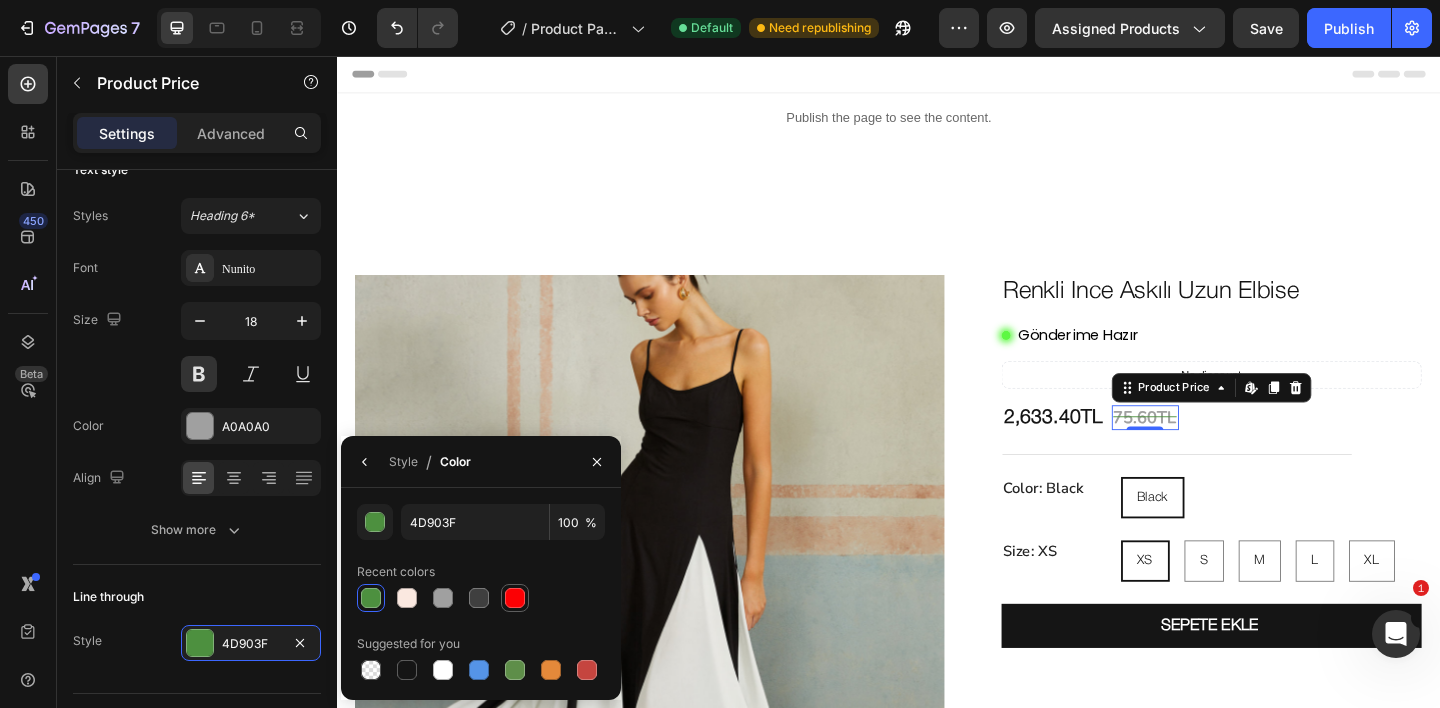 click at bounding box center (515, 598) 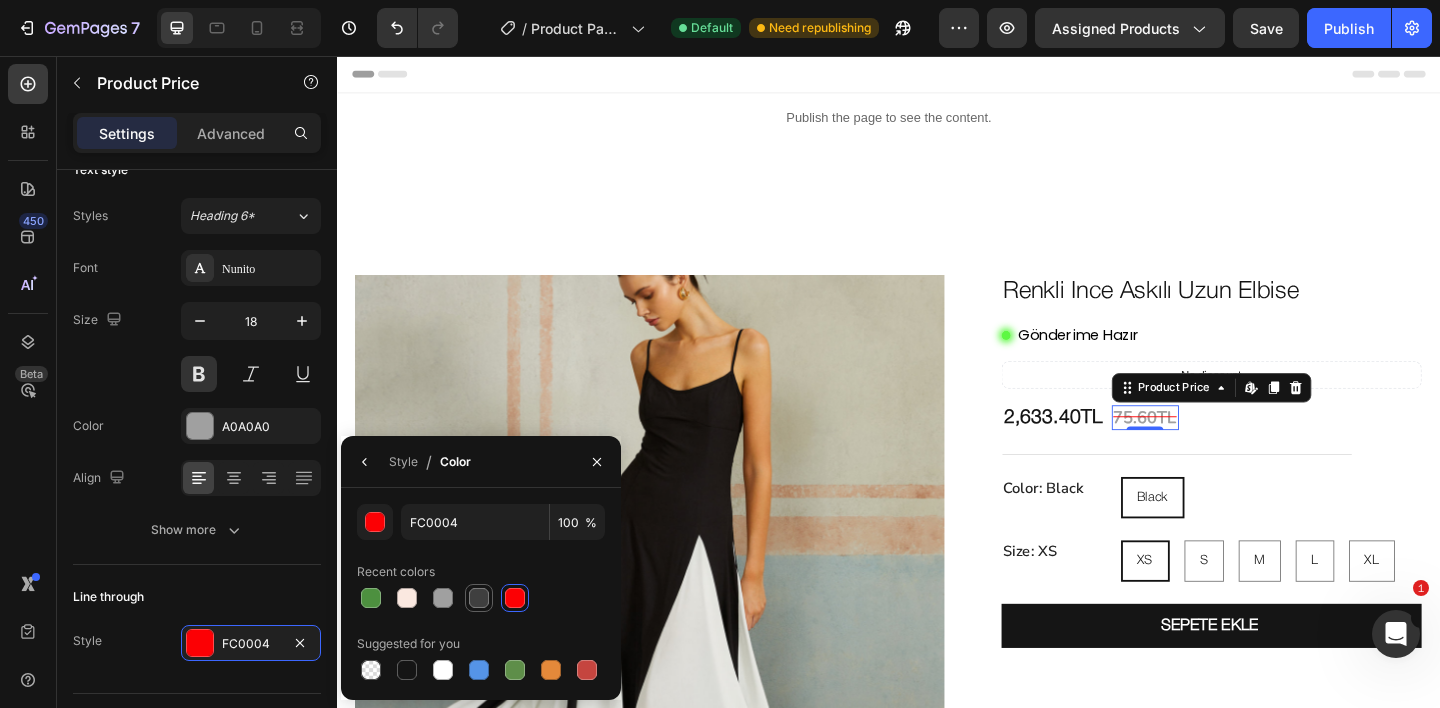 click at bounding box center (479, 598) 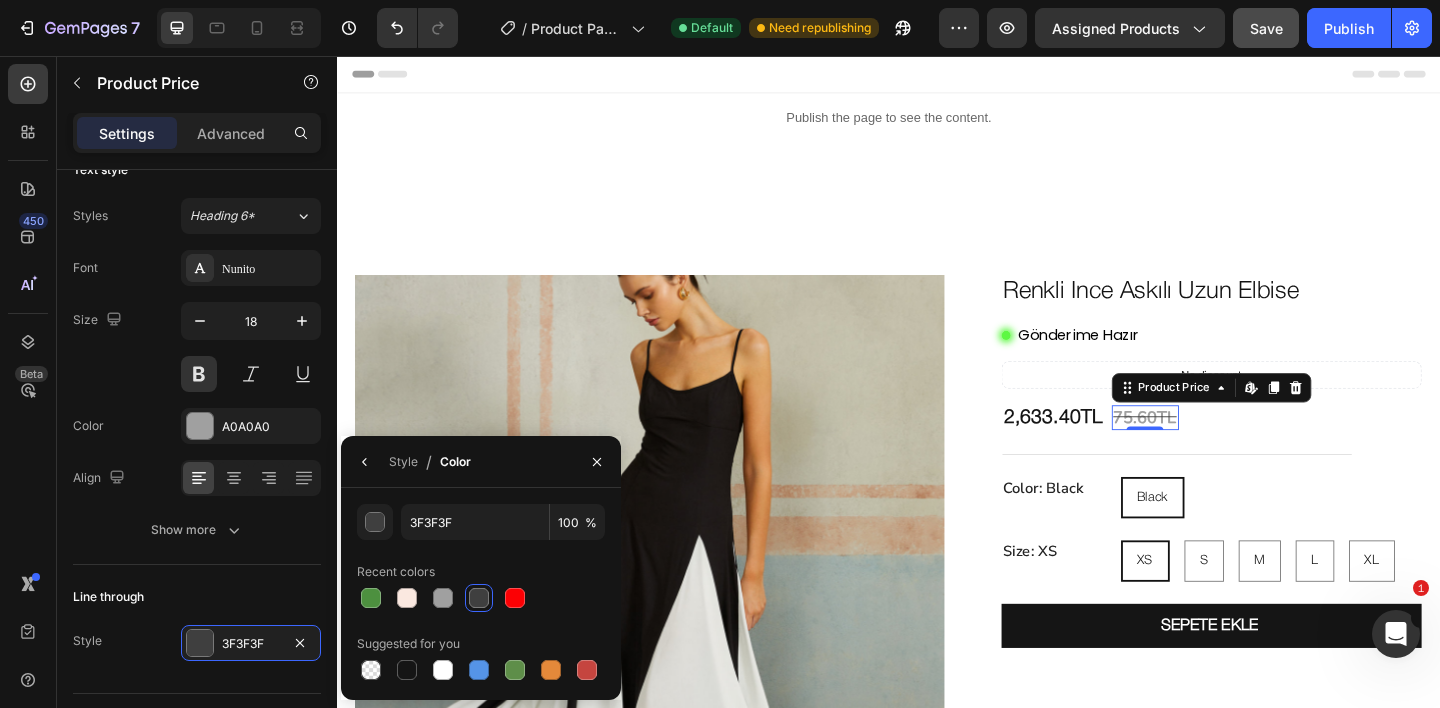 click on "Save" 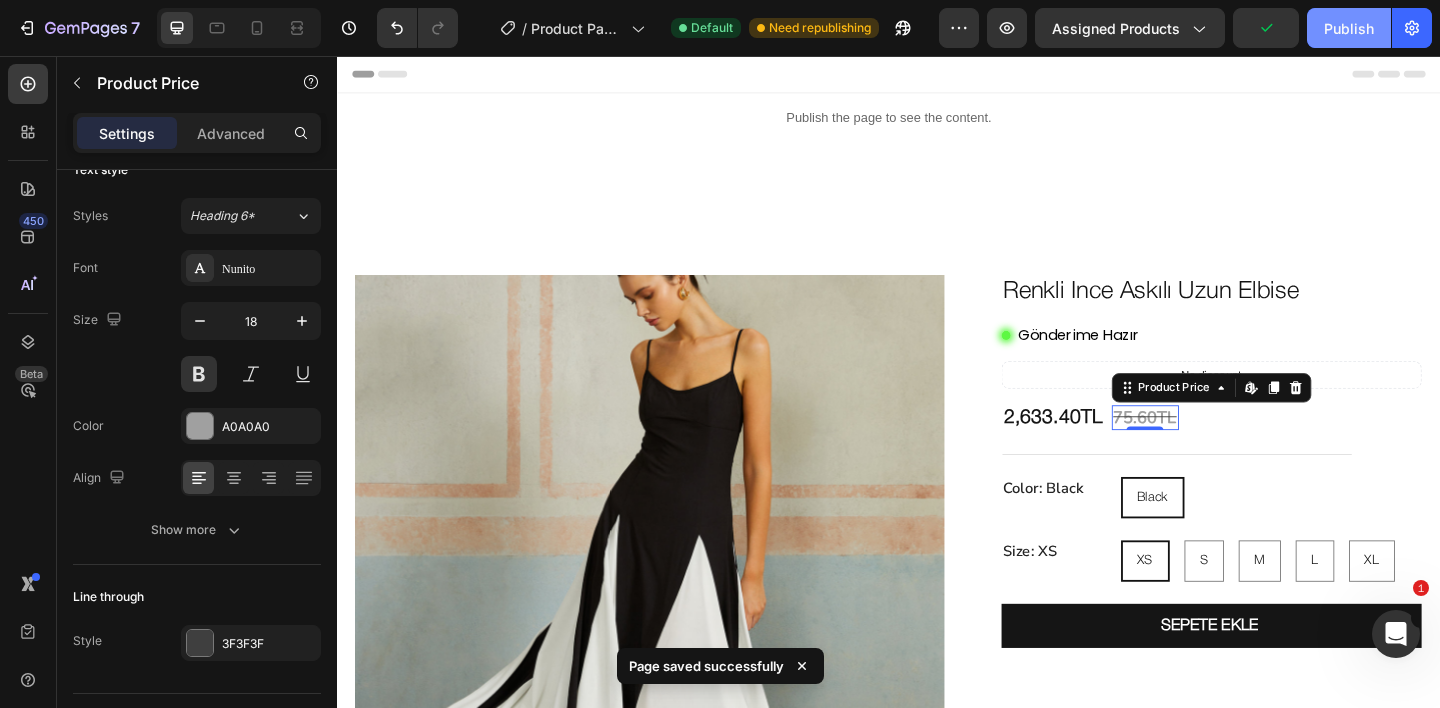 click on "Publish" at bounding box center (1349, 28) 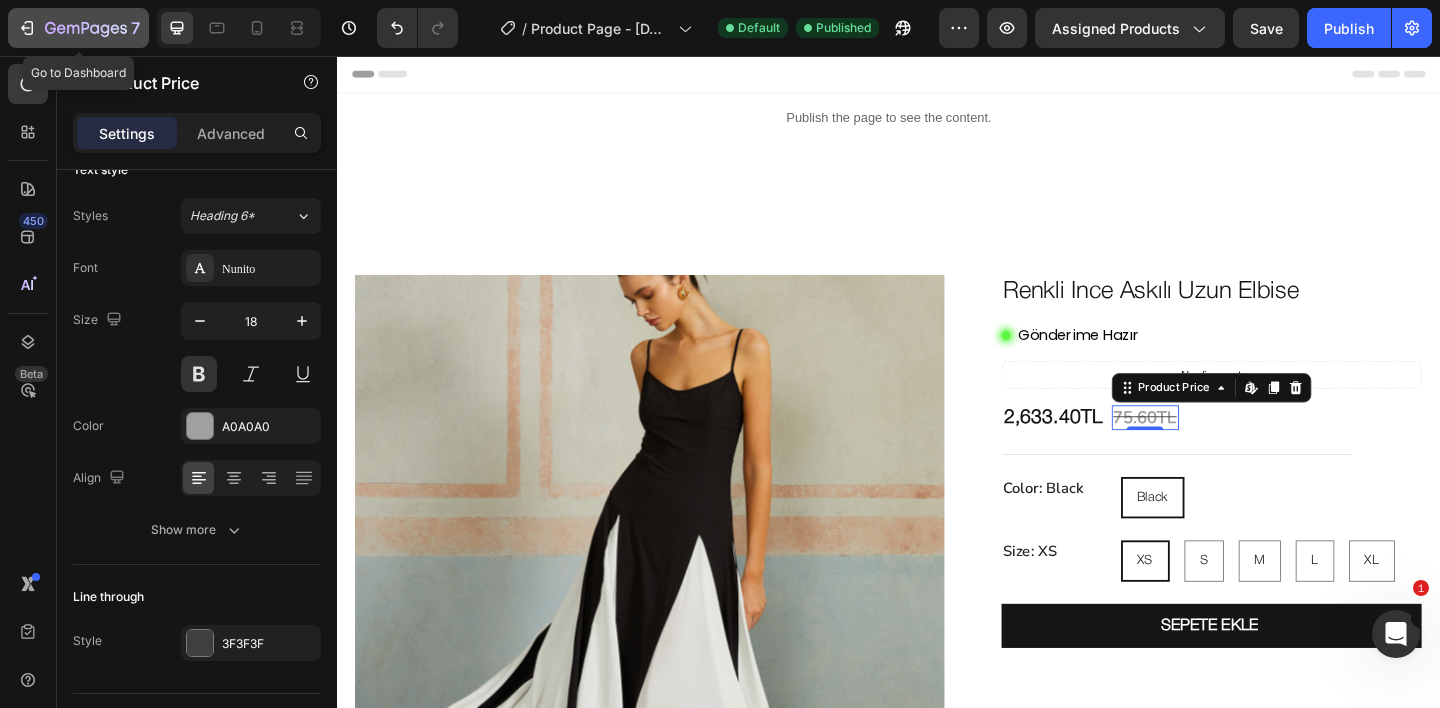 click on "7" 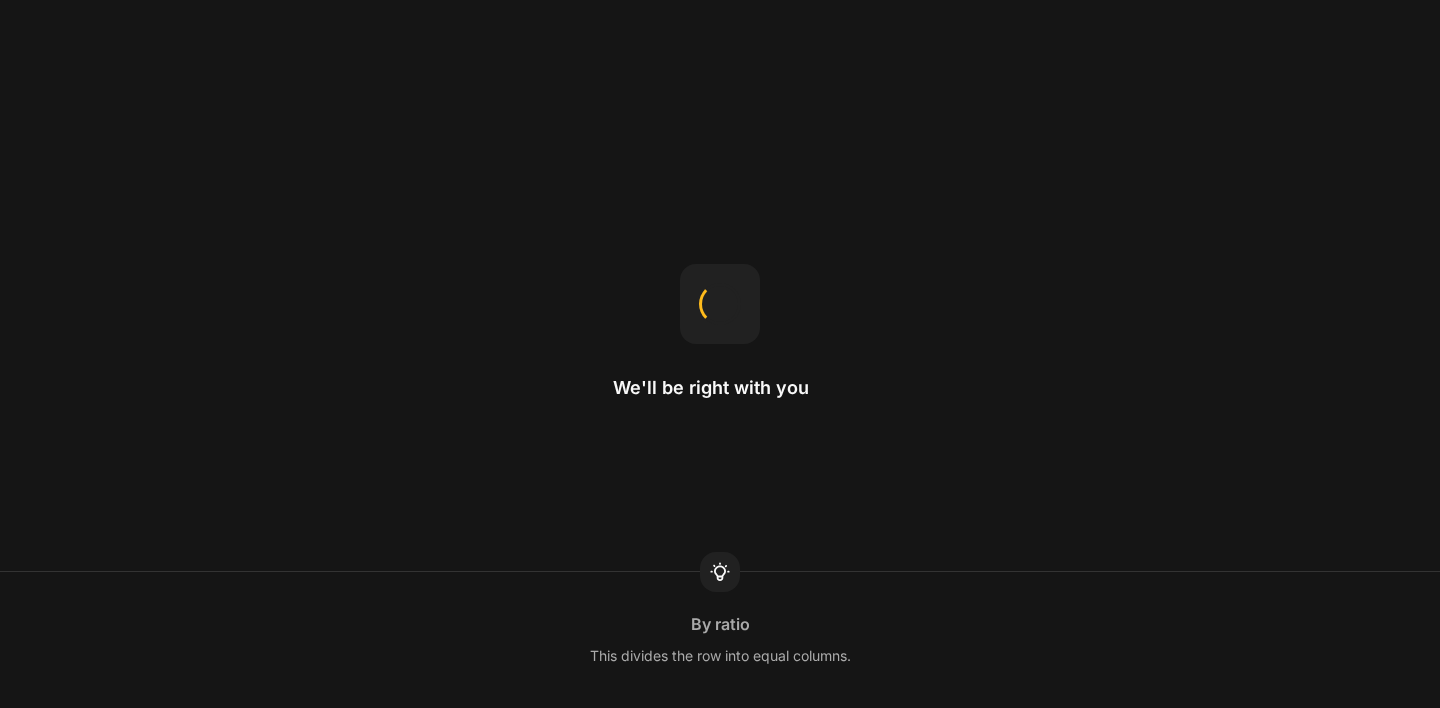 scroll, scrollTop: 0, scrollLeft: 0, axis: both 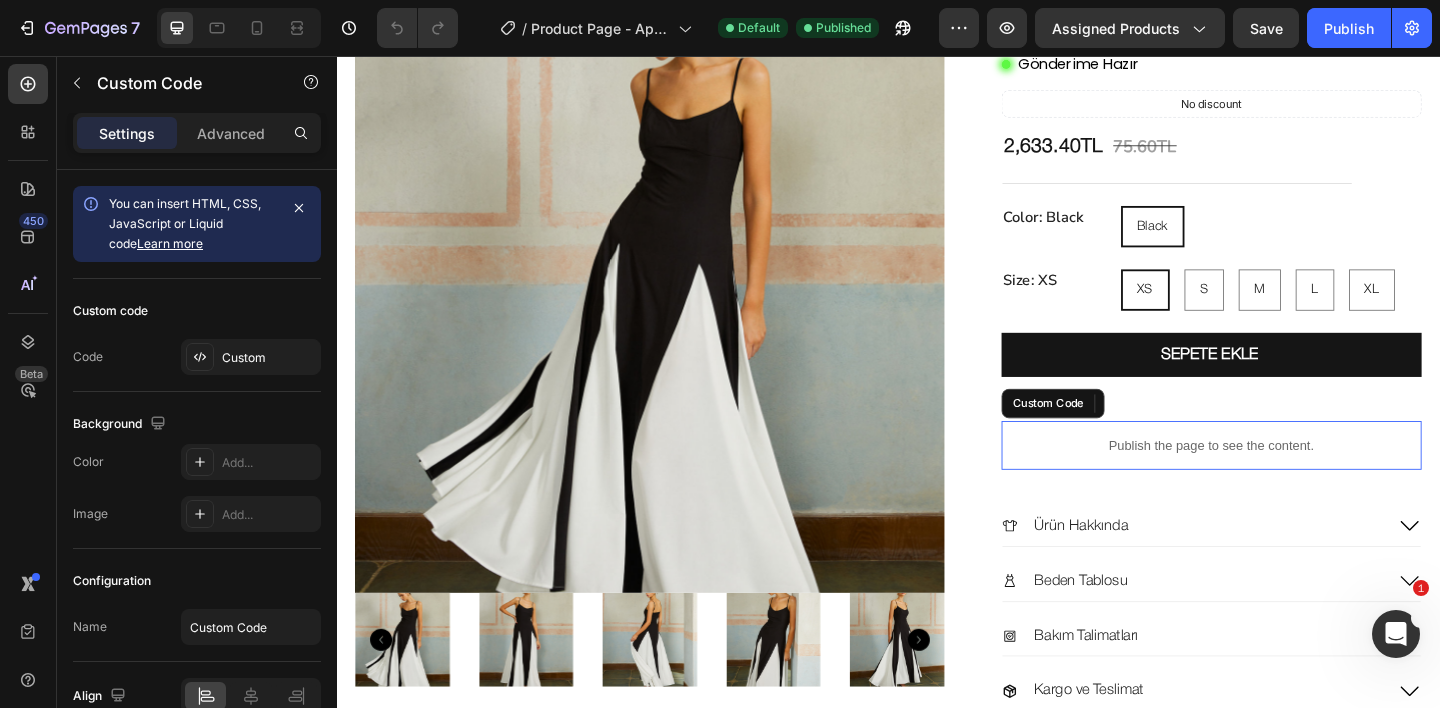 click on "Publish the page to see the content." at bounding box center [1289, 479] 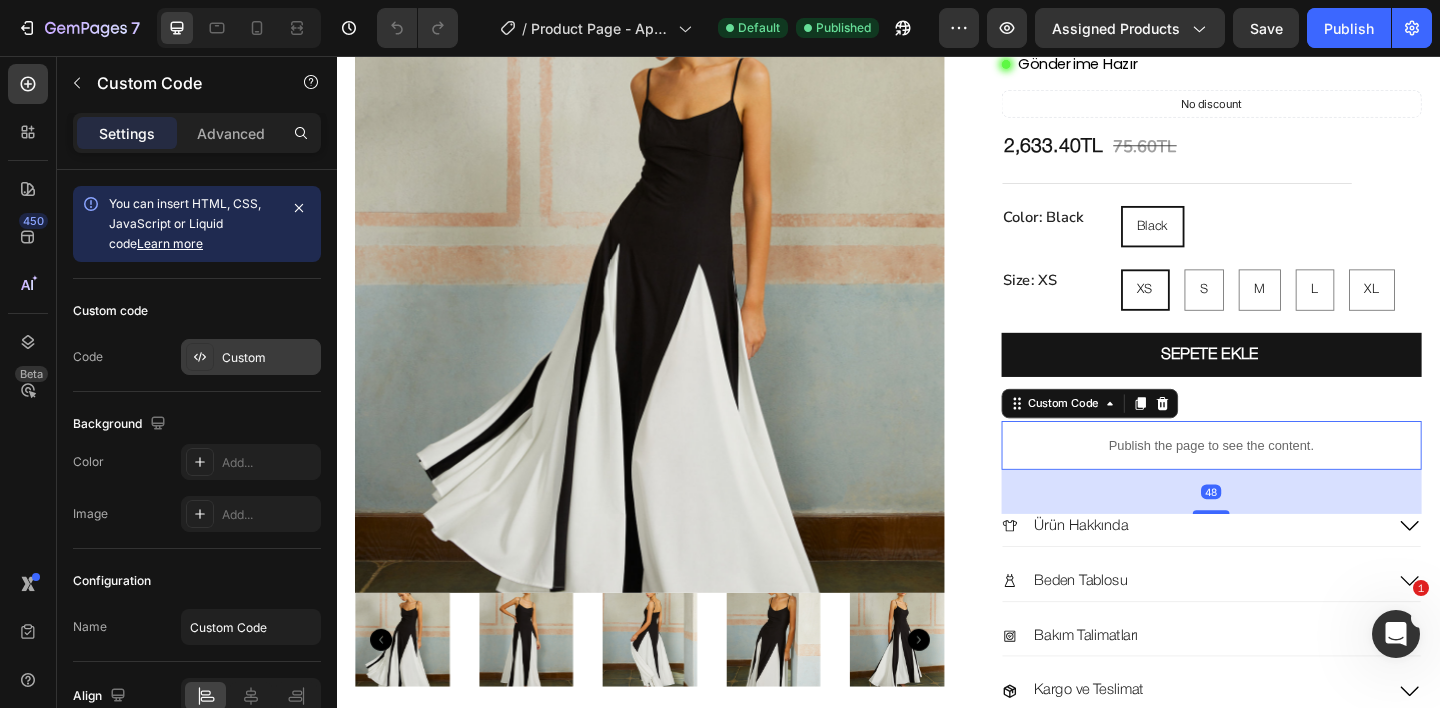 click on "Custom" at bounding box center [269, 358] 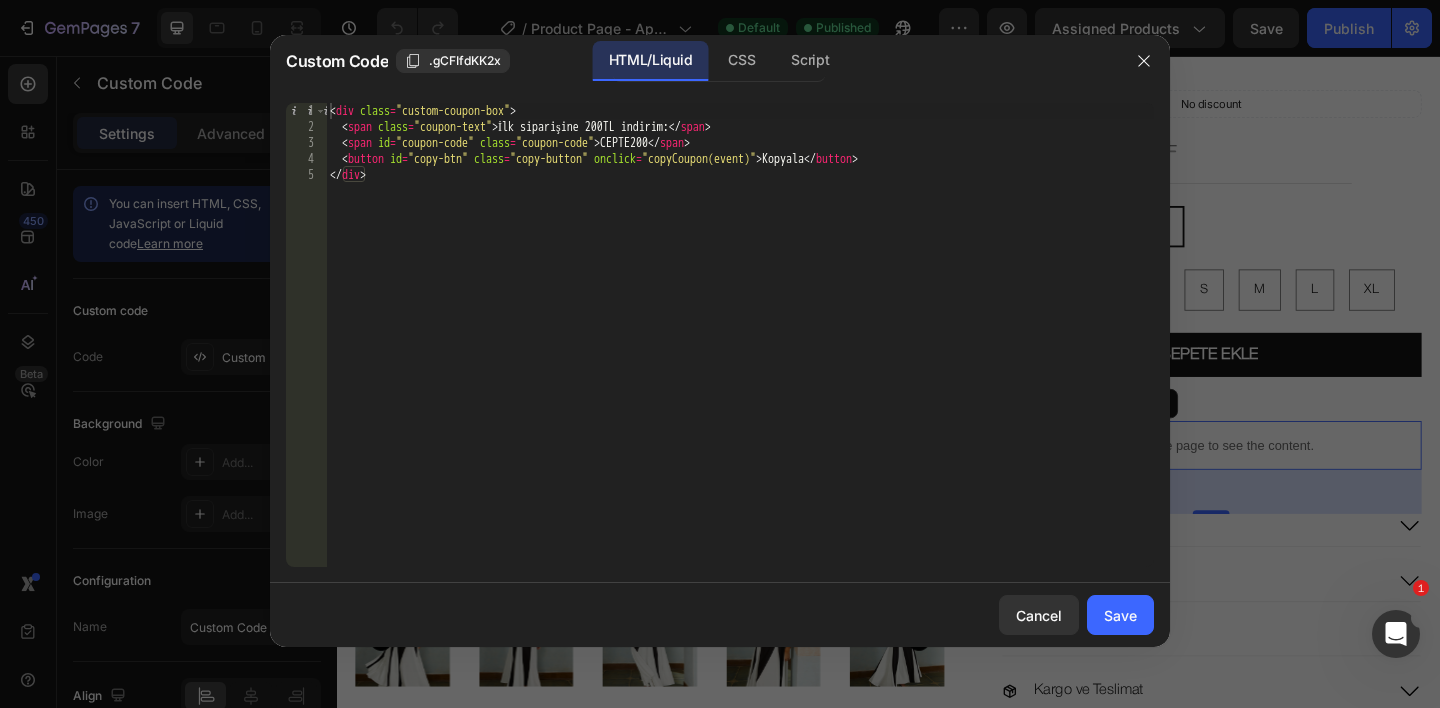 click on "< div   class = "custom-coupon-box" >    < span   class = "coupon-text" > İlk siparişine 200TL indirim: </ span >    < span   id = "coupon-code"   class = "coupon-code" > CEPTE200 </ span >    < button   id = "copy-btn"   class = "copy-button"   onclick = "copyCoupon(event)" > Kopyala </ button > </ div >" at bounding box center [740, 351] 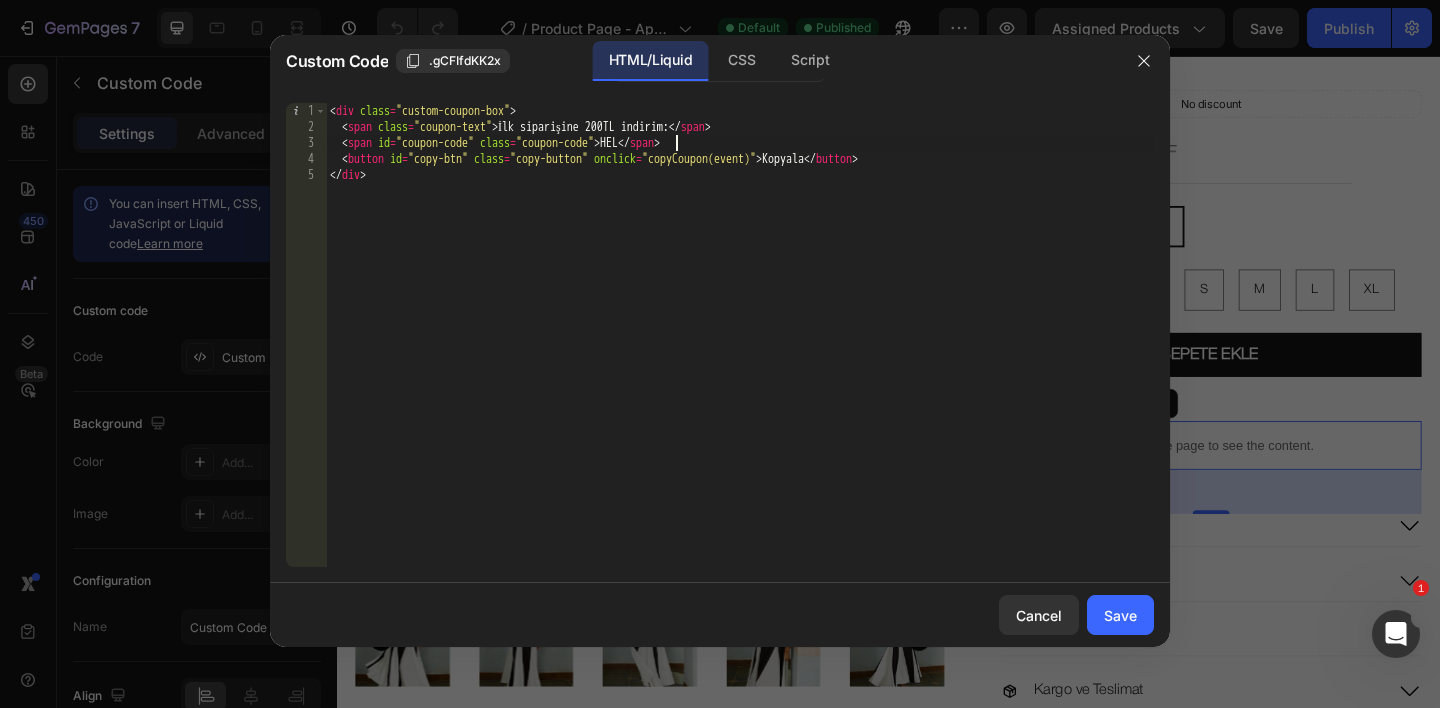 scroll, scrollTop: 0, scrollLeft: 30, axis: horizontal 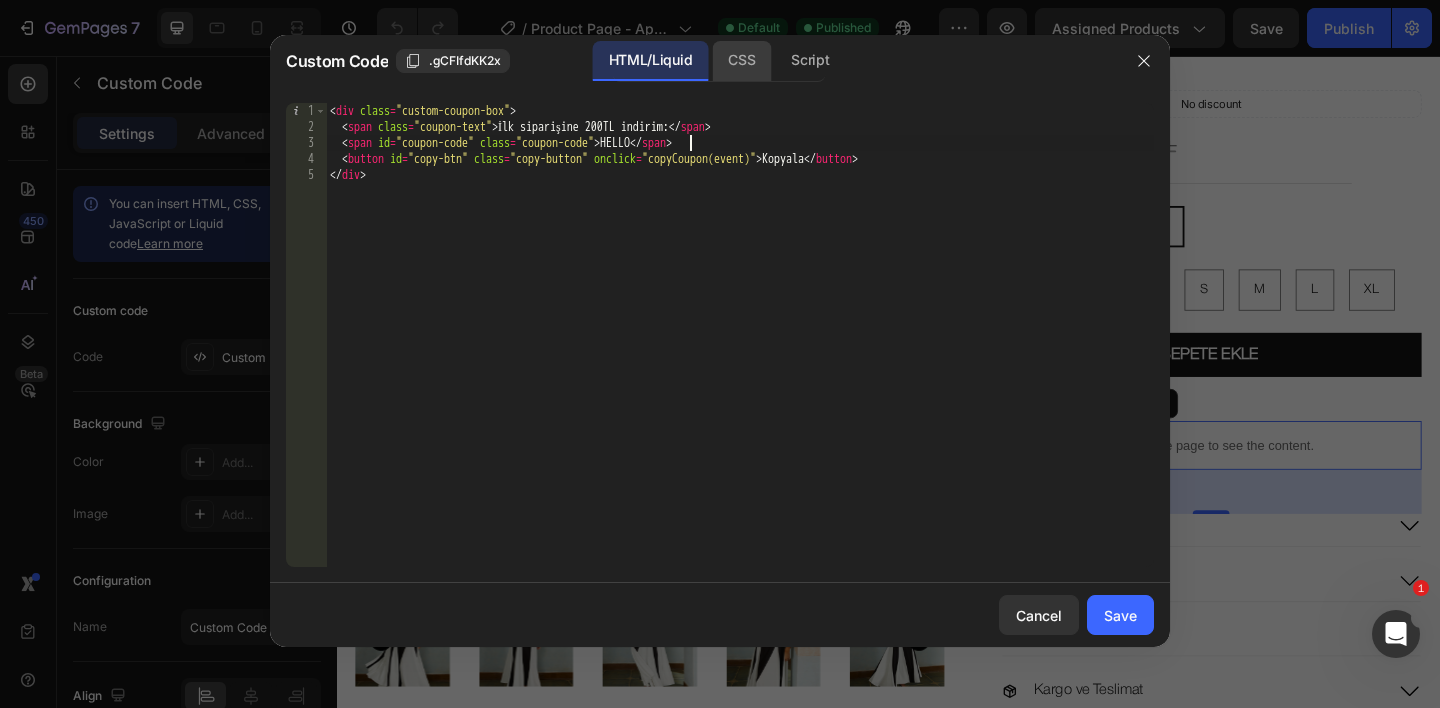 click on "CSS" 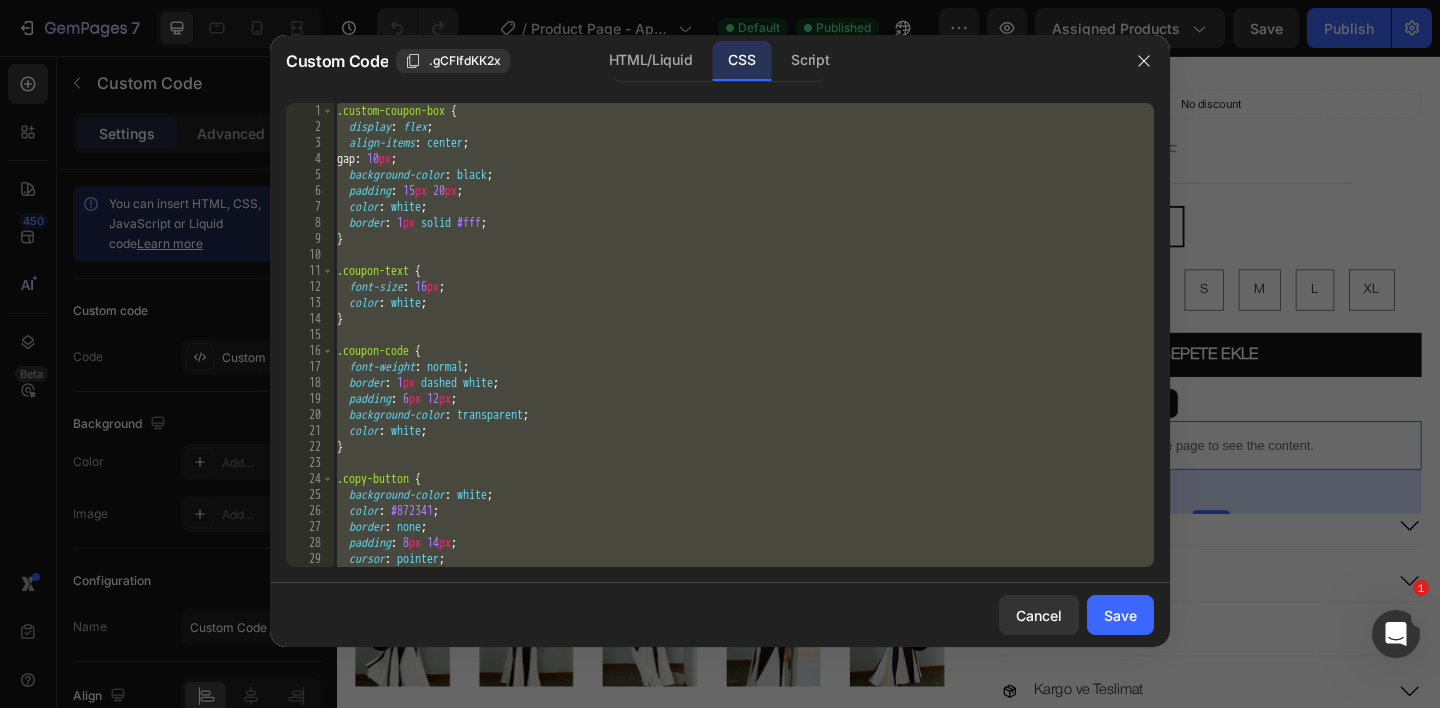 click on ".custom-coupon-box   {    display :   flex ;    align-items :   center ;   gap :   10 px ;    background-color :   black ;    padding :   15 px   20 px ;    color :   white ;    border :   1 px   solid   #fff ; } .coupon-text   {    font-size :   16 px ;    color :   white ; } .coupon-code   {    font-weight :   normal ;    border :   1 px   dashed   white ;    padding :   6 px   12 px ;    background-color :   transparent ;    color :   white ; } .copy-button   {    background-color :   white ;    color :   #872341 ;    border :   none ;    padding :   8 px   14 px ;    cursor :   pointer ;    font-size :   14 px ;" at bounding box center [743, 351] 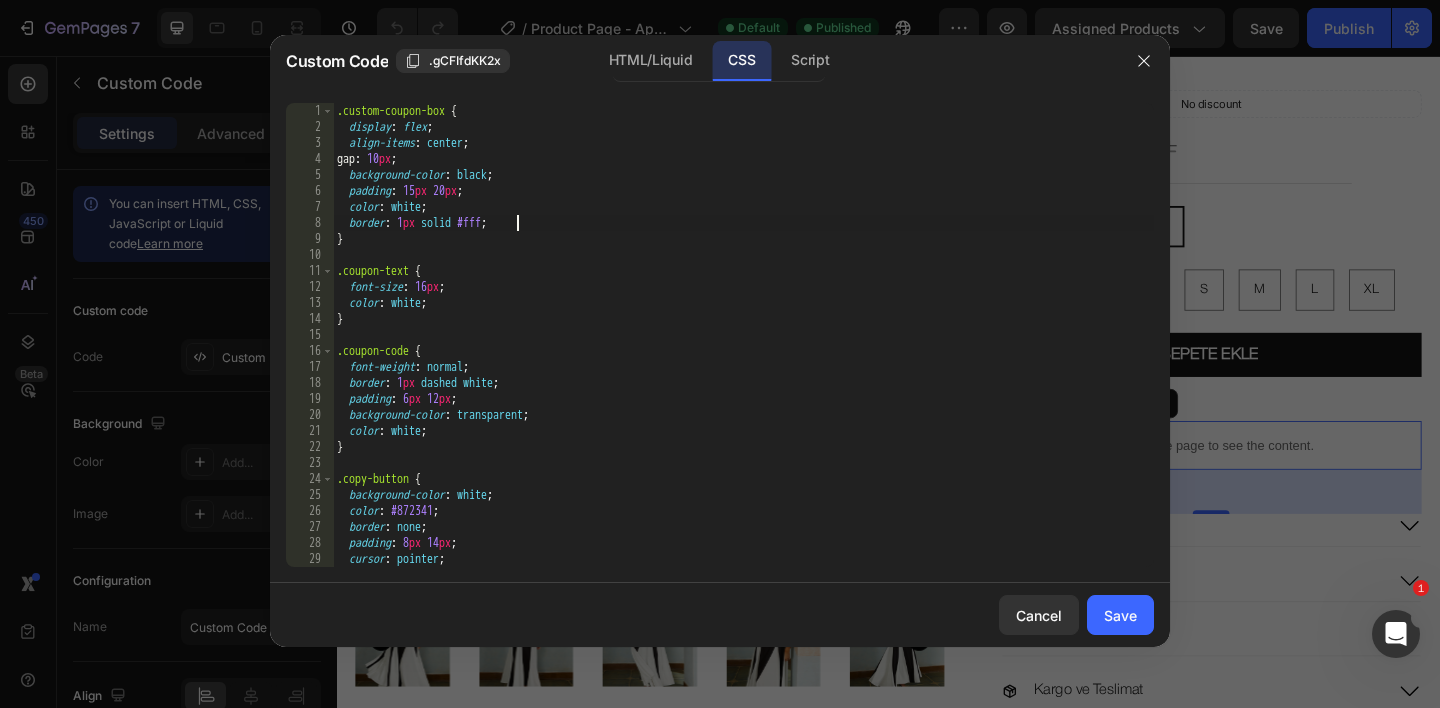 scroll, scrollTop: 240, scrollLeft: 0, axis: vertical 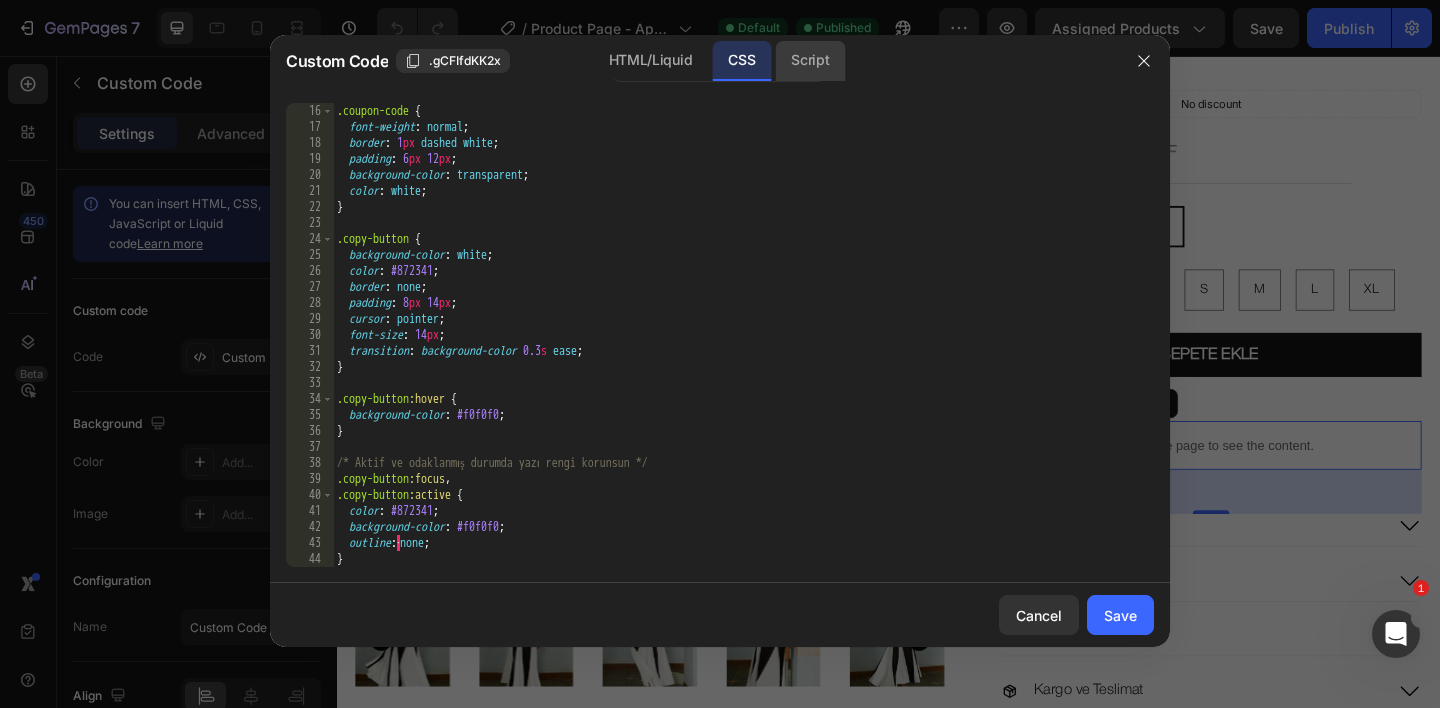 click on "Script" 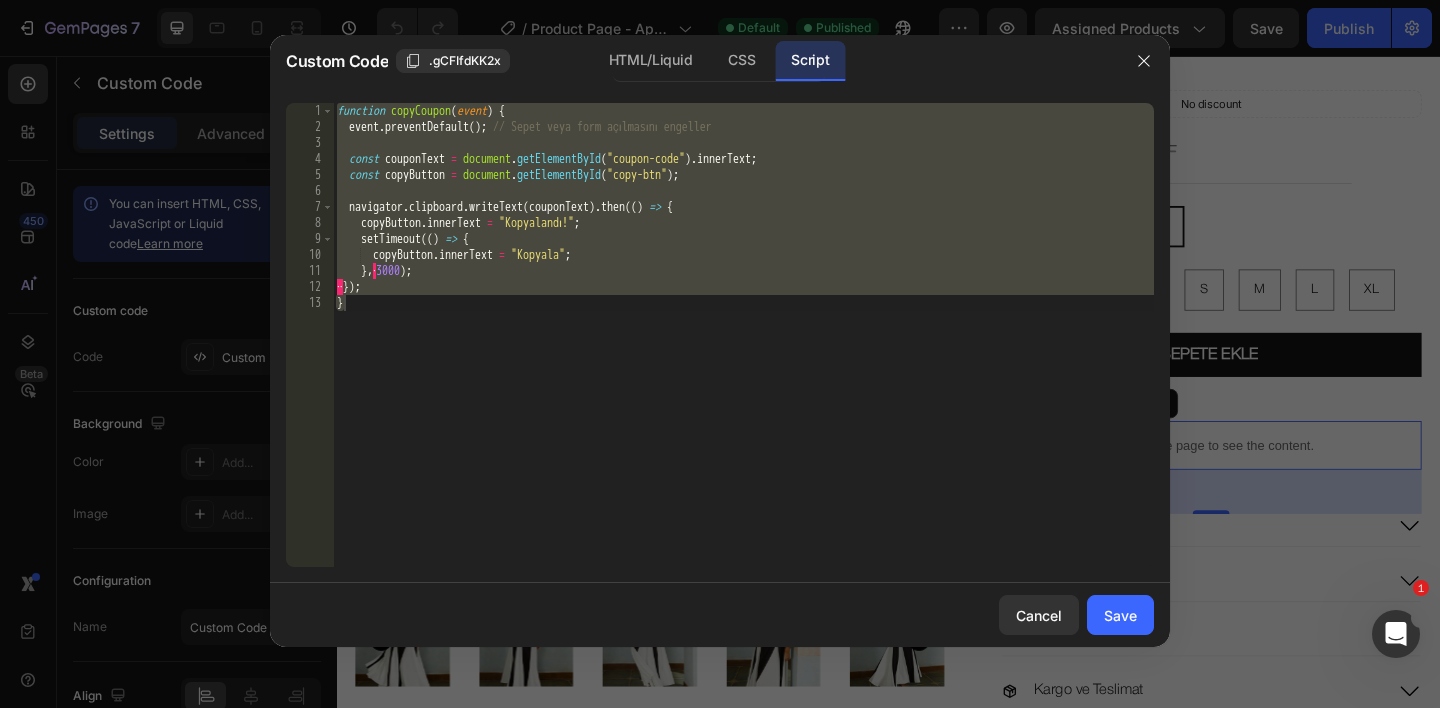 type on "});
}" 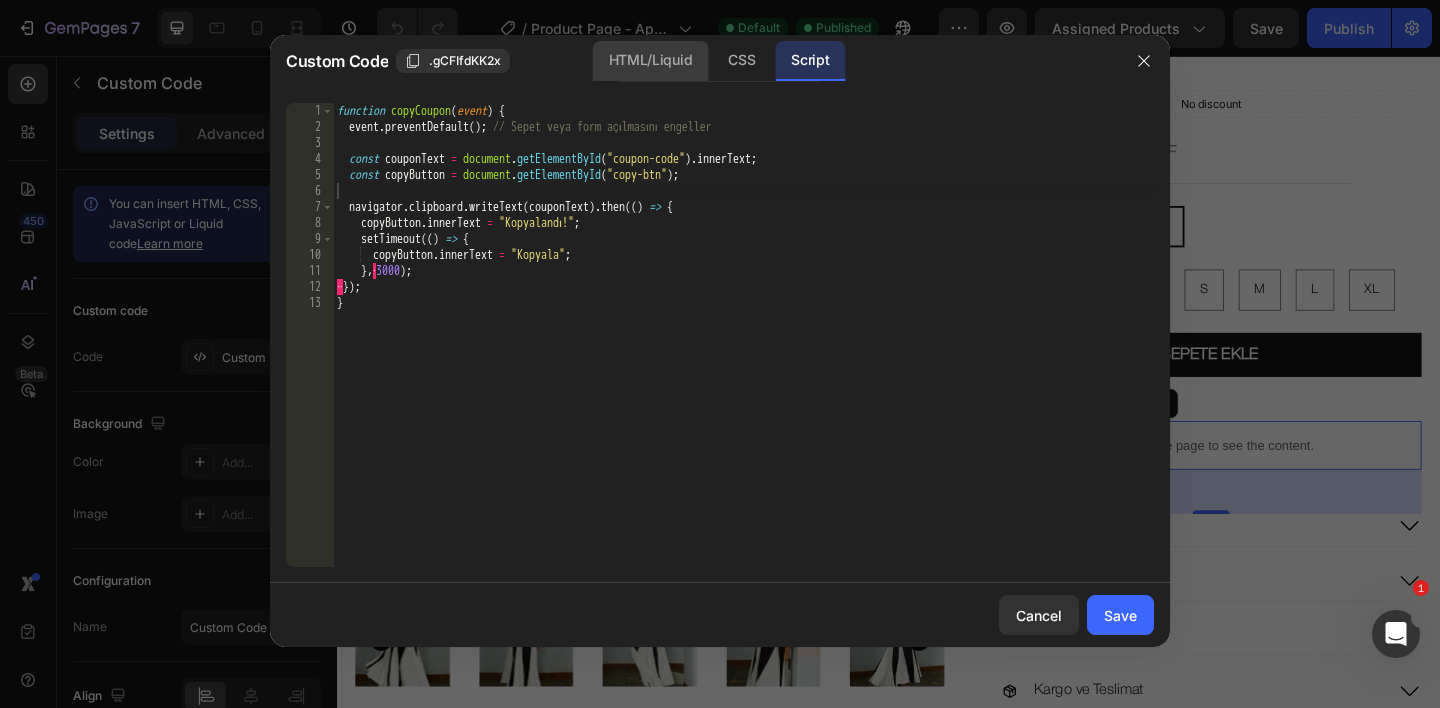 click on "HTML/Liquid" 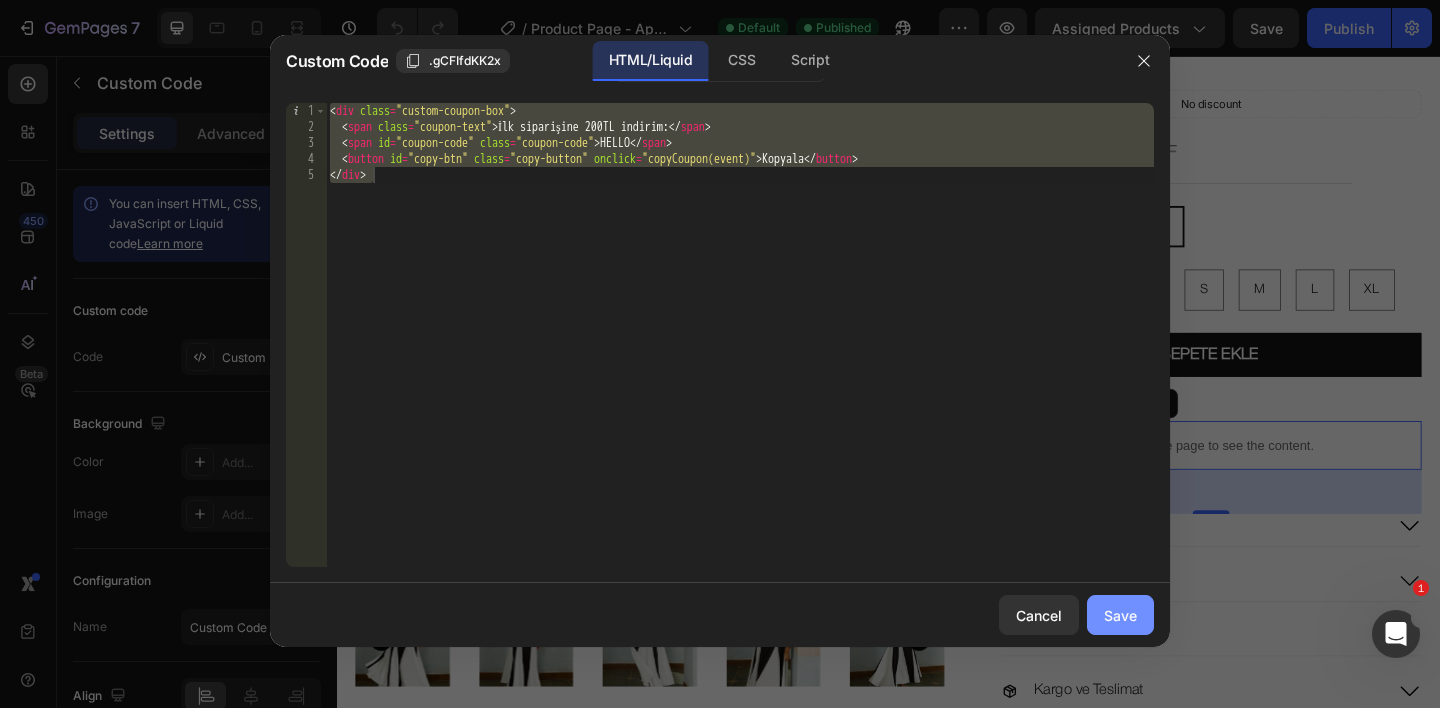 click on "Save" 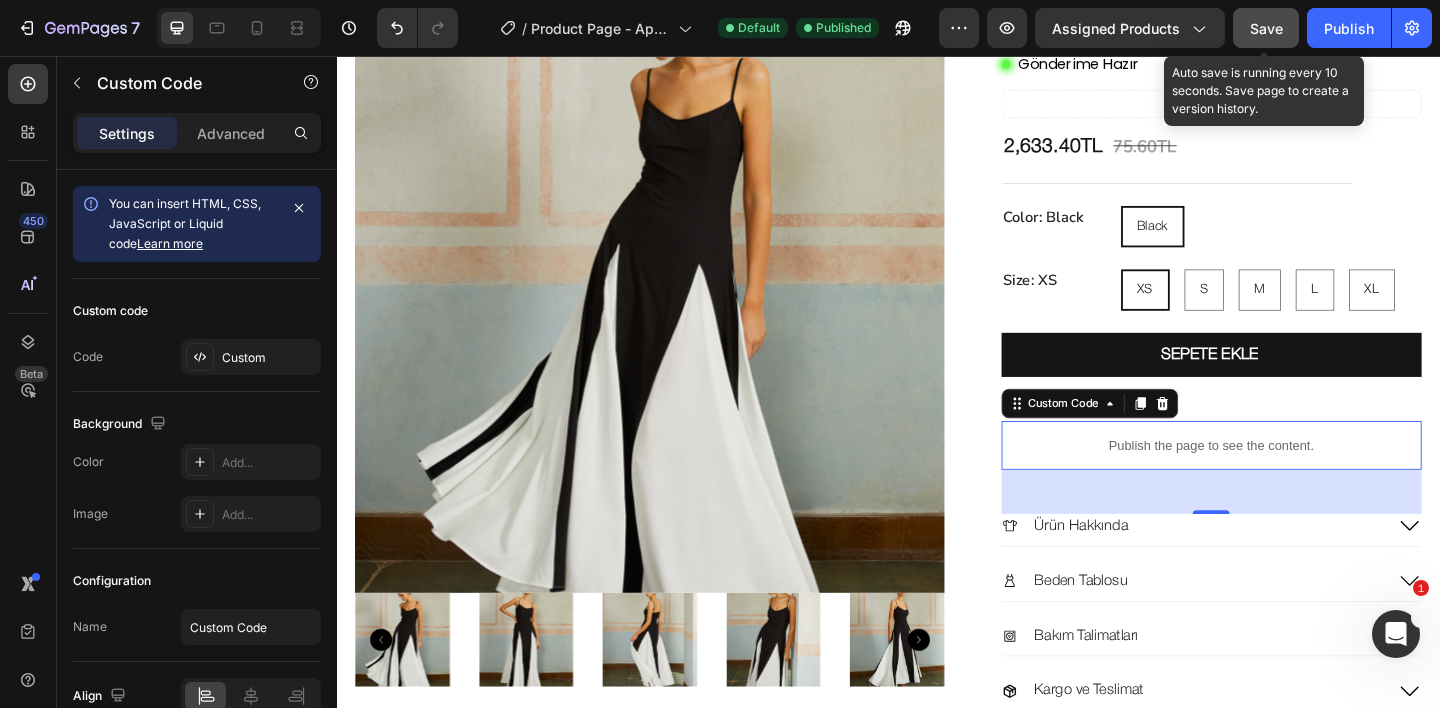 click on "Save" at bounding box center (1266, 28) 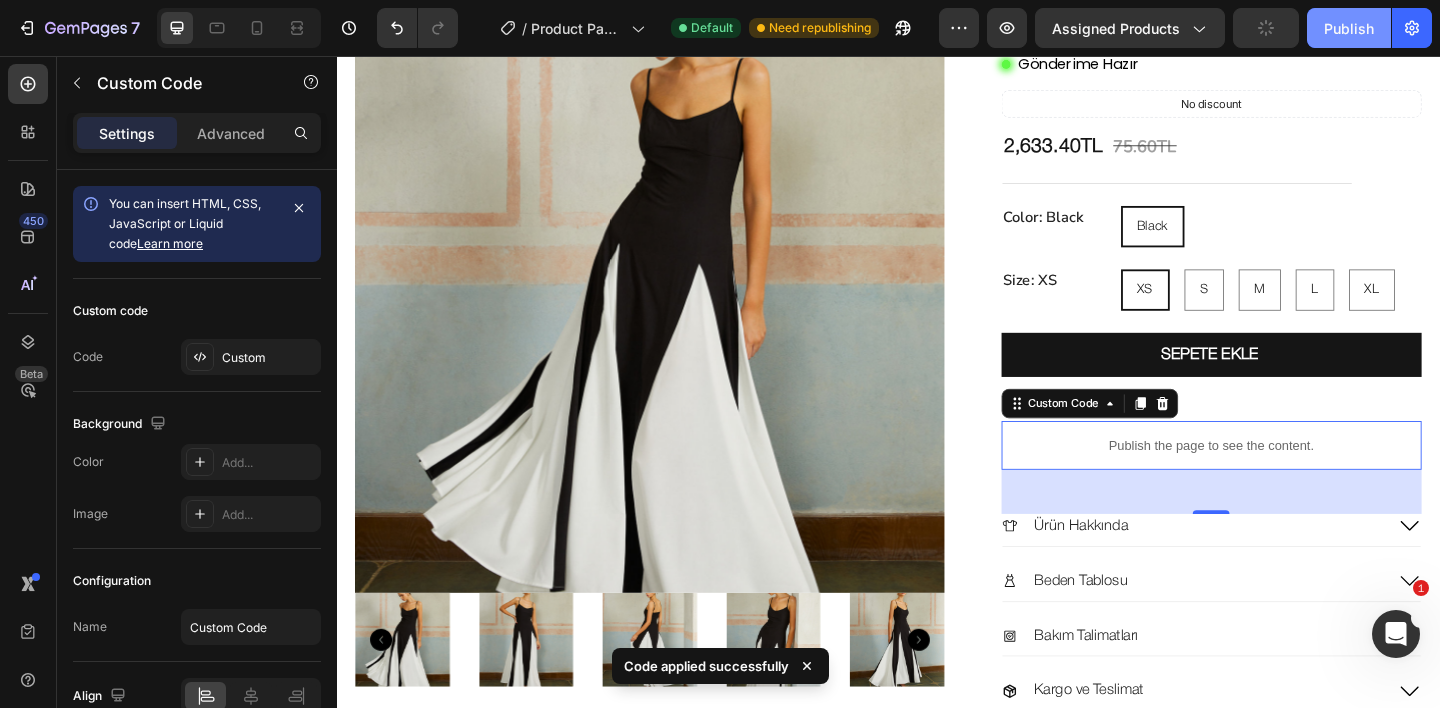 click on "Publish" at bounding box center [1349, 28] 